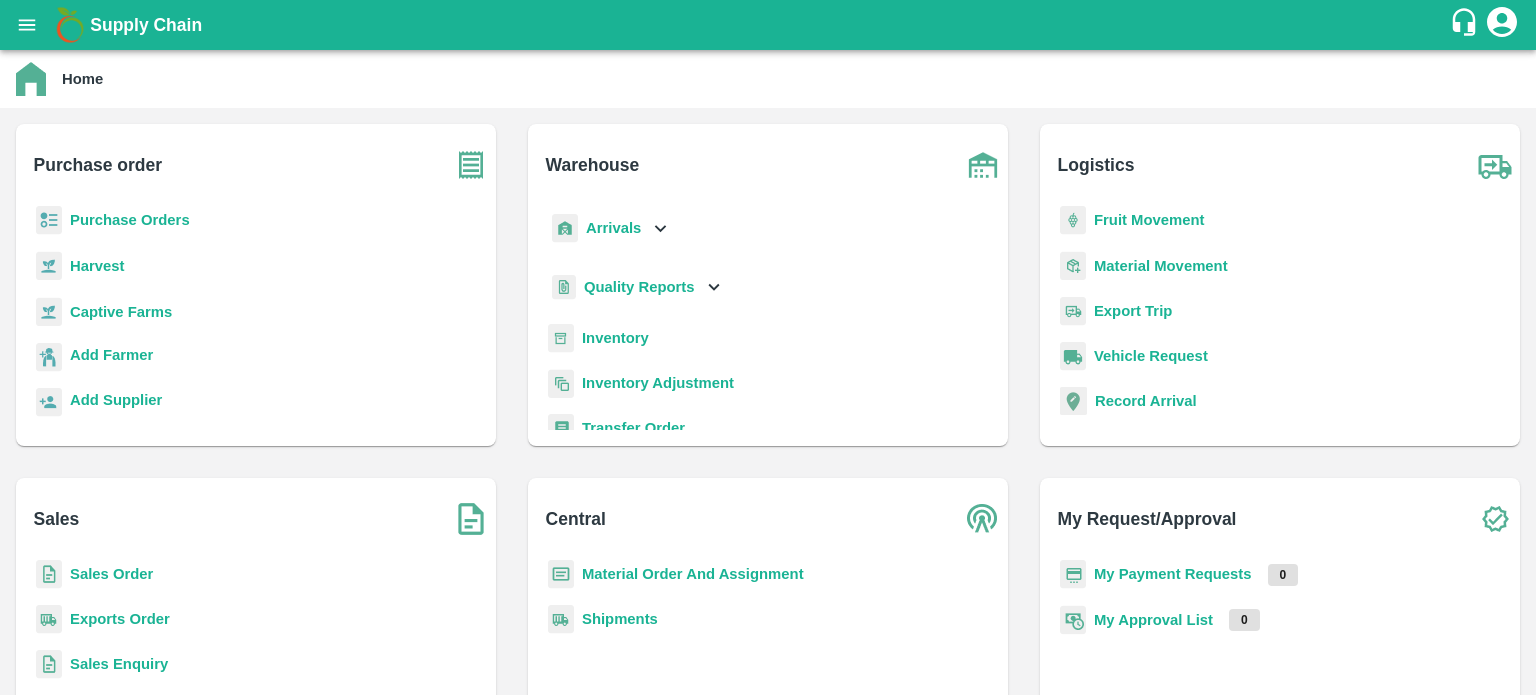 scroll, scrollTop: 0, scrollLeft: 0, axis: both 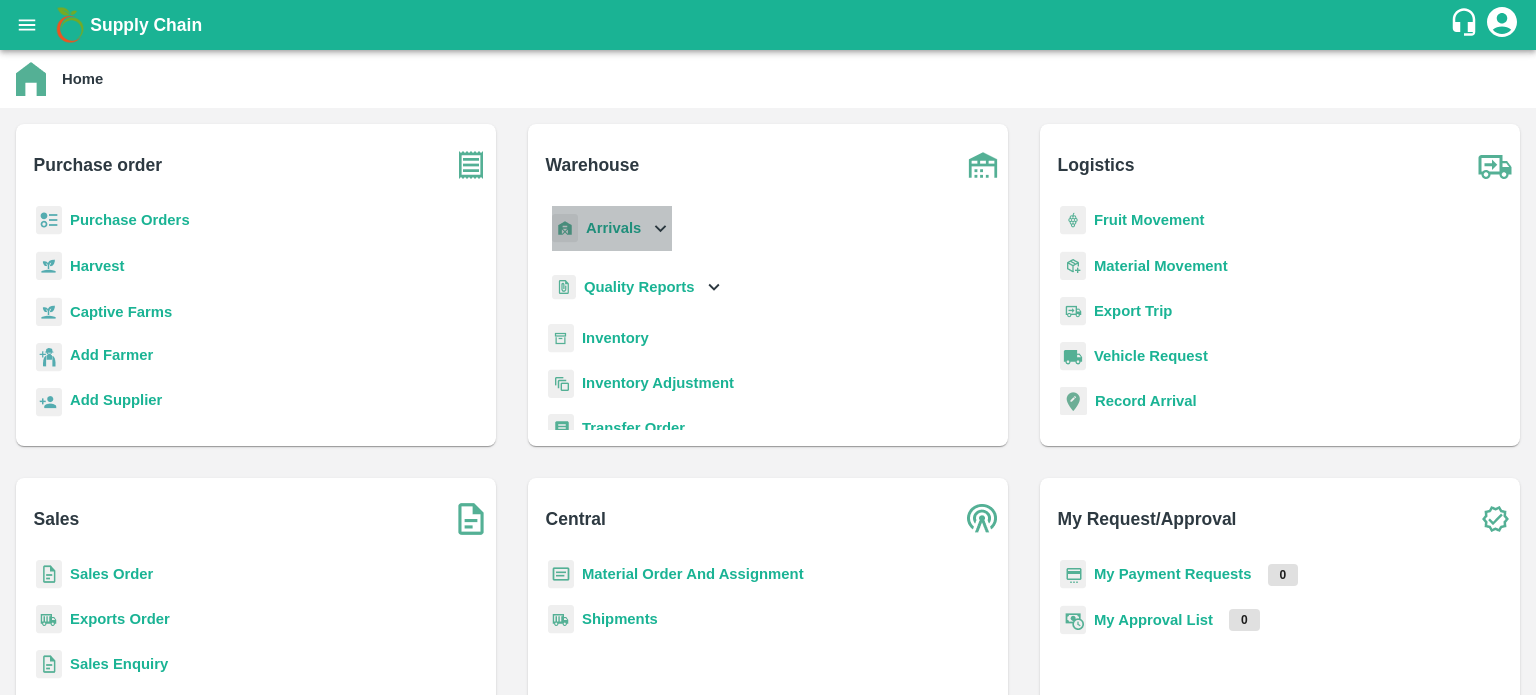 click 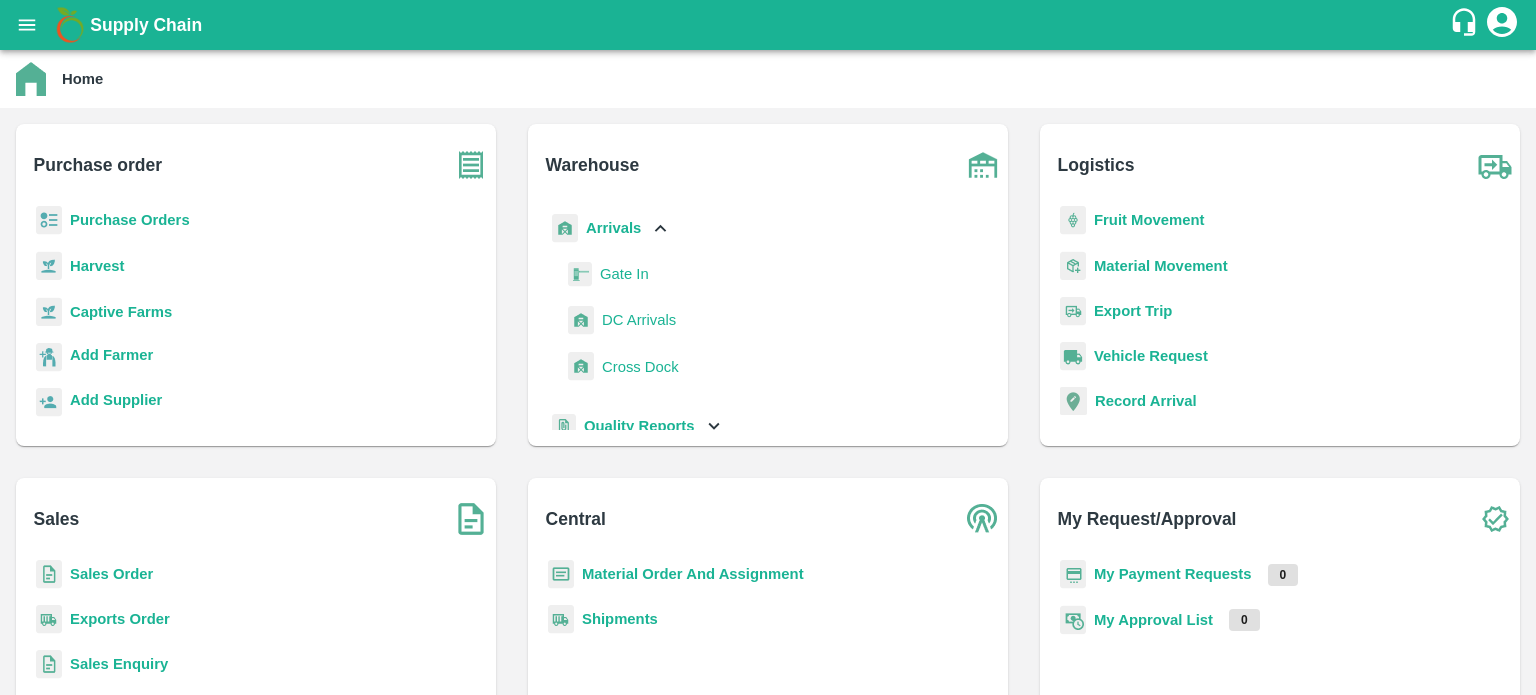 click on "DC Arrivals" at bounding box center (639, 320) 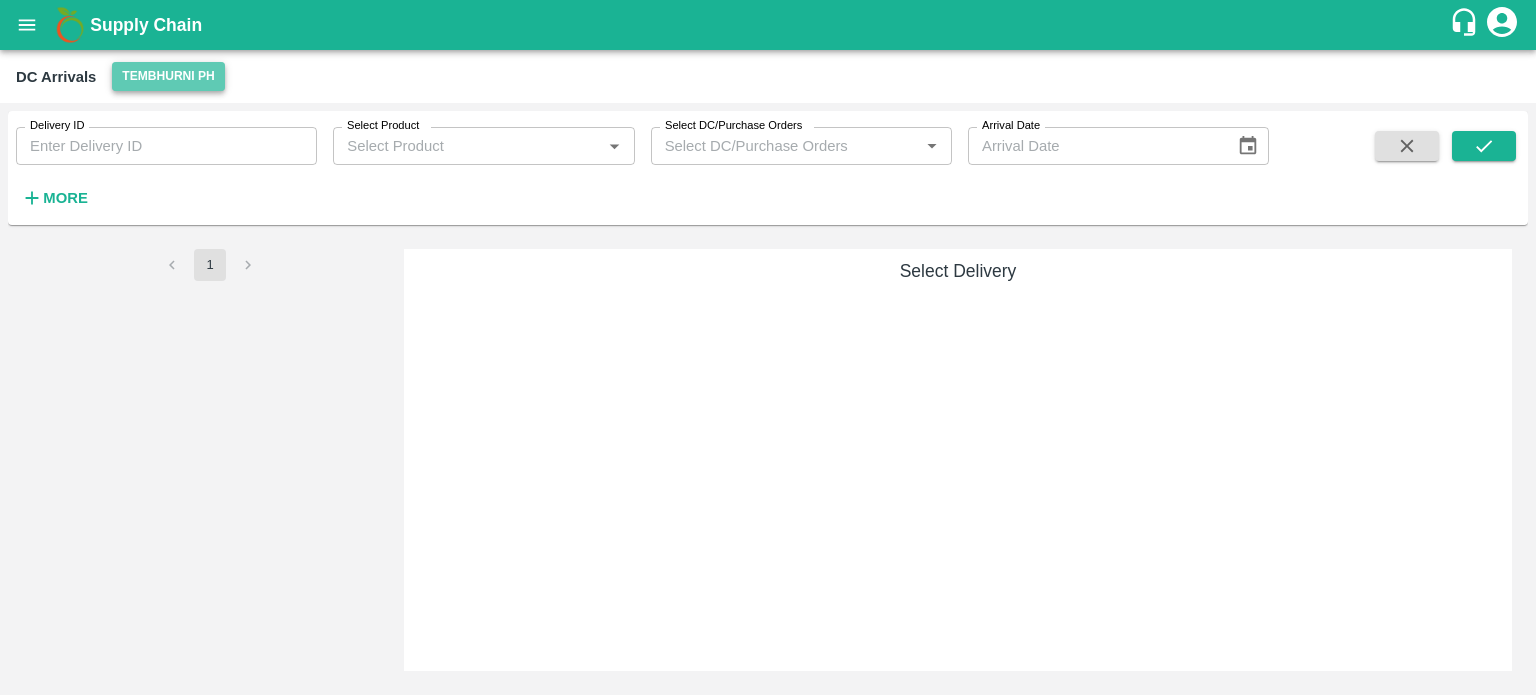 click on "Tembhurni PH" at bounding box center [168, 76] 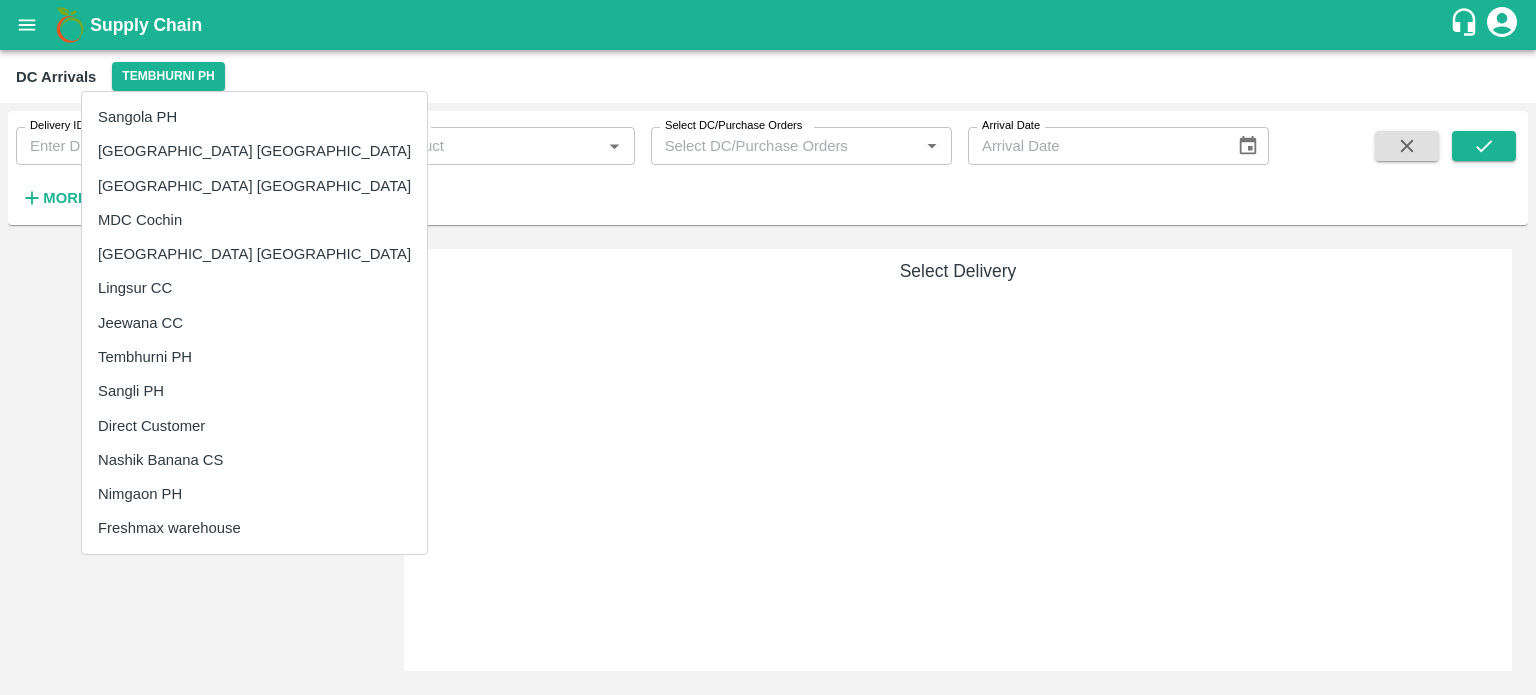 click on "Nashik Banana CS" at bounding box center [254, 460] 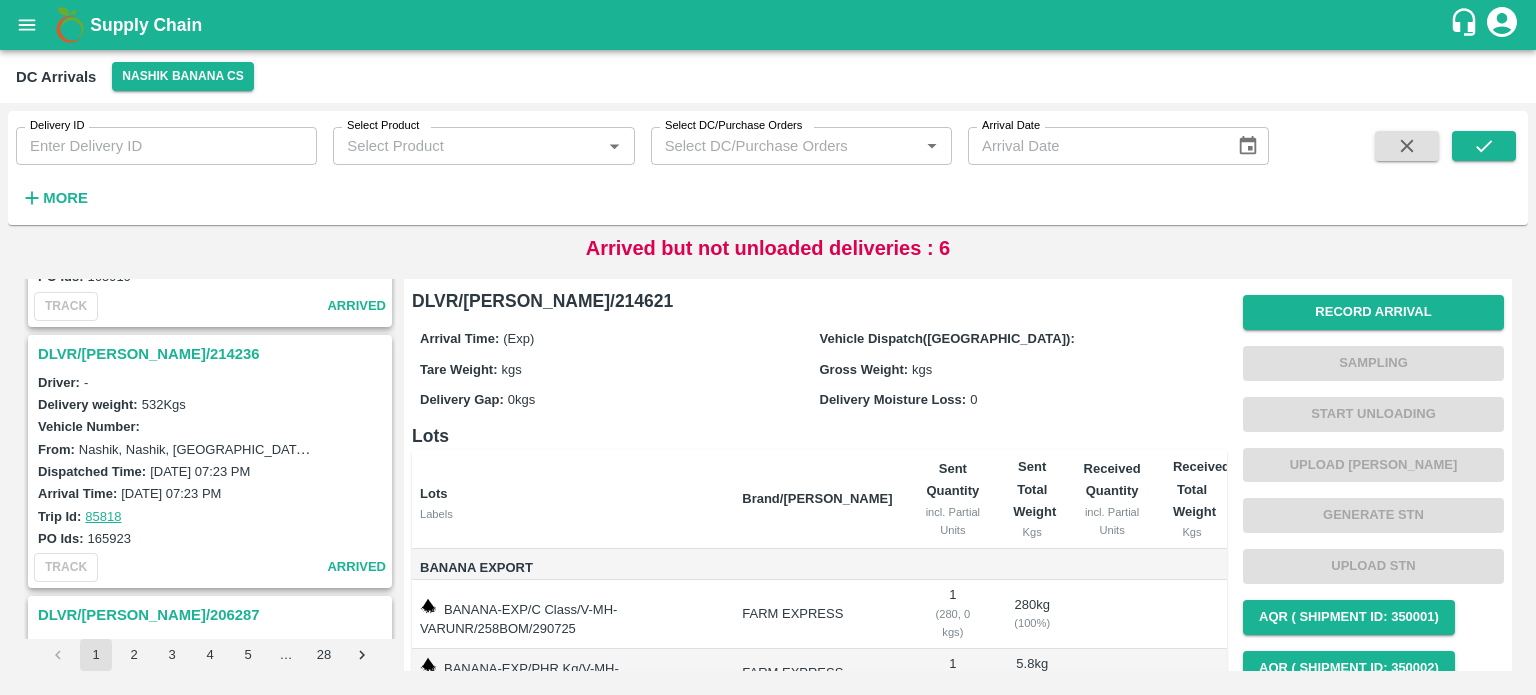 scroll, scrollTop: 4396, scrollLeft: 0, axis: vertical 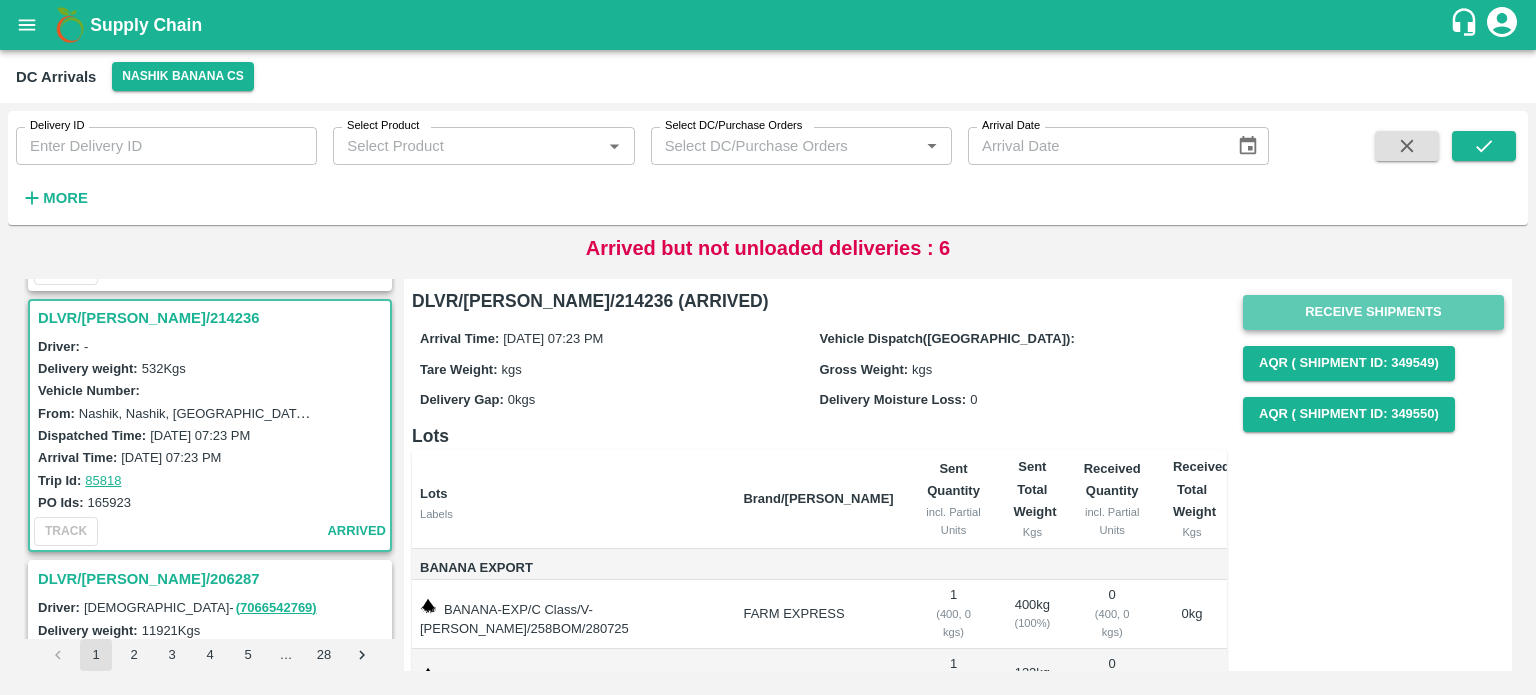 click on "Receive Shipments" at bounding box center [1373, 312] 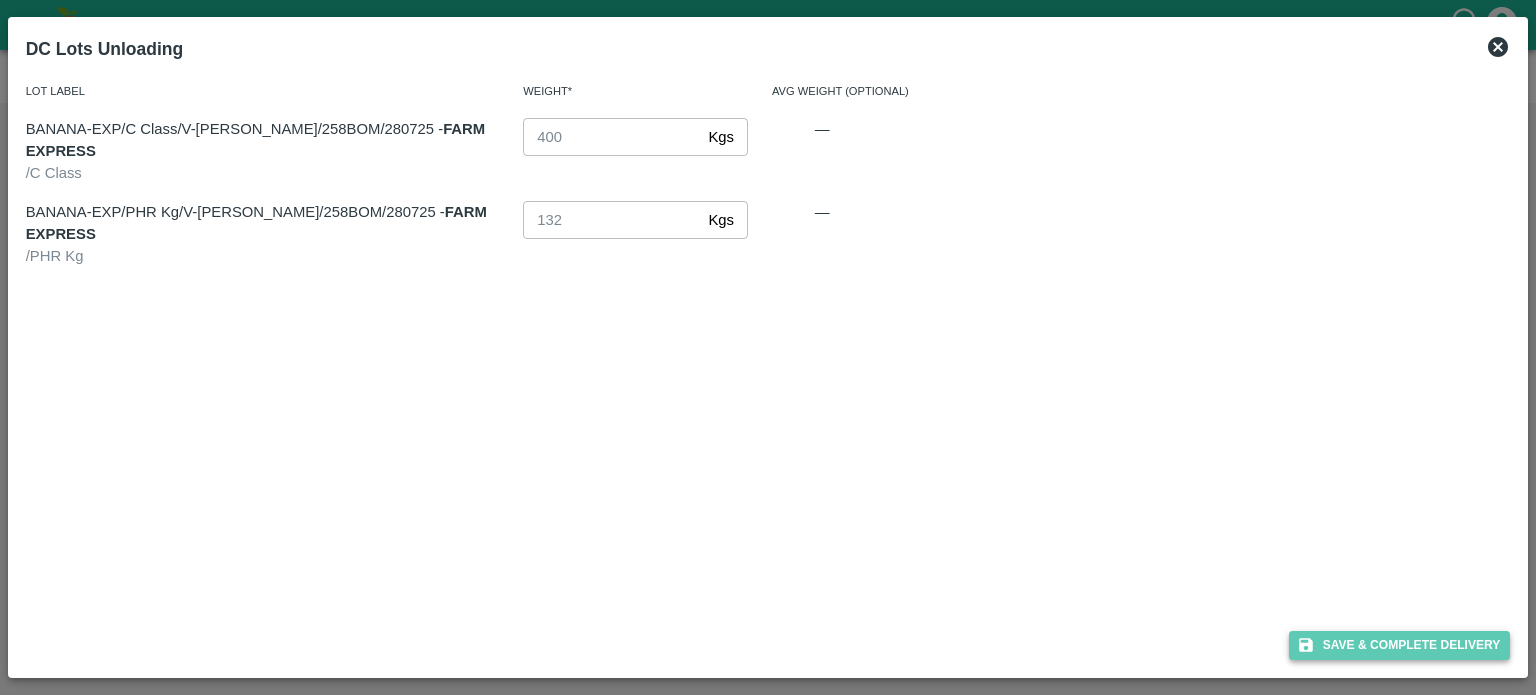 click on "Save & Complete Delivery" at bounding box center (1400, 645) 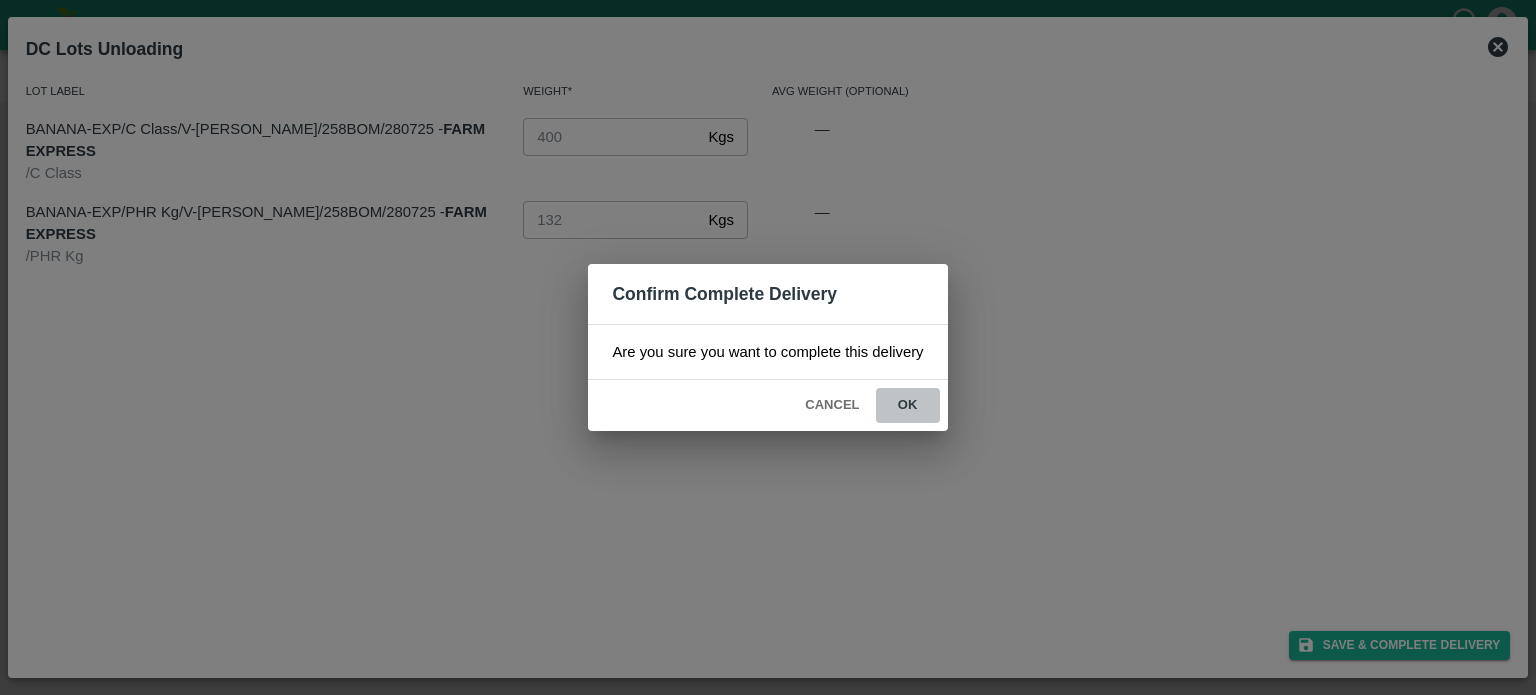 click on "ok" at bounding box center (908, 405) 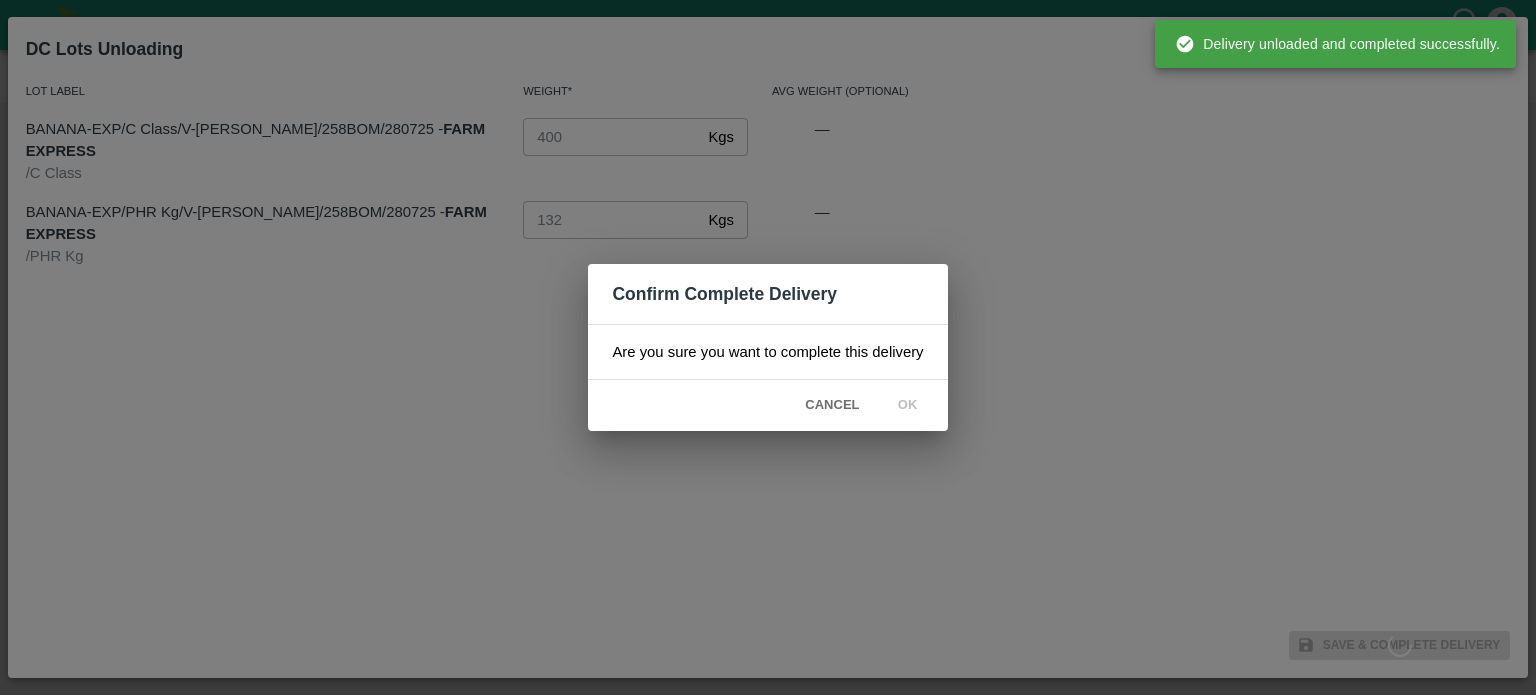 scroll, scrollTop: 0, scrollLeft: 0, axis: both 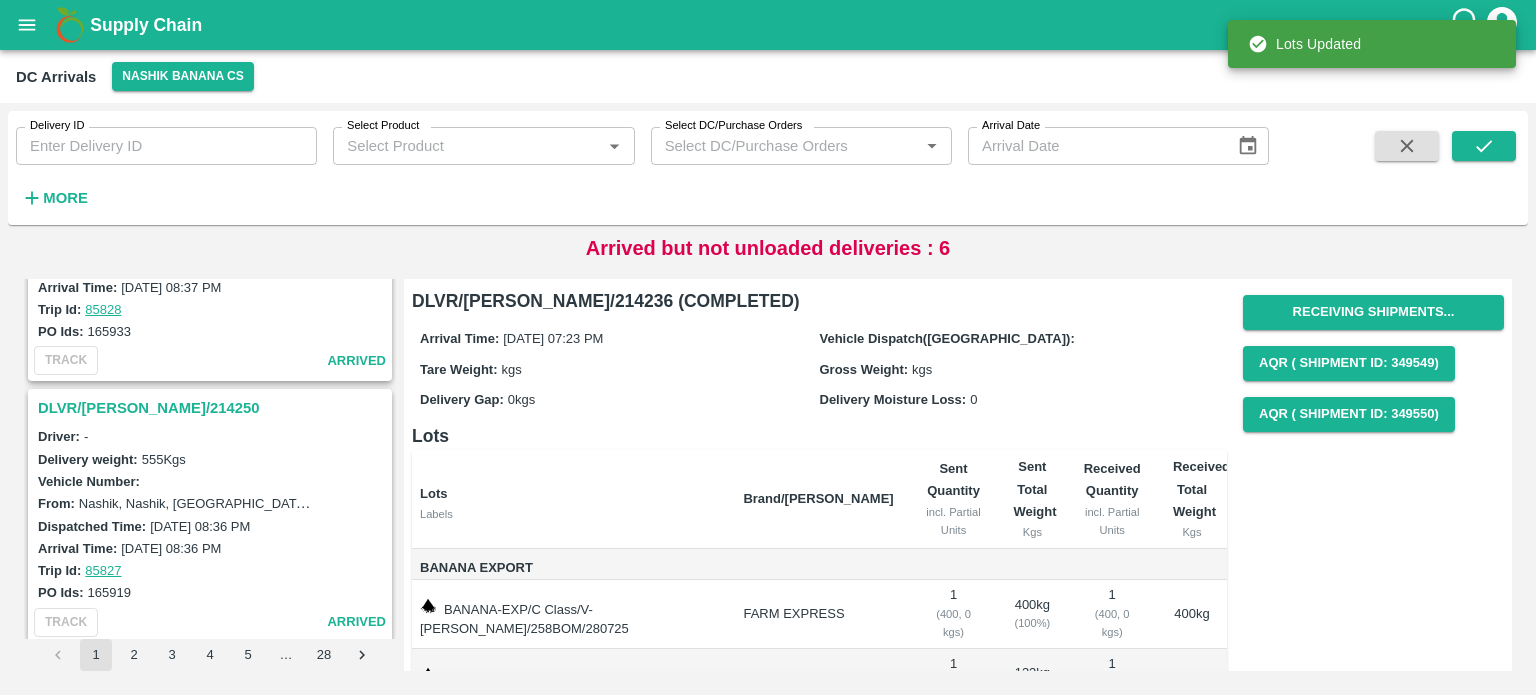 click on "DLVR/NASH/214250" at bounding box center (213, 408) 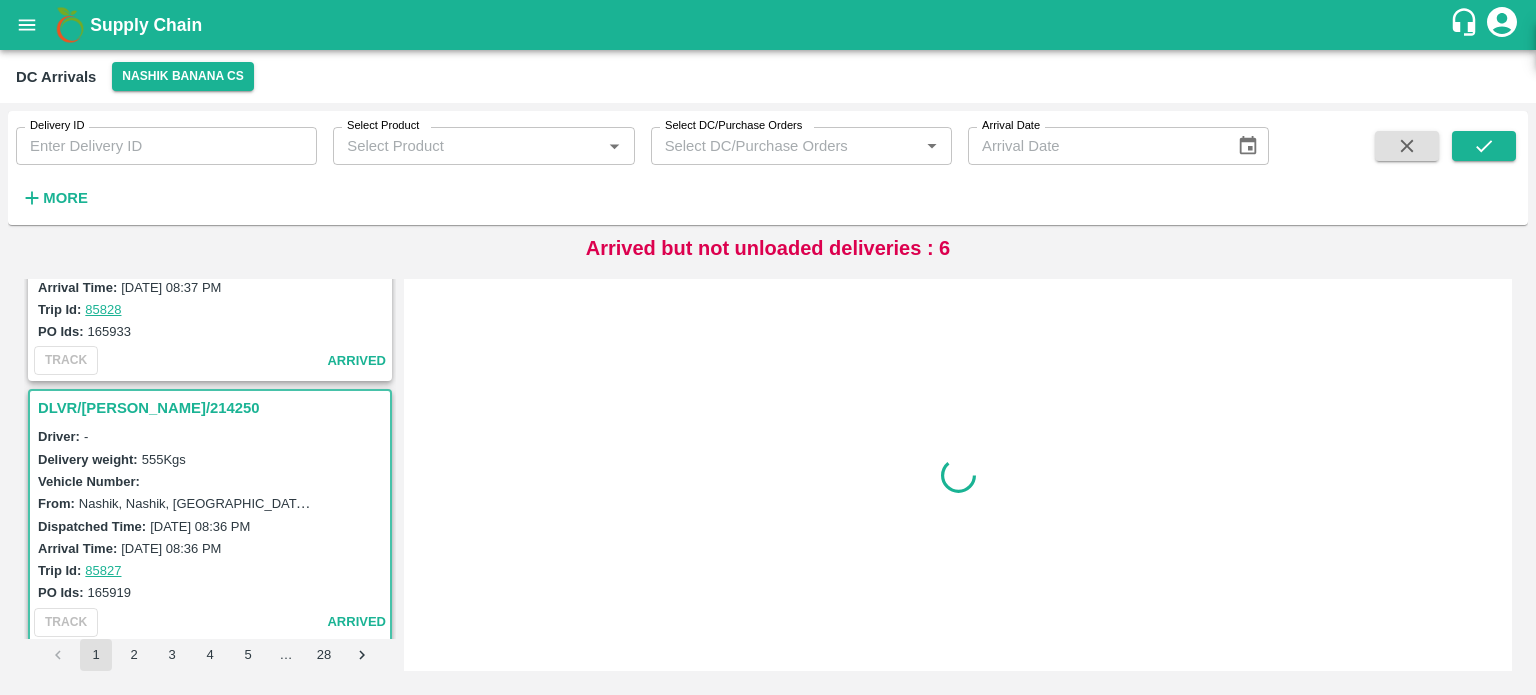 scroll, scrollTop: 4172, scrollLeft: 0, axis: vertical 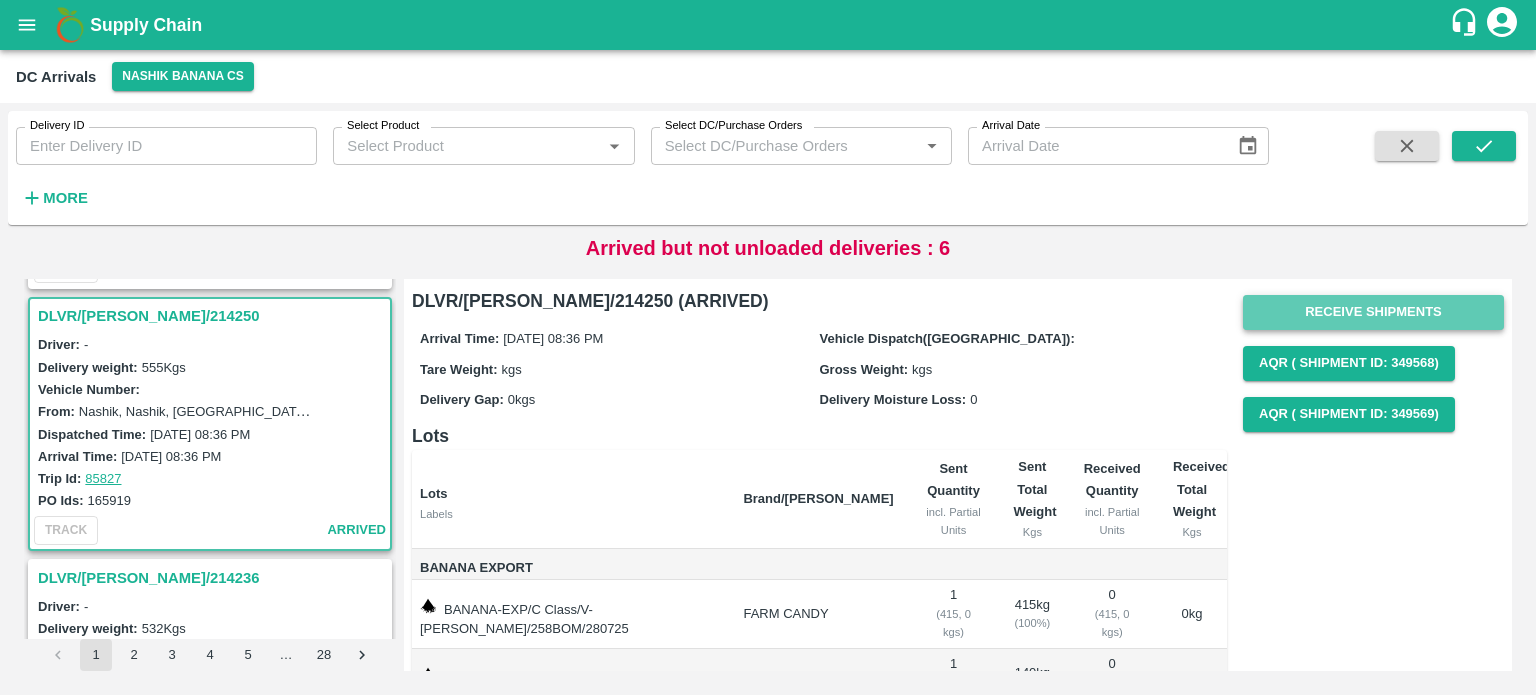click on "Receive Shipments" at bounding box center (1373, 312) 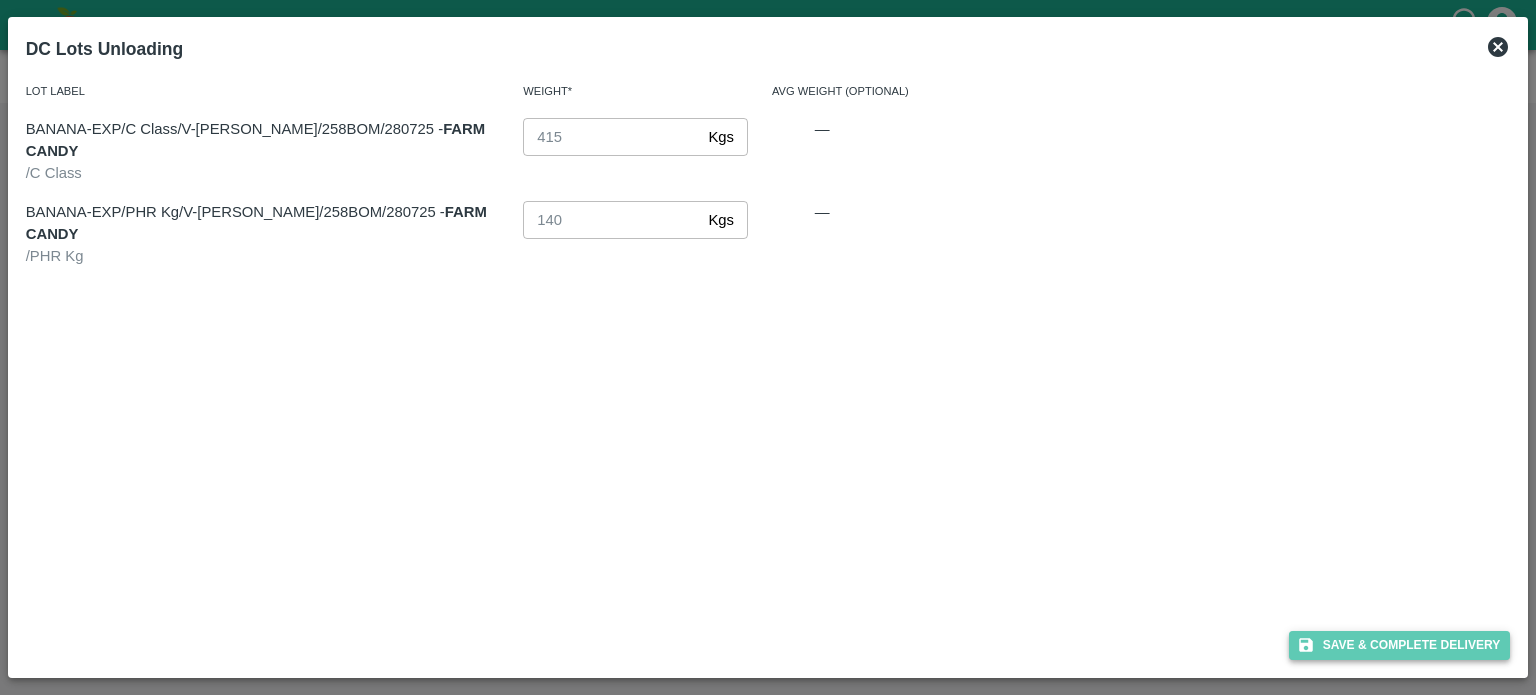 click on "Save & Complete Delivery" at bounding box center [1400, 645] 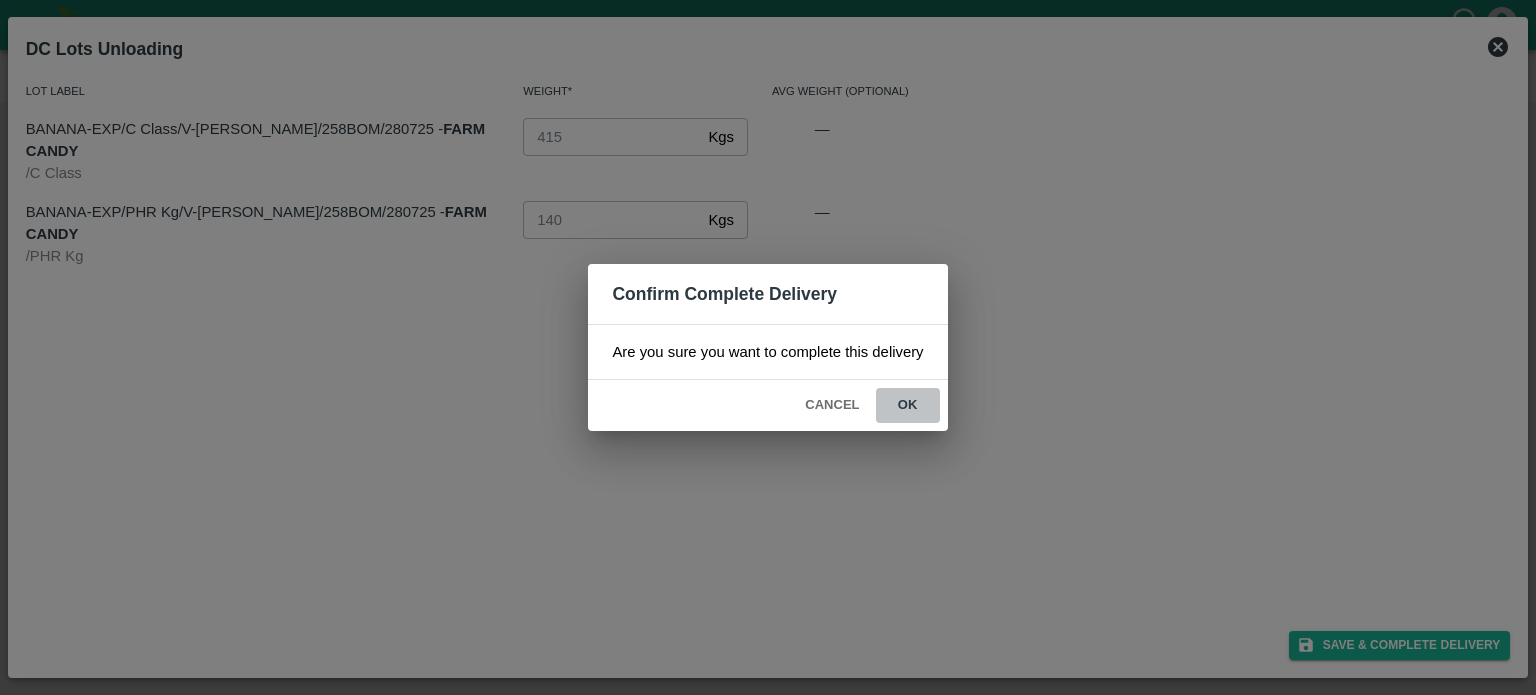 click on "ok" at bounding box center [908, 405] 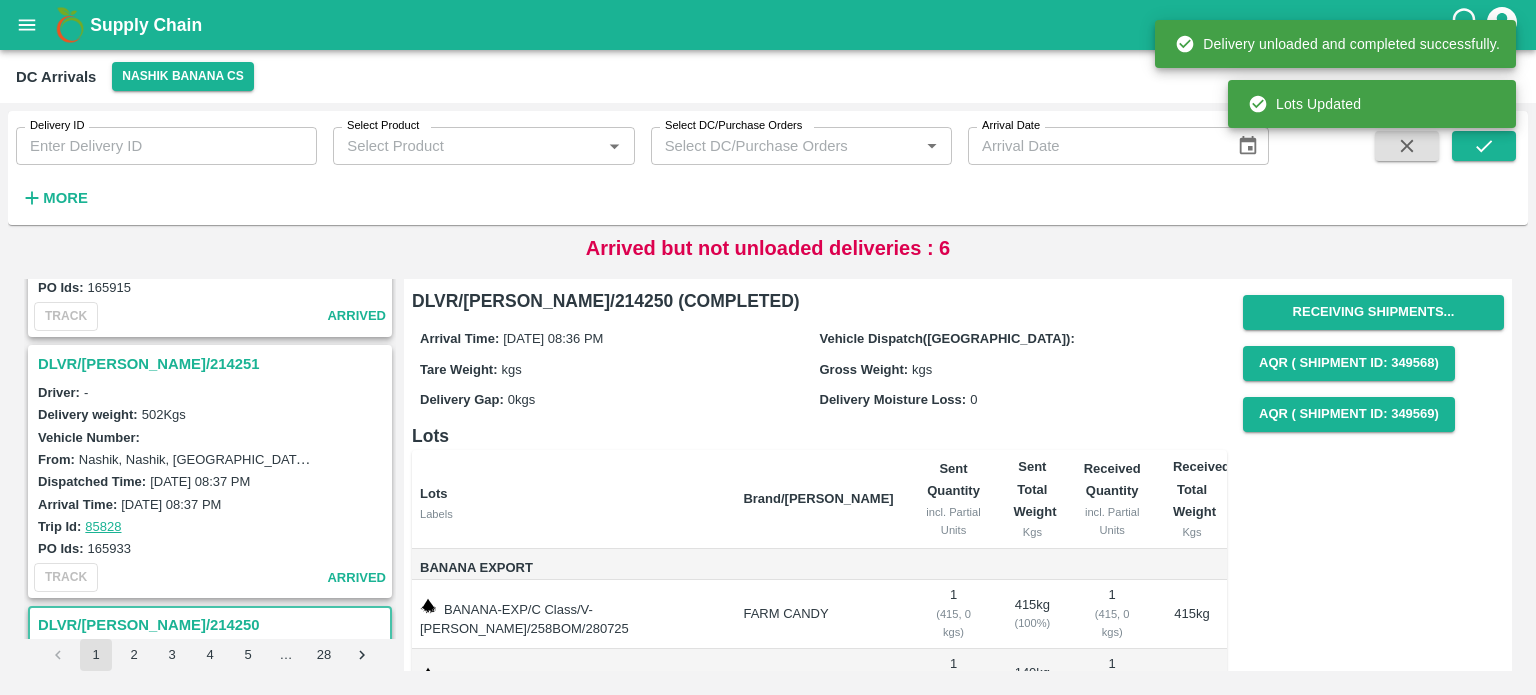 scroll, scrollTop: 3856, scrollLeft: 0, axis: vertical 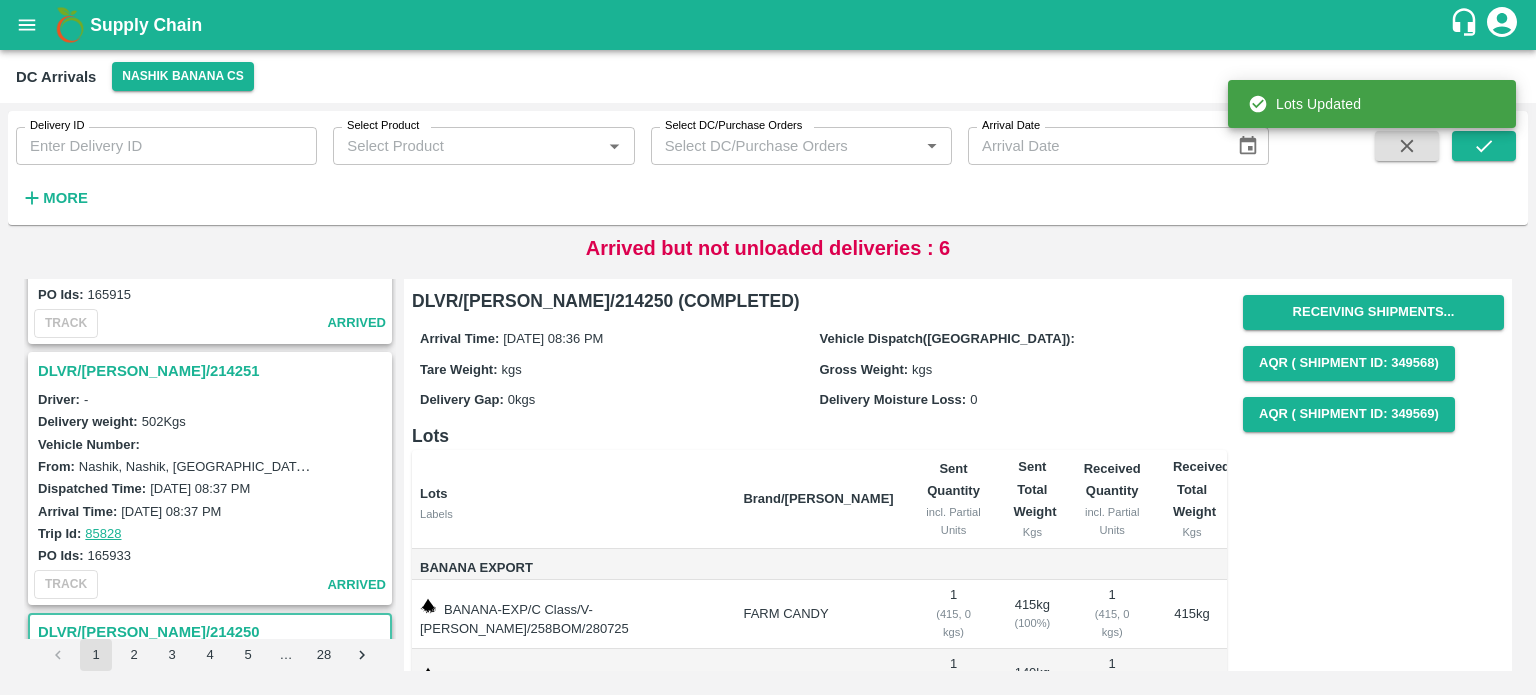 click on "DLVR/NASH/214251" at bounding box center [210, 371] 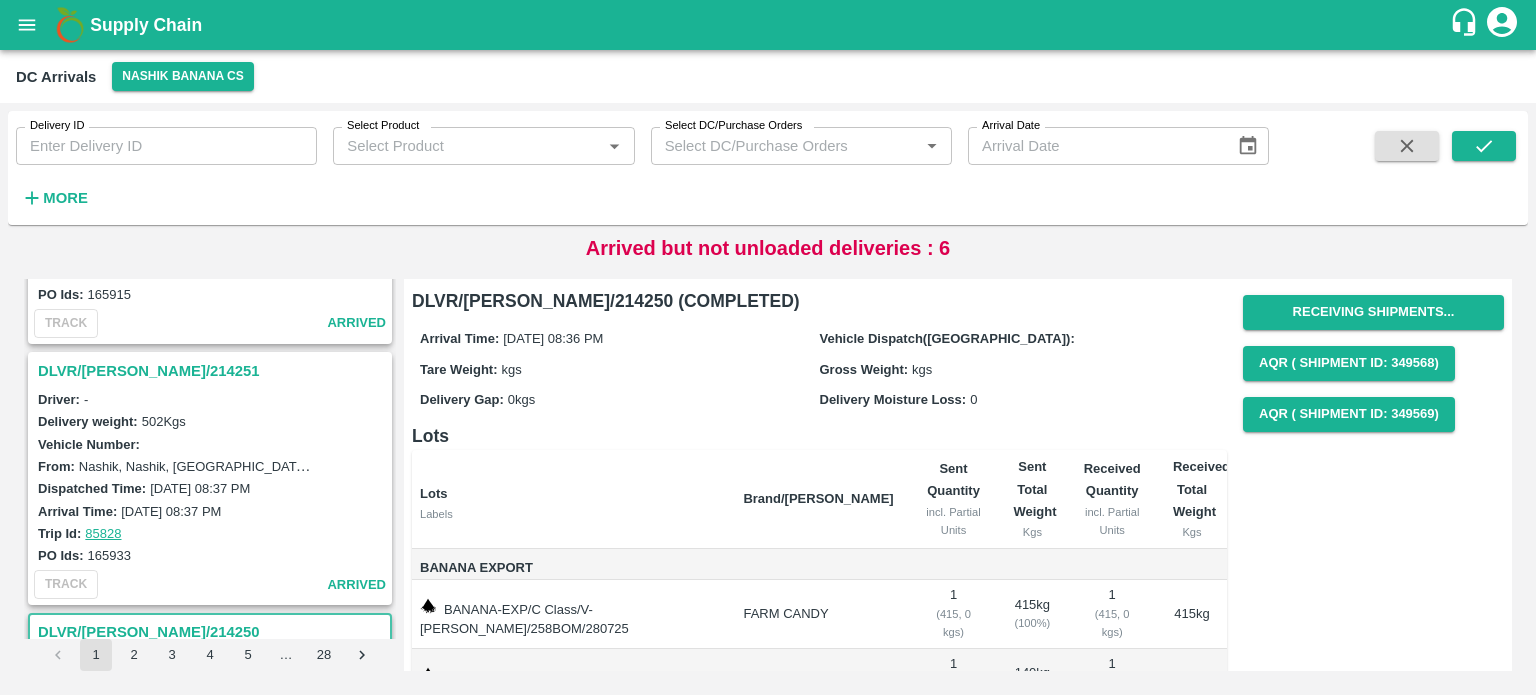 click on "DLVR/NASH/214251" at bounding box center [213, 371] 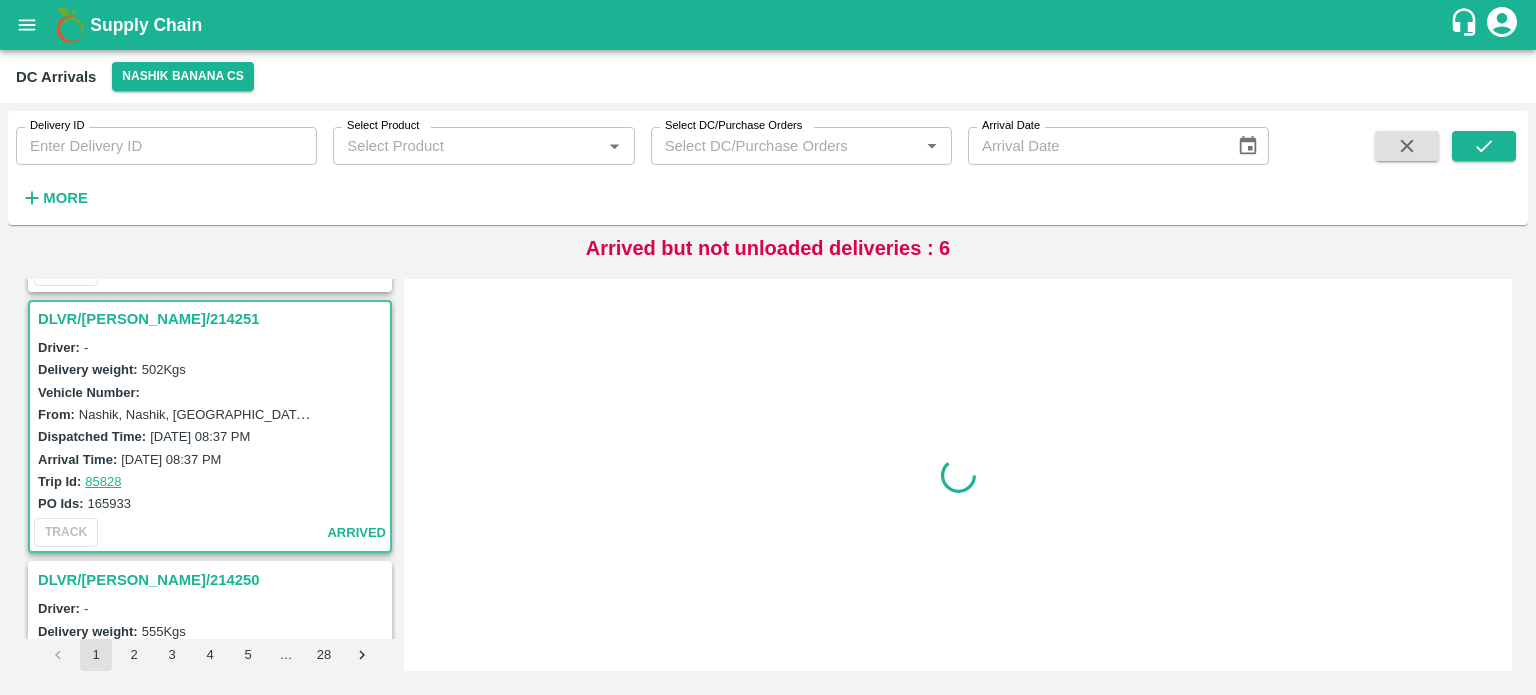 scroll, scrollTop: 3911, scrollLeft: 0, axis: vertical 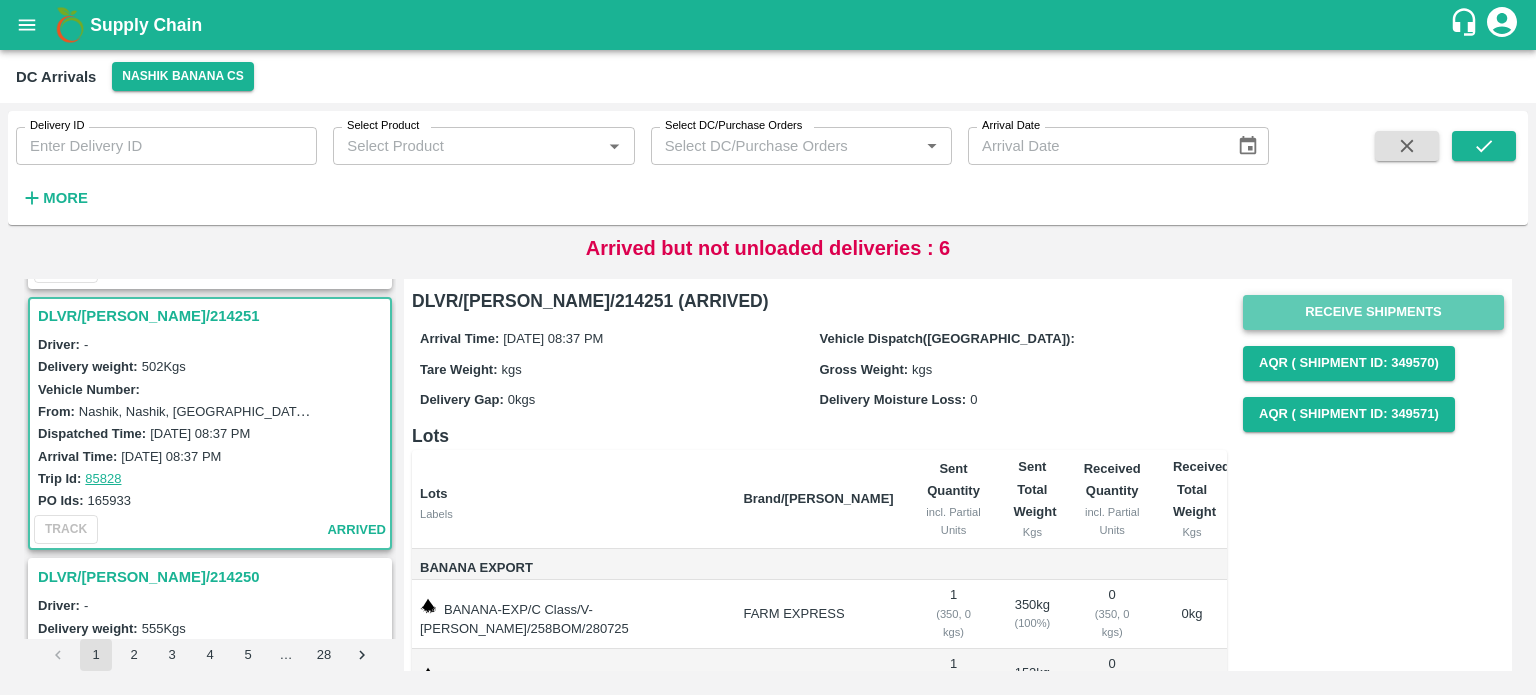 click on "Receive Shipments" at bounding box center [1373, 312] 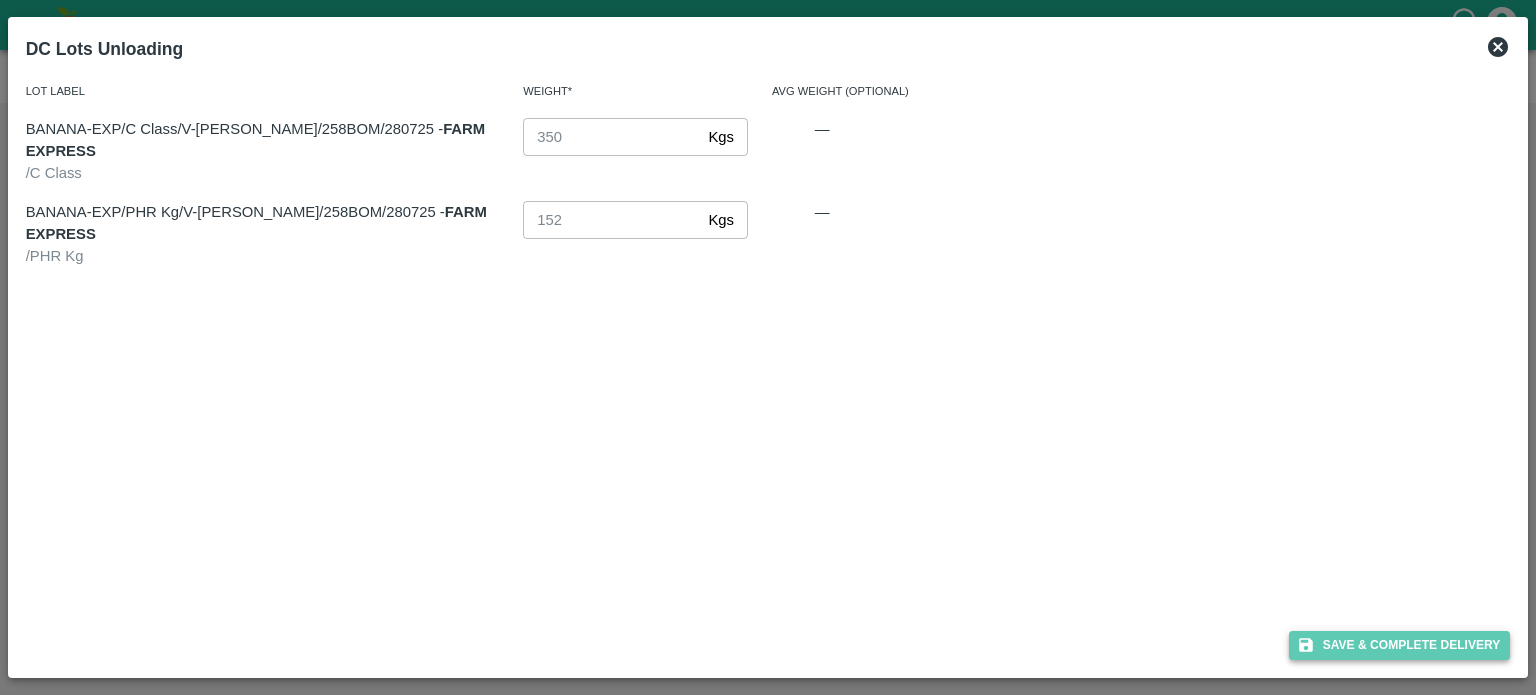 click on "Save & Complete Delivery" at bounding box center [1400, 645] 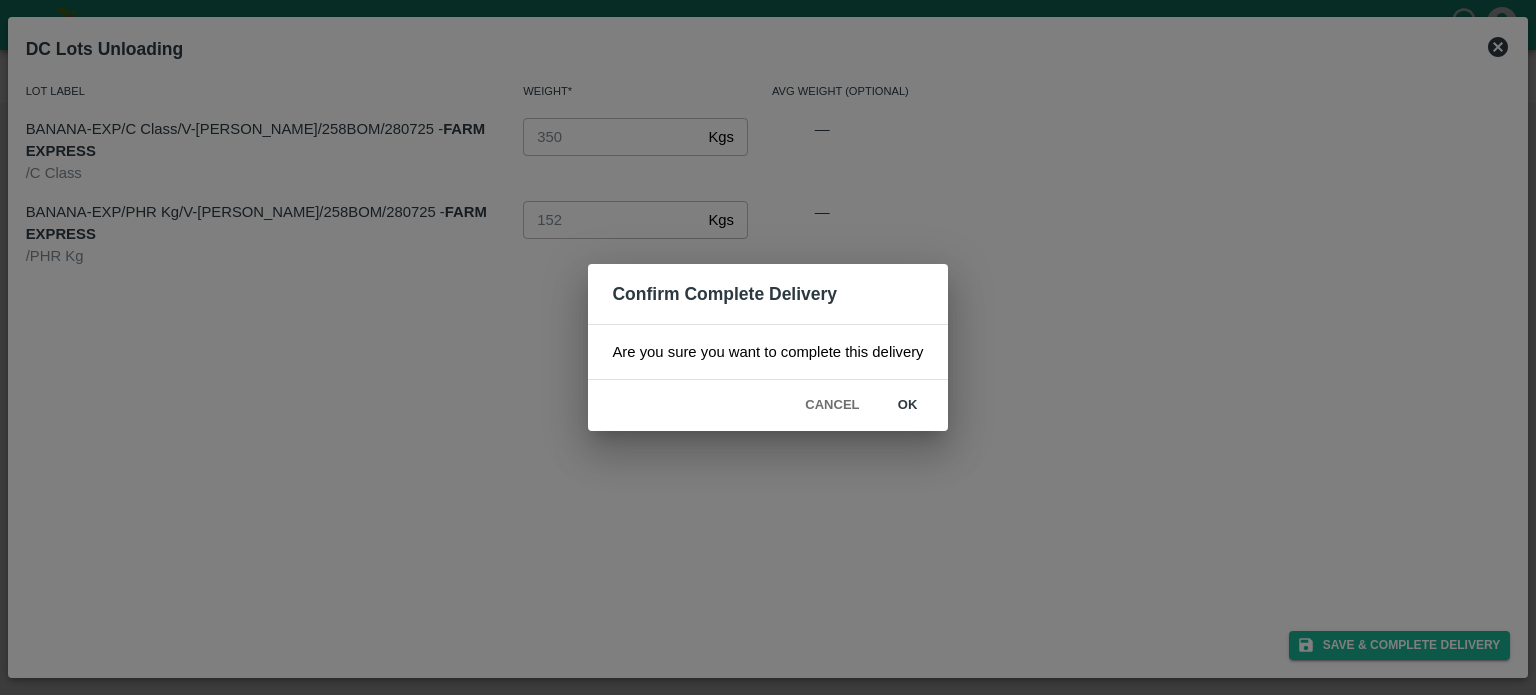 click on "ok" at bounding box center [908, 405] 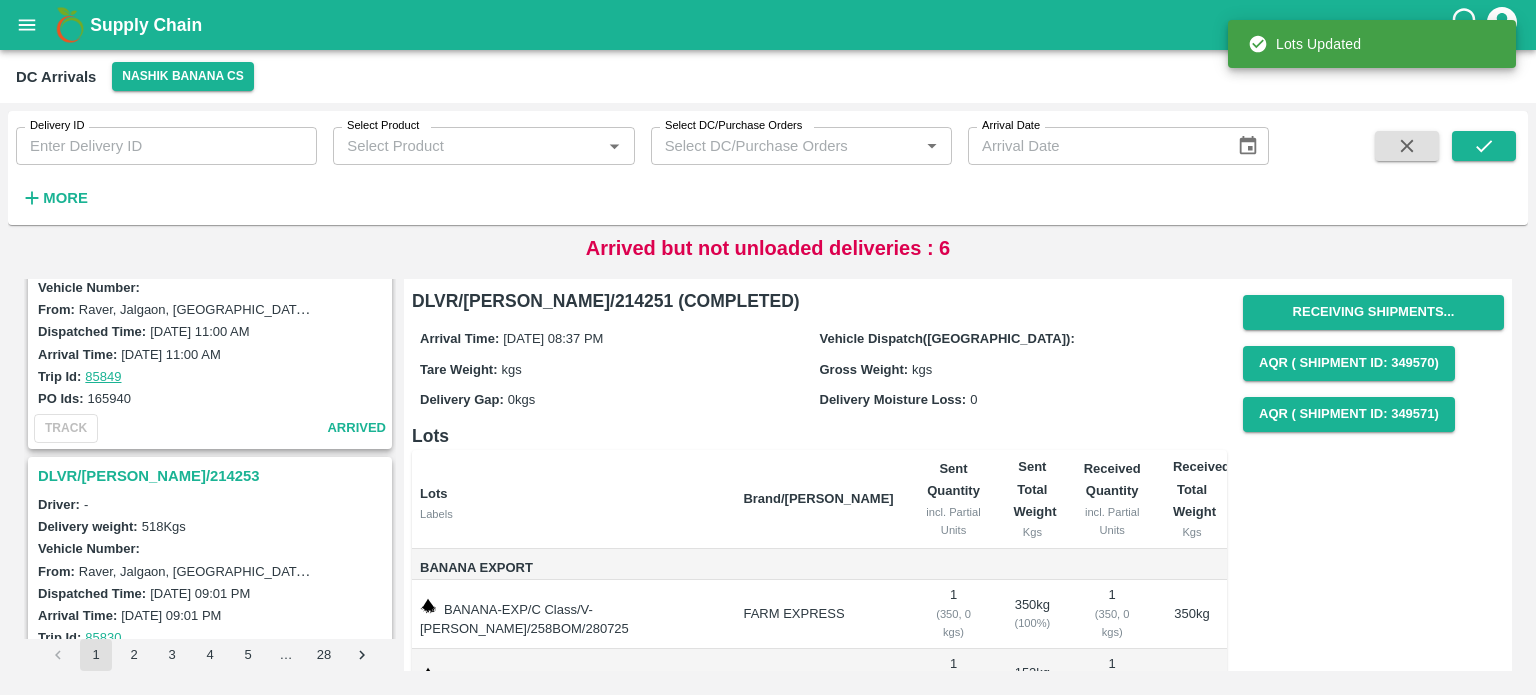 scroll, scrollTop: 3485, scrollLeft: 0, axis: vertical 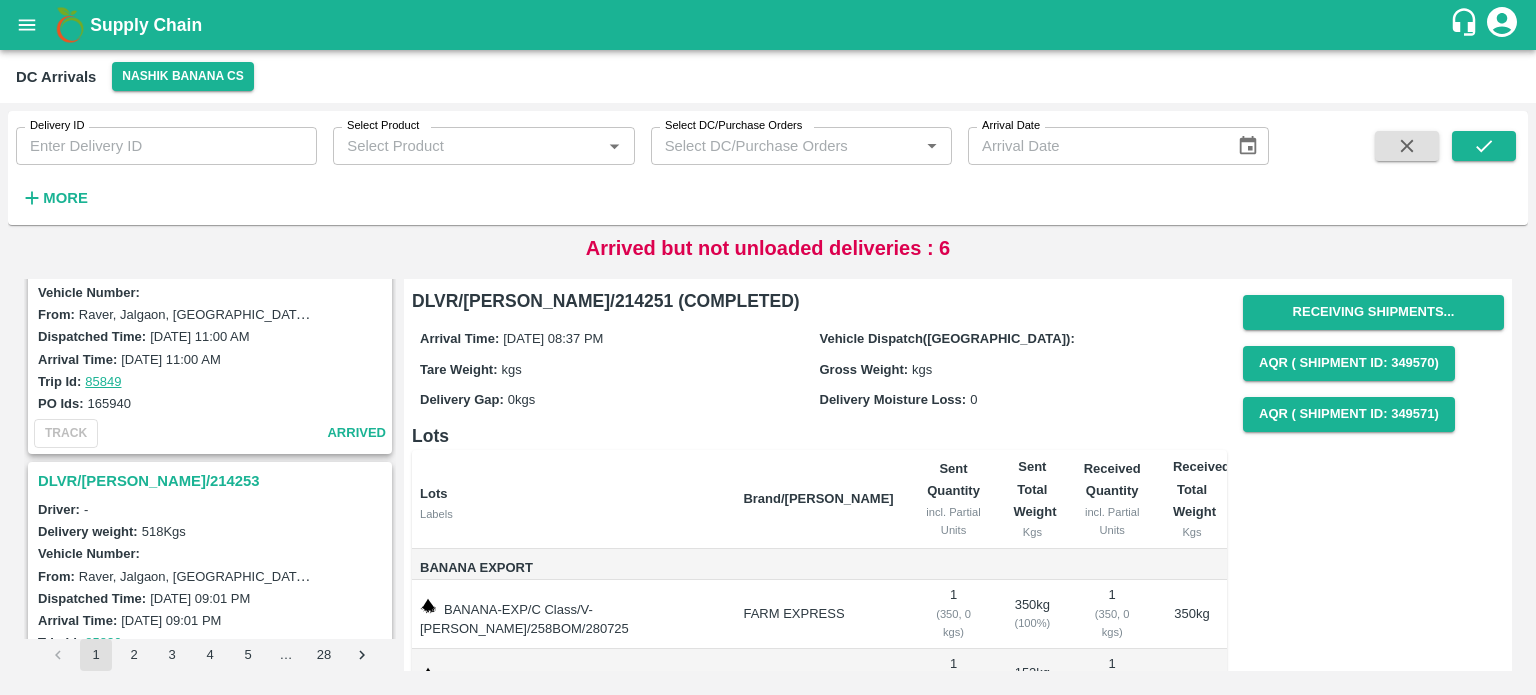 click on "DLVR/NASH/214253" at bounding box center (213, 481) 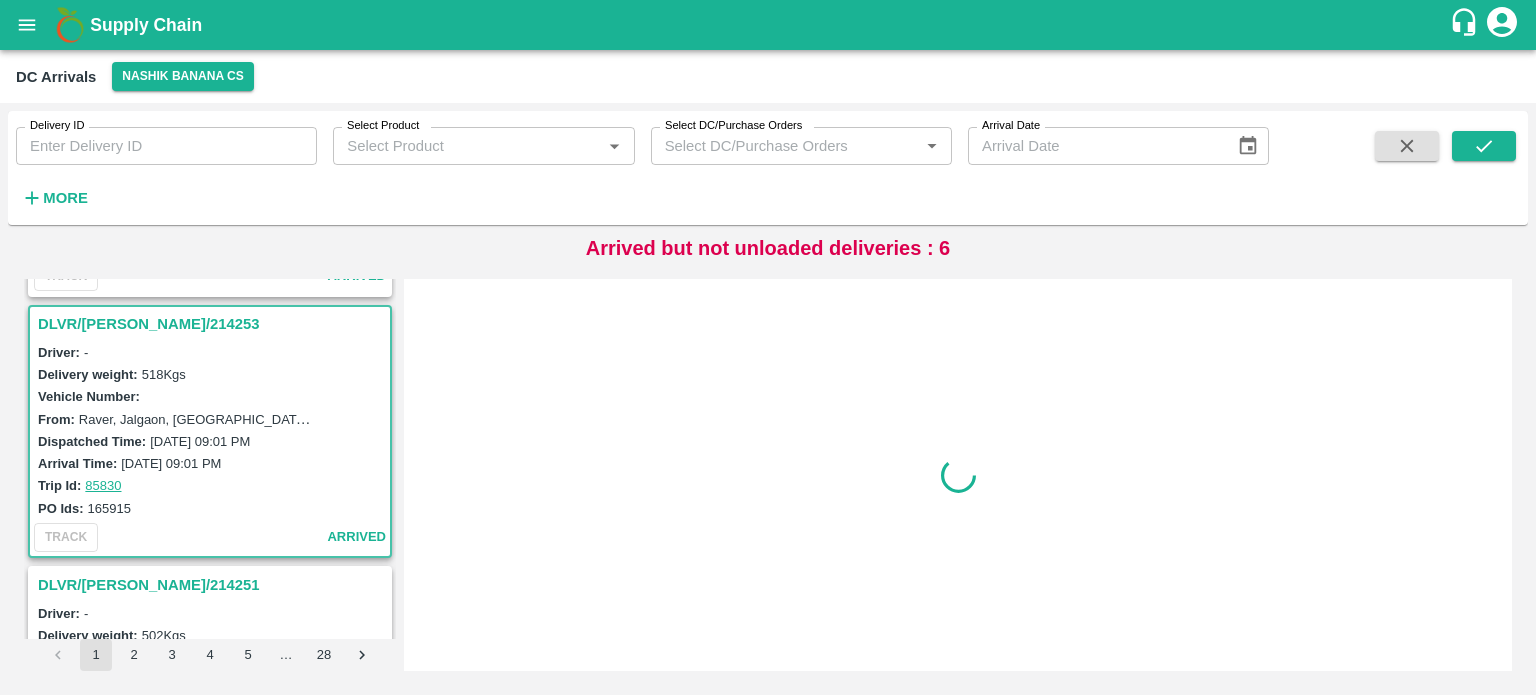 scroll, scrollTop: 3651, scrollLeft: 0, axis: vertical 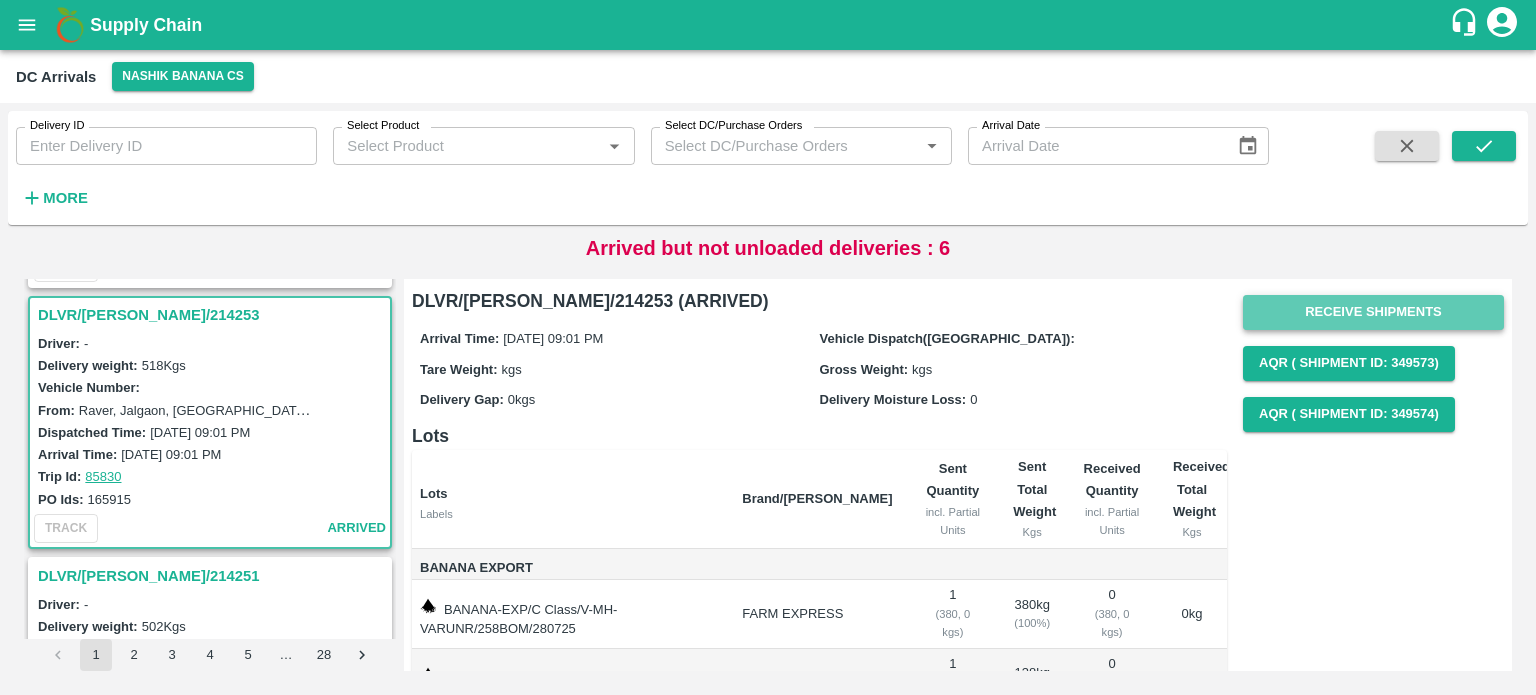 click on "Receive Shipments" at bounding box center (1373, 312) 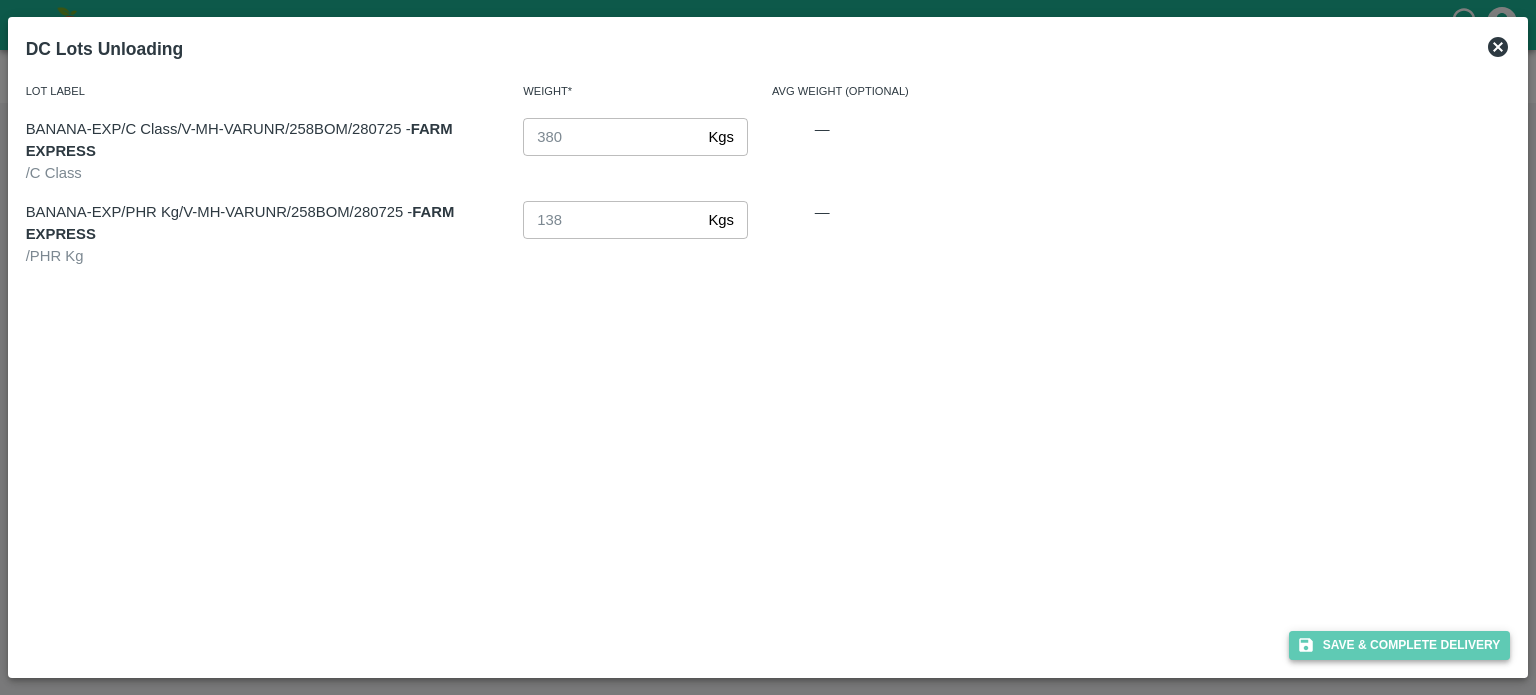 click on "Save & Complete Delivery" at bounding box center [1400, 645] 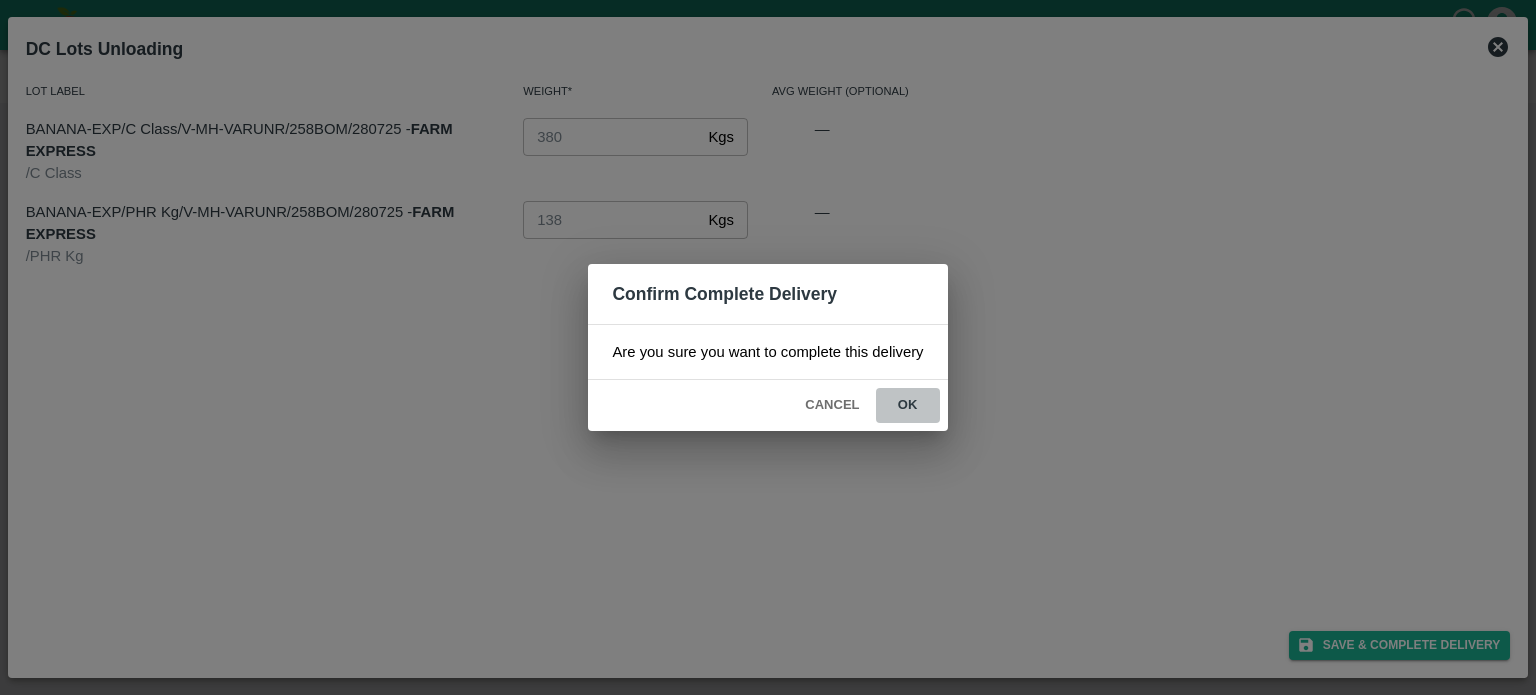 click on "ok" at bounding box center [908, 405] 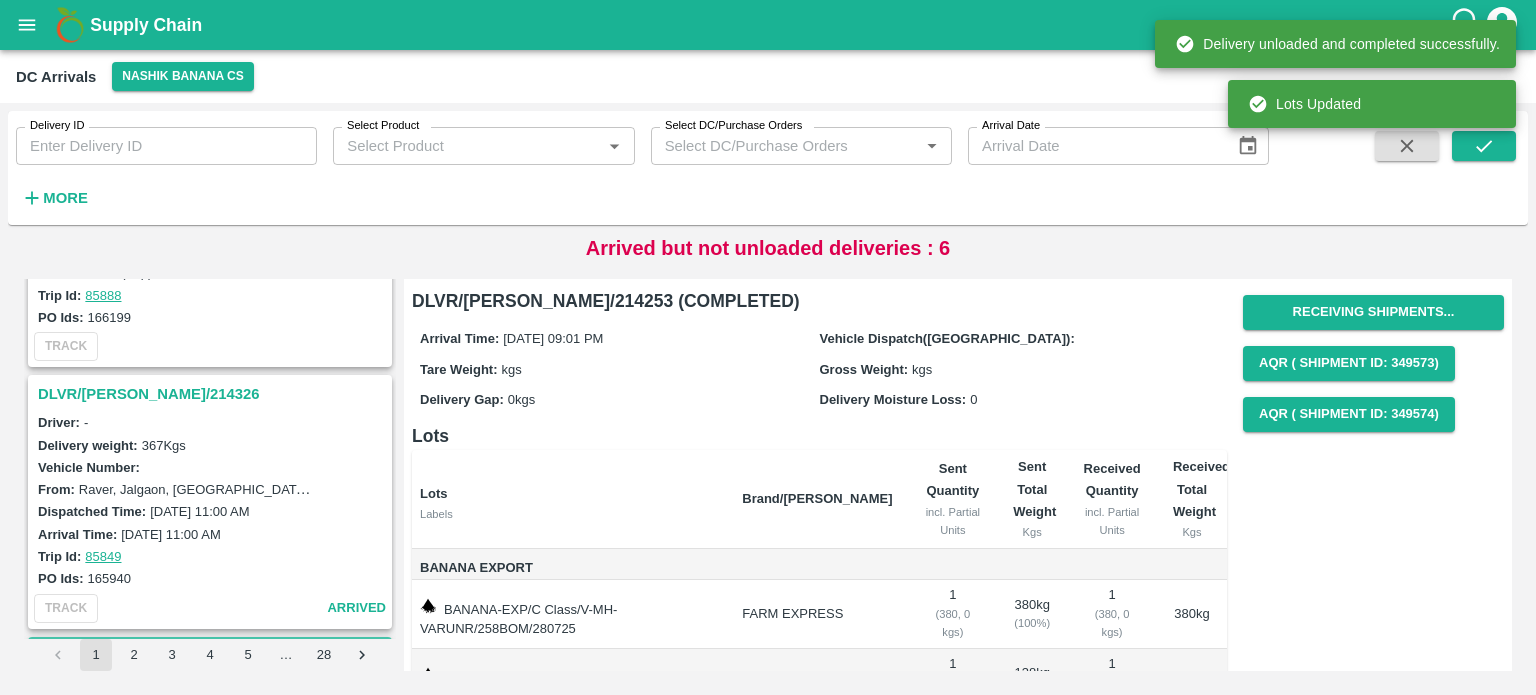 scroll, scrollTop: 3336, scrollLeft: 0, axis: vertical 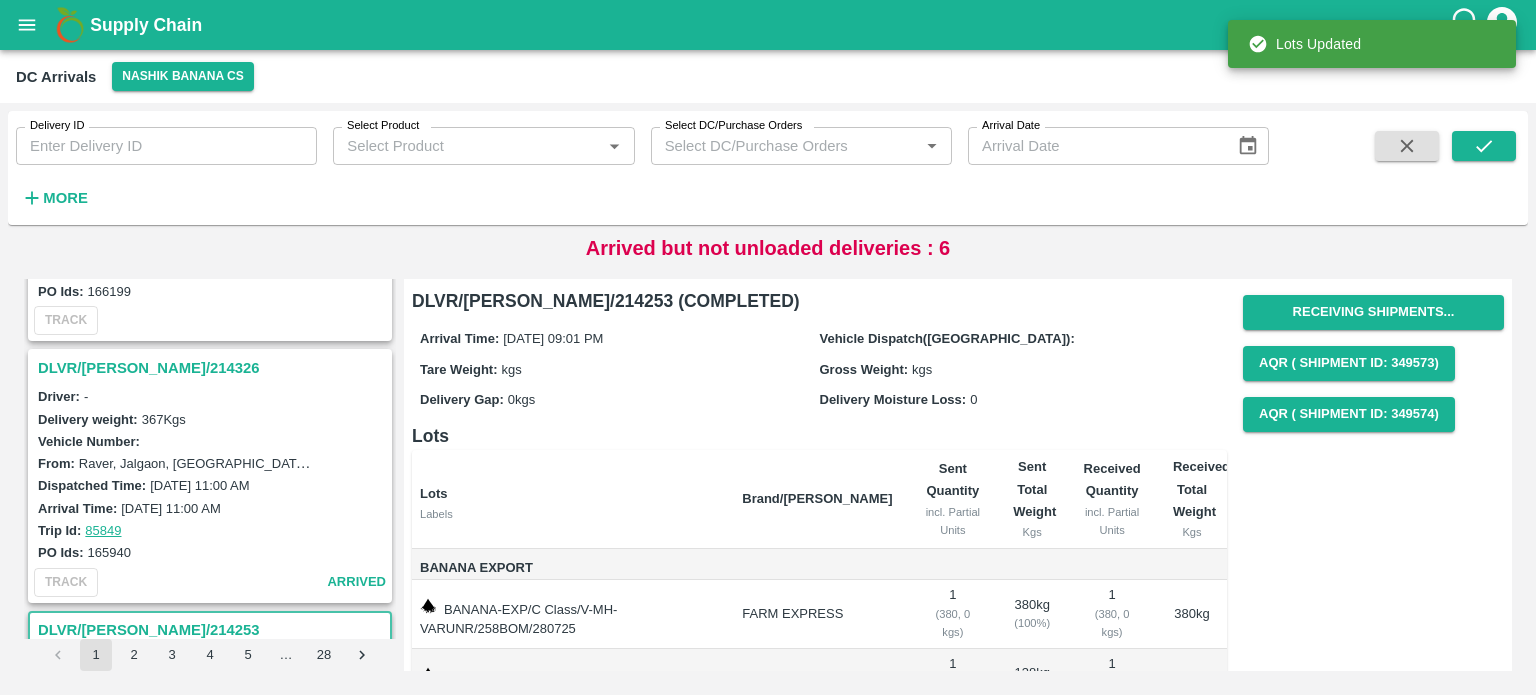 click on "DLVR/NASH/214326" at bounding box center (213, 368) 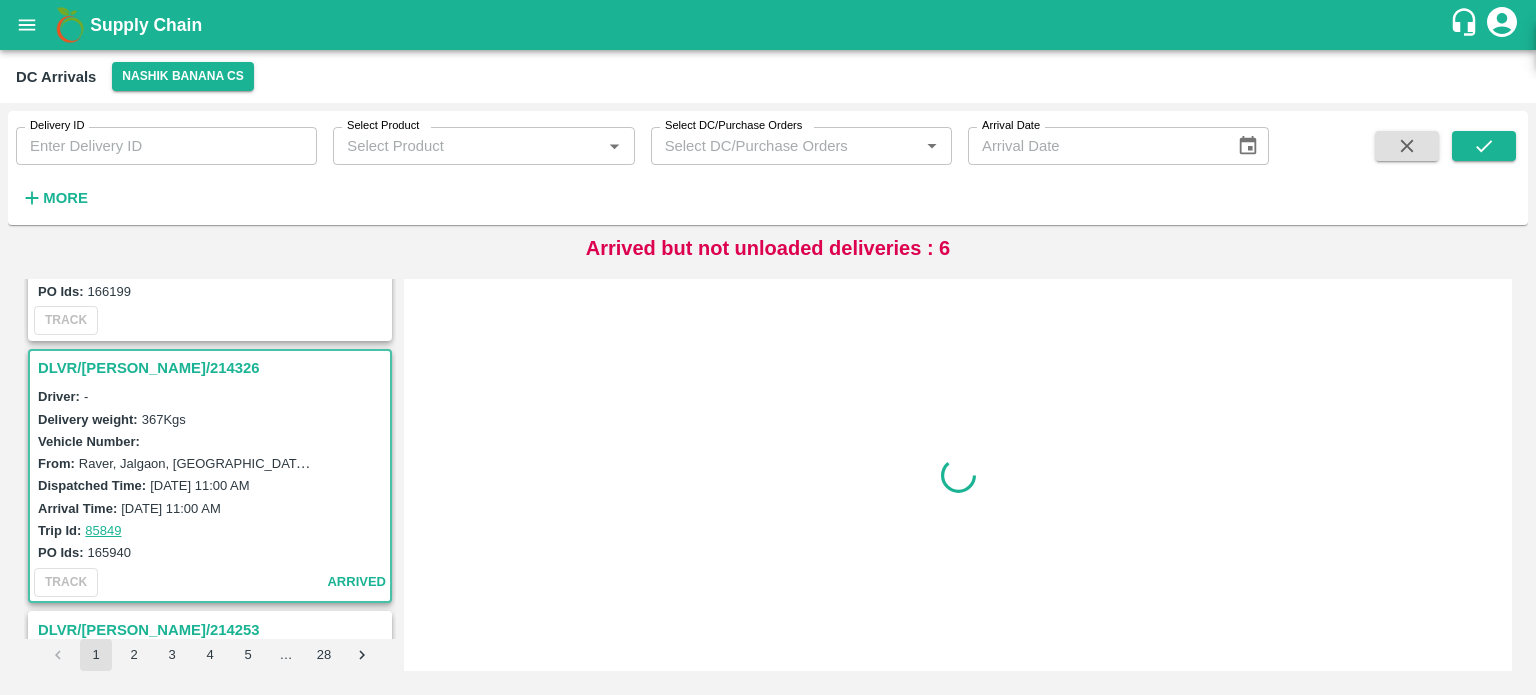 scroll, scrollTop: 3391, scrollLeft: 0, axis: vertical 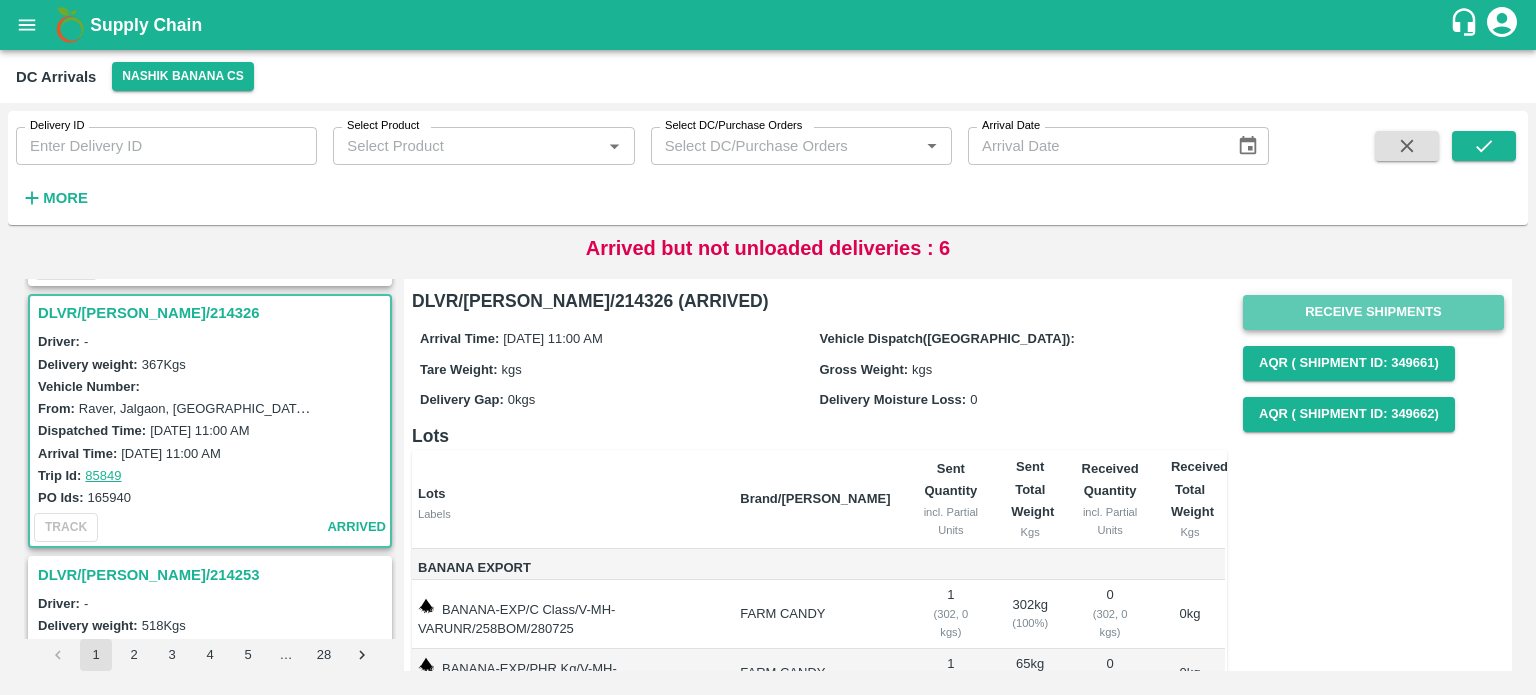click on "Receive Shipments" at bounding box center [1373, 312] 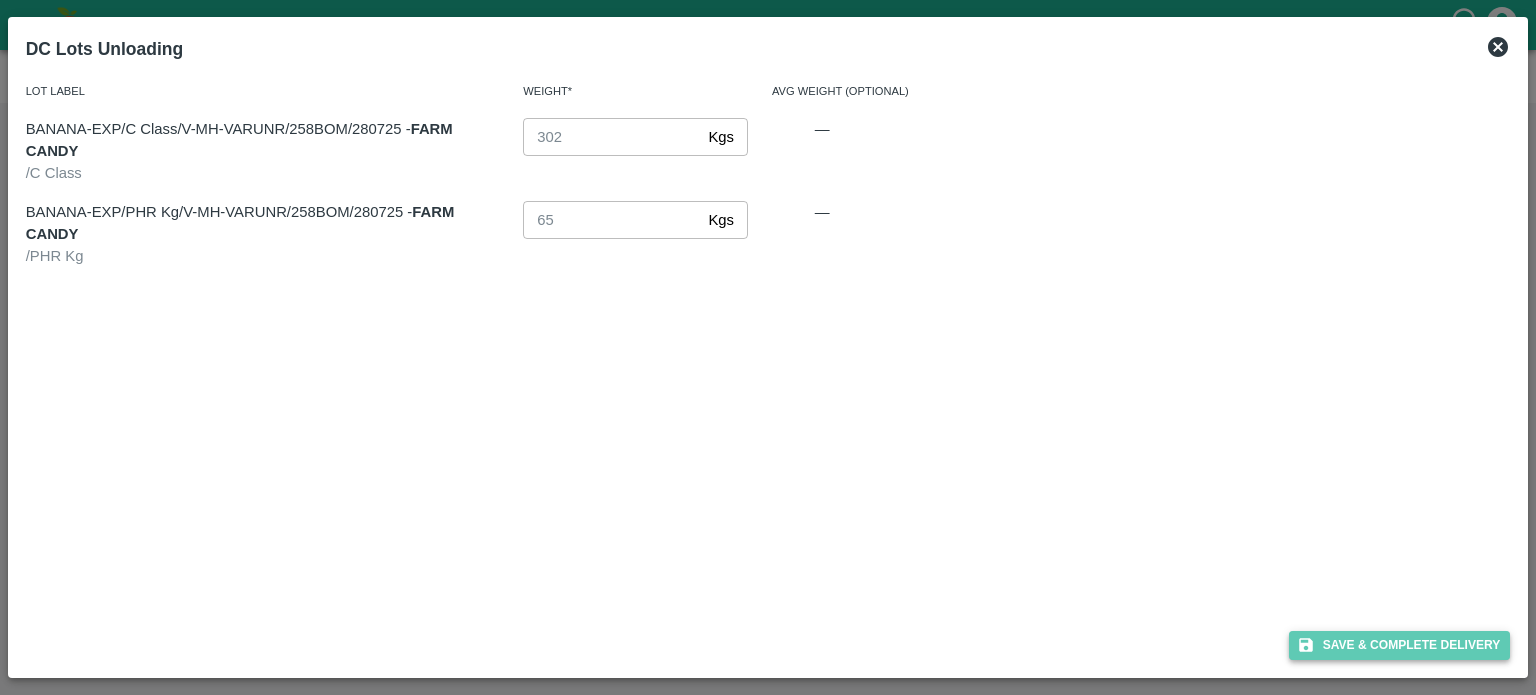 click on "Save & Complete Delivery" at bounding box center (1400, 645) 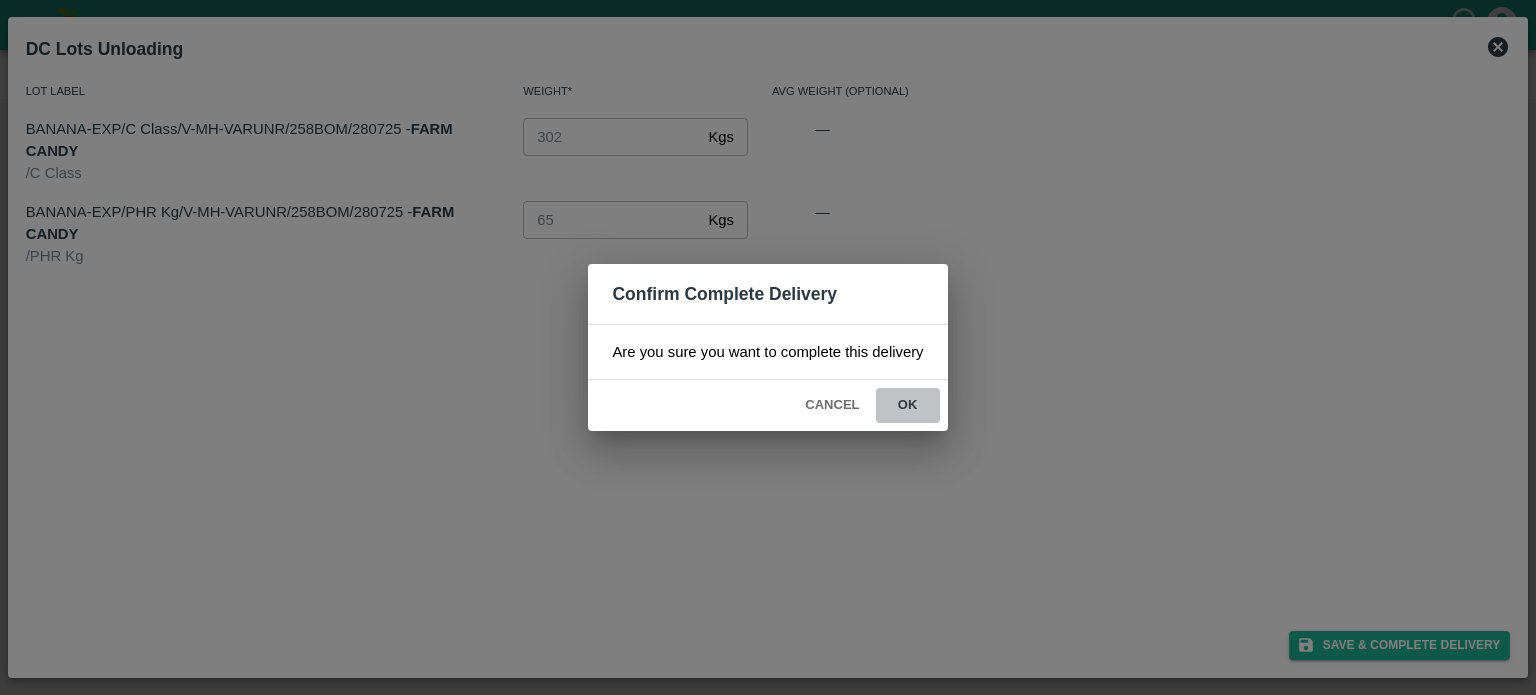 click on "ok" at bounding box center (908, 405) 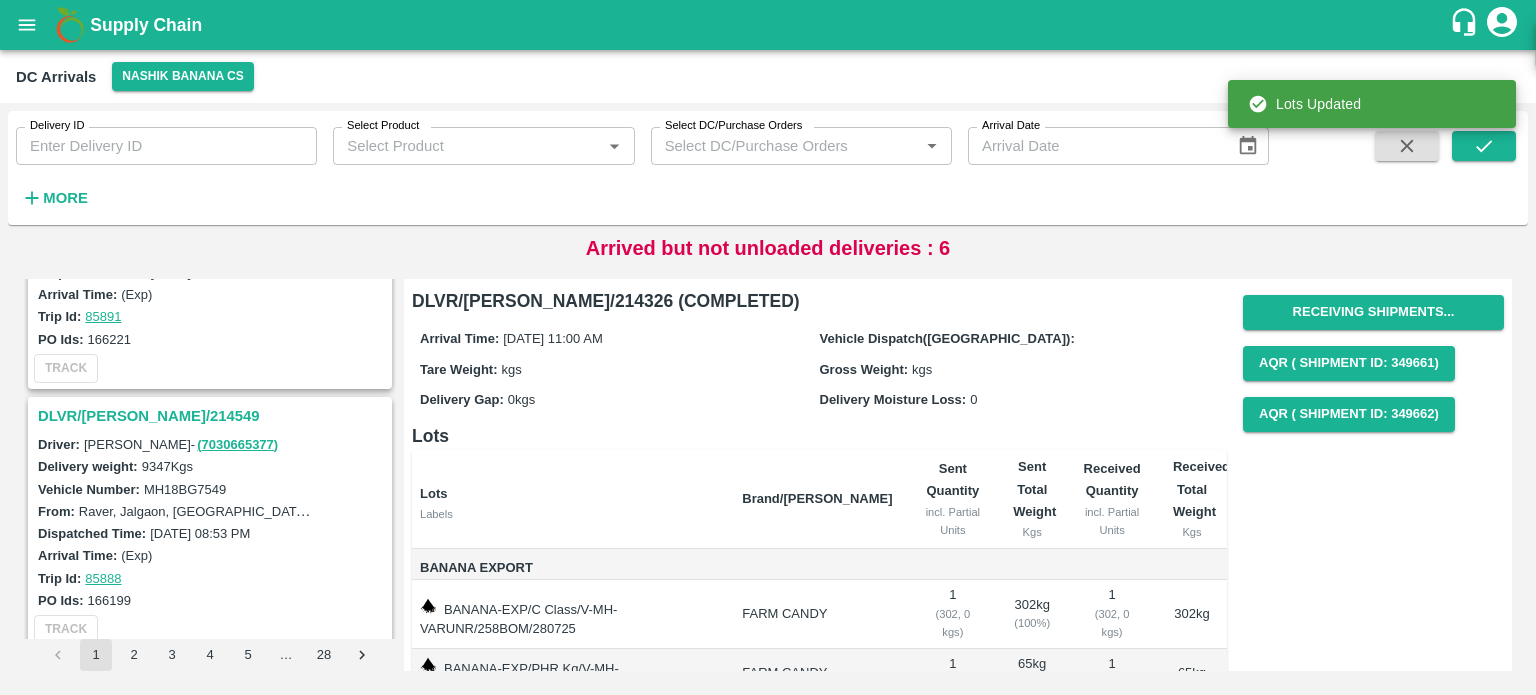 scroll, scrollTop: 3029, scrollLeft: 0, axis: vertical 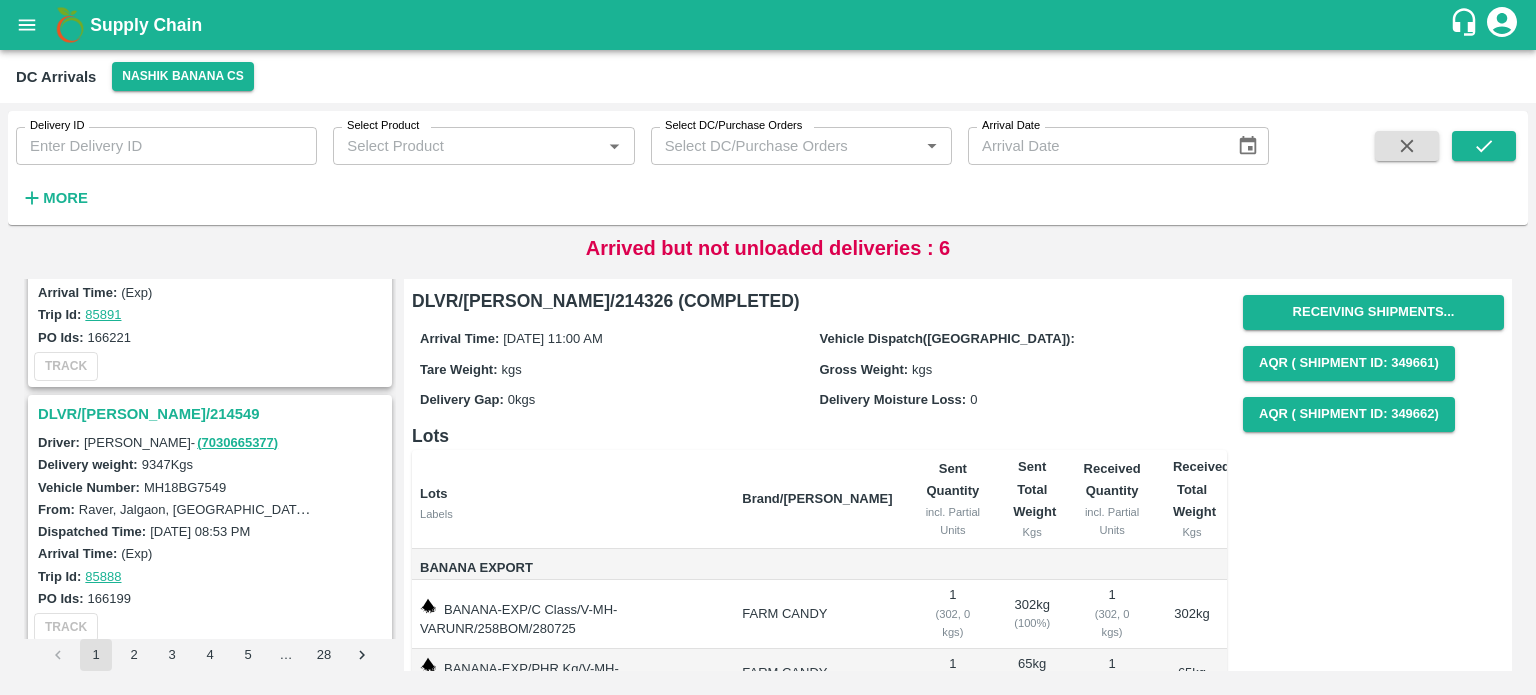 click on "DLVR/NASH/214549" at bounding box center [213, 414] 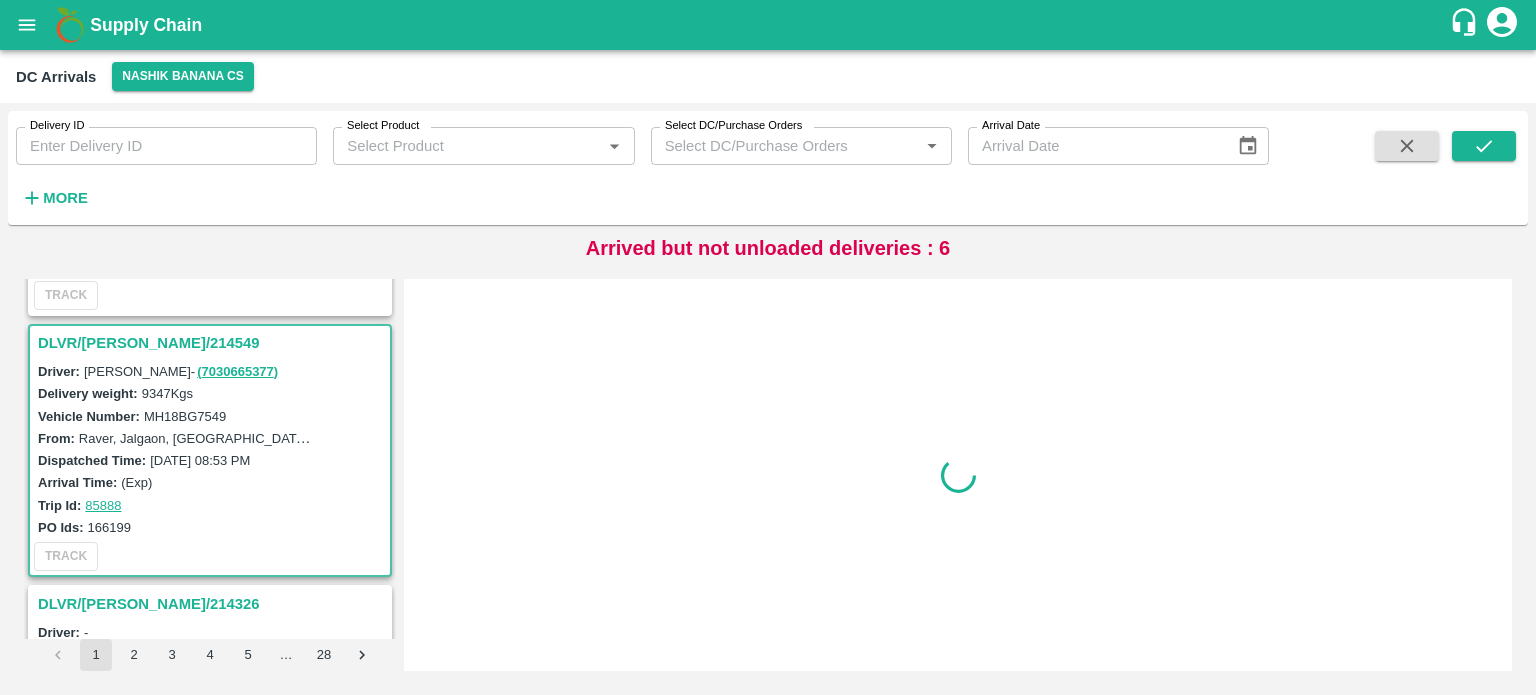 scroll, scrollTop: 3130, scrollLeft: 0, axis: vertical 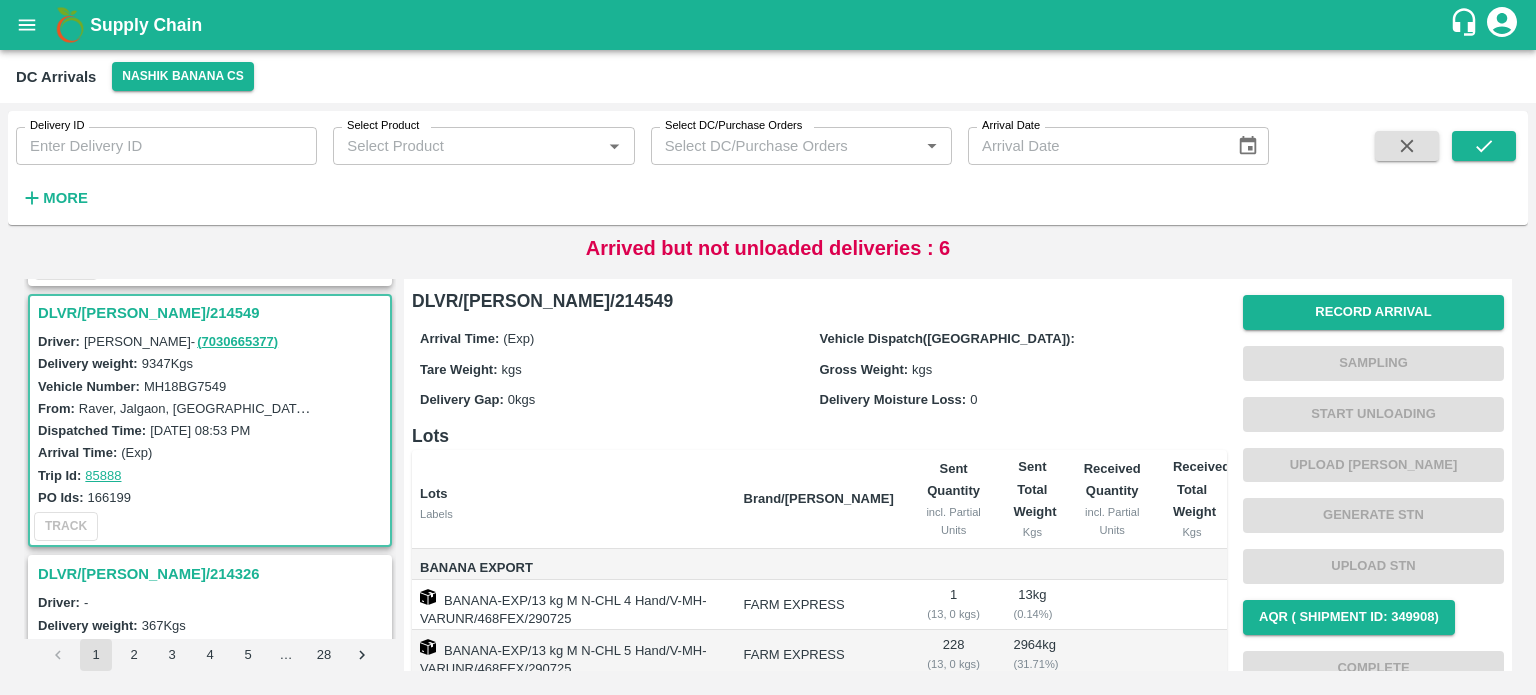 click on "Vehicle Number: MH18BG7549" at bounding box center (213, 386) 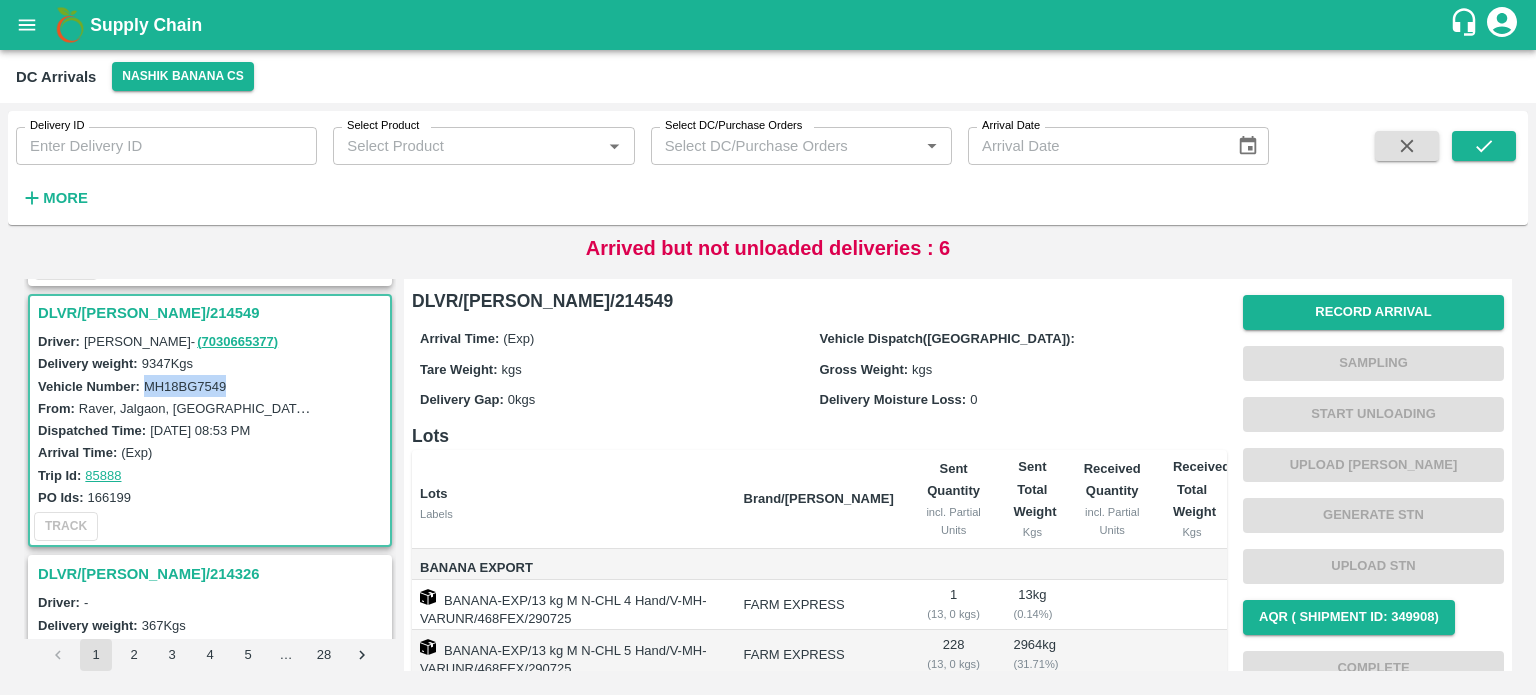 click on "Vehicle Number: MH18BG7549" at bounding box center [213, 386] 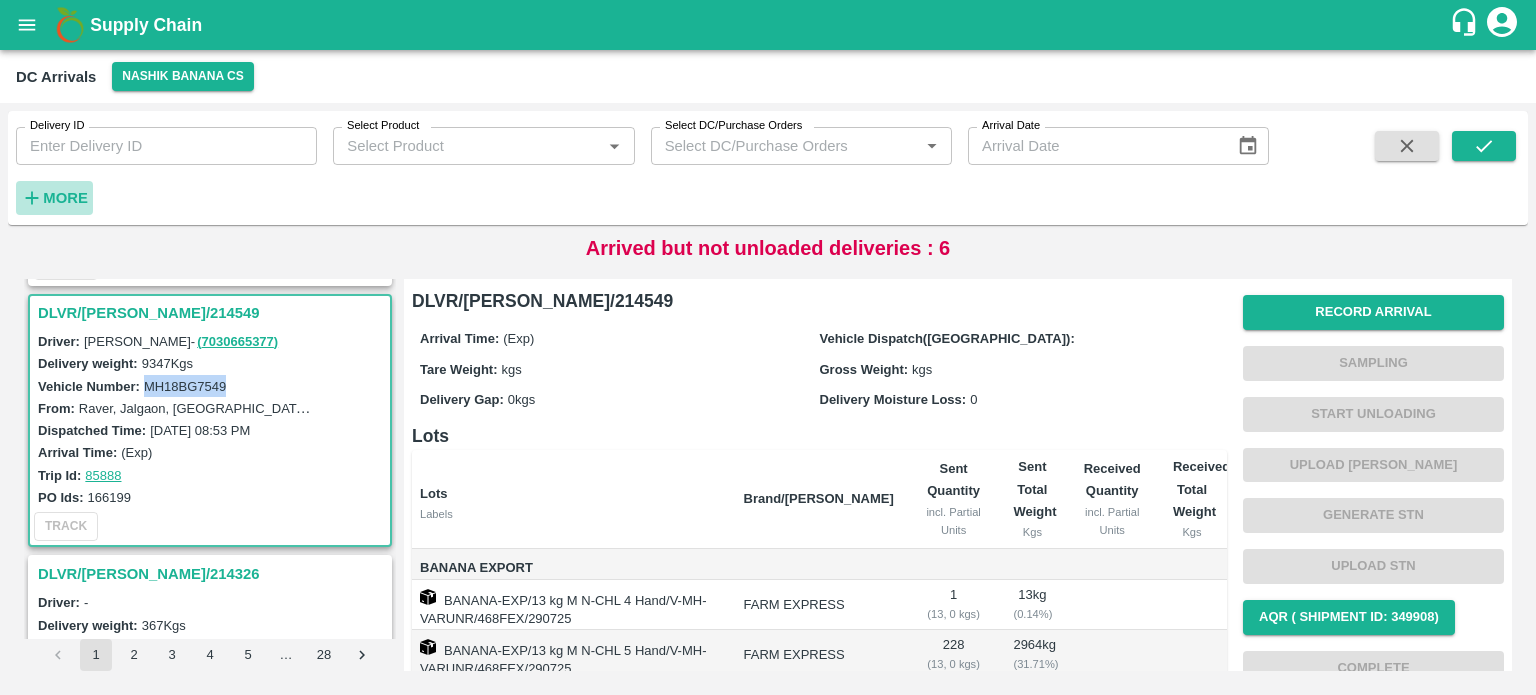 click on "More" at bounding box center [65, 198] 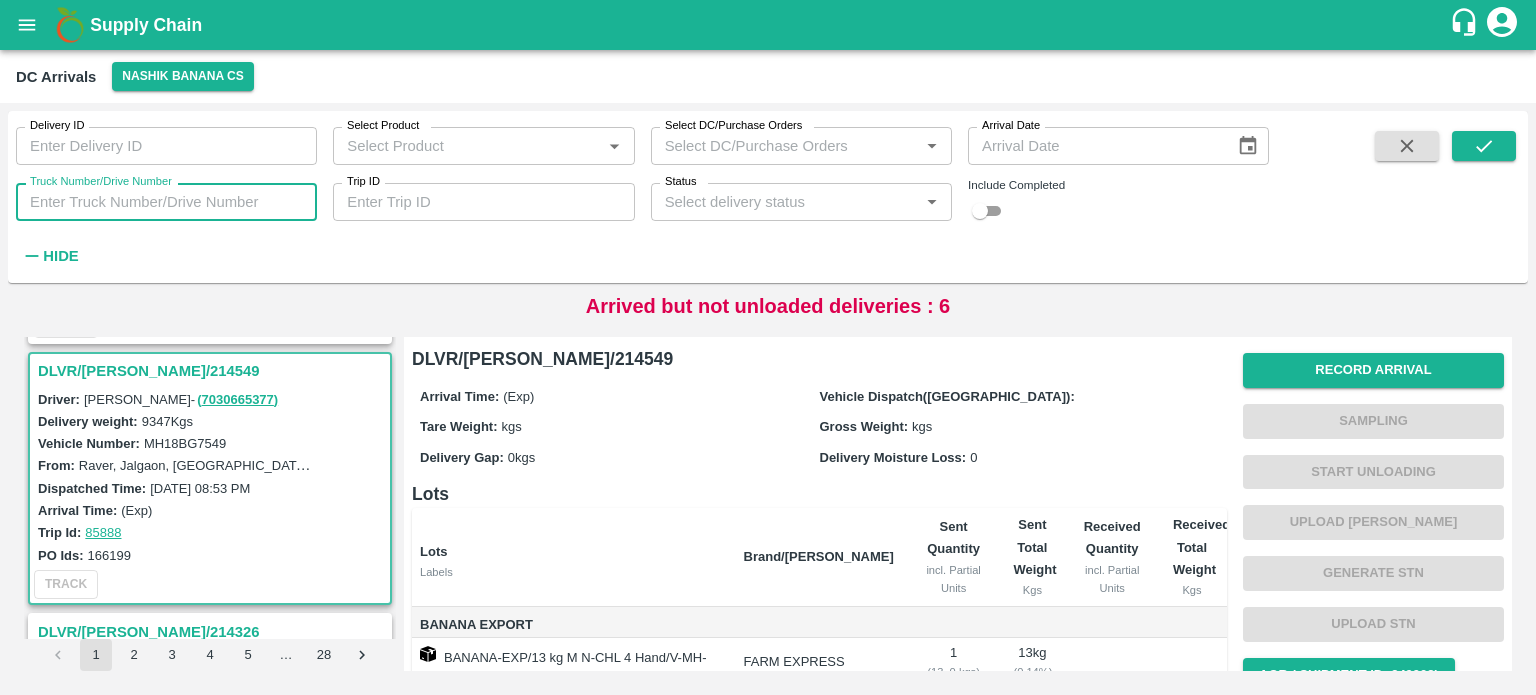 click on "Truck Number/Drive Number" at bounding box center [166, 202] 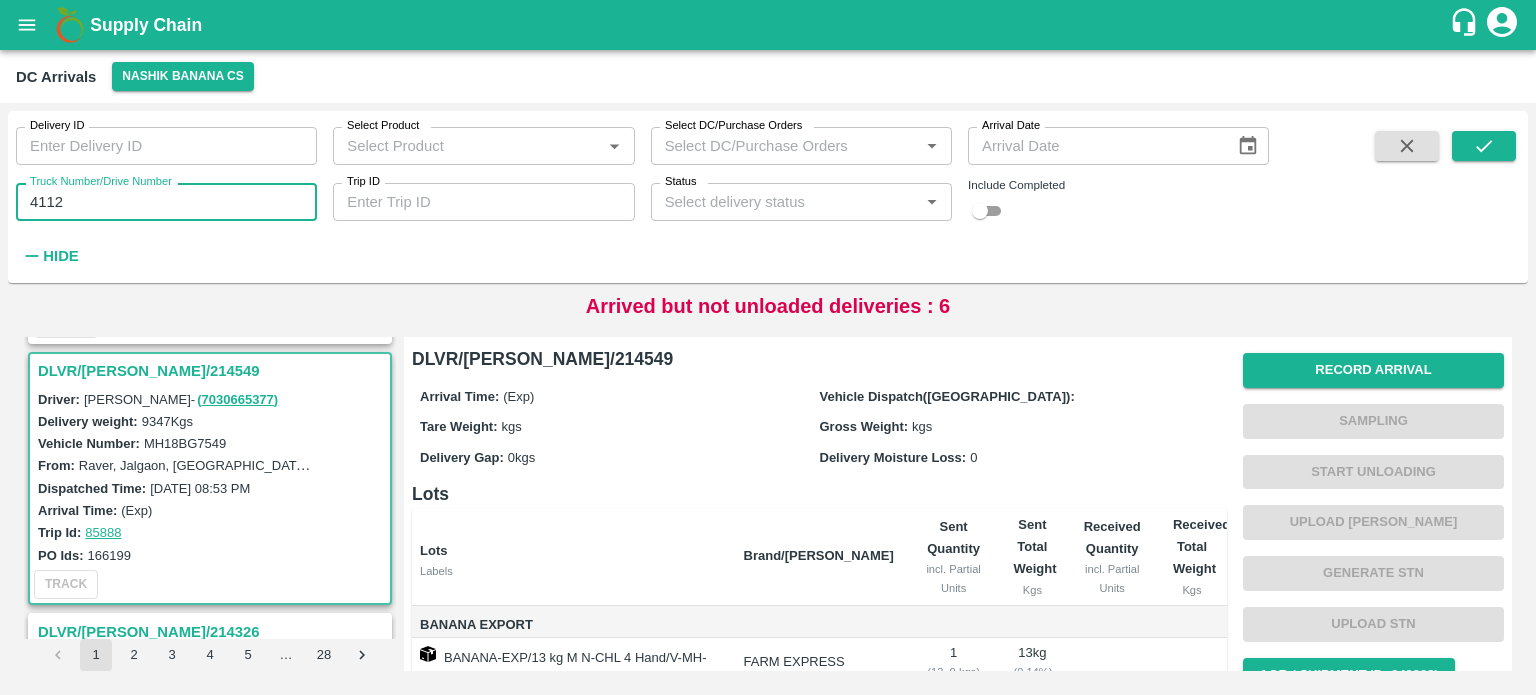 type on "4112" 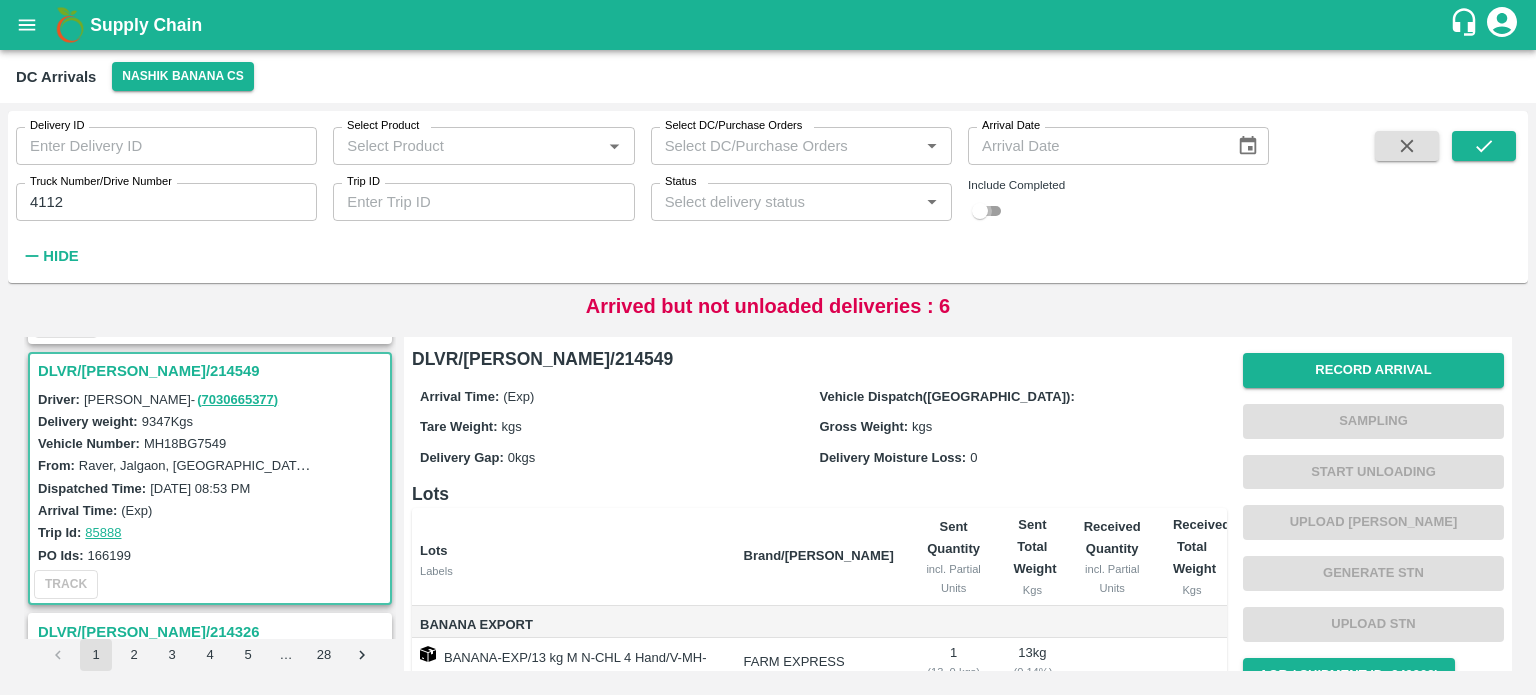 click at bounding box center [980, 211] 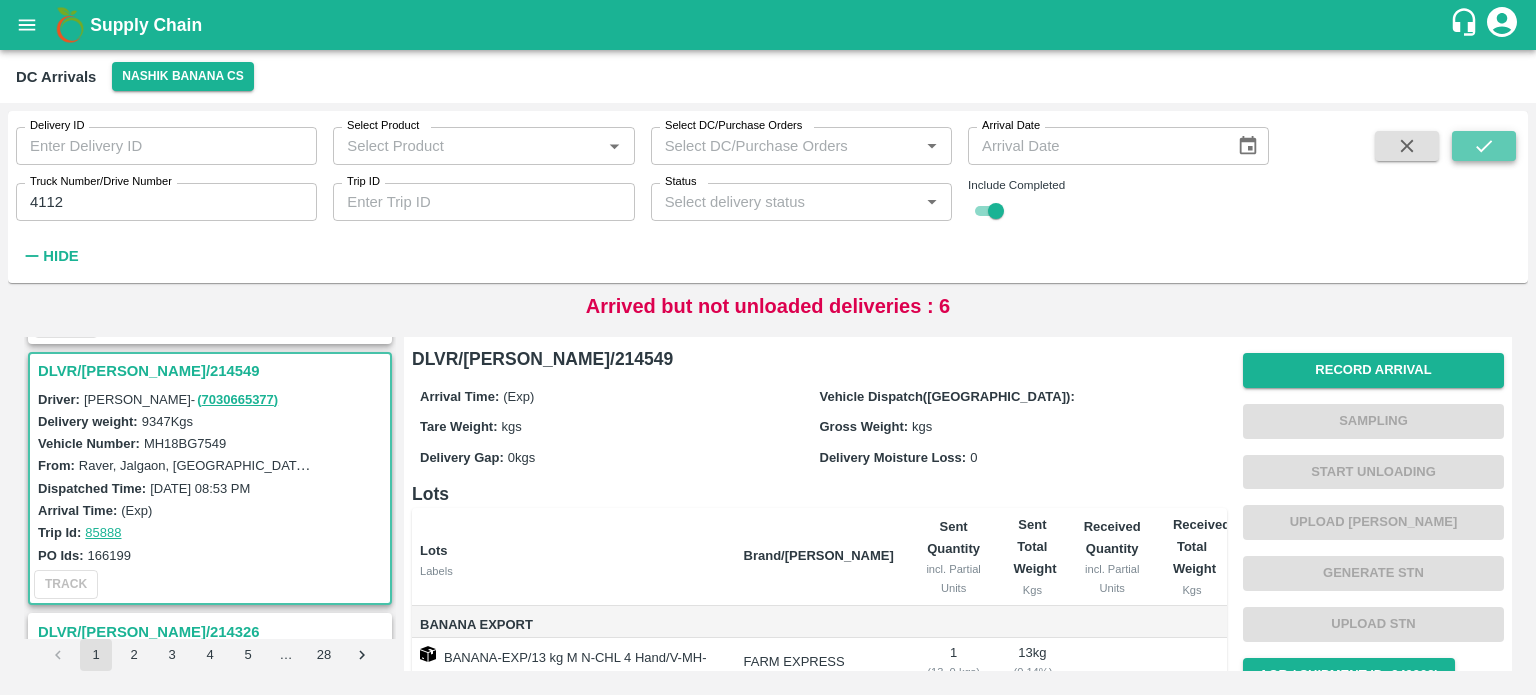 click at bounding box center [1484, 146] 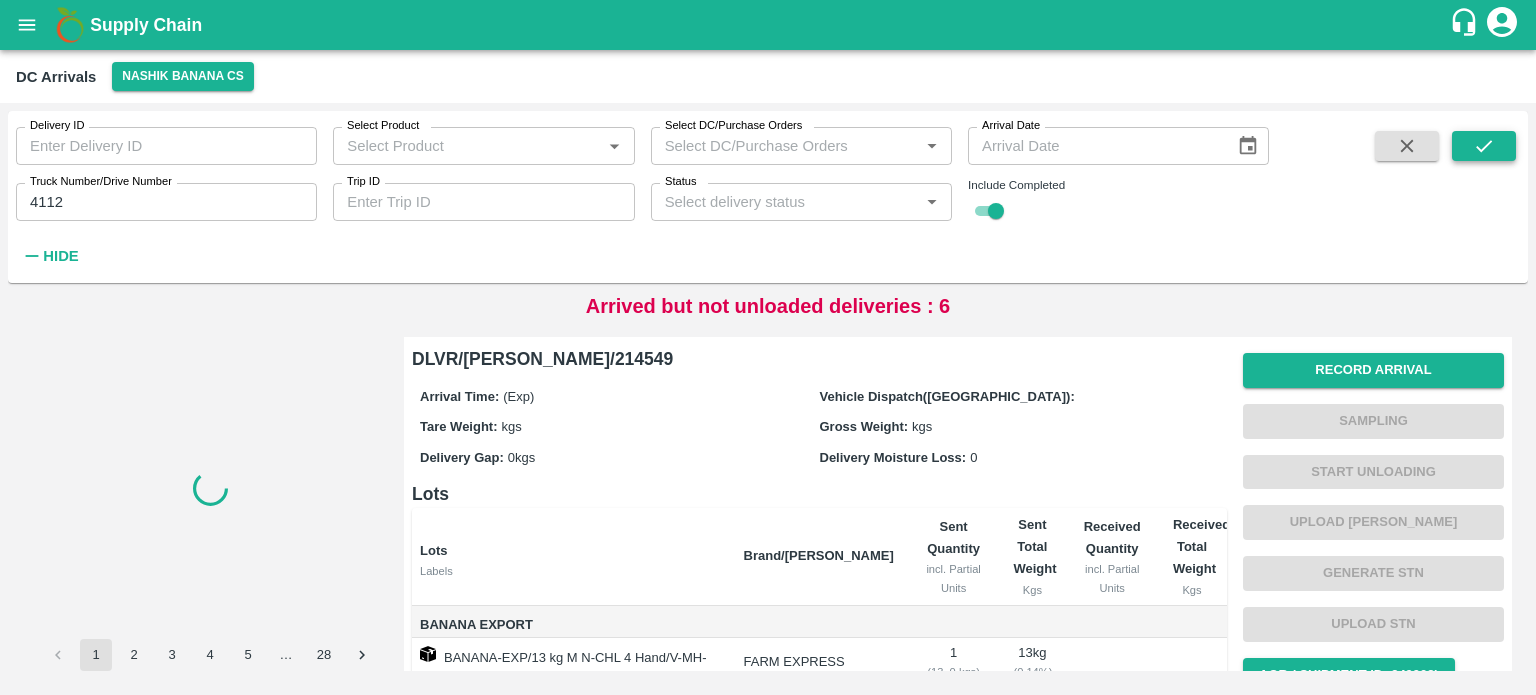 scroll, scrollTop: 0, scrollLeft: 0, axis: both 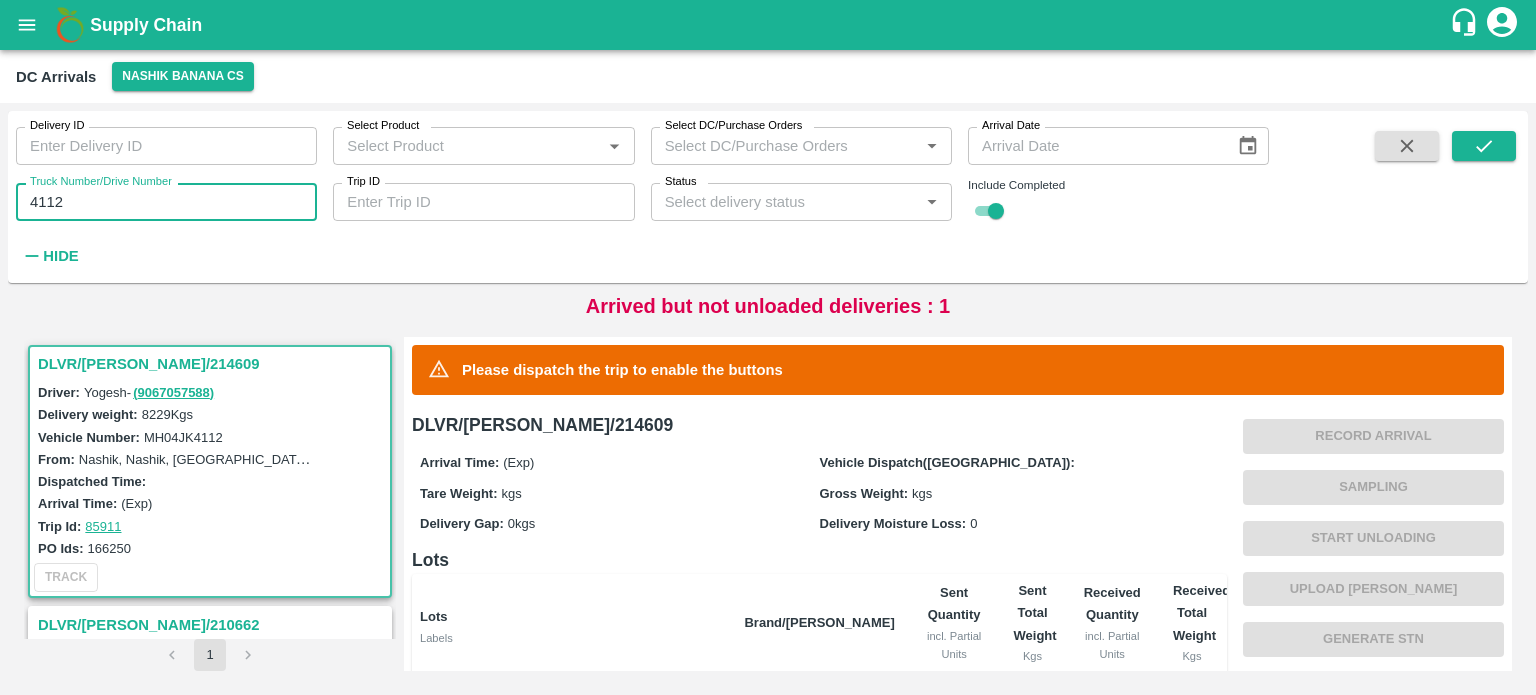 click on "4112" at bounding box center [166, 202] 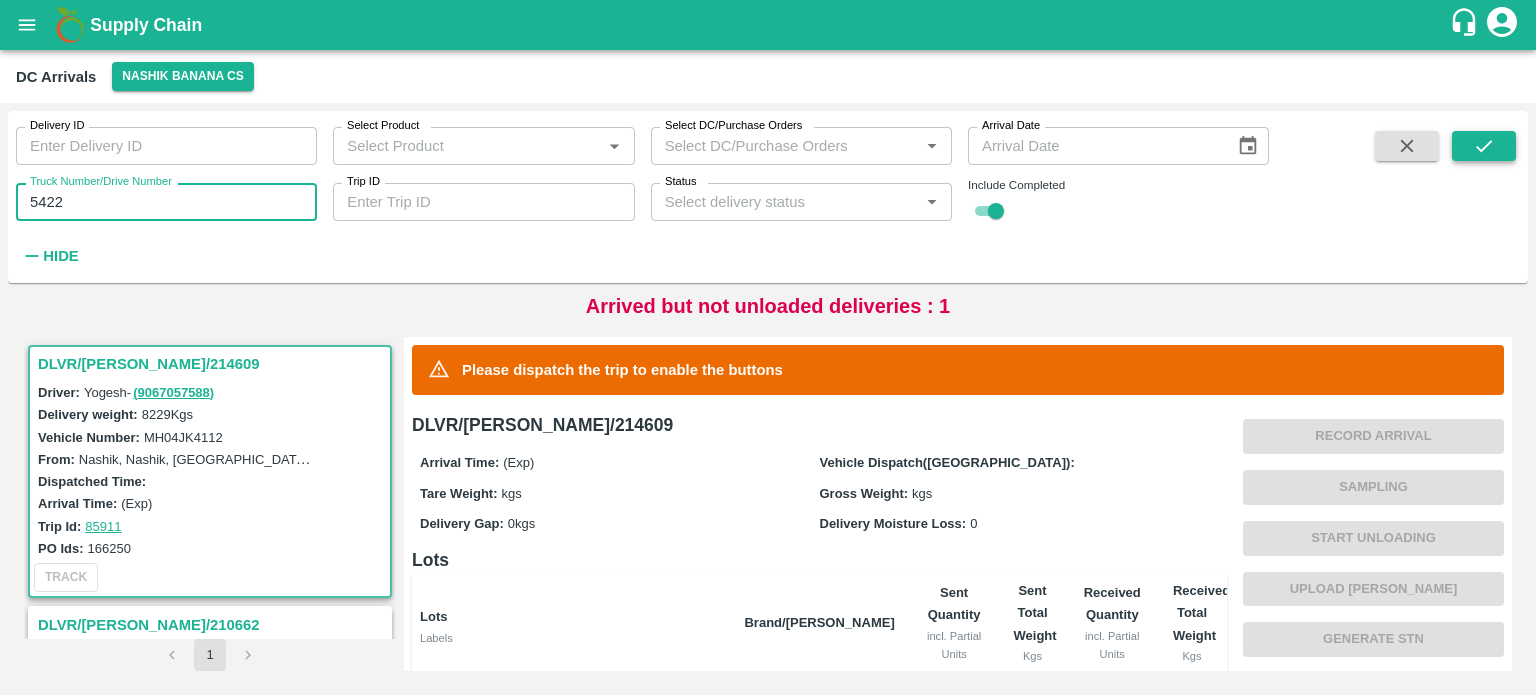 type on "5422" 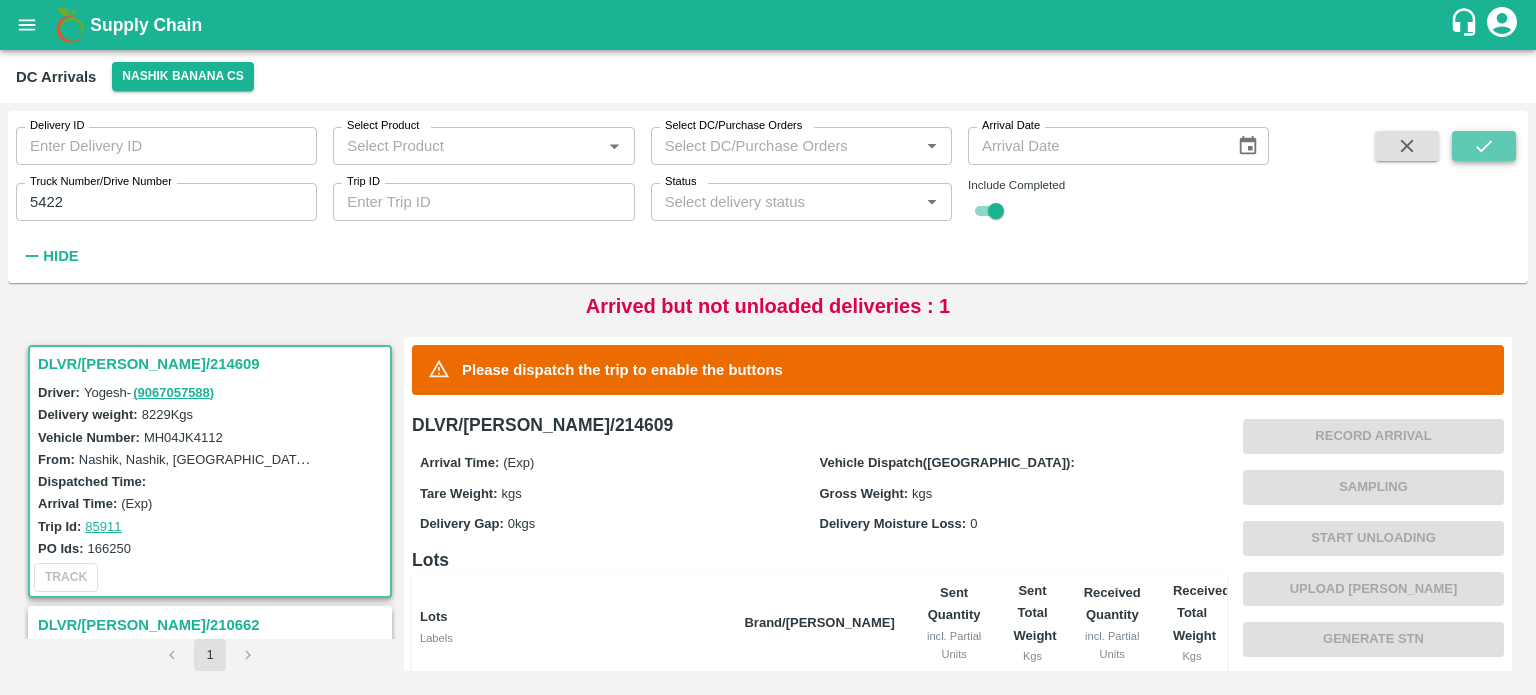 click 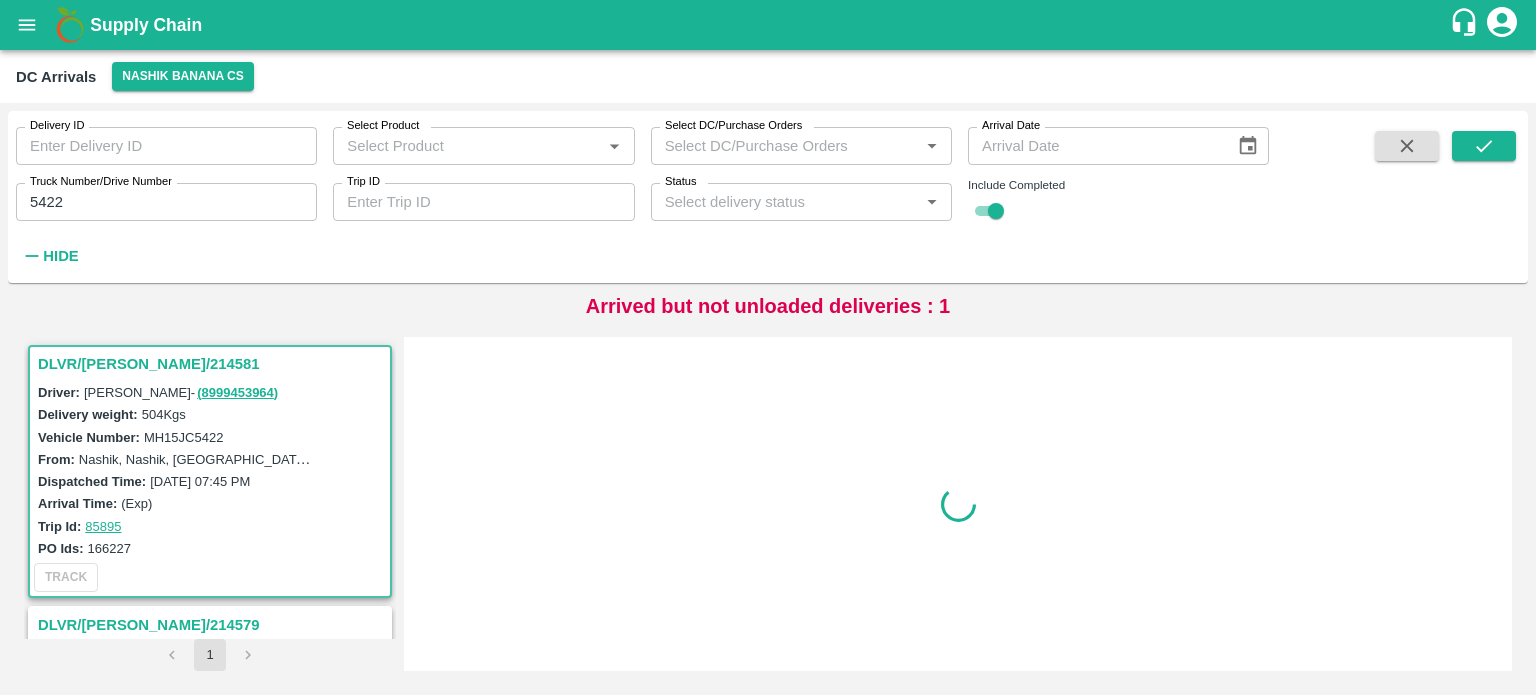 scroll, scrollTop: 180, scrollLeft: 0, axis: vertical 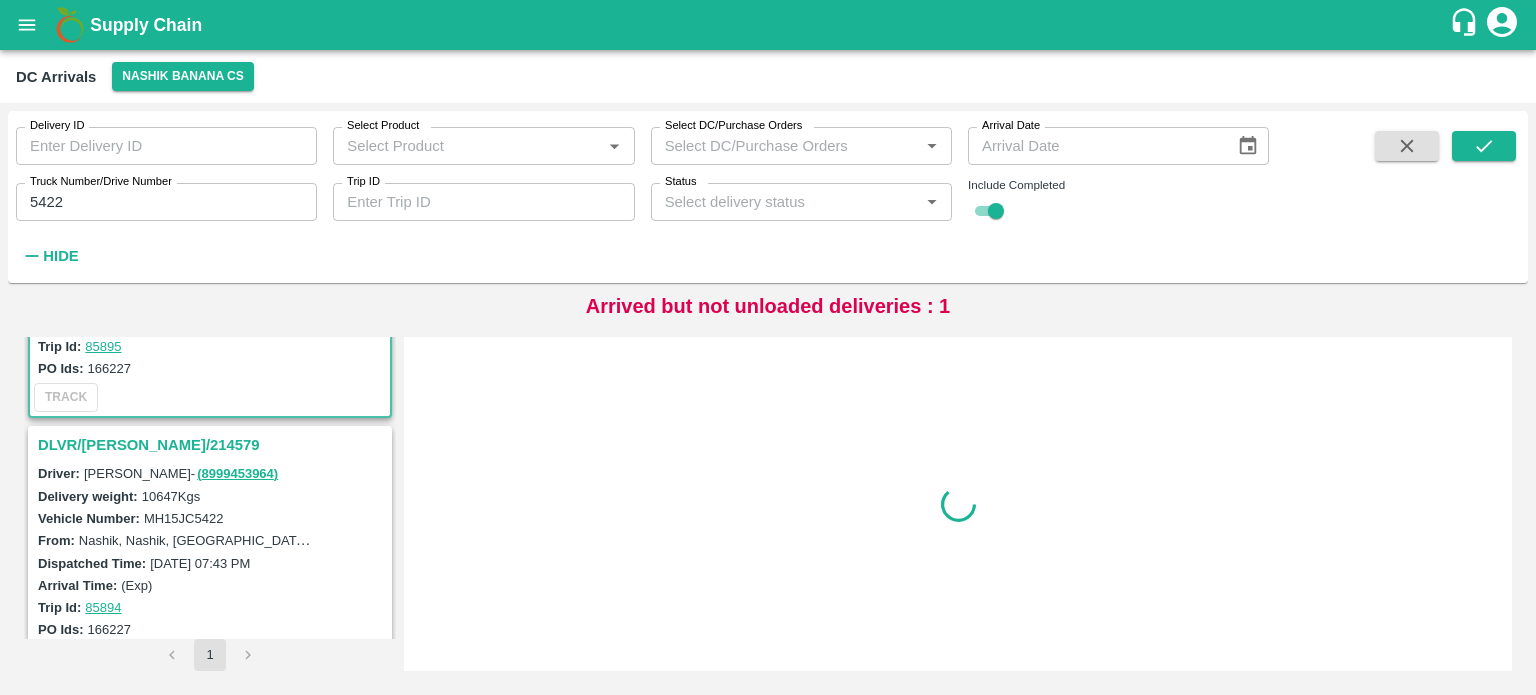 click on "DLVR/NASH/214579" at bounding box center (213, 445) 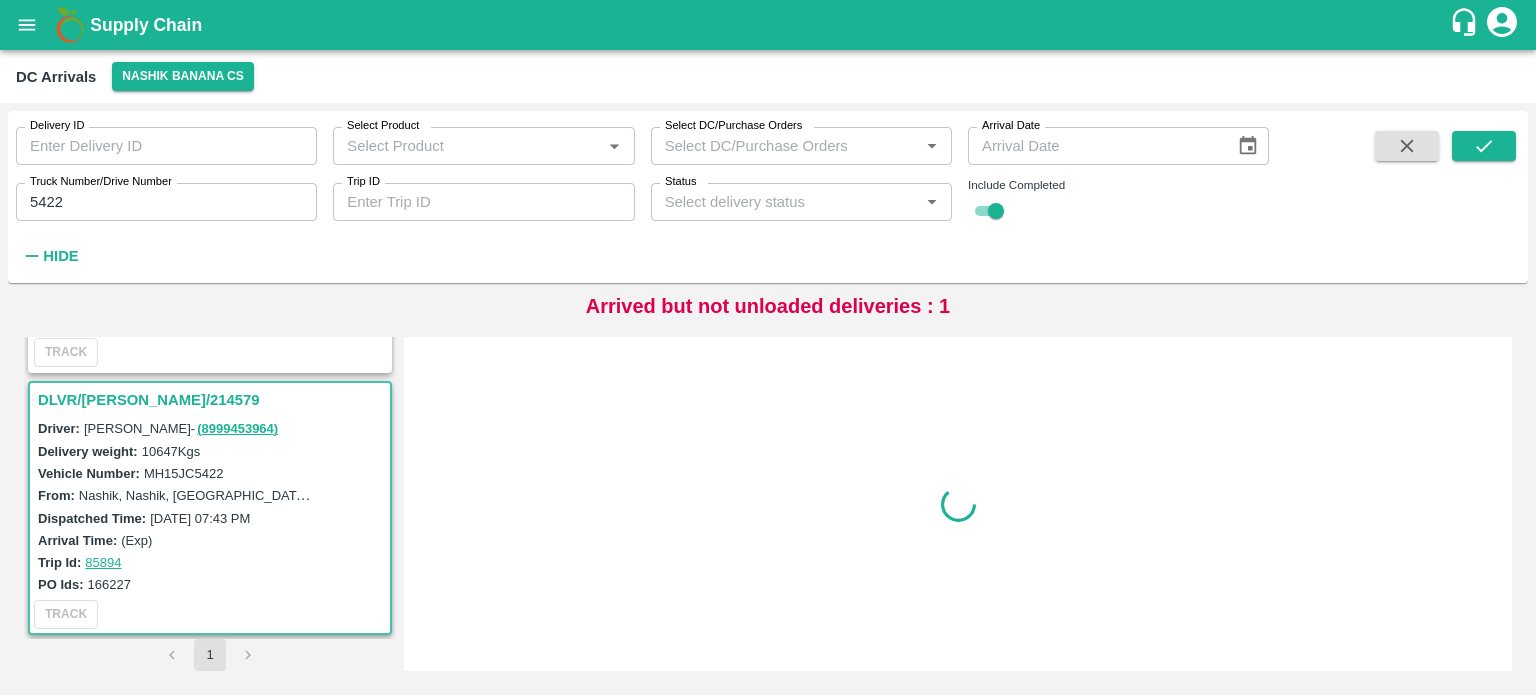 scroll, scrollTop: 226, scrollLeft: 0, axis: vertical 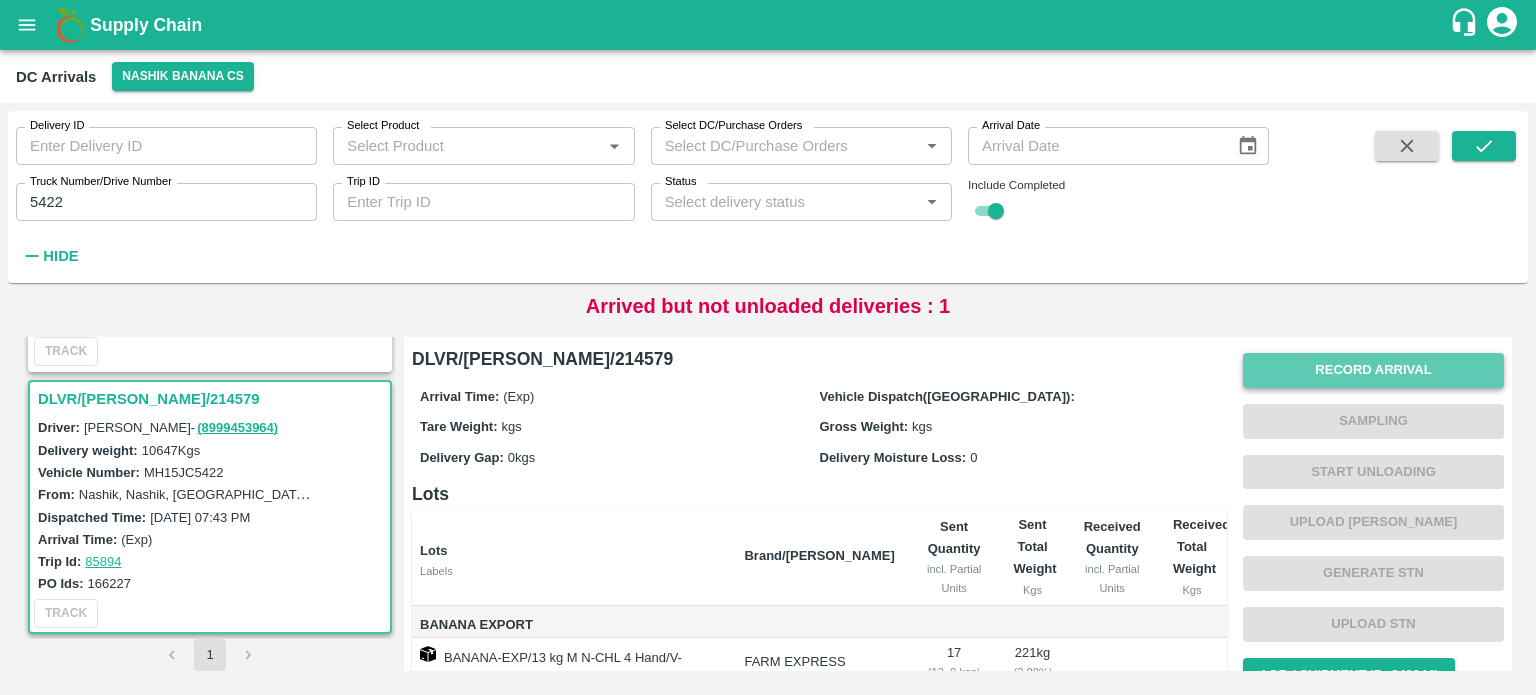 click on "Record Arrival" at bounding box center (1373, 370) 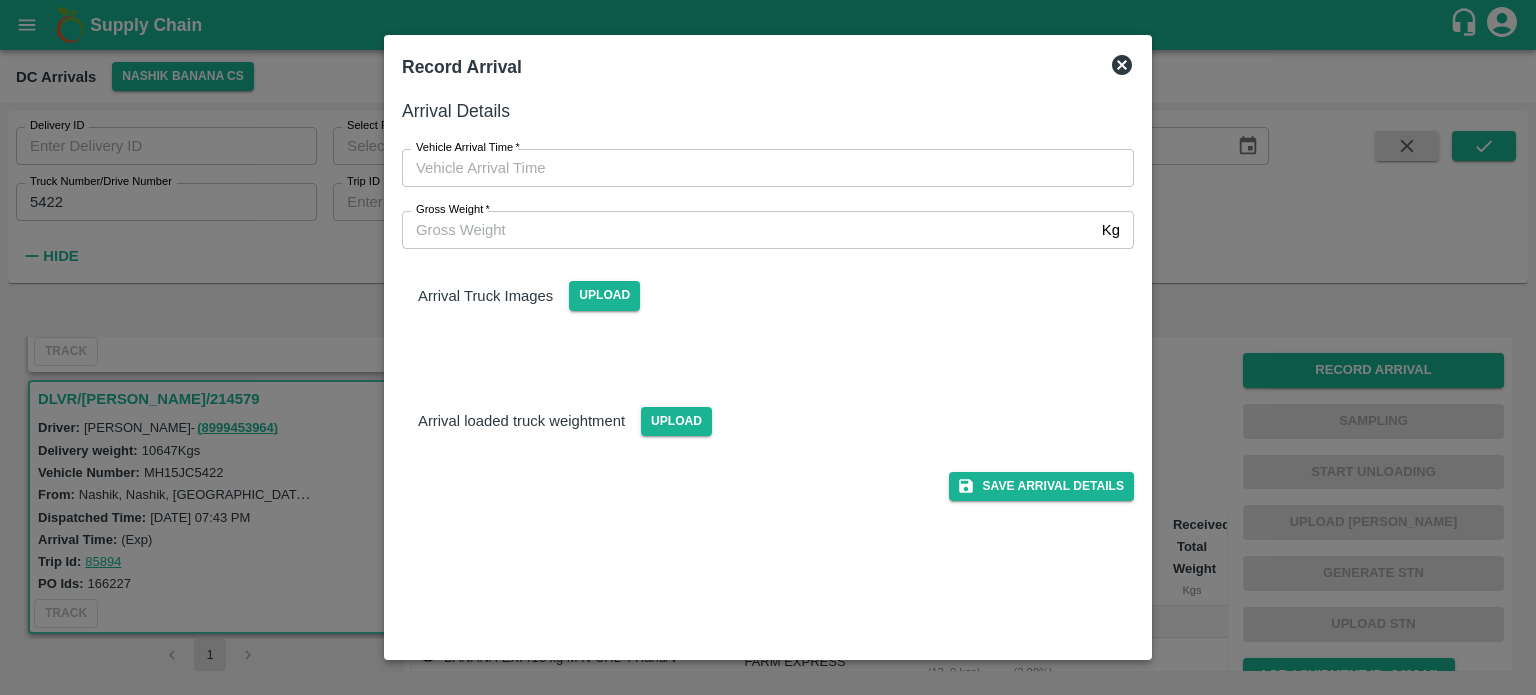 type on "DD/MM/YYYY hh:mm aa" 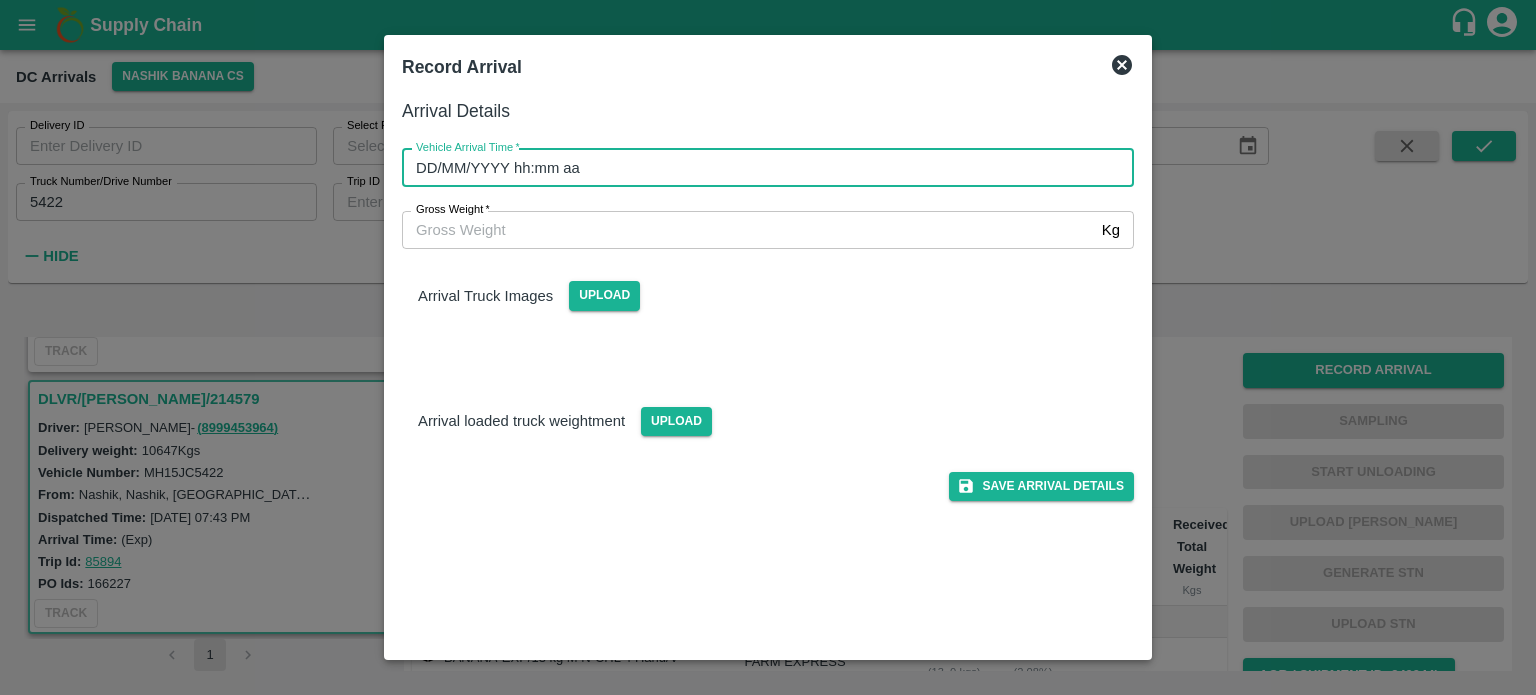 click on "DD/MM/YYYY hh:mm aa" at bounding box center (761, 168) 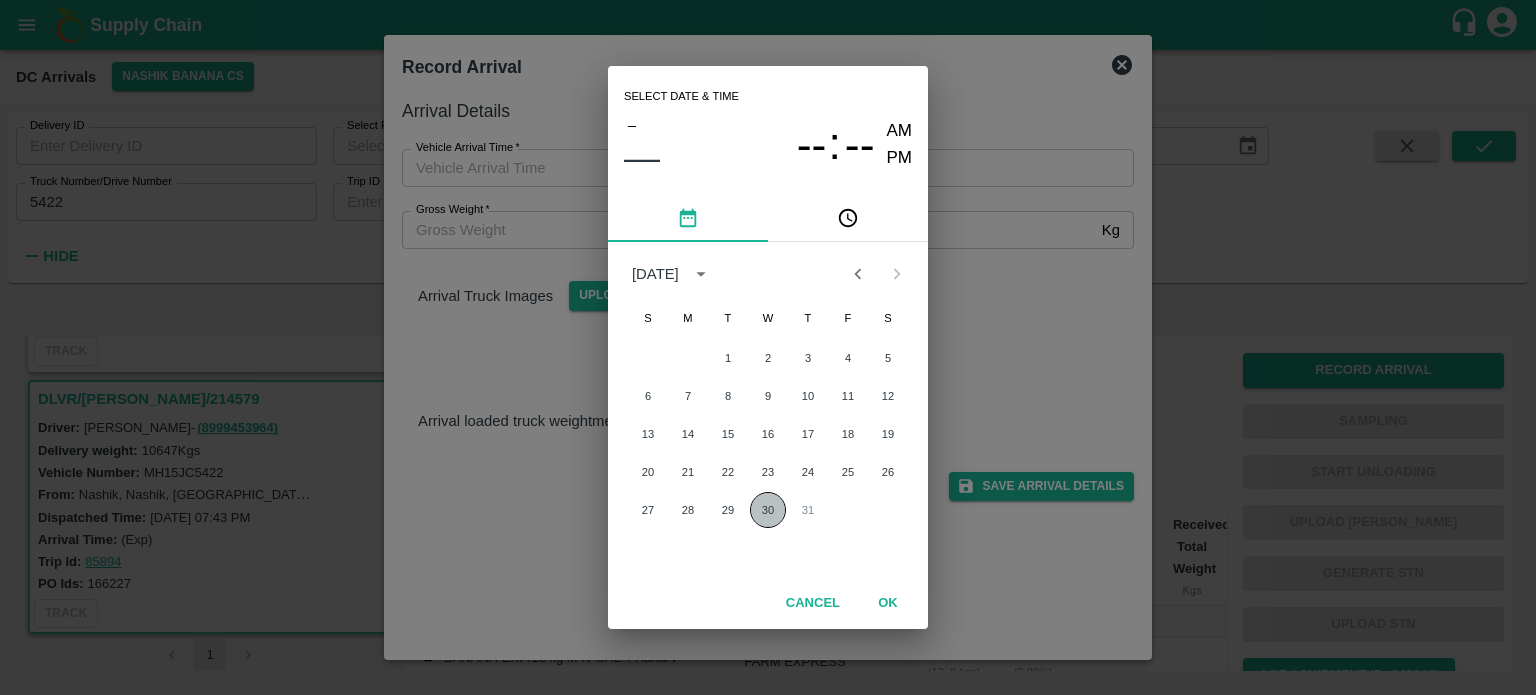 click on "30" at bounding box center [768, 510] 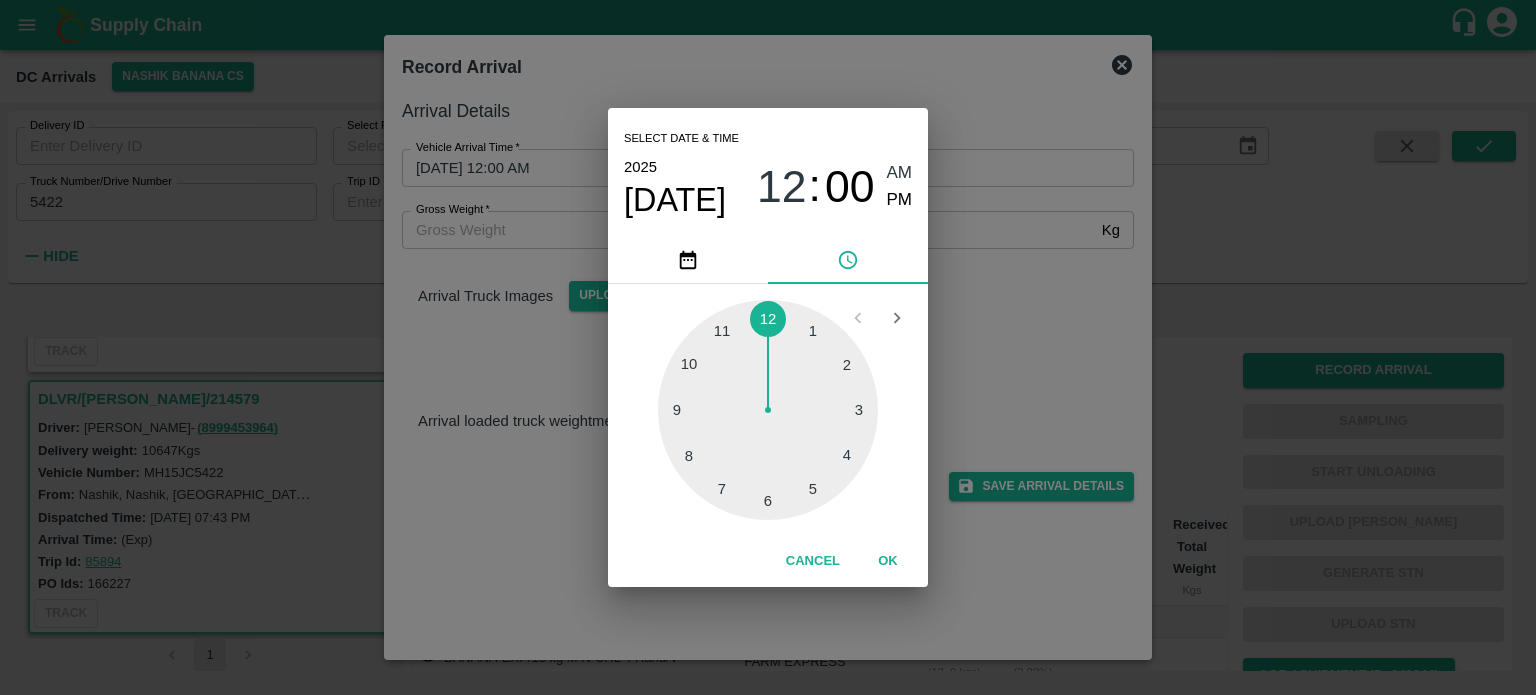 click at bounding box center [768, 410] 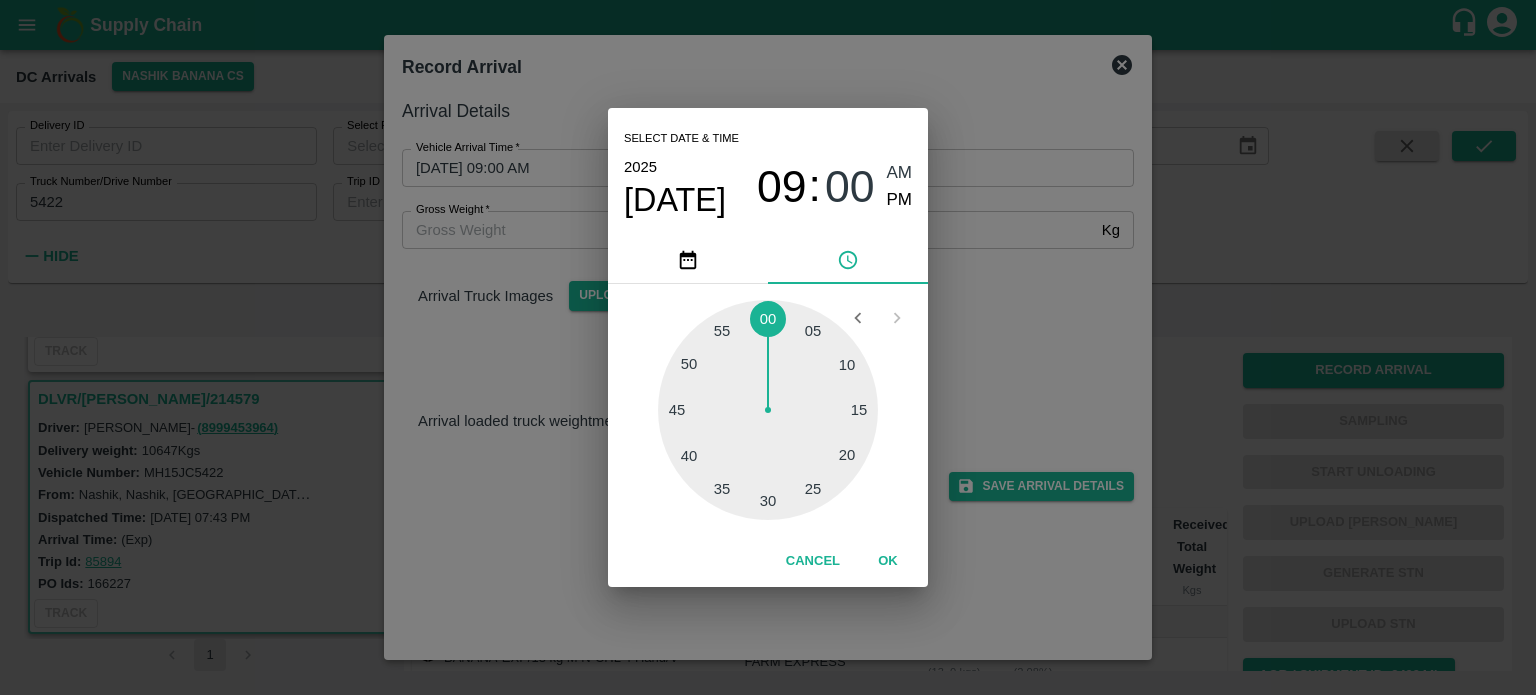 click at bounding box center (768, 410) 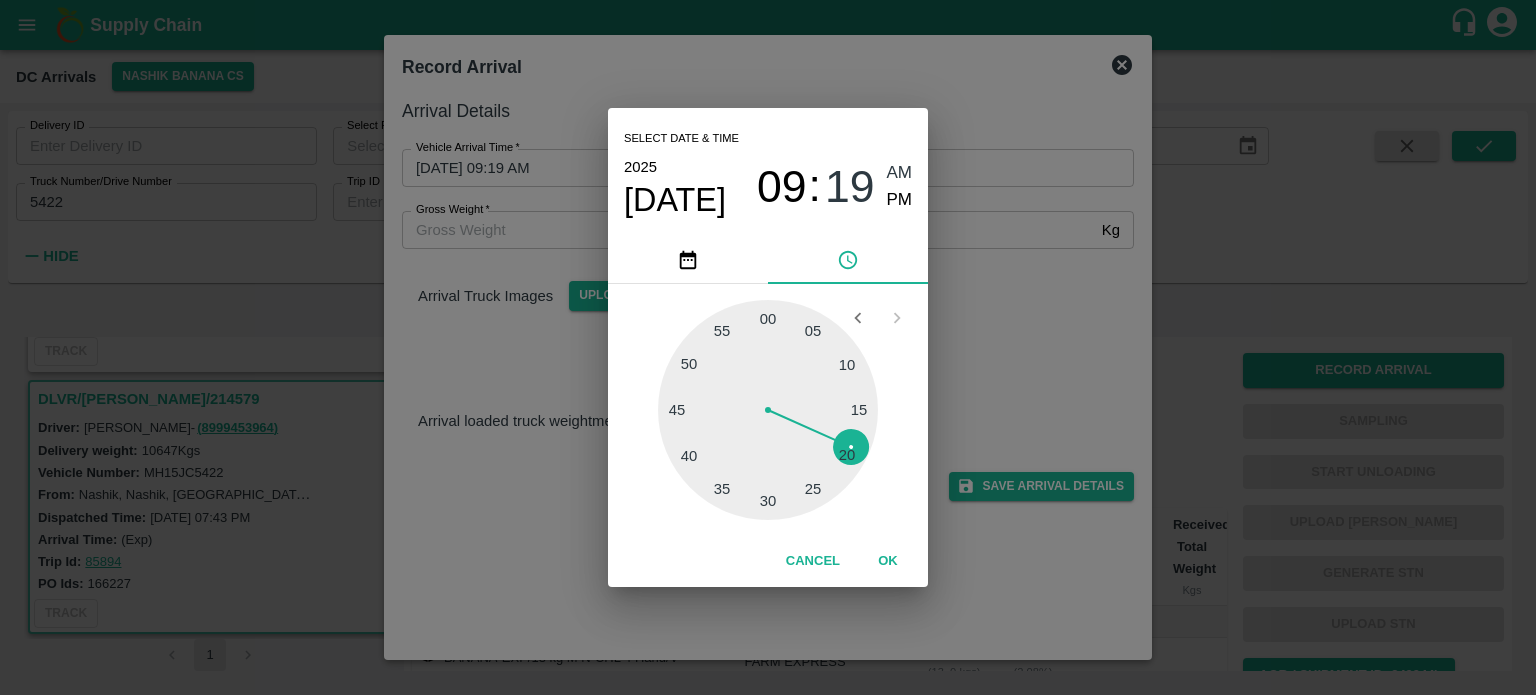 click on "Select date & time 2025 Jul 30 09 : 19 AM PM 05 10 15 20 25 30 35 40 45 50 55 00 Cancel OK" at bounding box center (768, 347) 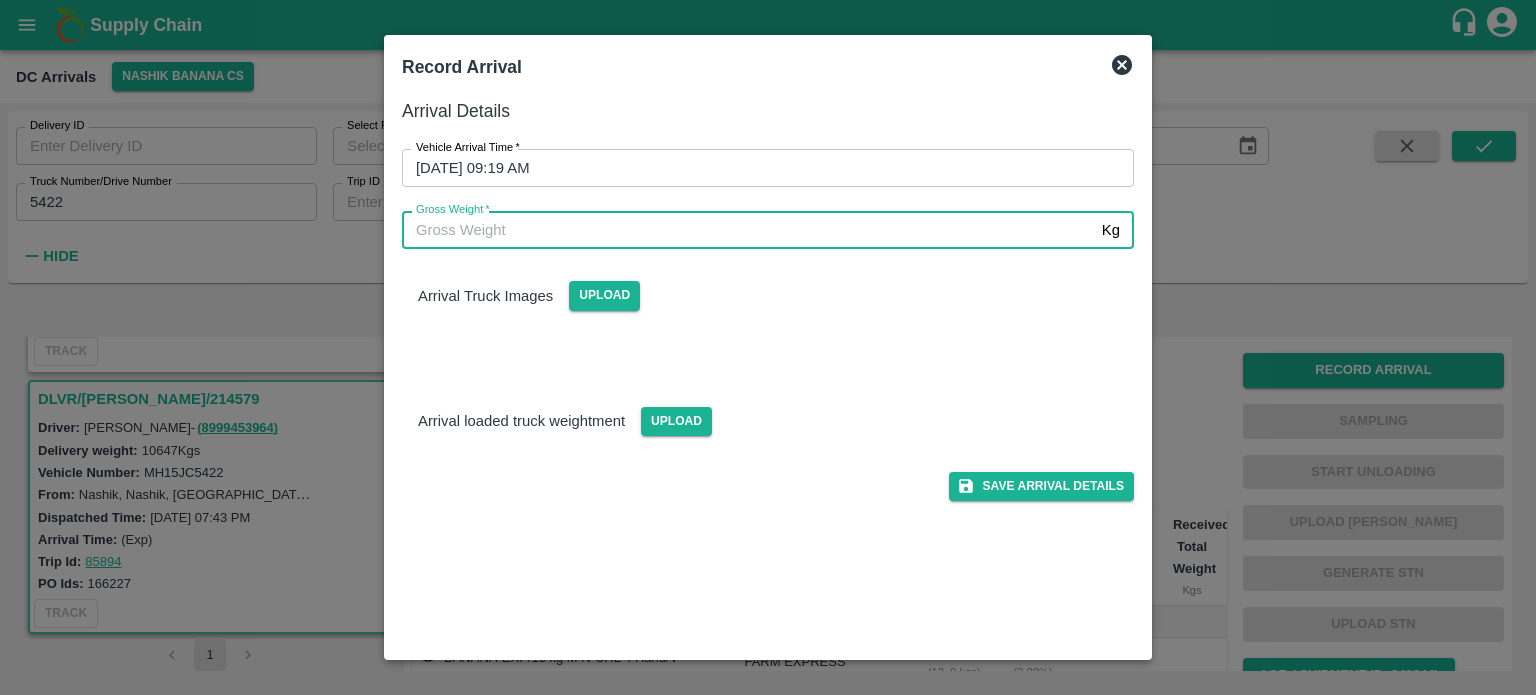 click on "Gross Weight   *" at bounding box center (748, 230) 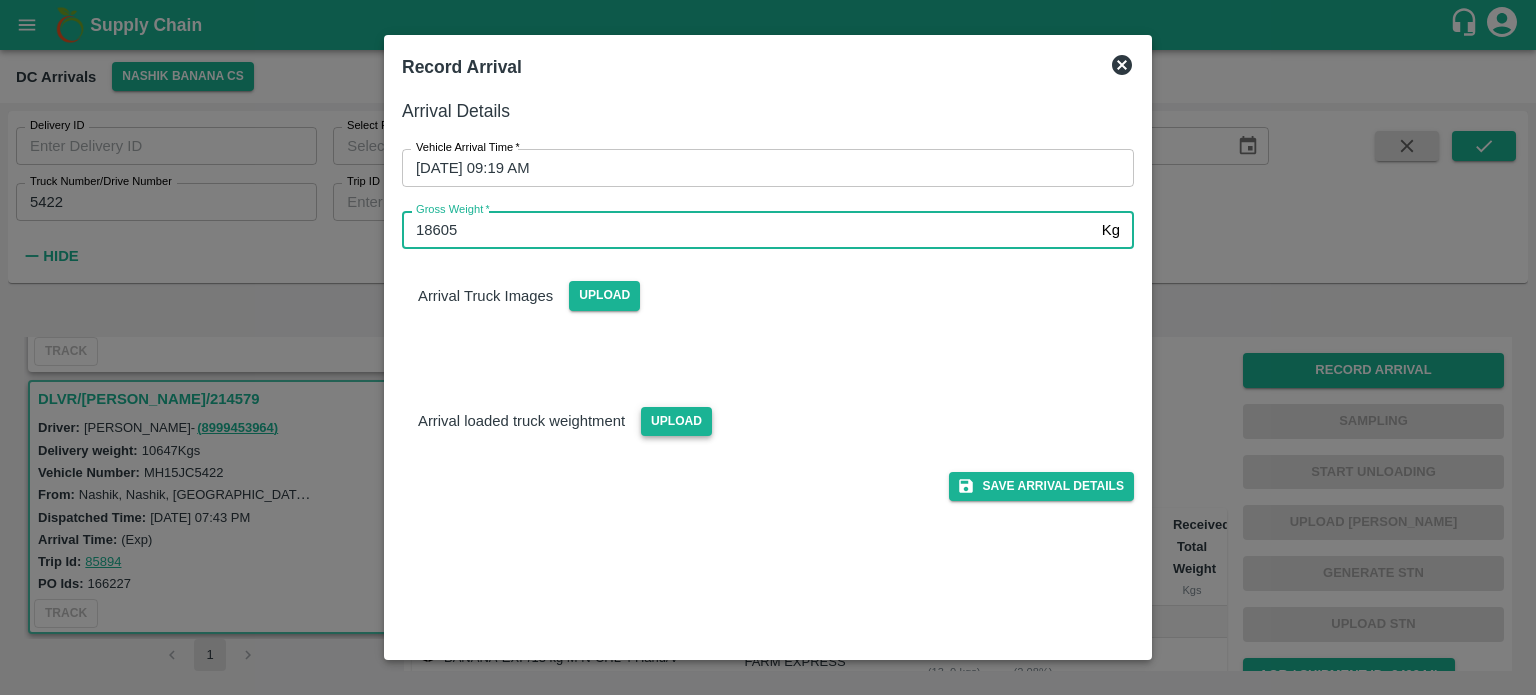 type on "18605" 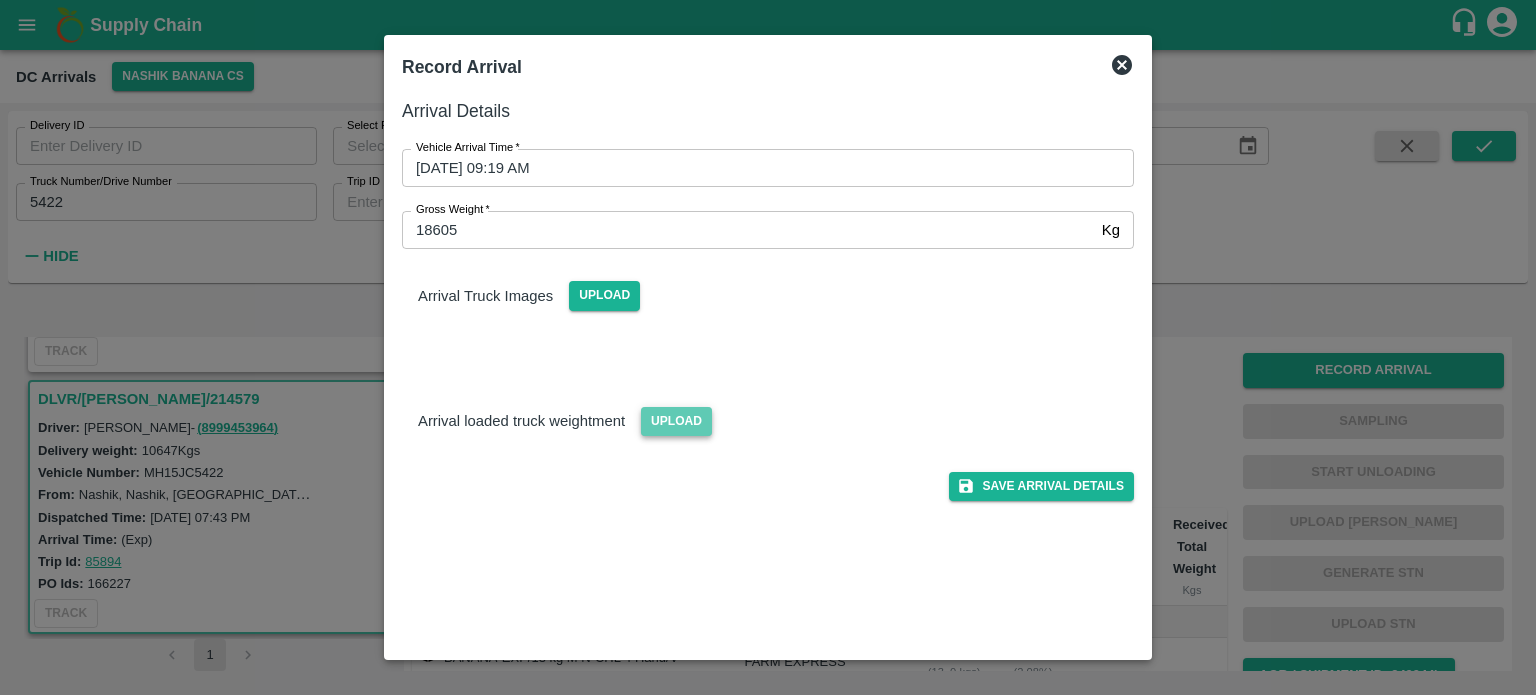 click on "Upload" at bounding box center [676, 421] 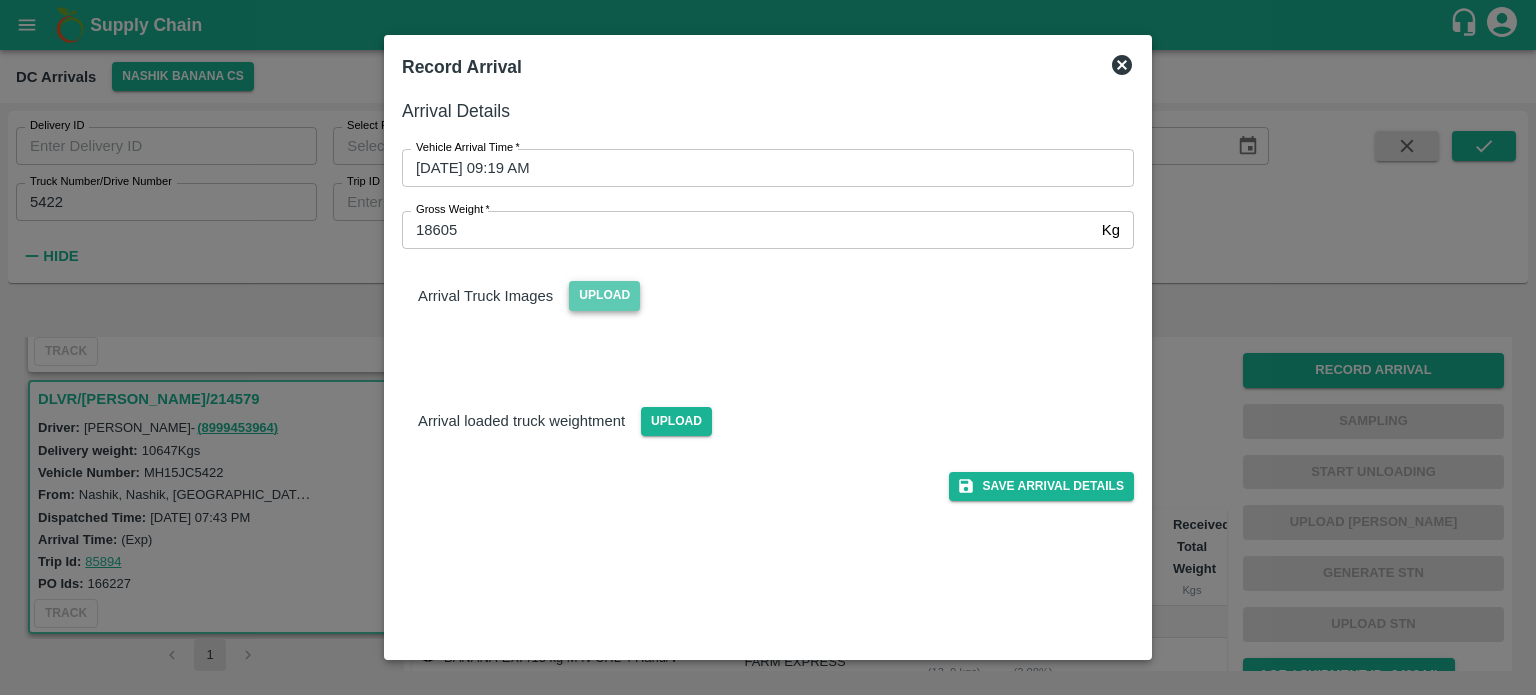 click on "Upload" at bounding box center [604, 295] 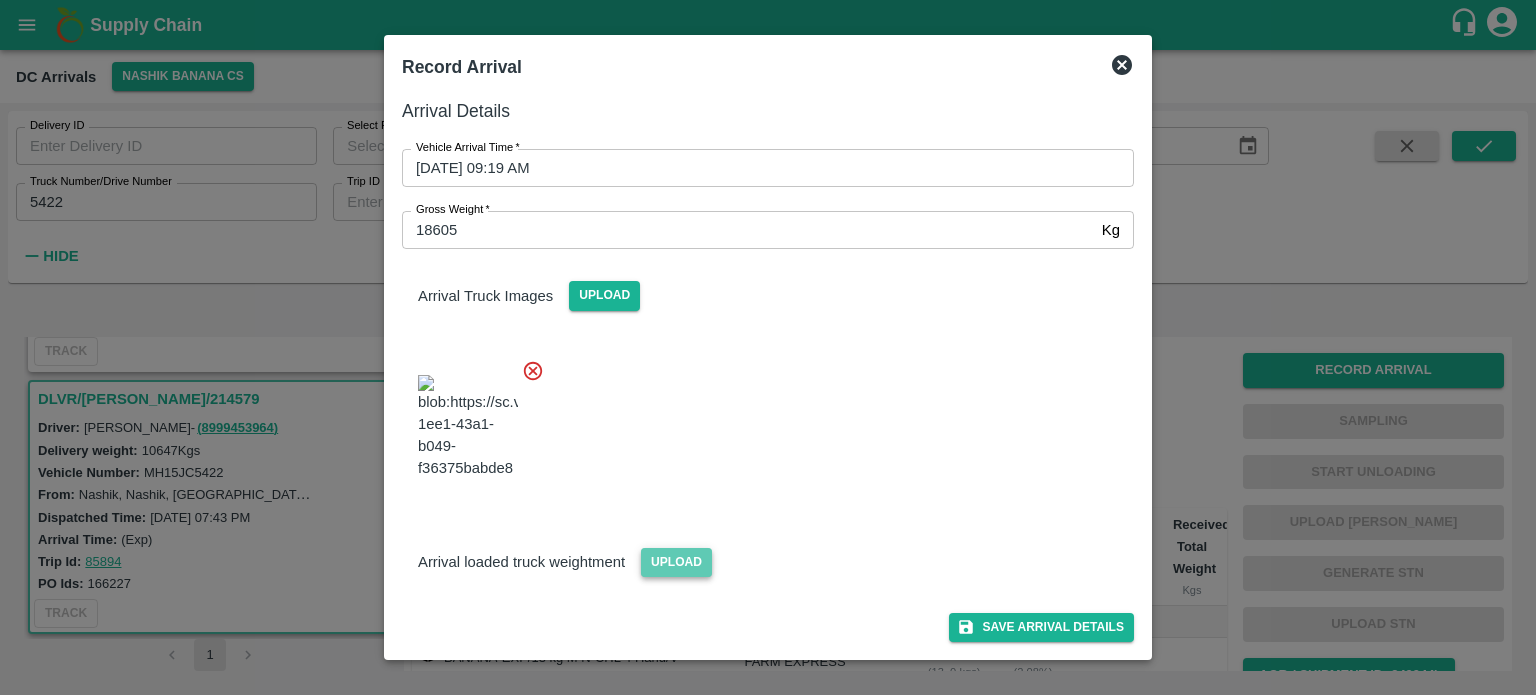 click on "Upload" at bounding box center [676, 562] 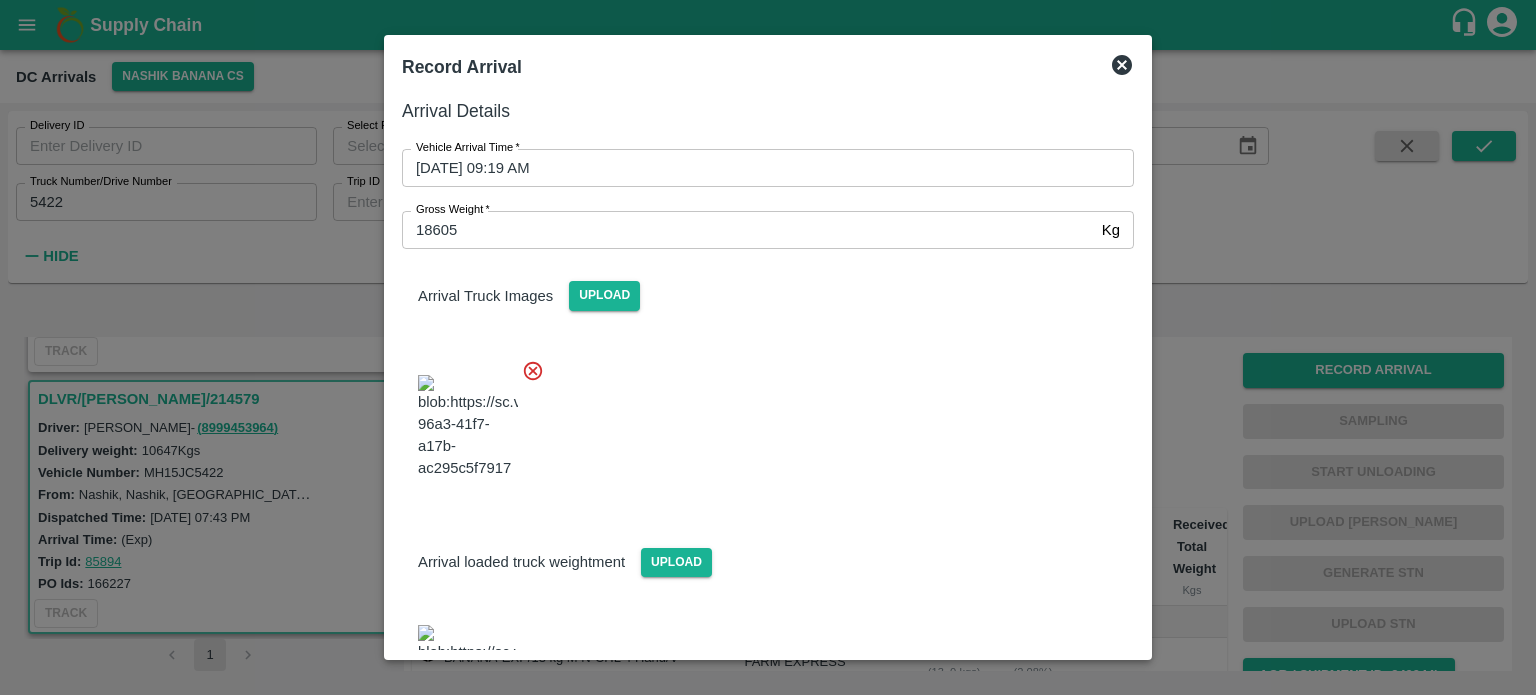 click at bounding box center [760, 421] 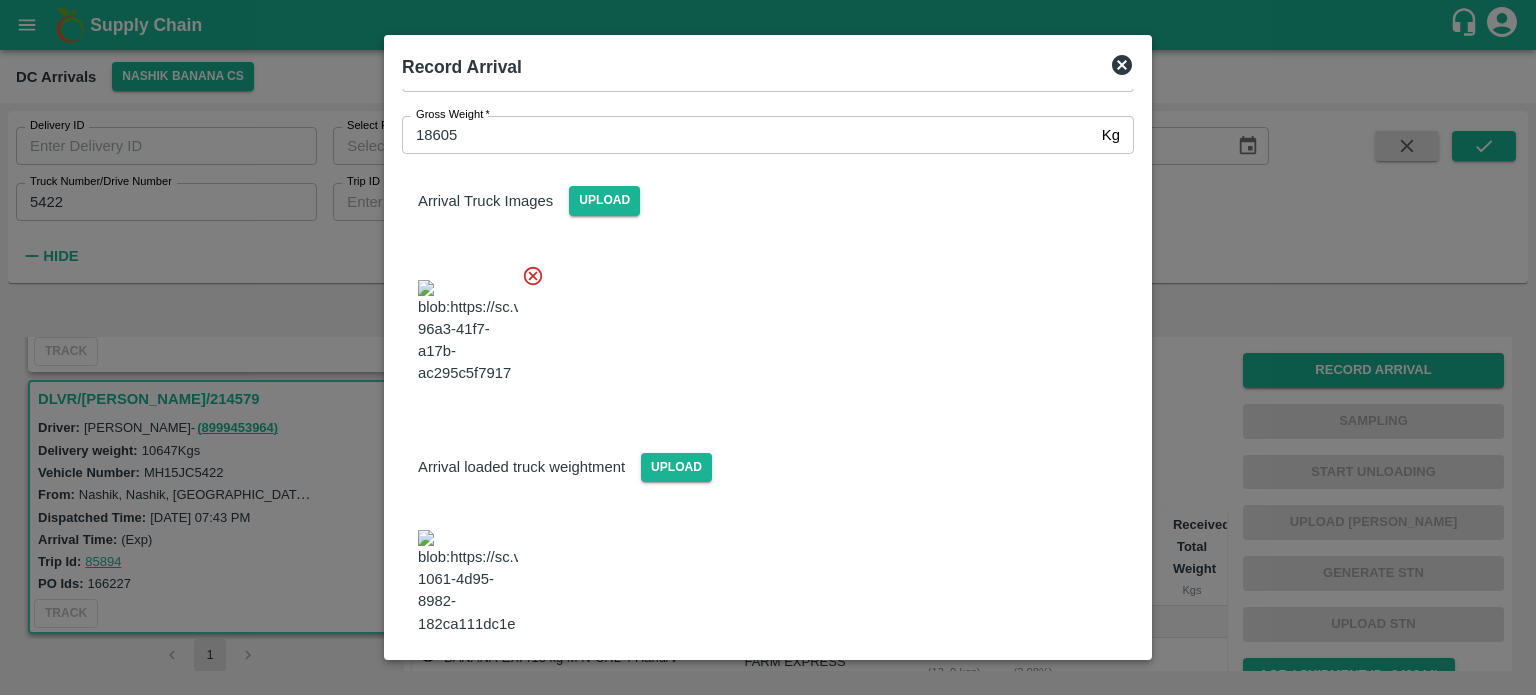 click on "Save Arrival Details" at bounding box center (1041, 689) 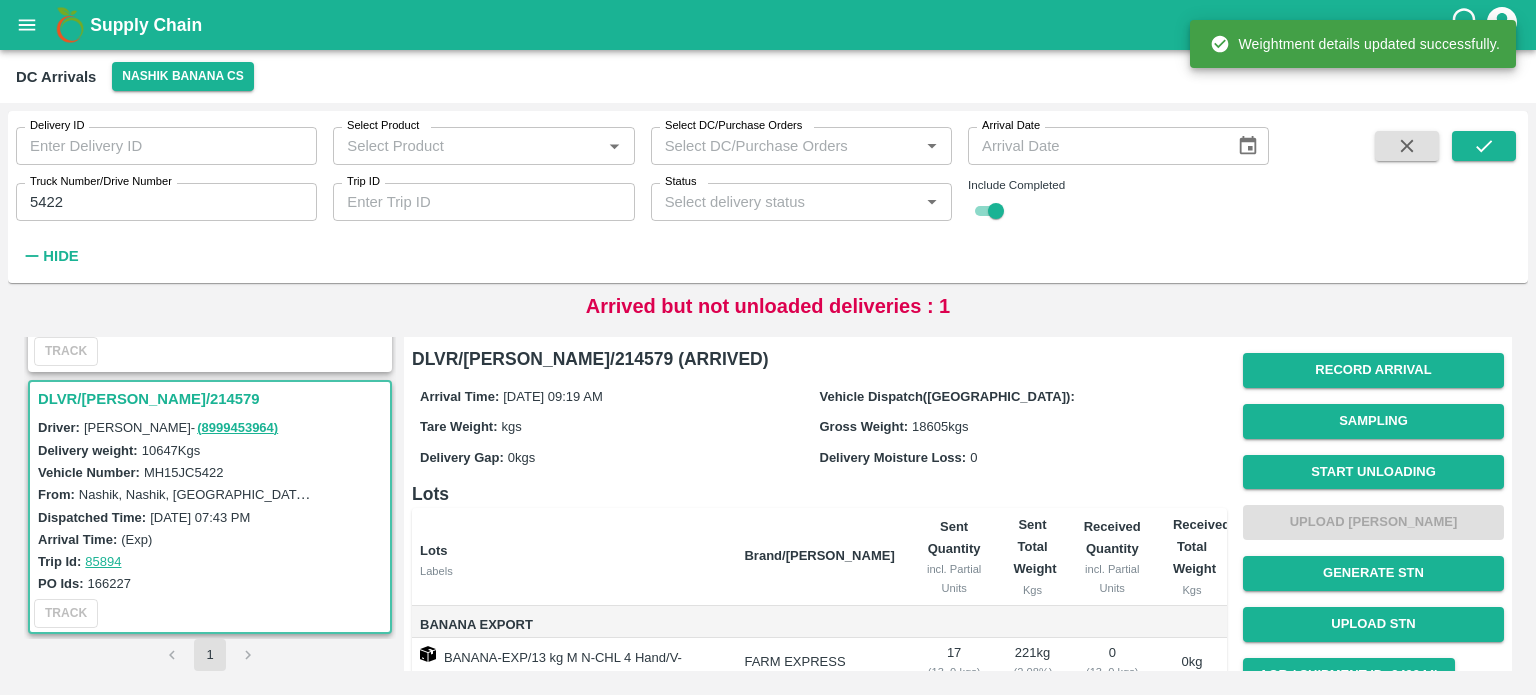 click on "Start Unloading" at bounding box center (1373, 472) 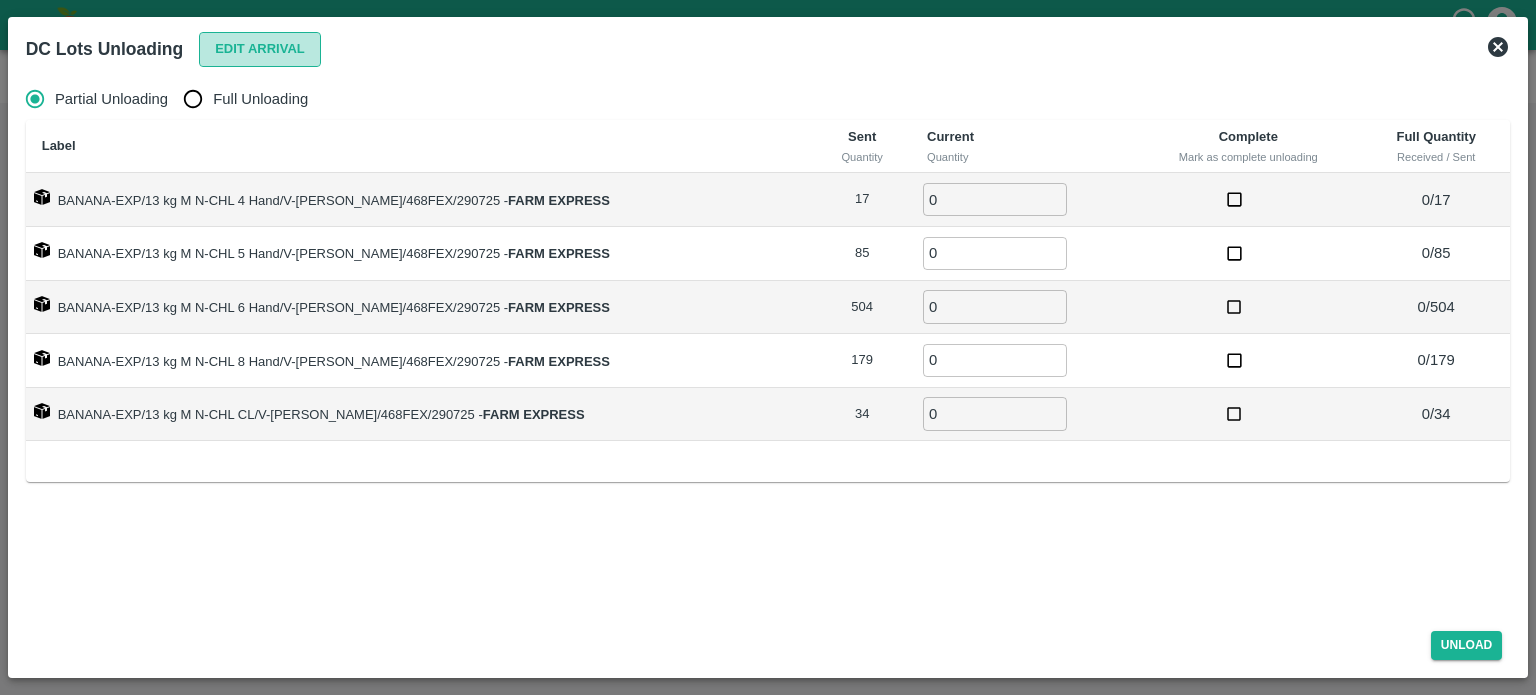 click on "Edit Arrival" at bounding box center [260, 49] 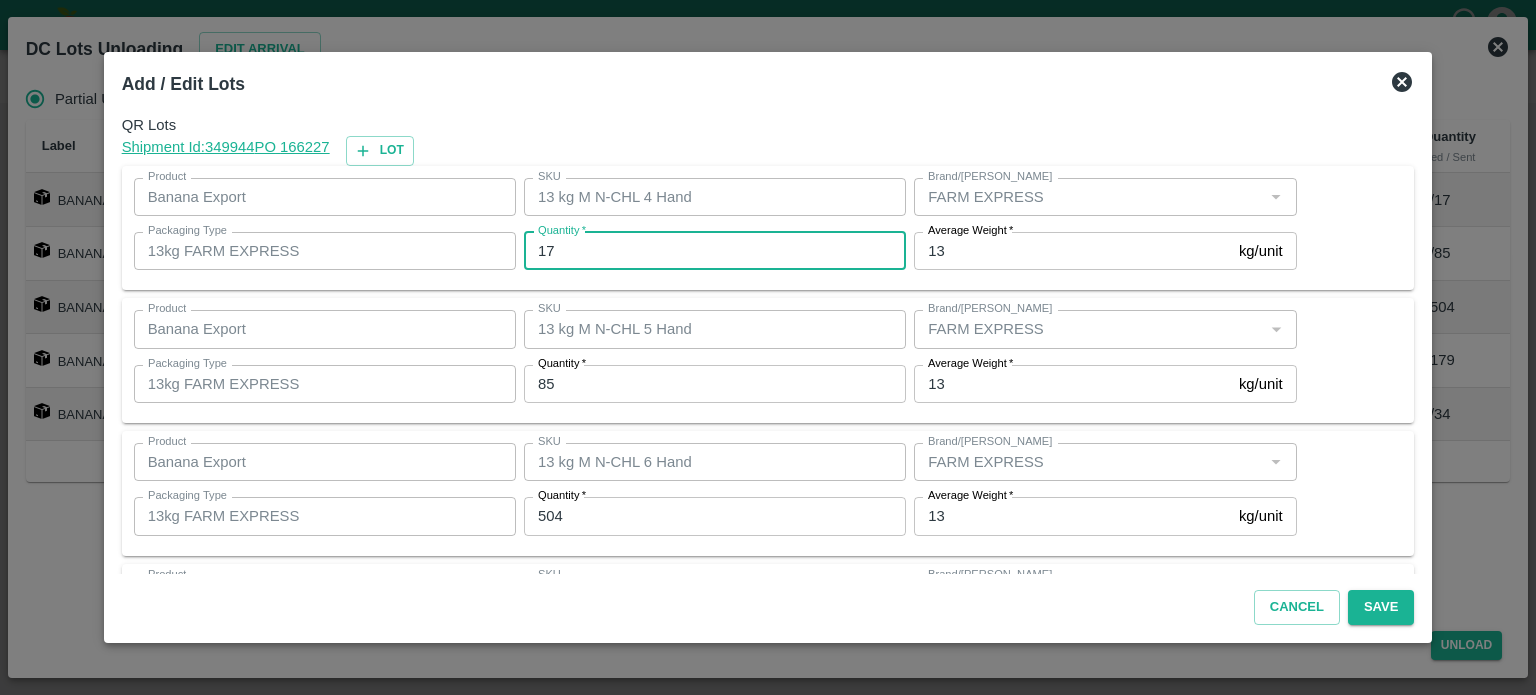 click on "17" at bounding box center [715, 251] 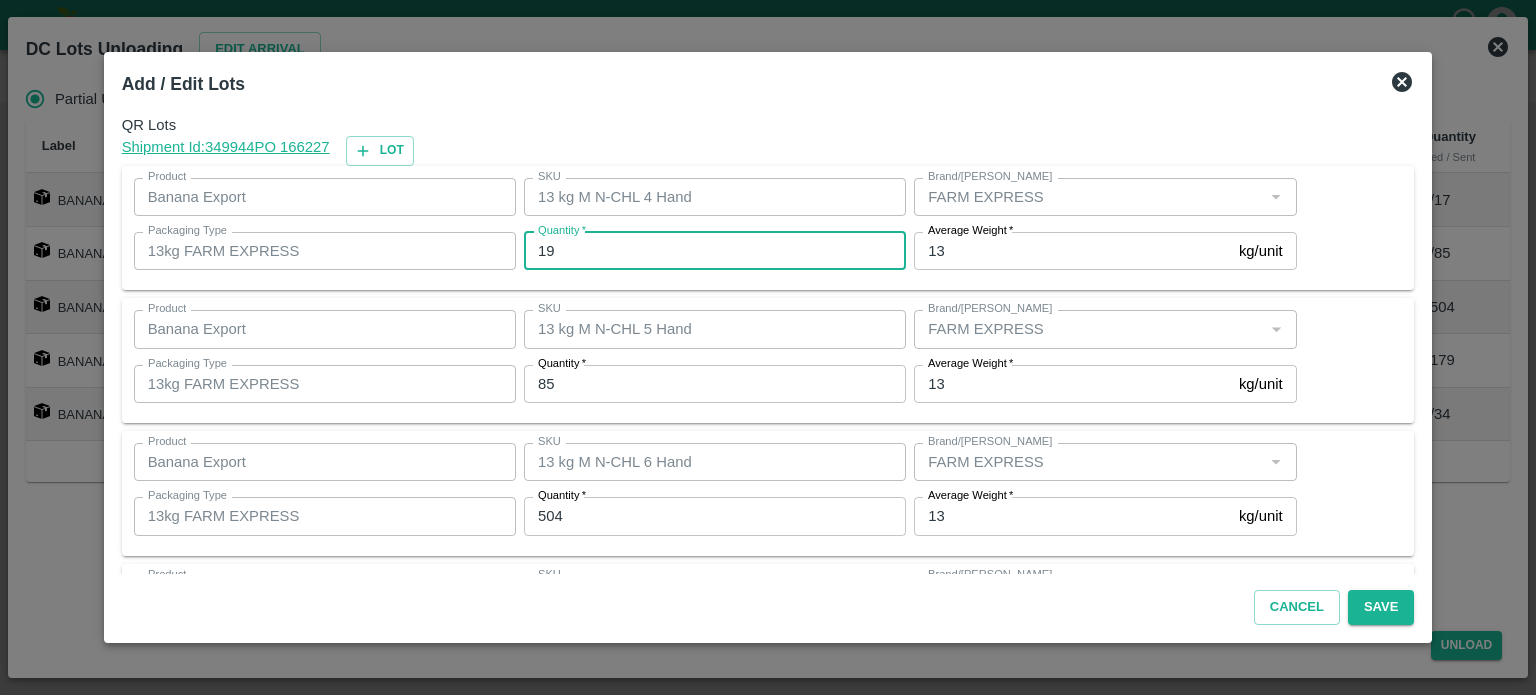 type on "19" 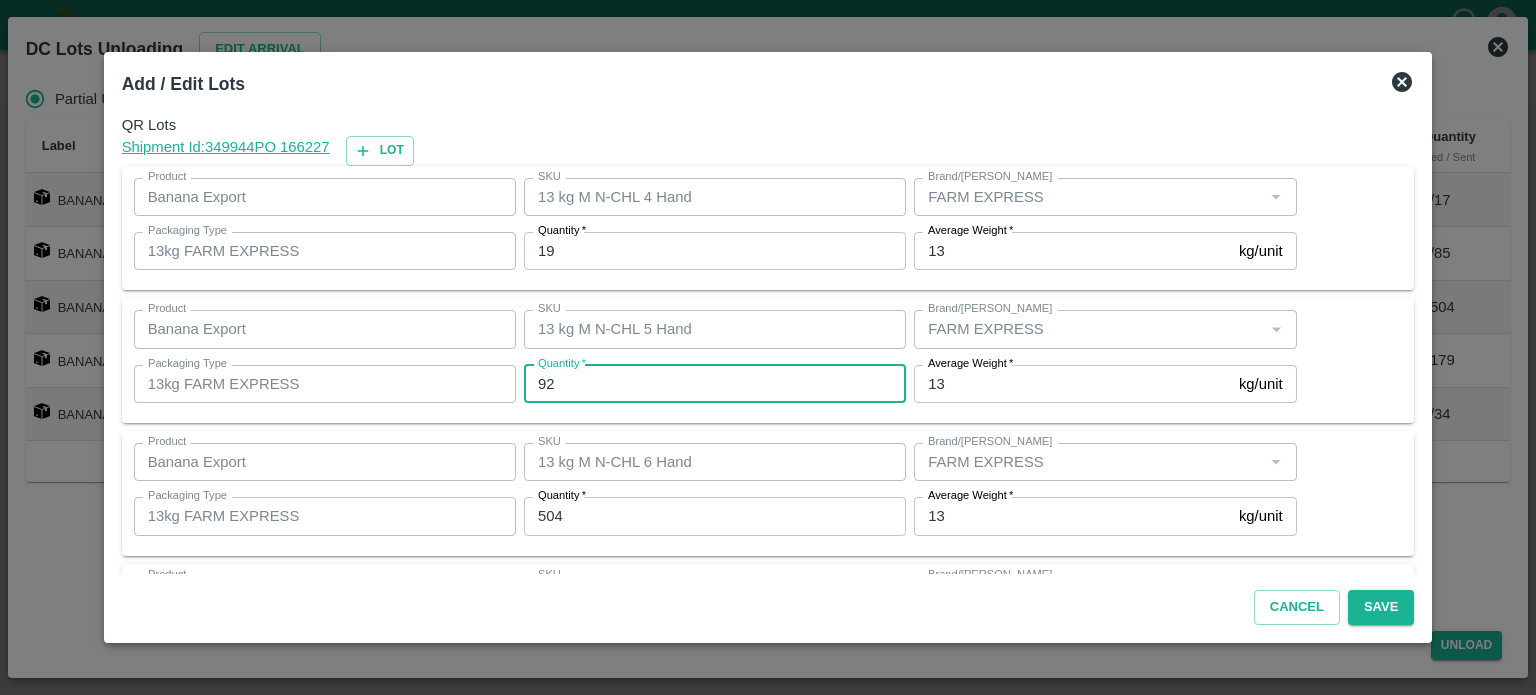type on "92" 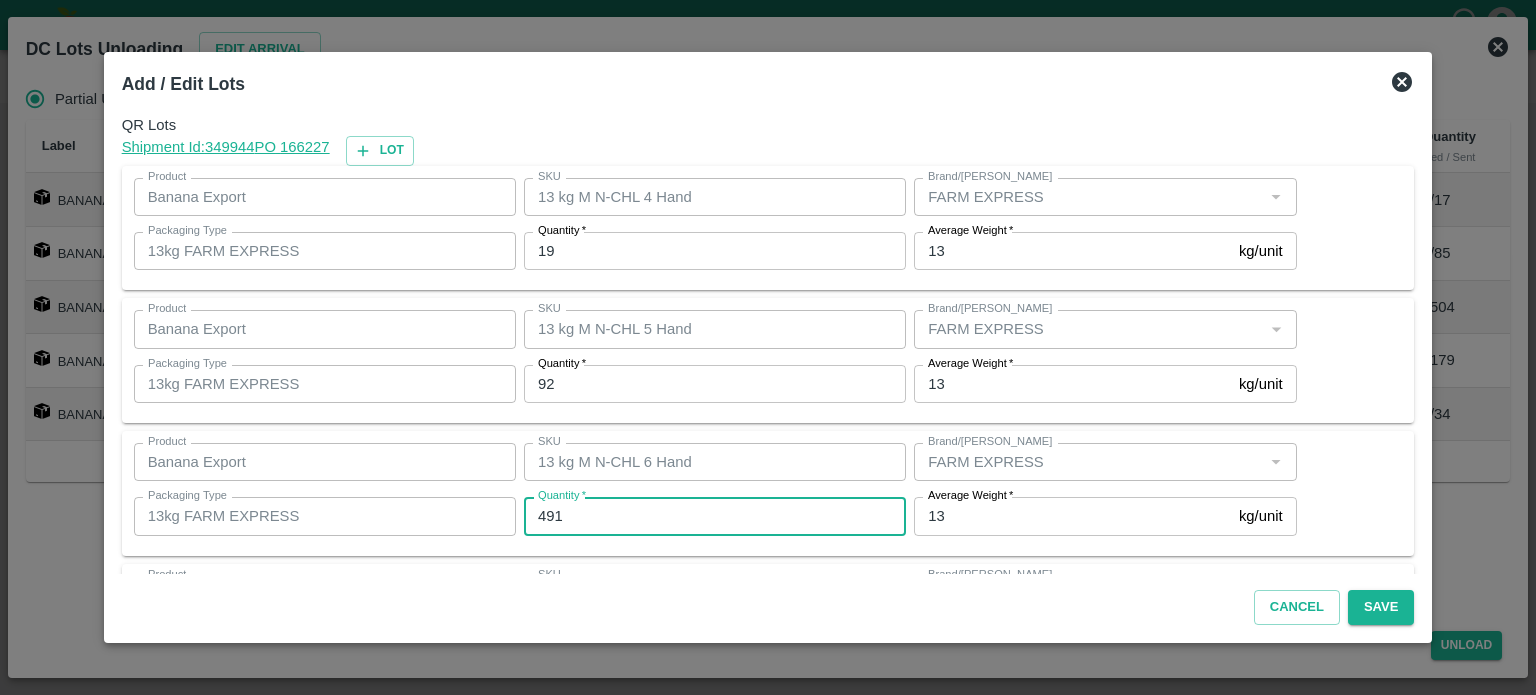 type on "491" 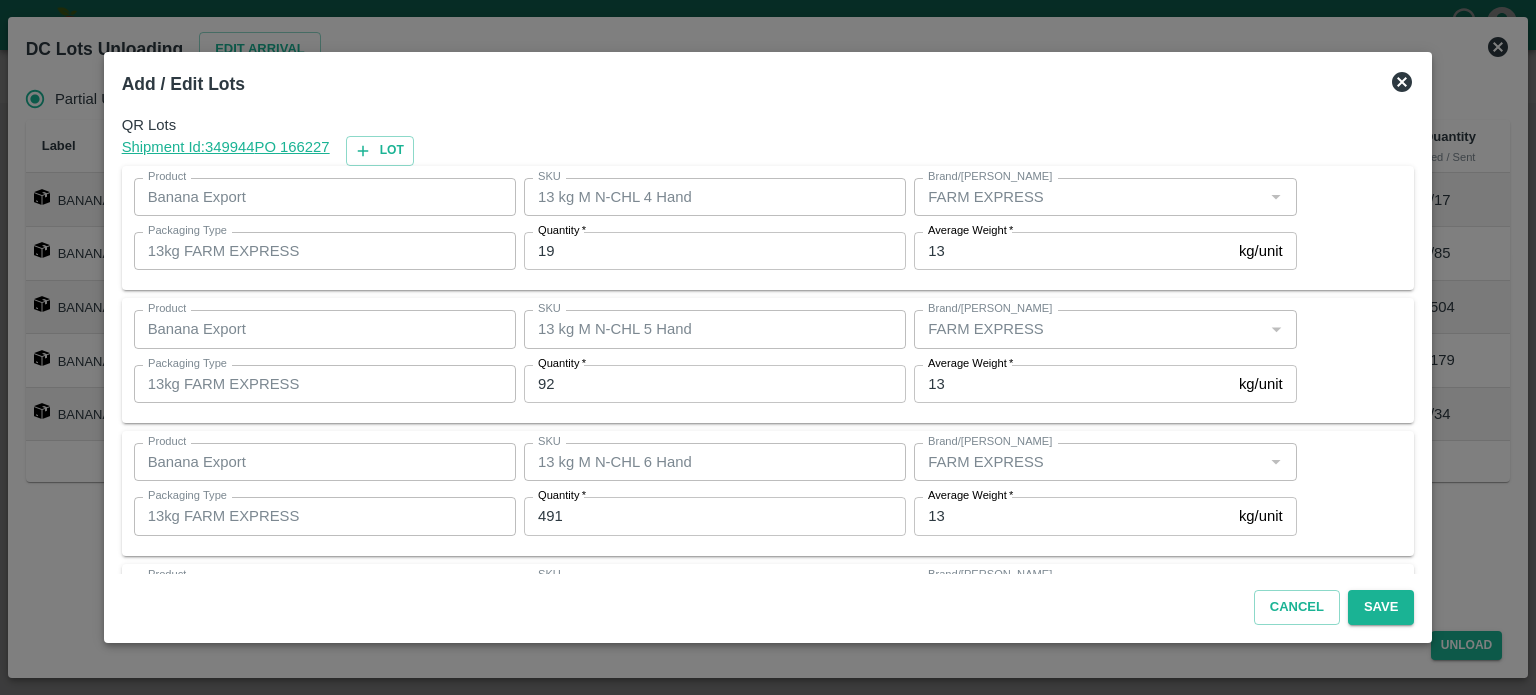 scroll, scrollTop: 262, scrollLeft: 0, axis: vertical 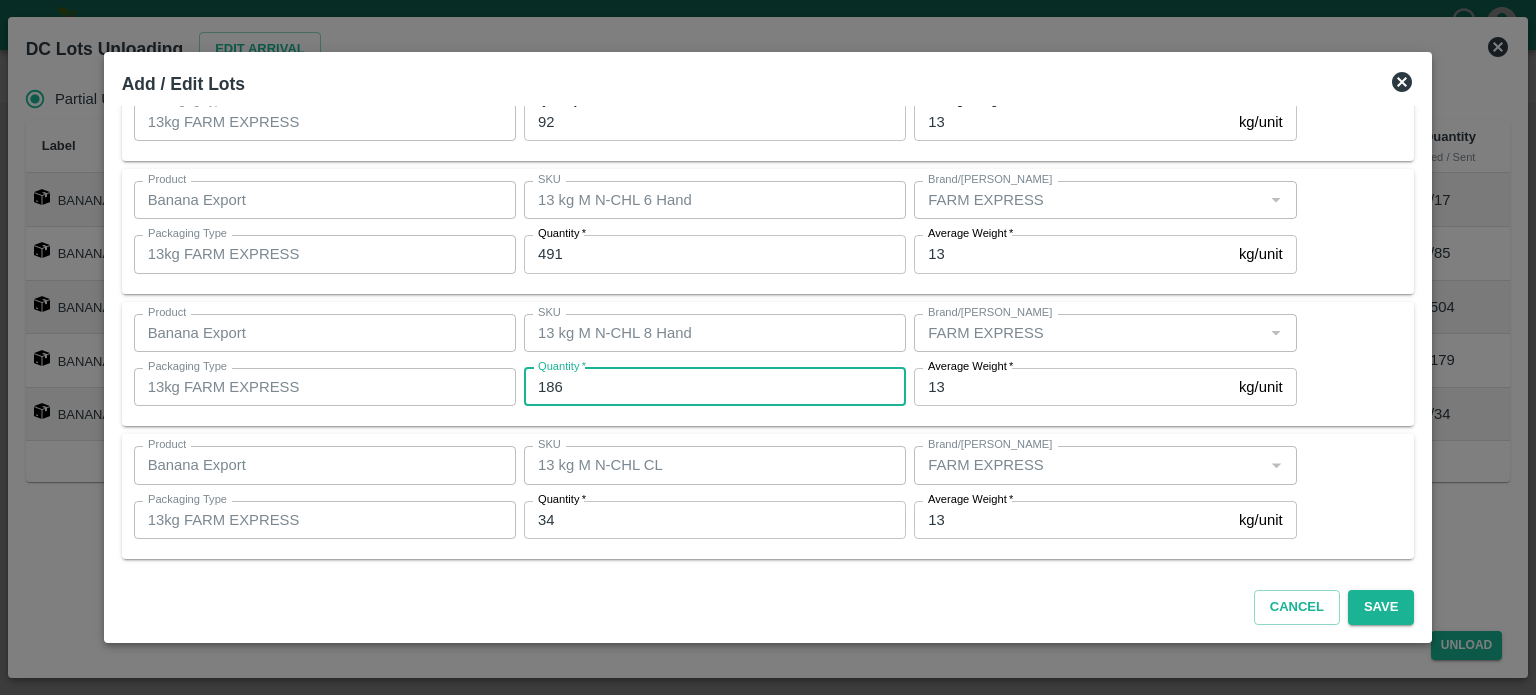 type on "186" 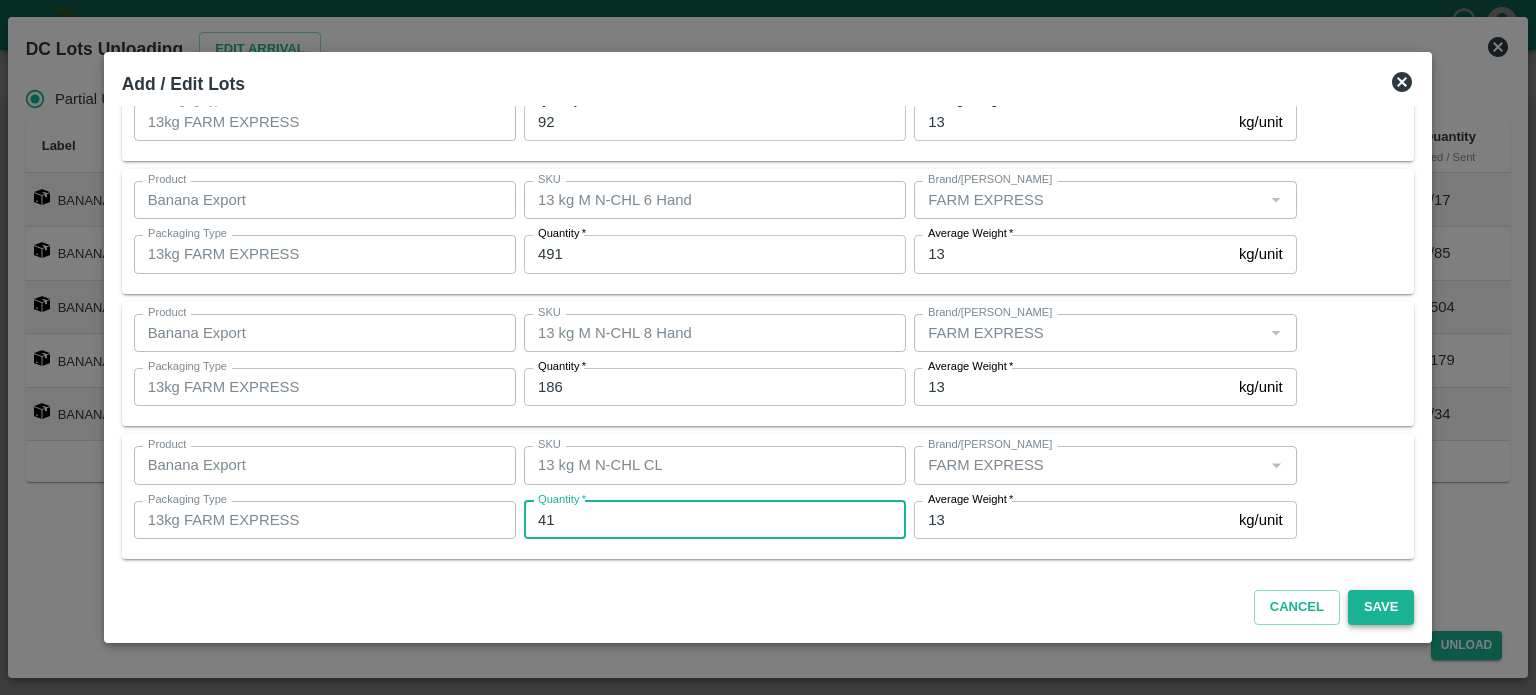 type on "41" 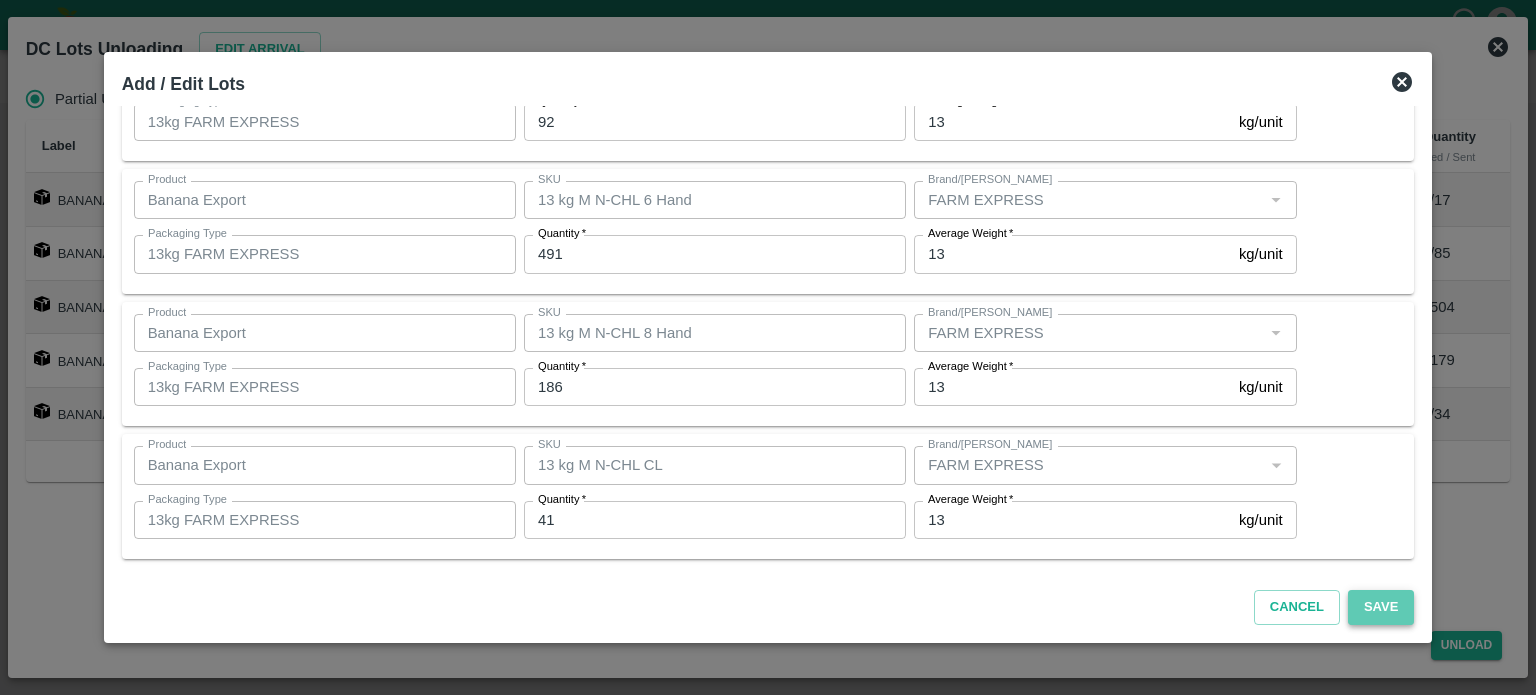 click on "Save" at bounding box center [1381, 607] 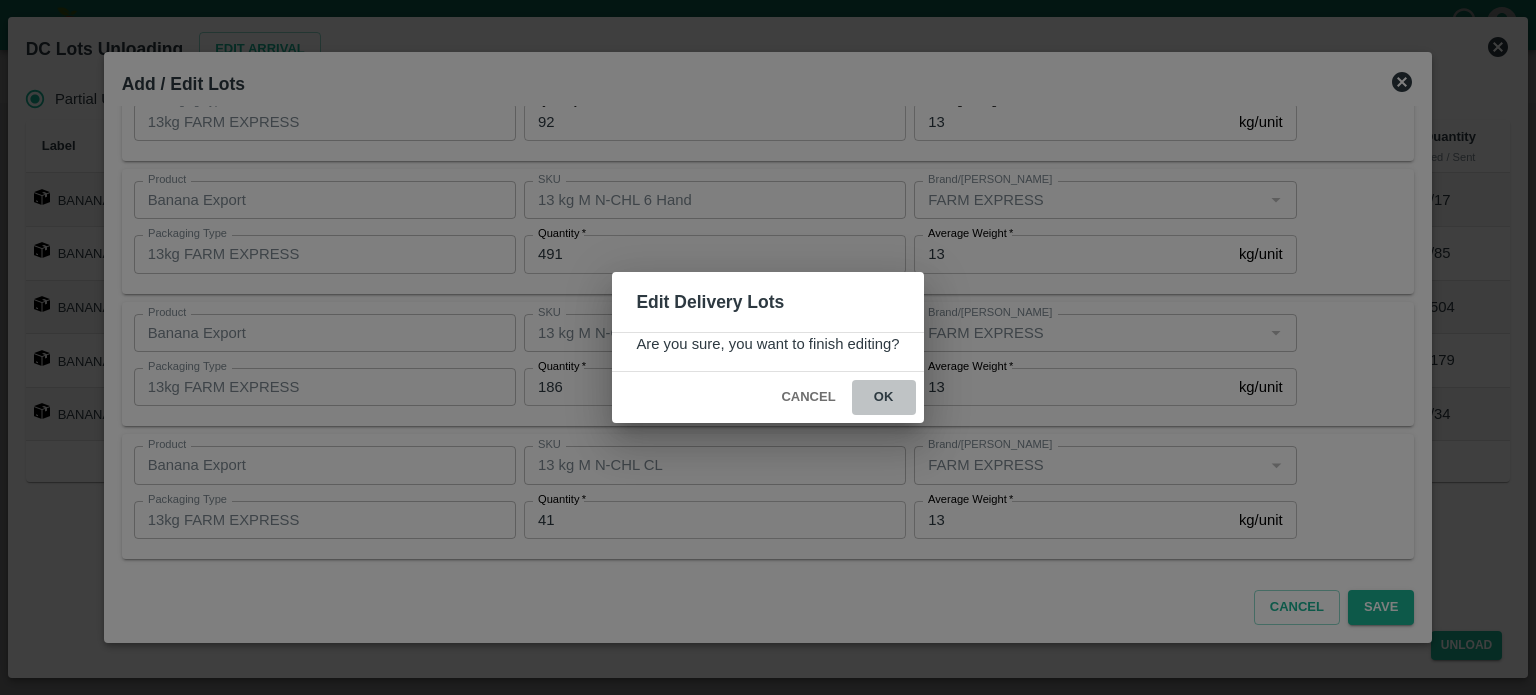 click on "ok" at bounding box center (884, 397) 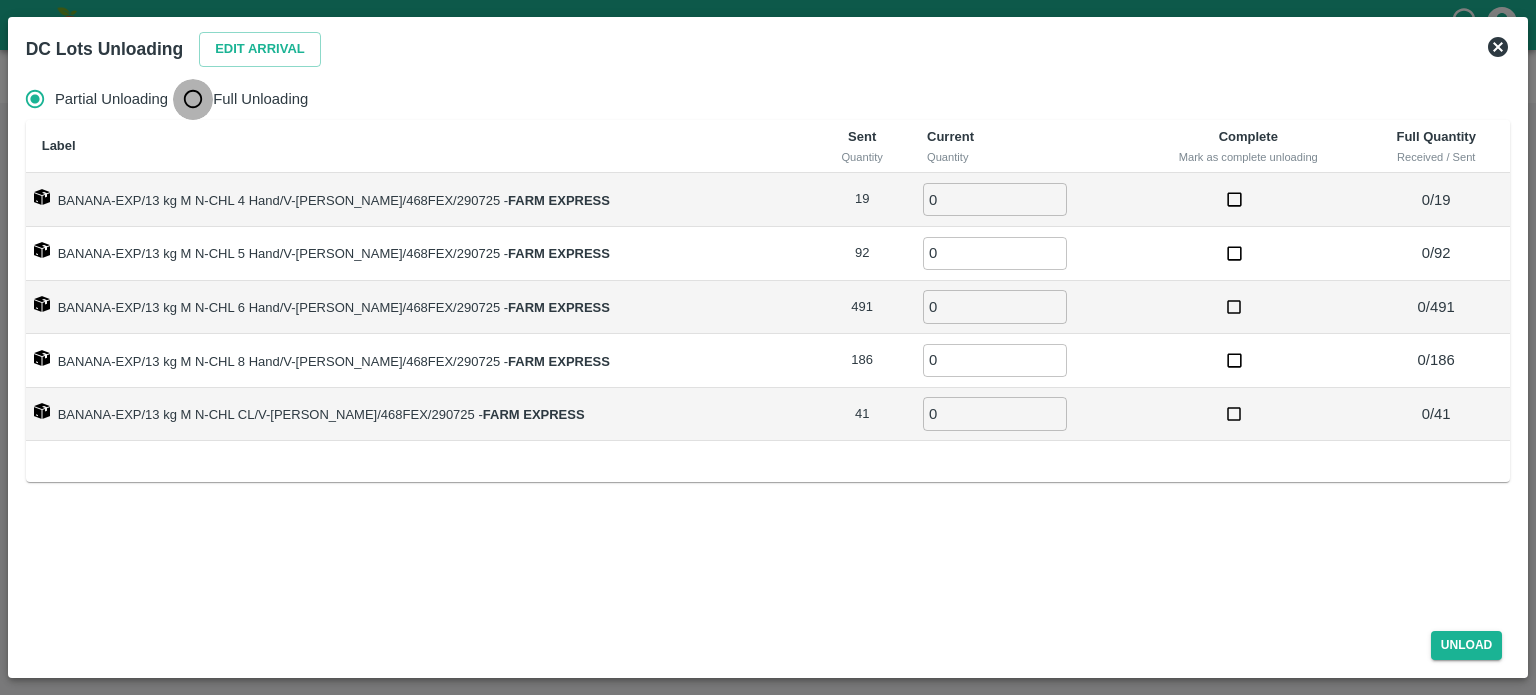 click on "Full Unloading" at bounding box center [193, 99] 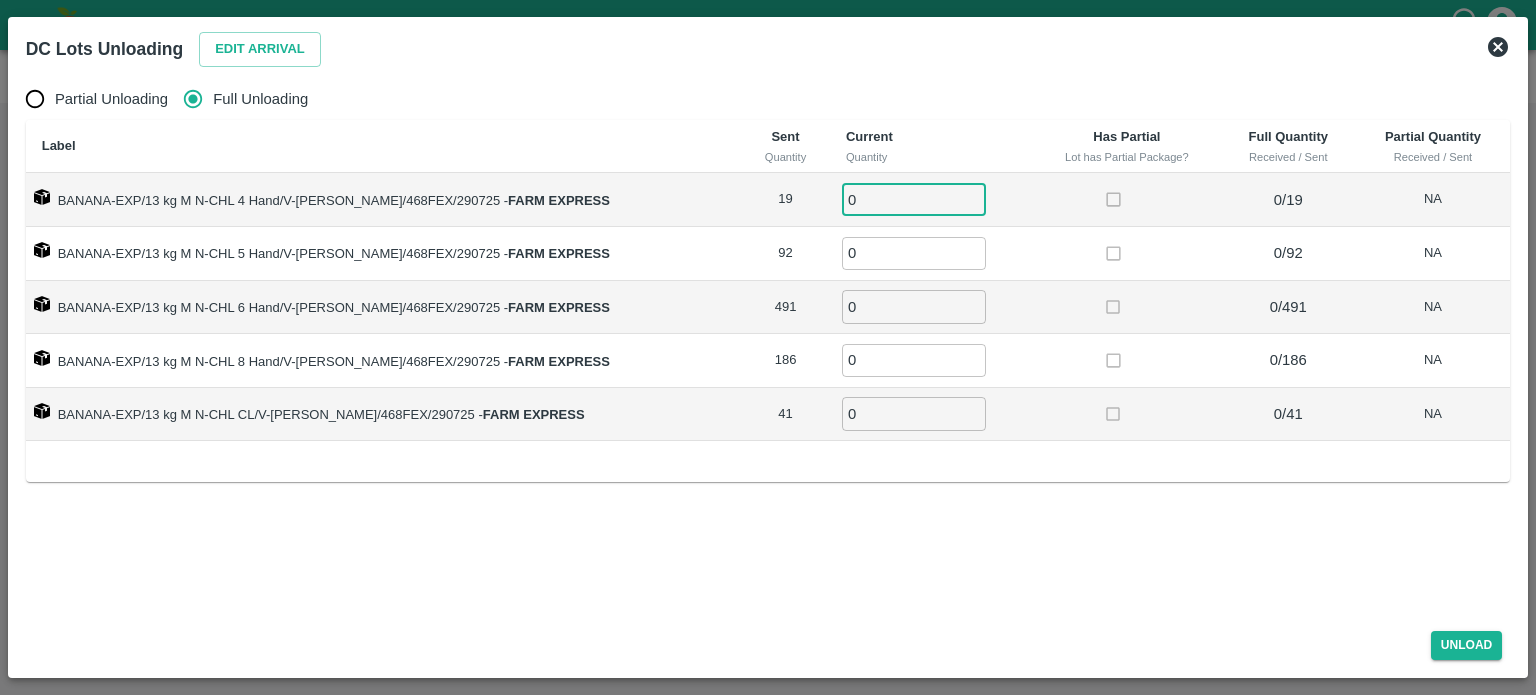 click on "0" at bounding box center (914, 199) 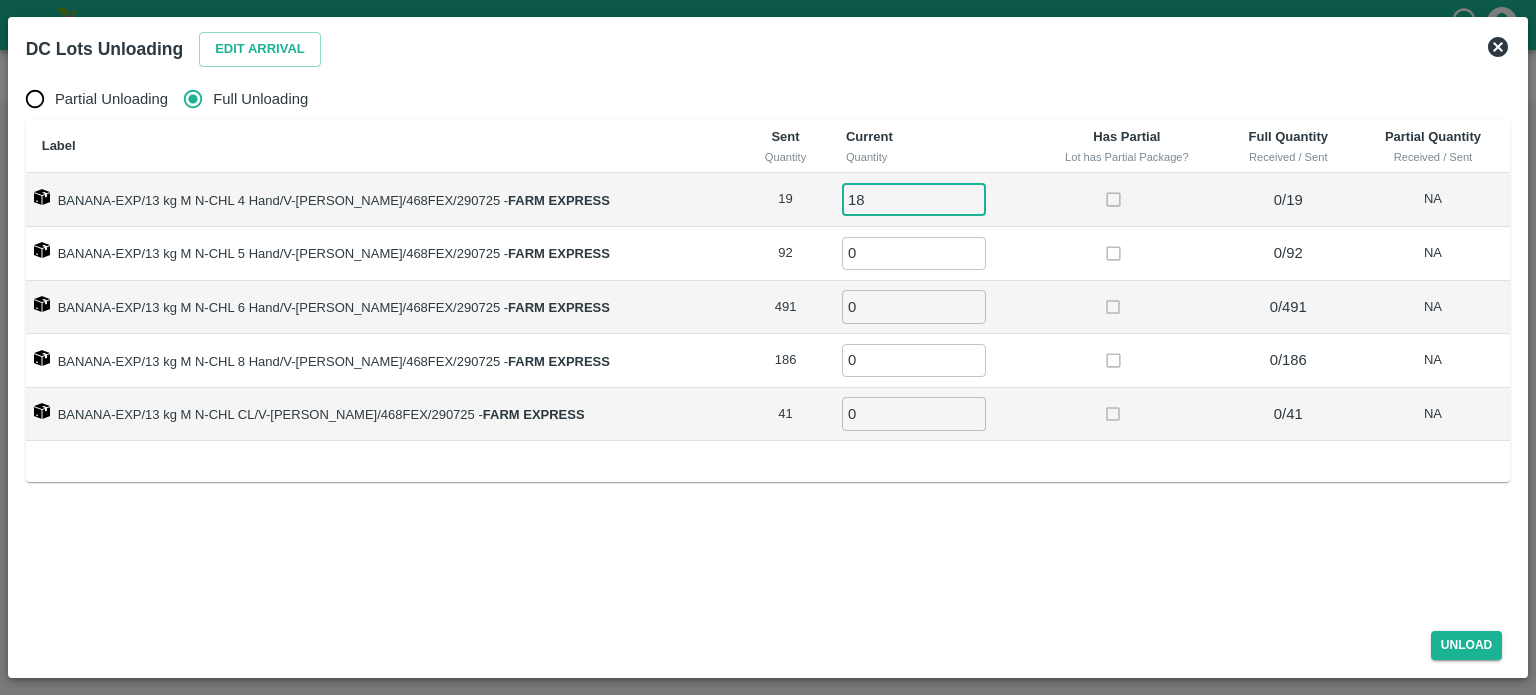 type on "18" 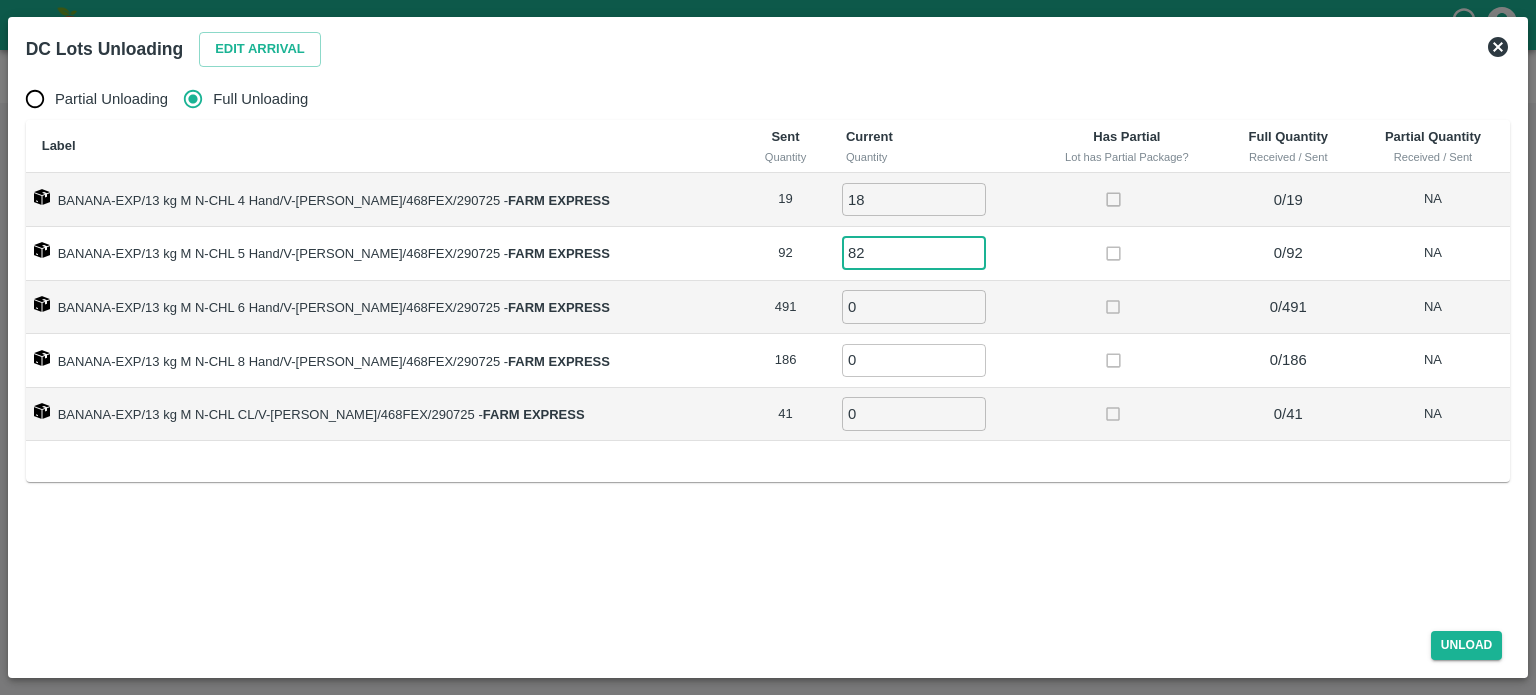 type on "82" 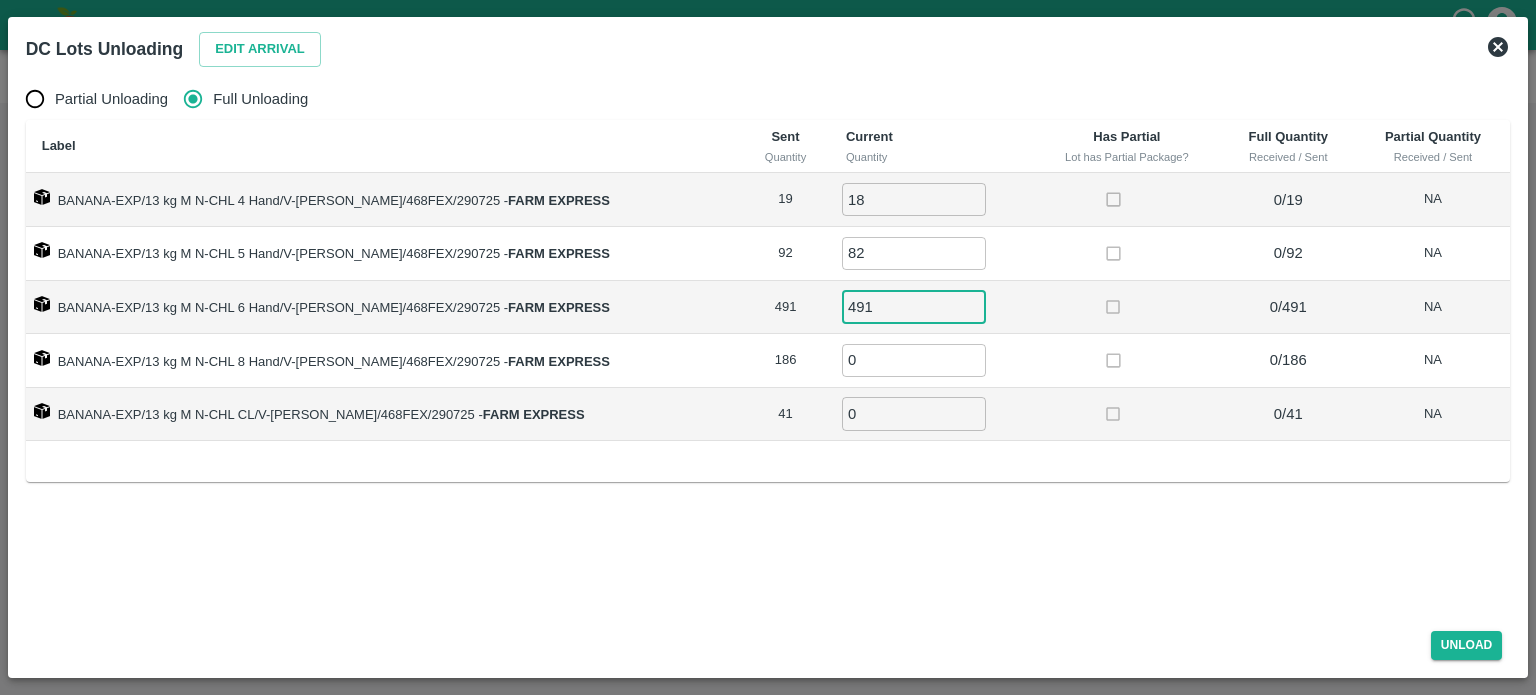 type on "491" 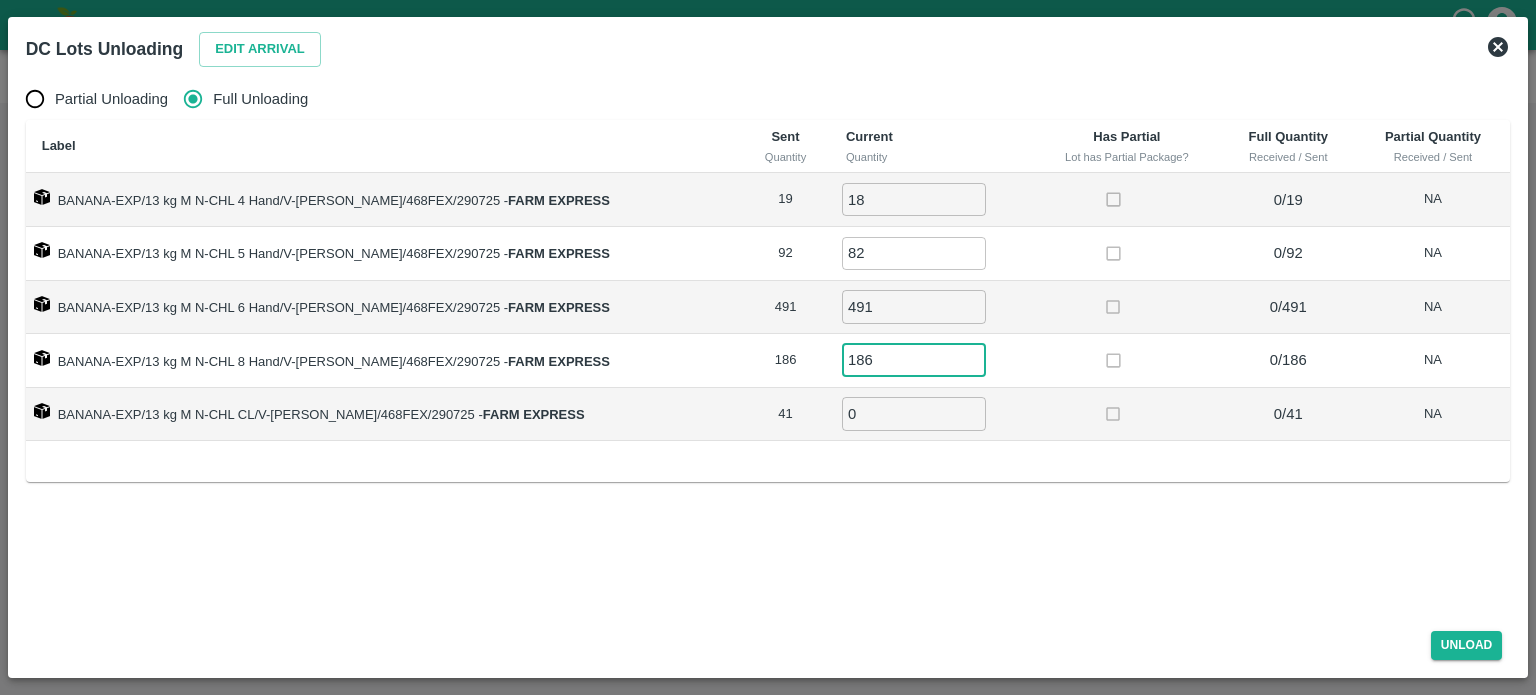 type on "186" 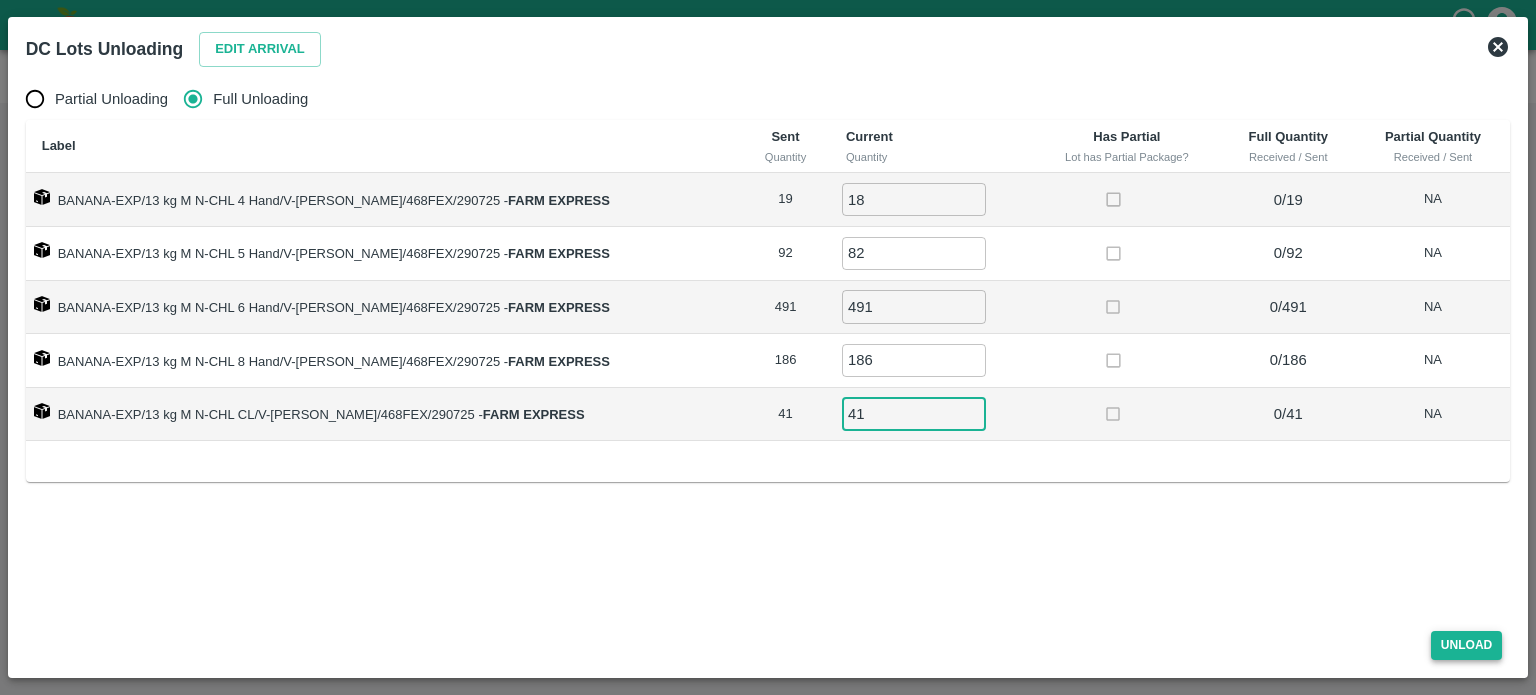 type on "41" 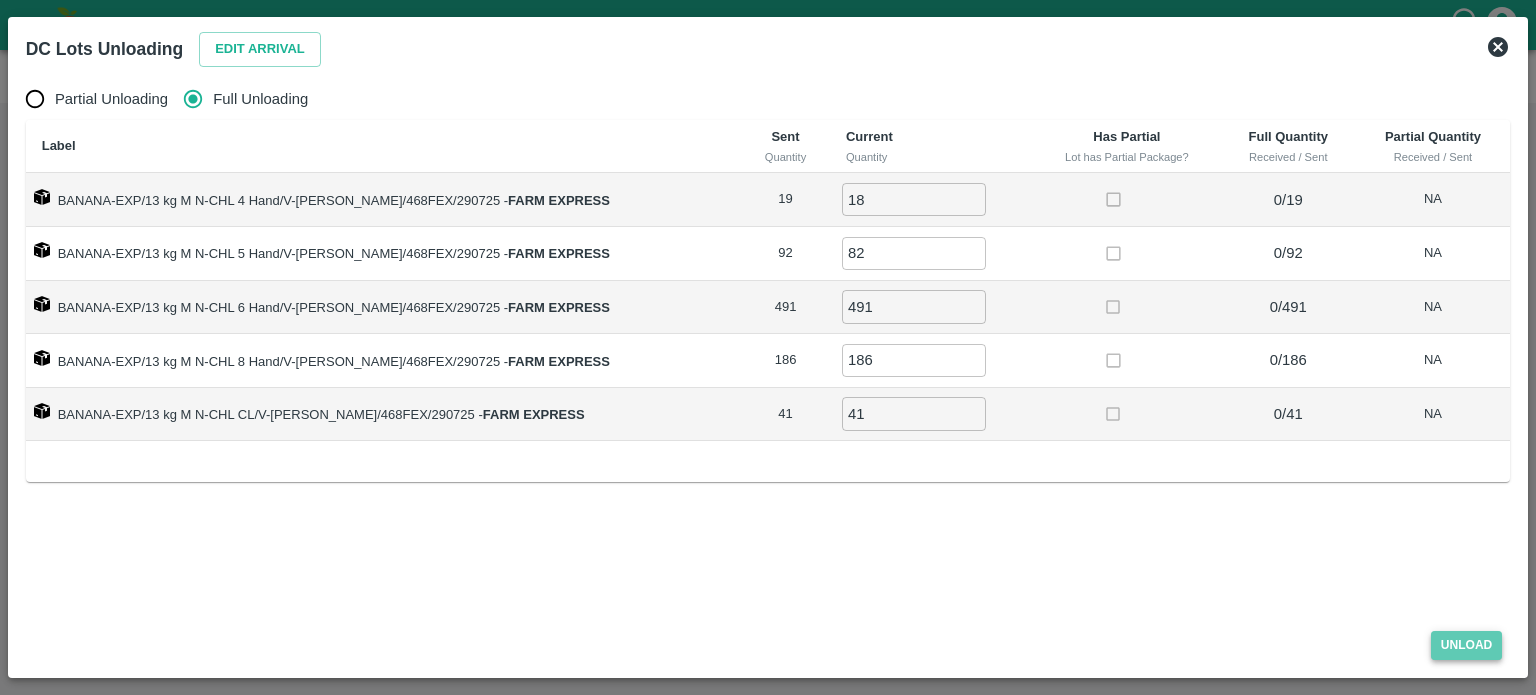 click on "Unload" at bounding box center (1467, 645) 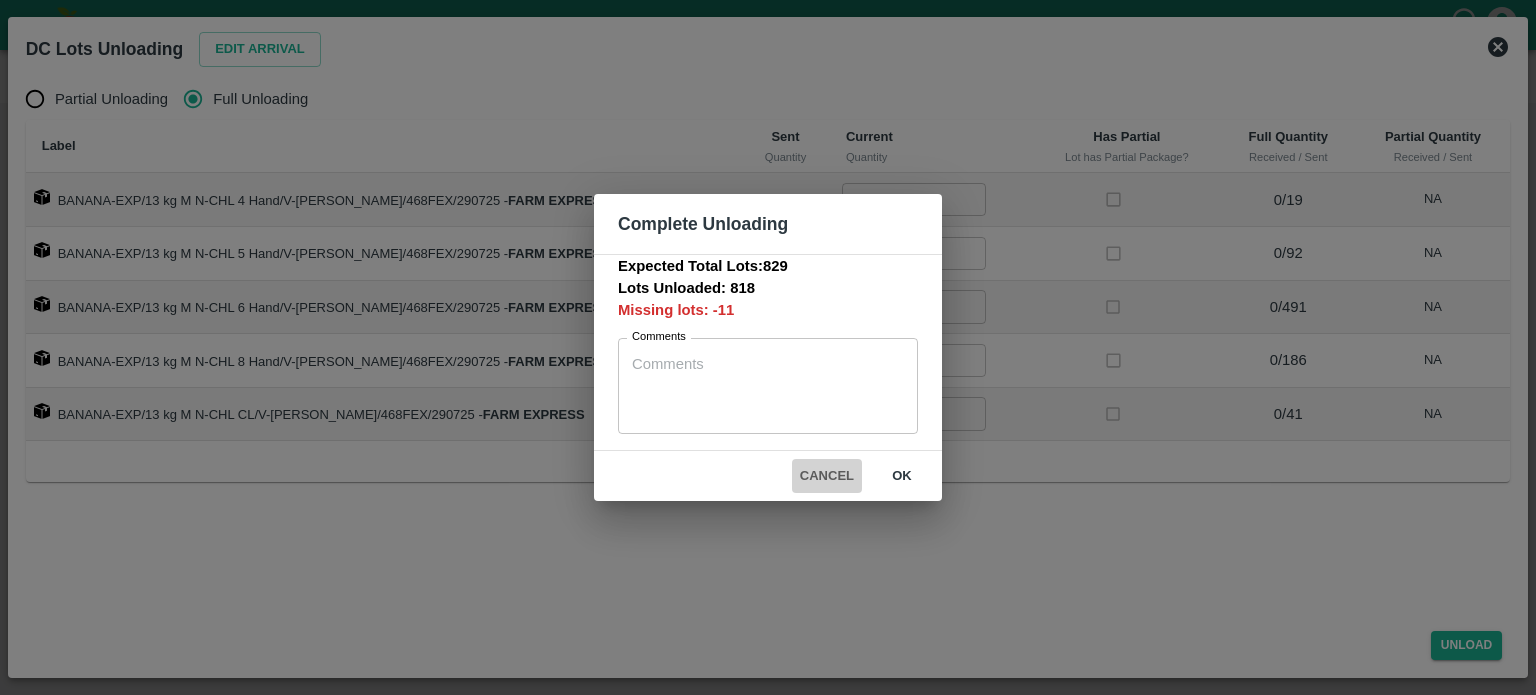click on "Cancel" at bounding box center [827, 476] 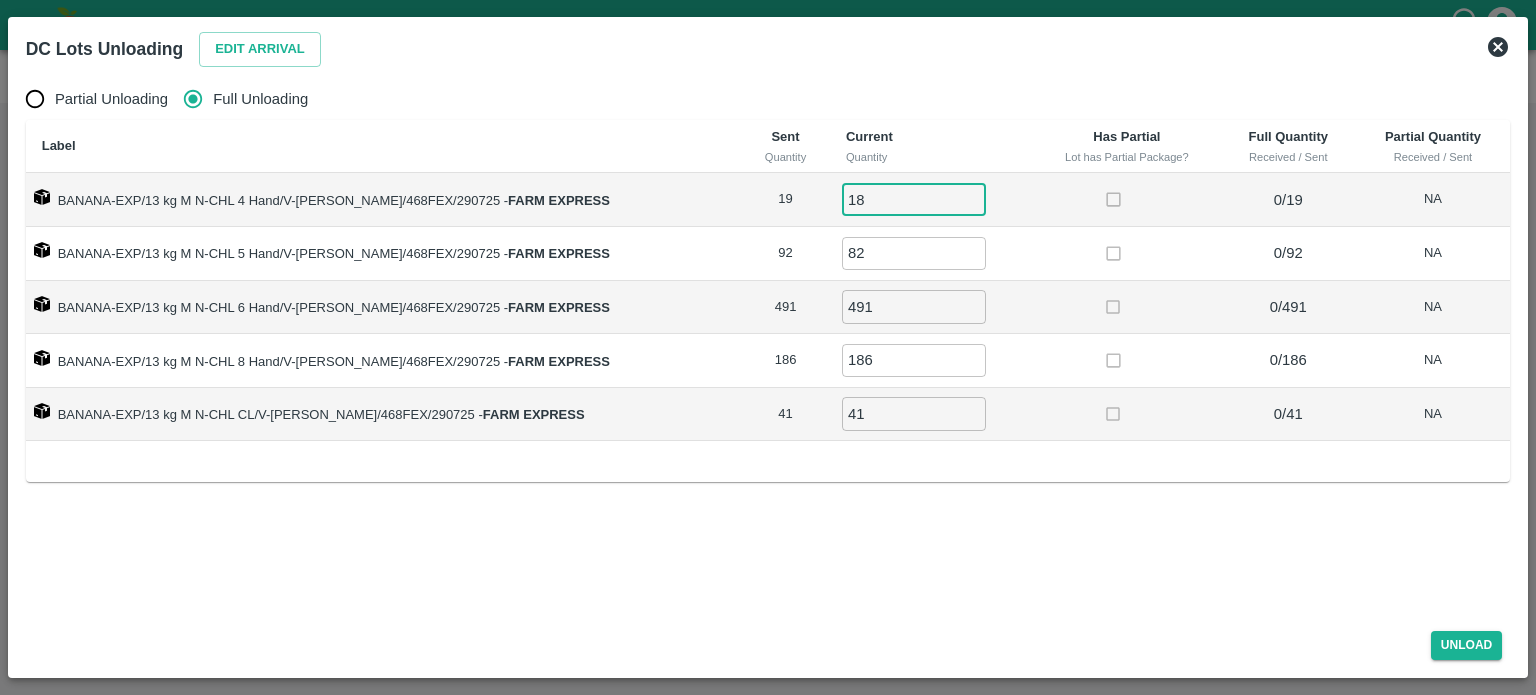 click on "18" at bounding box center [914, 199] 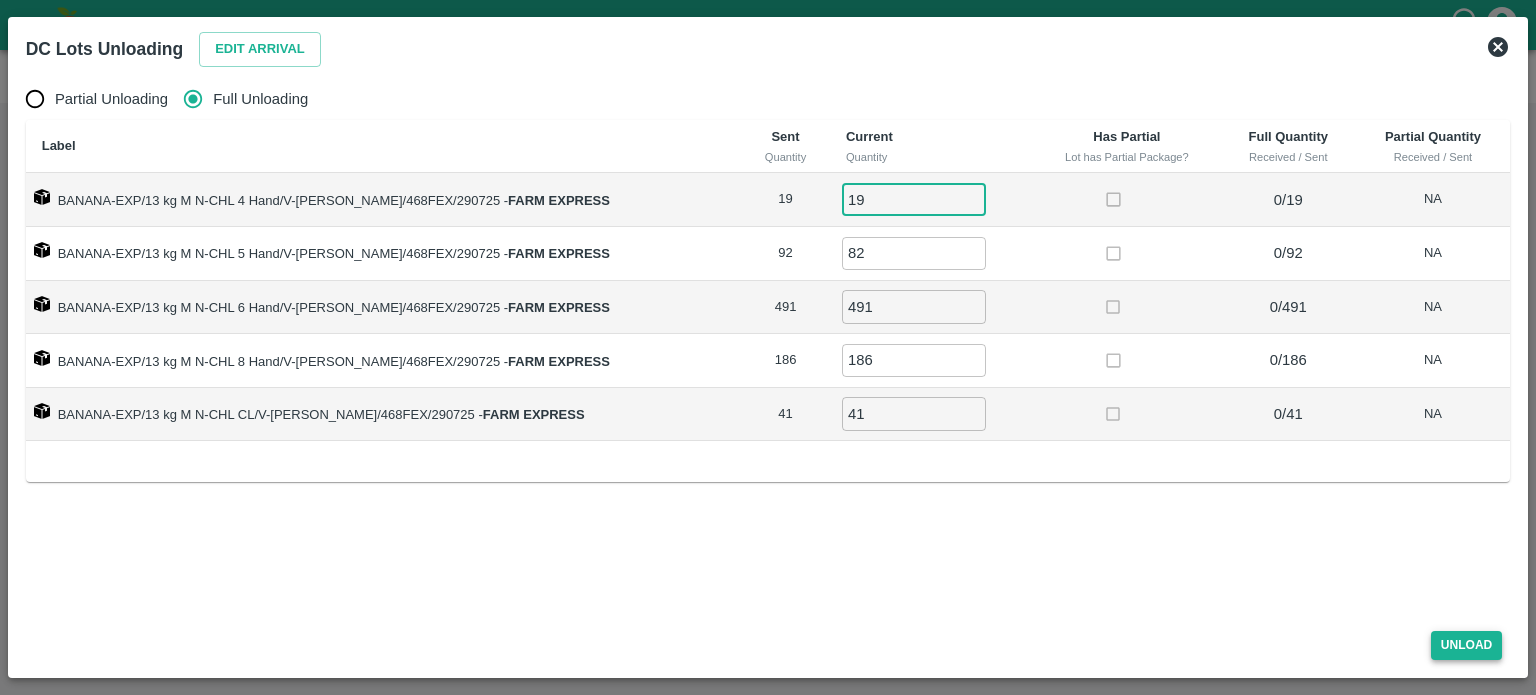 type on "19" 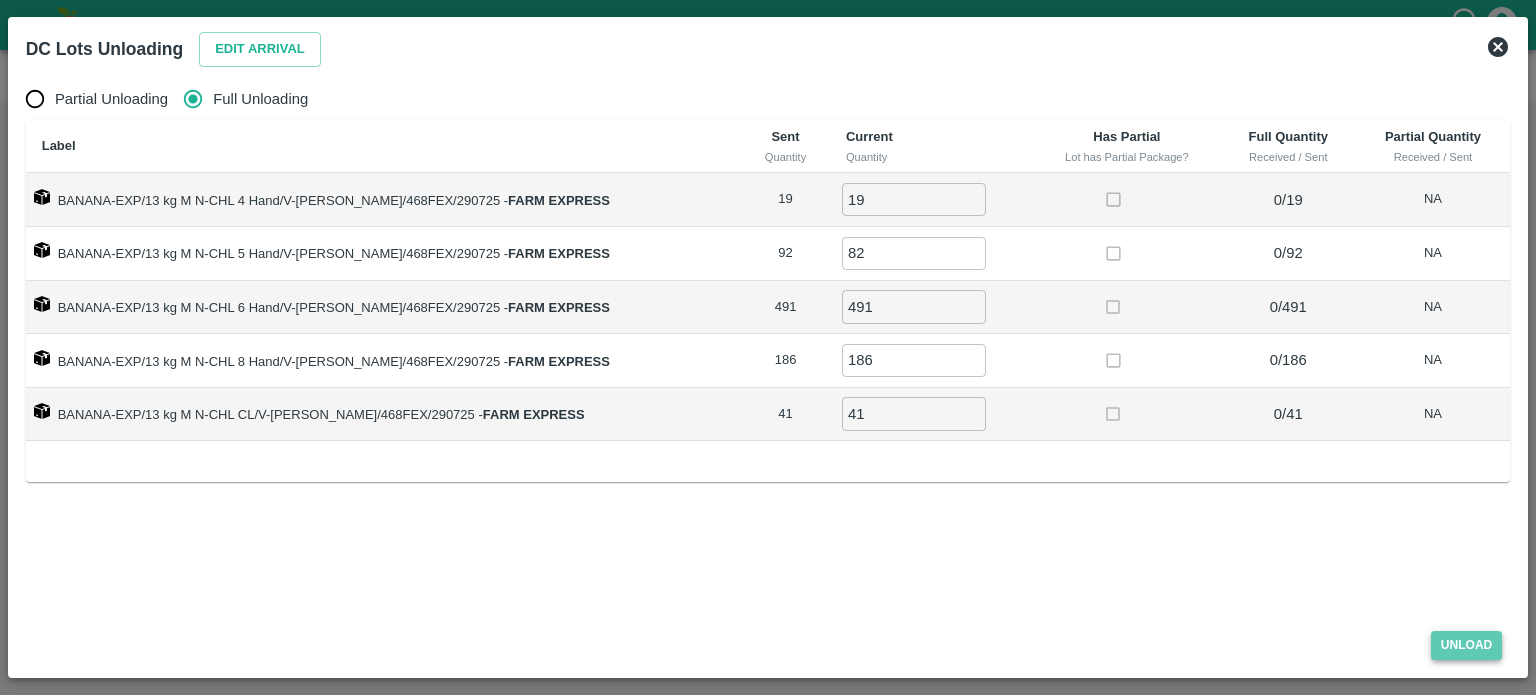 click on "Unload" at bounding box center [1467, 645] 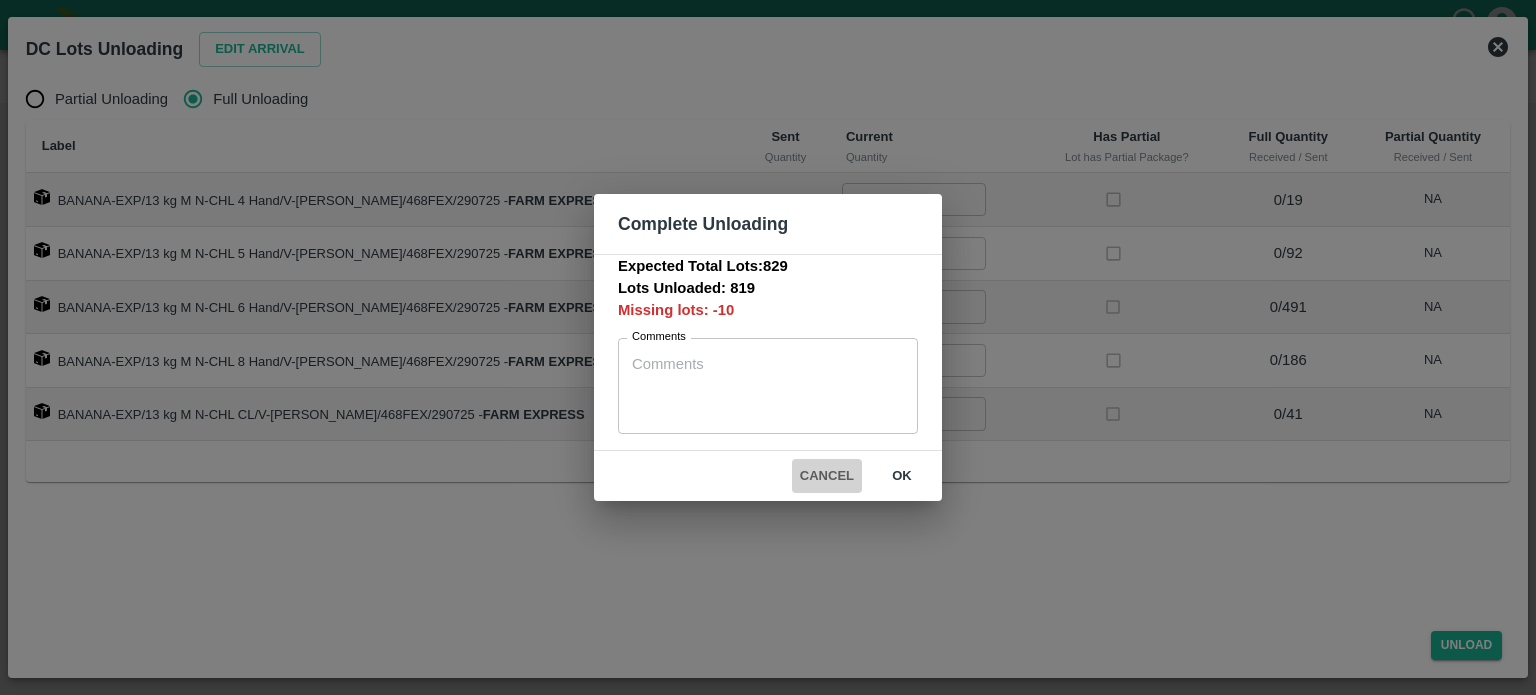 click on "Cancel" at bounding box center (827, 476) 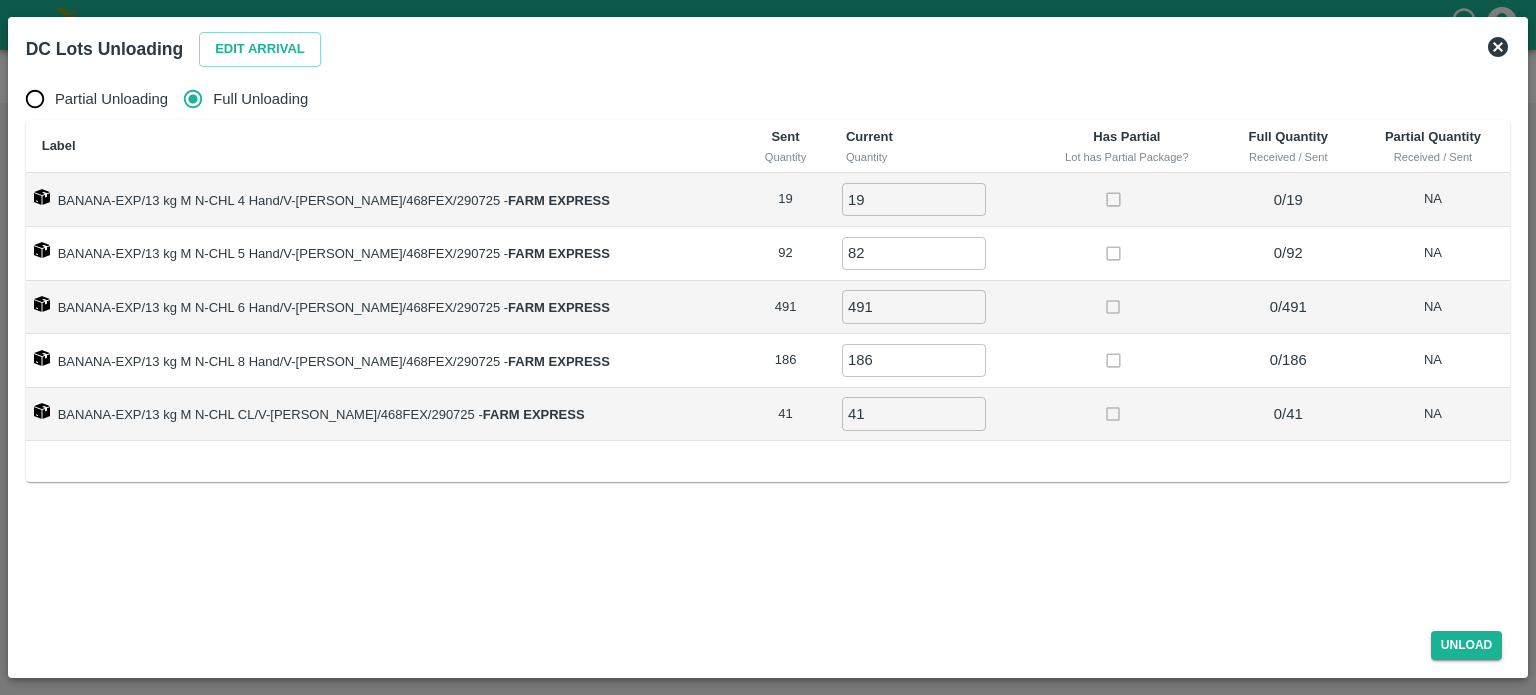 click on "82" at bounding box center (914, 253) 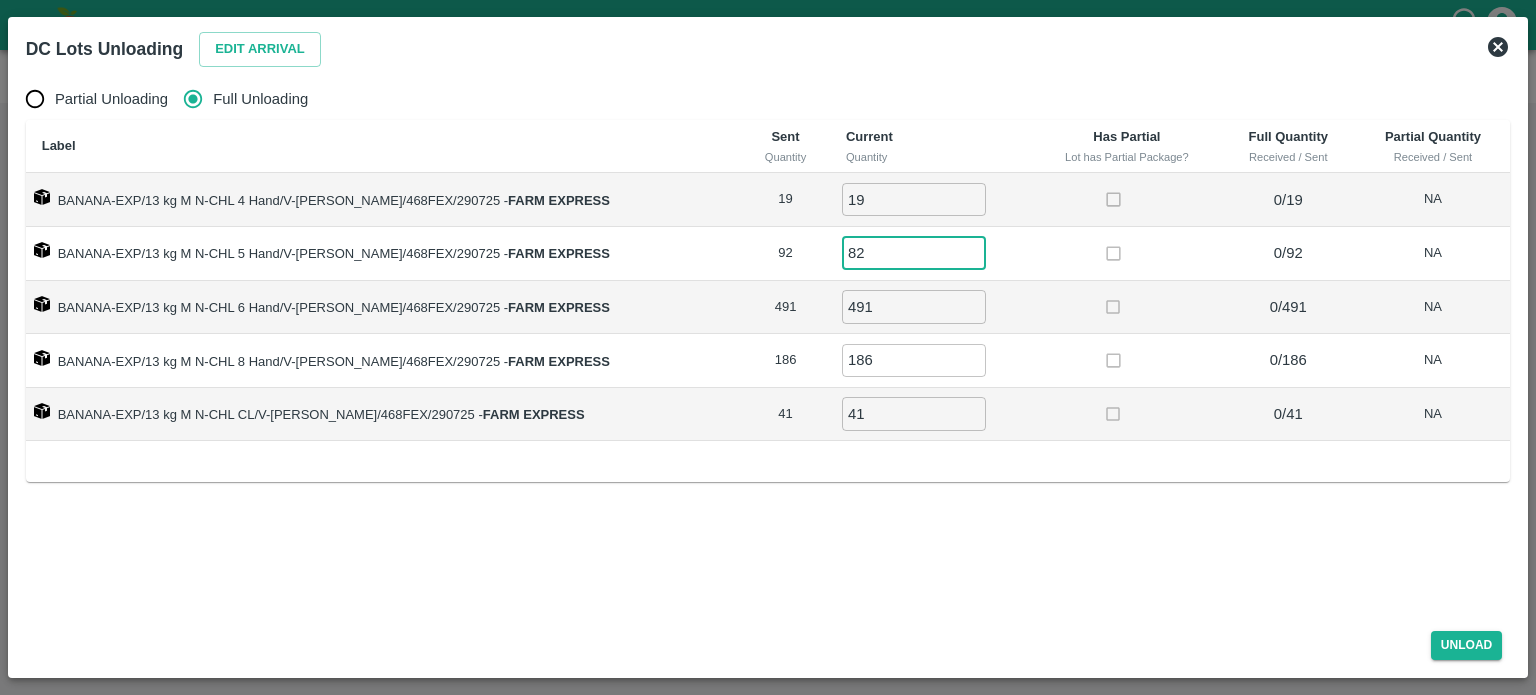 type on "8" 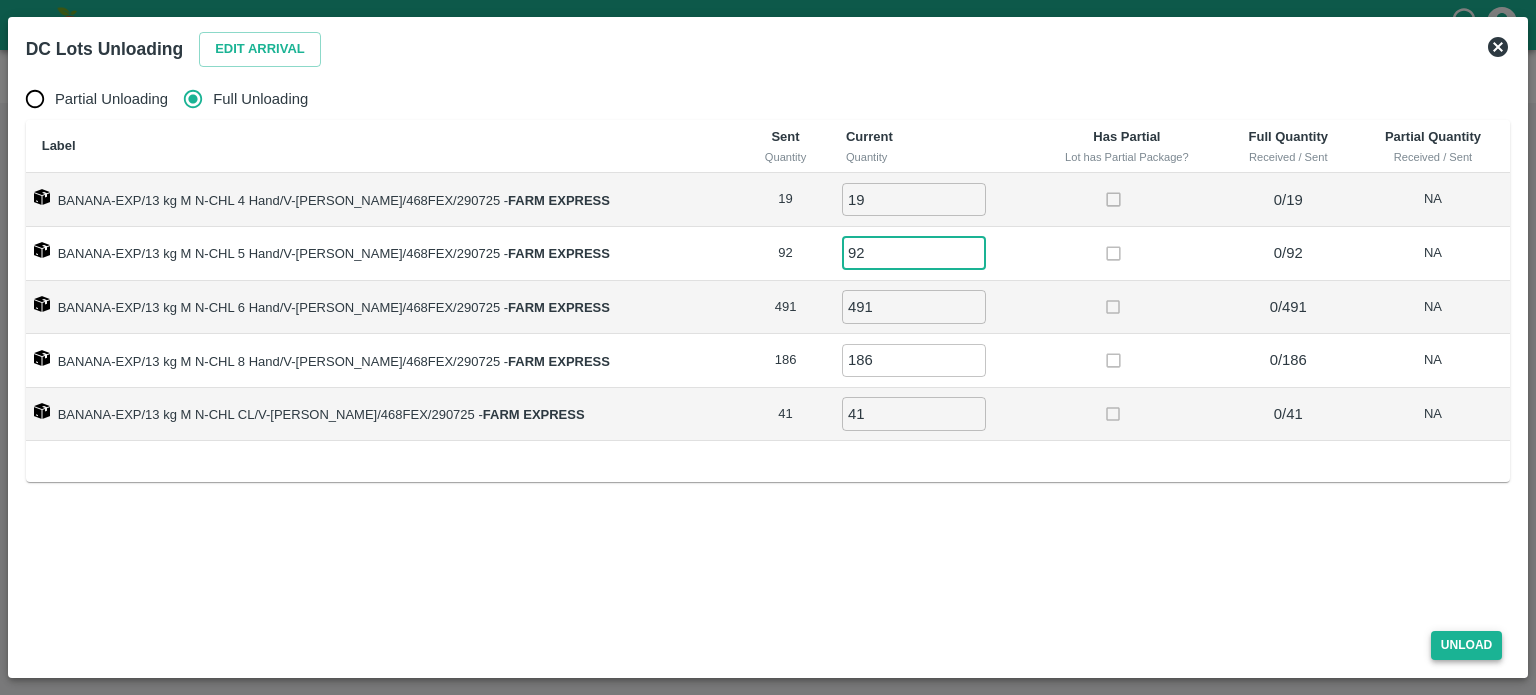 type on "92" 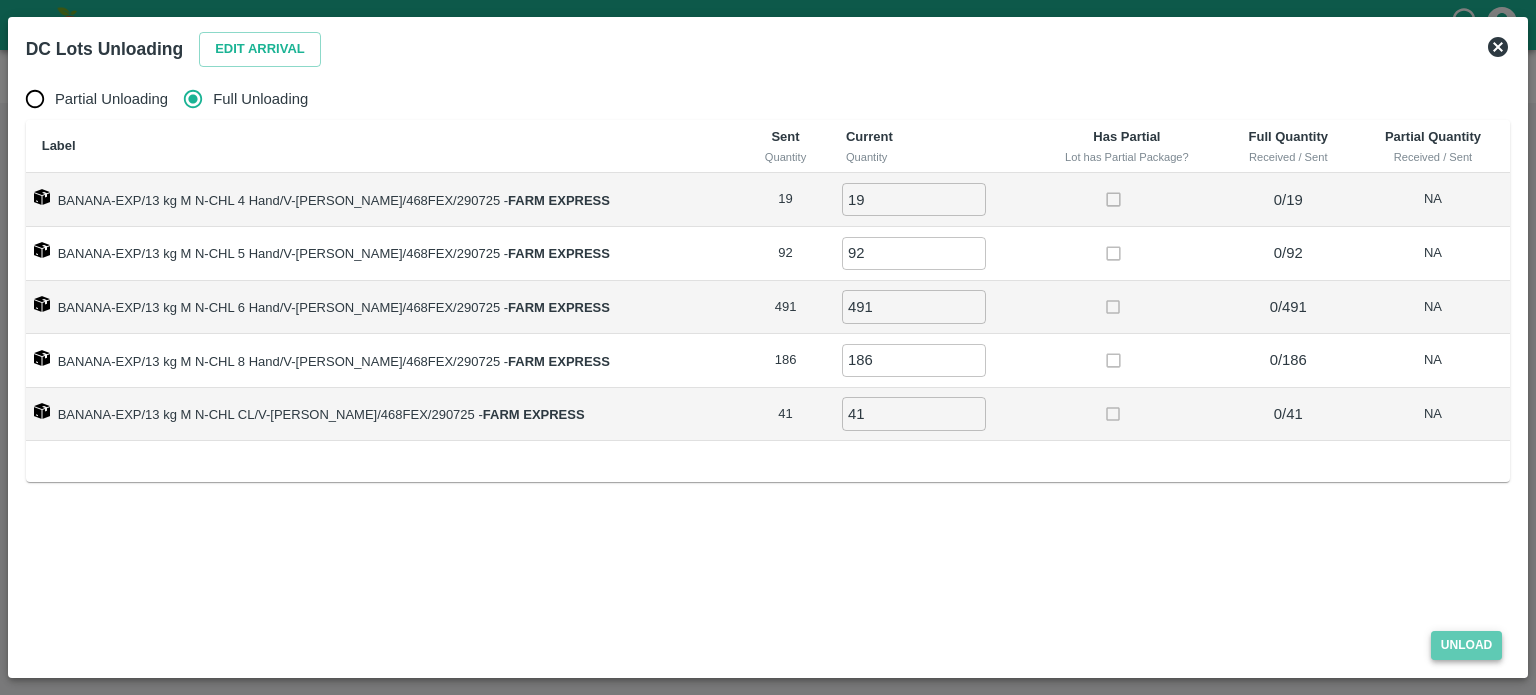 click on "Unload" at bounding box center [1467, 645] 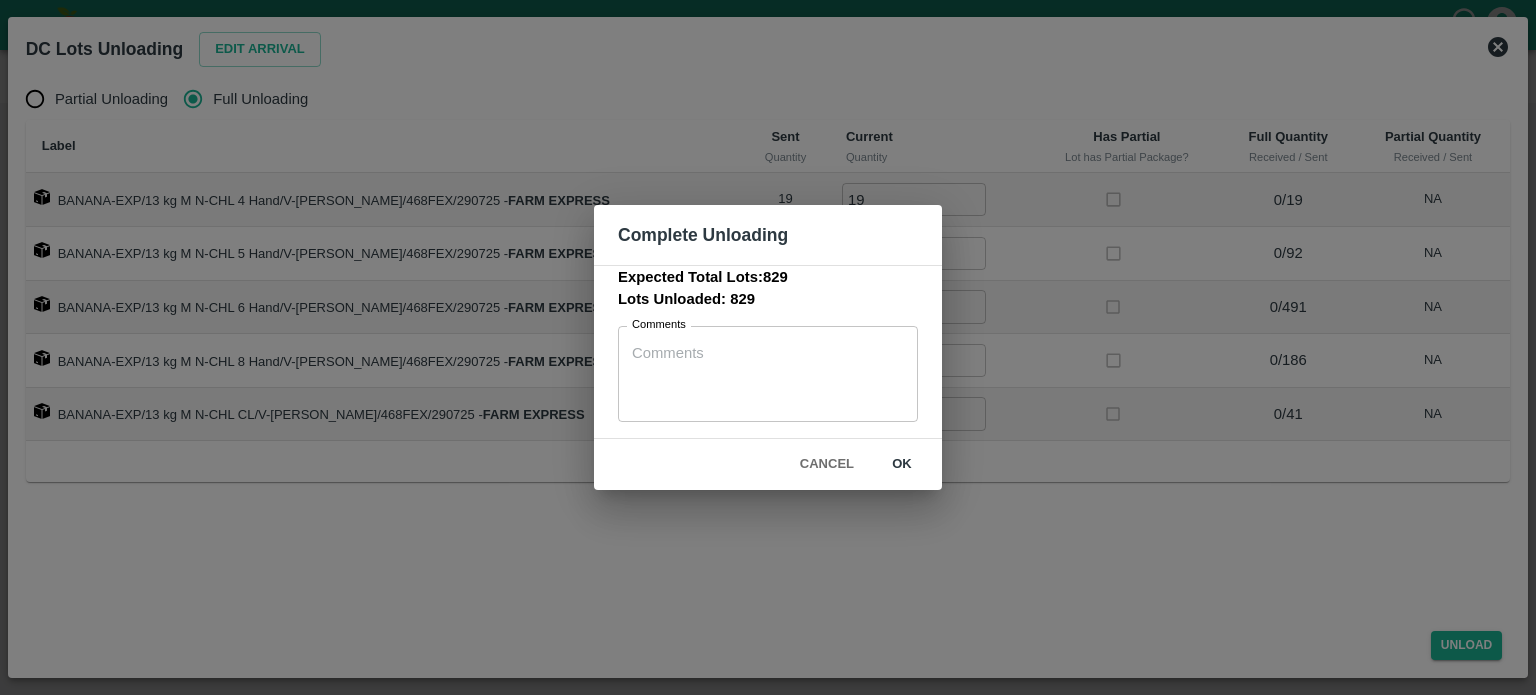 click on "Cancel" at bounding box center (827, 464) 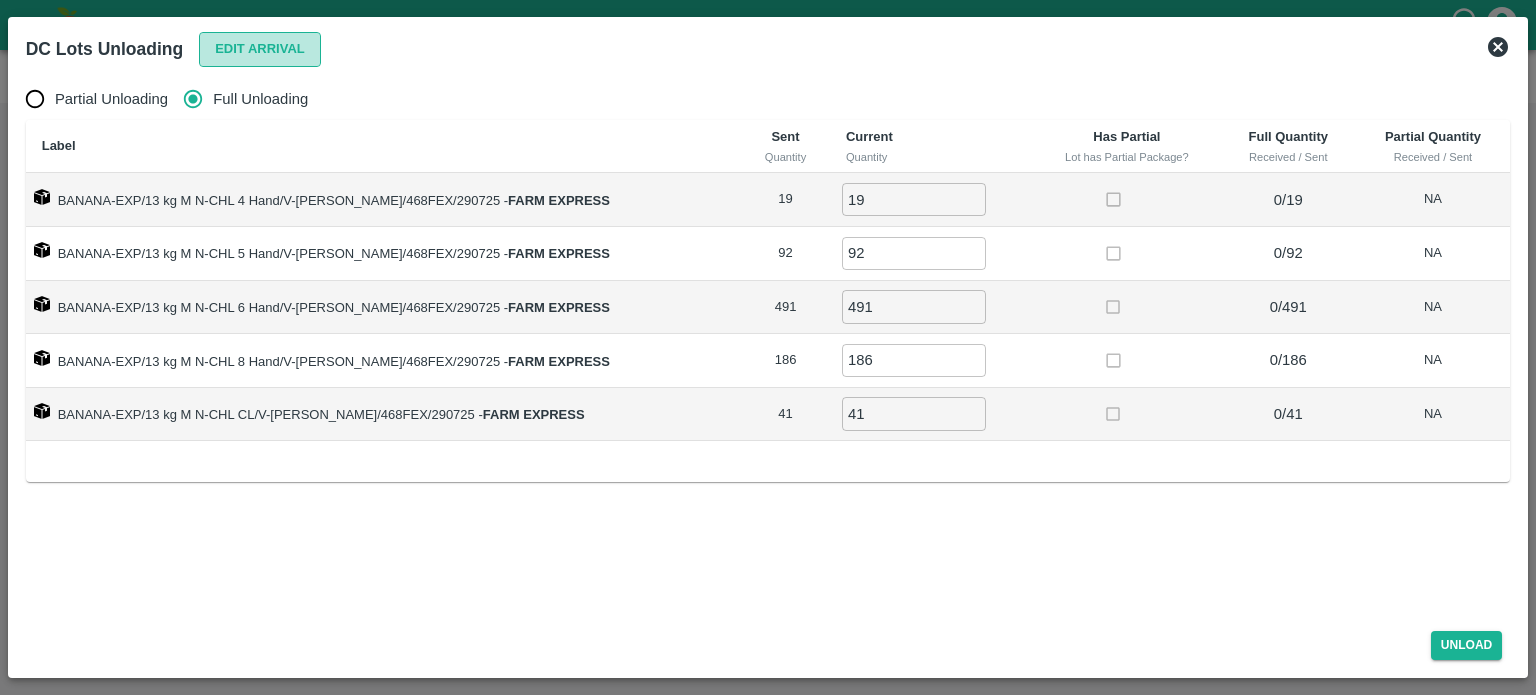 click on "Edit Arrival" at bounding box center [260, 49] 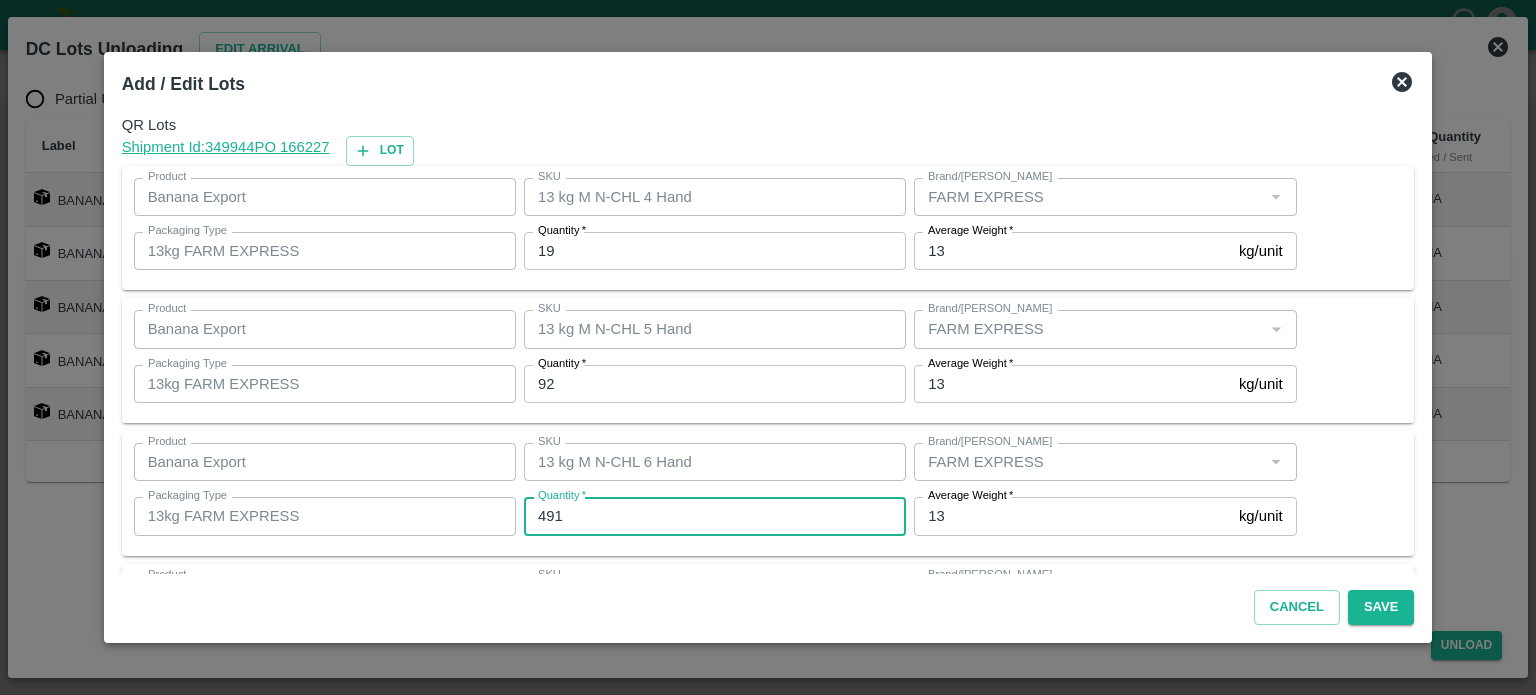 click on "491" at bounding box center (715, 516) 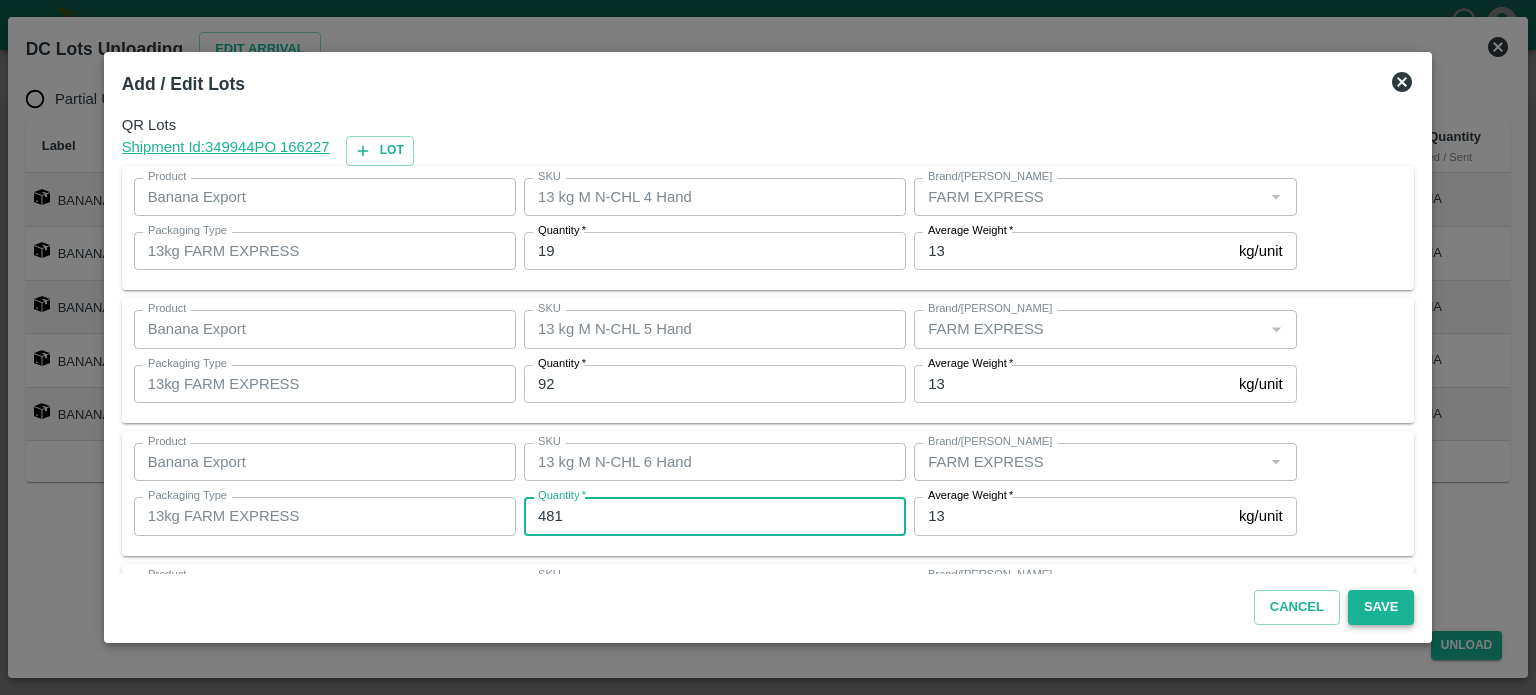 type on "481" 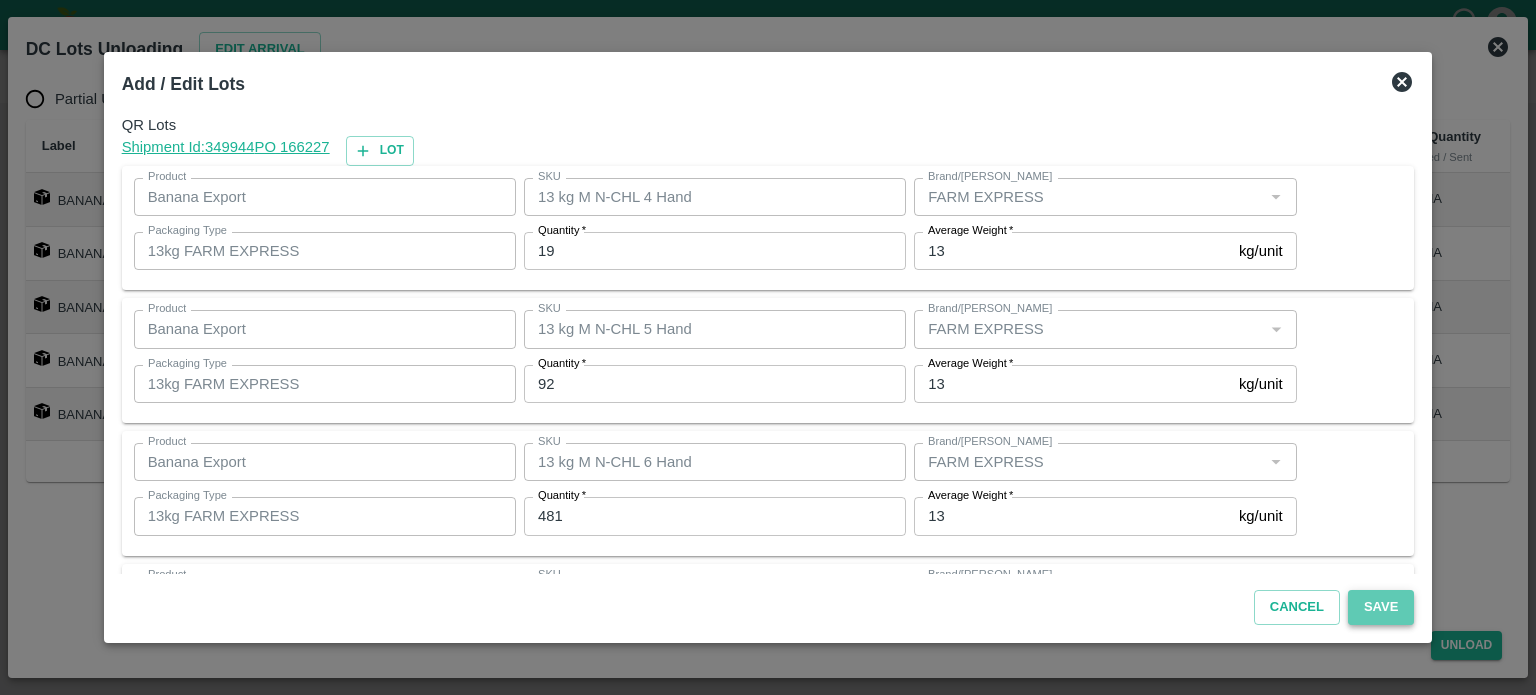 click on "Save" at bounding box center (1381, 607) 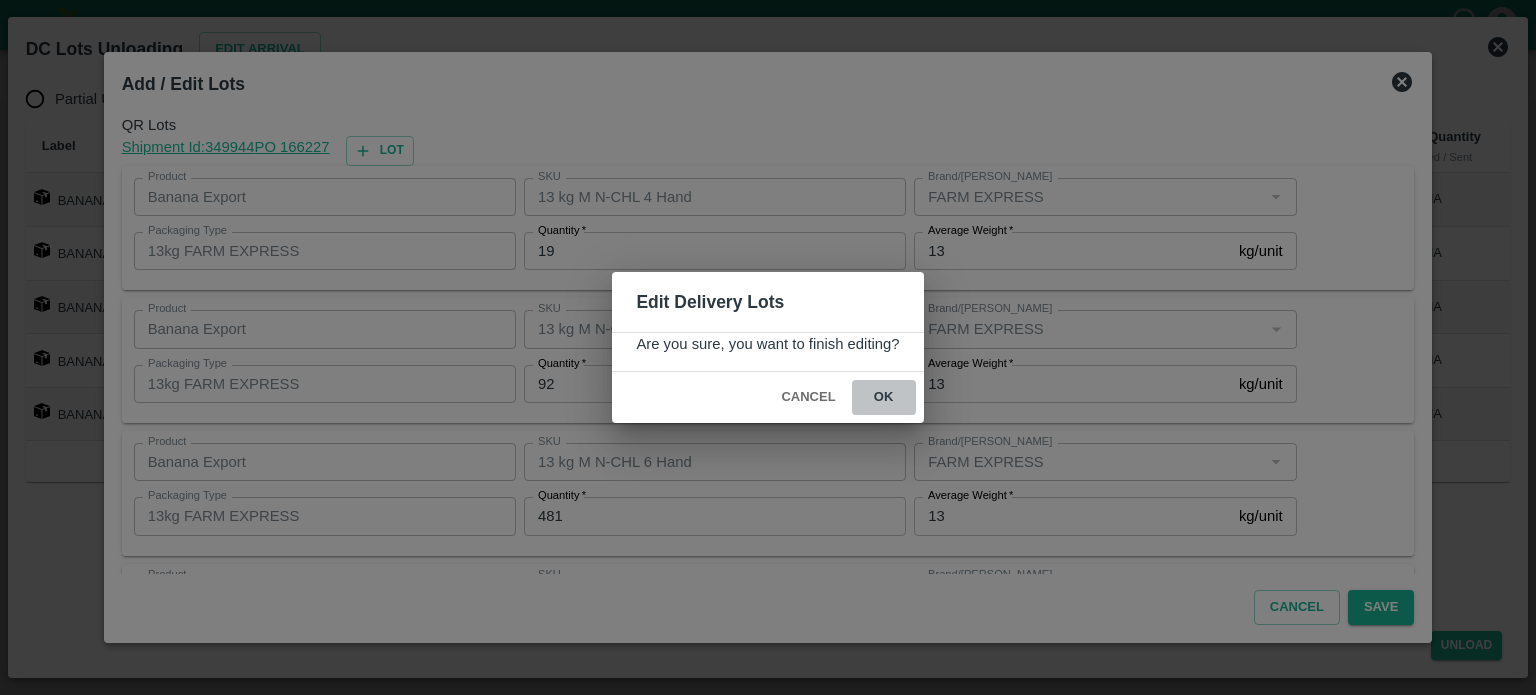 click on "ok" at bounding box center [884, 397] 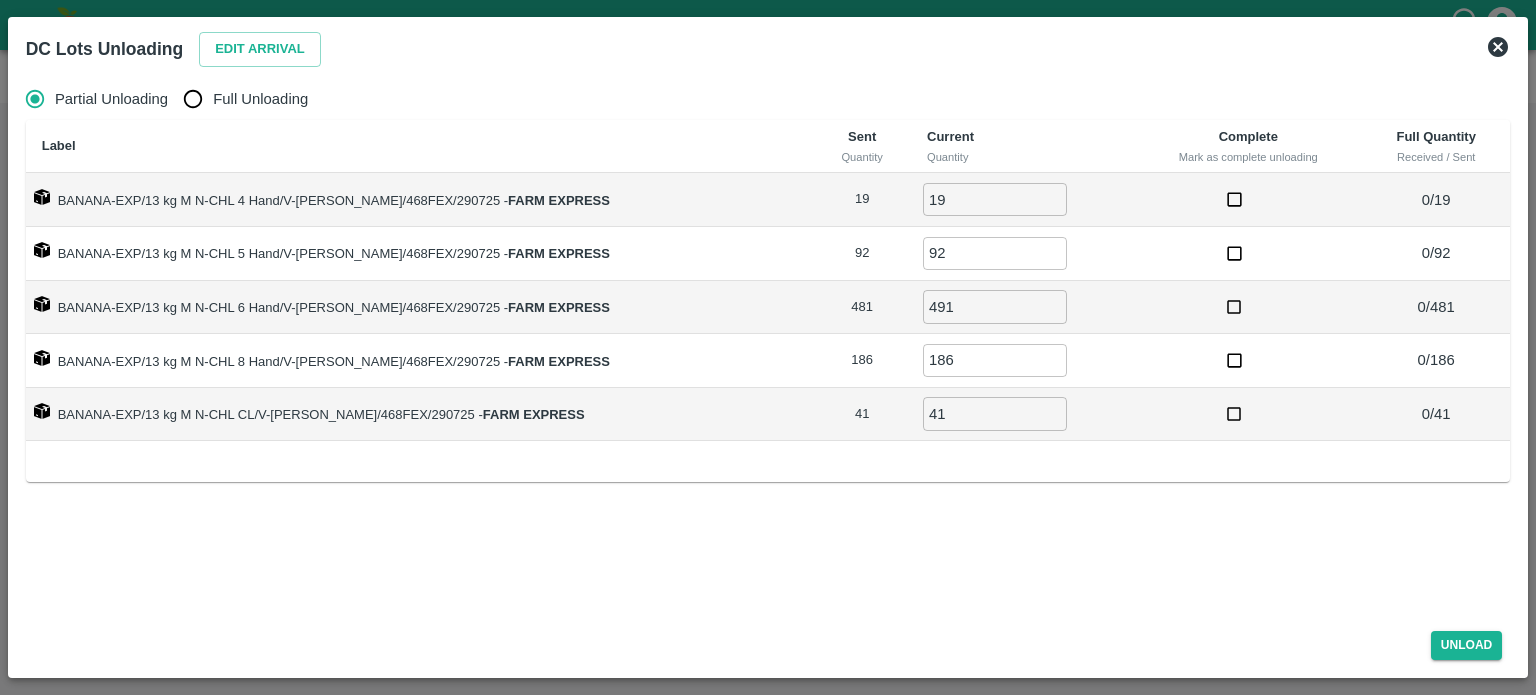 radio on "true" 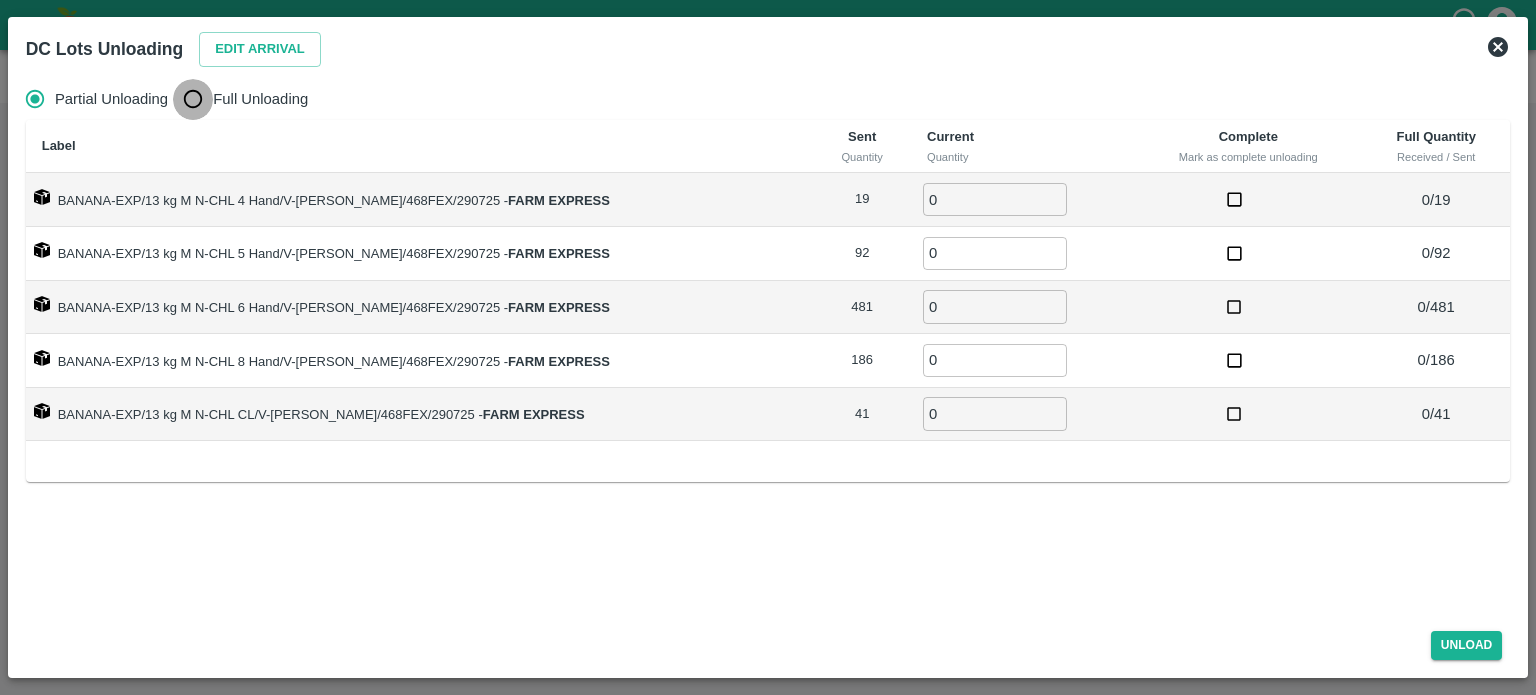 click on "Full Unloading" at bounding box center [193, 99] 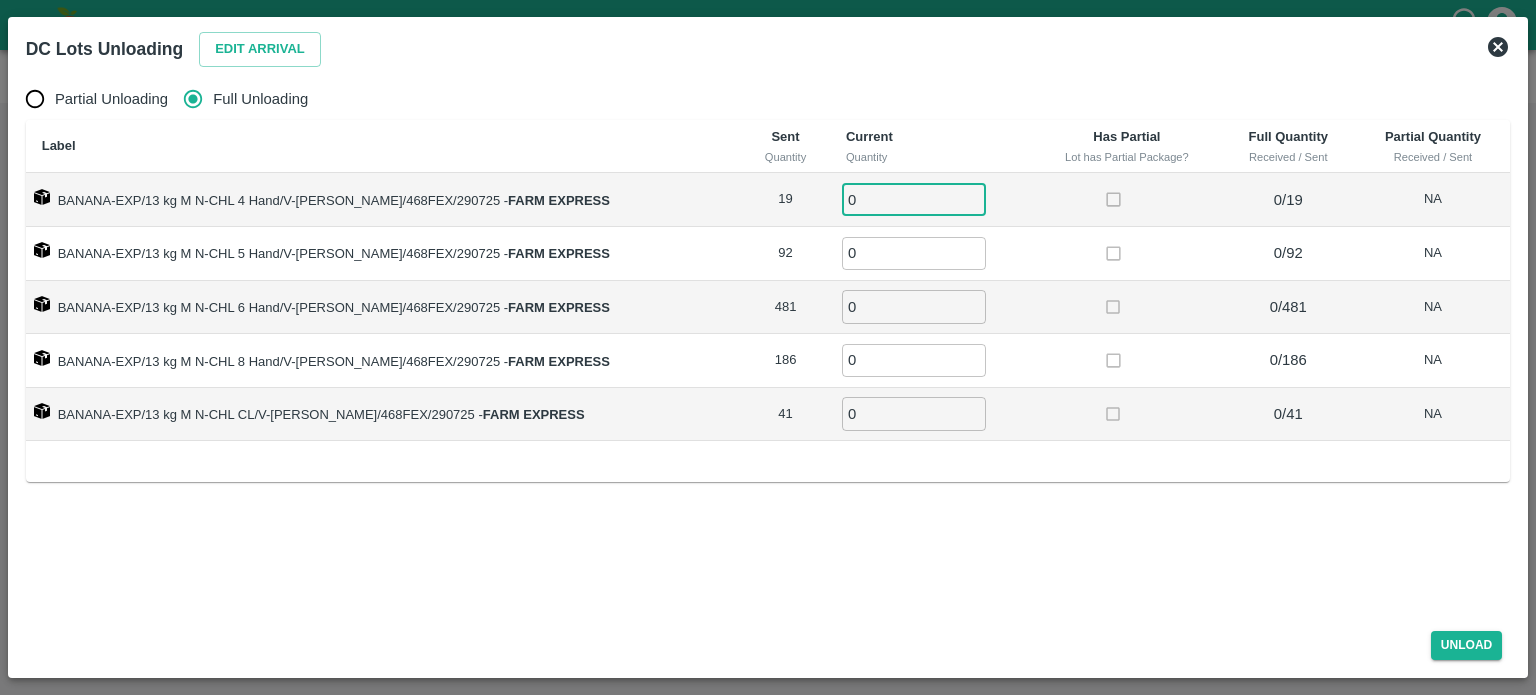 click on "0" at bounding box center (914, 199) 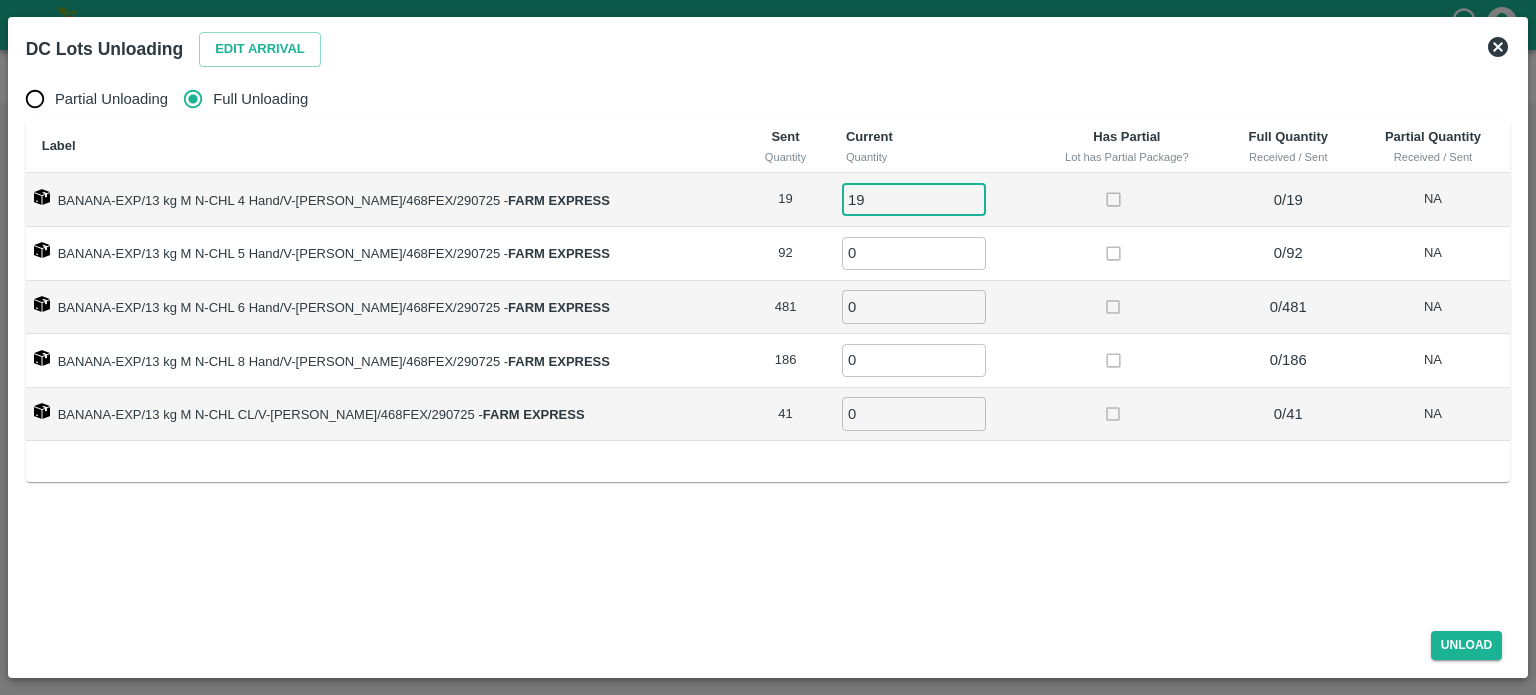 type on "19" 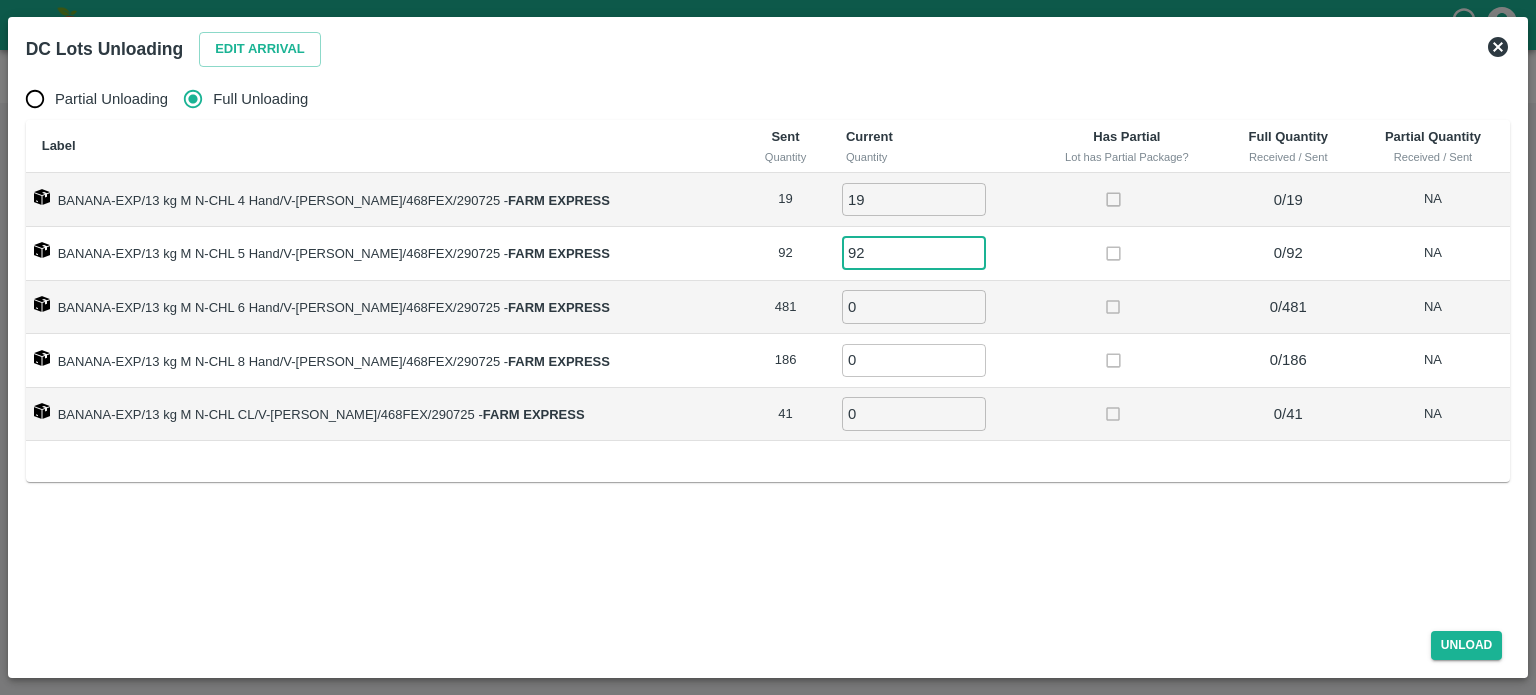 type on "92" 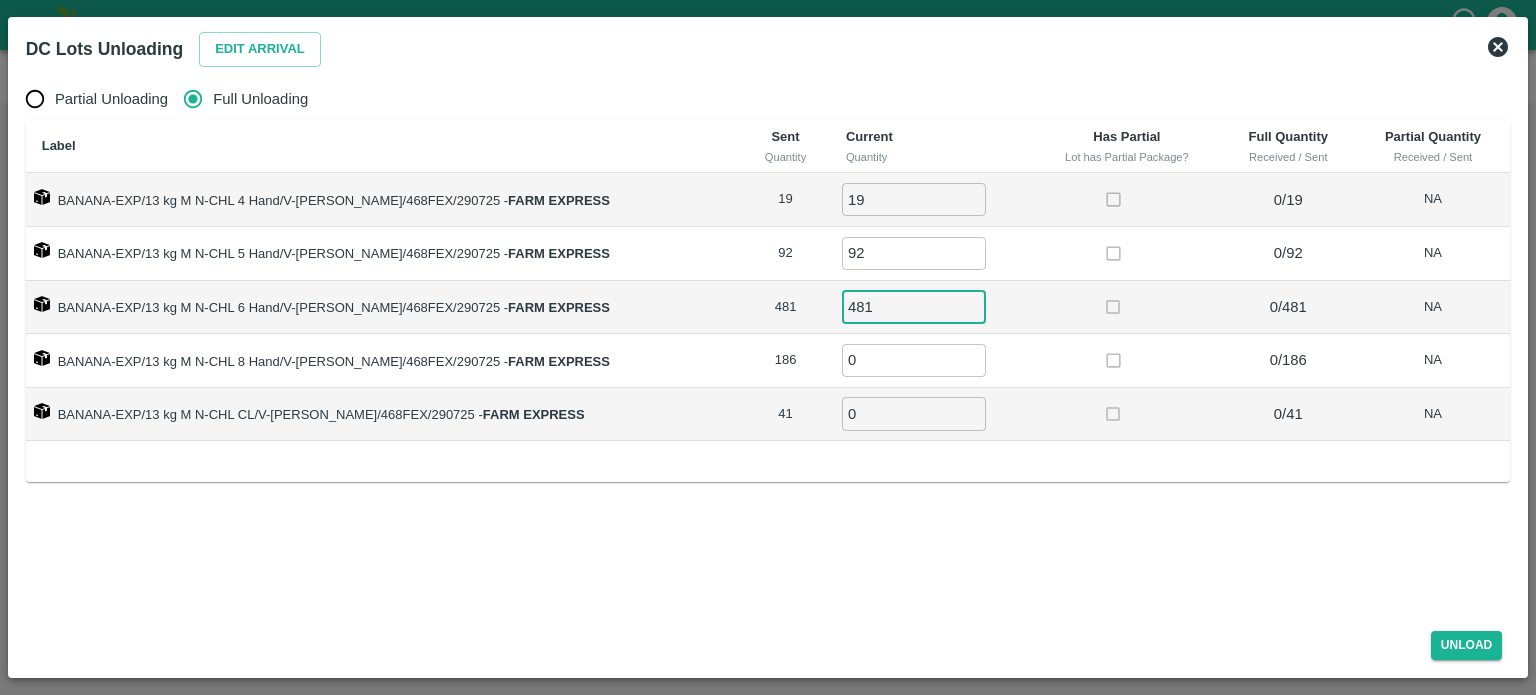 type on "481" 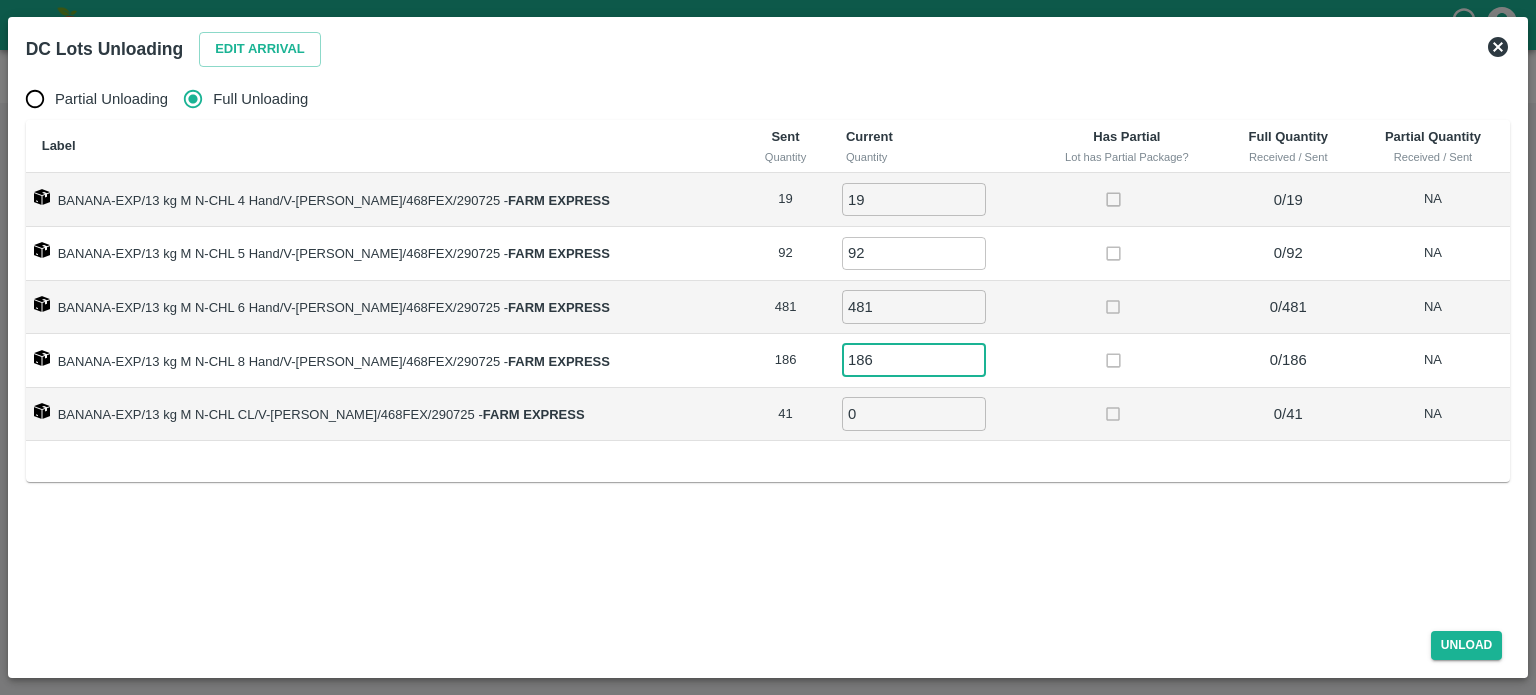 type on "186" 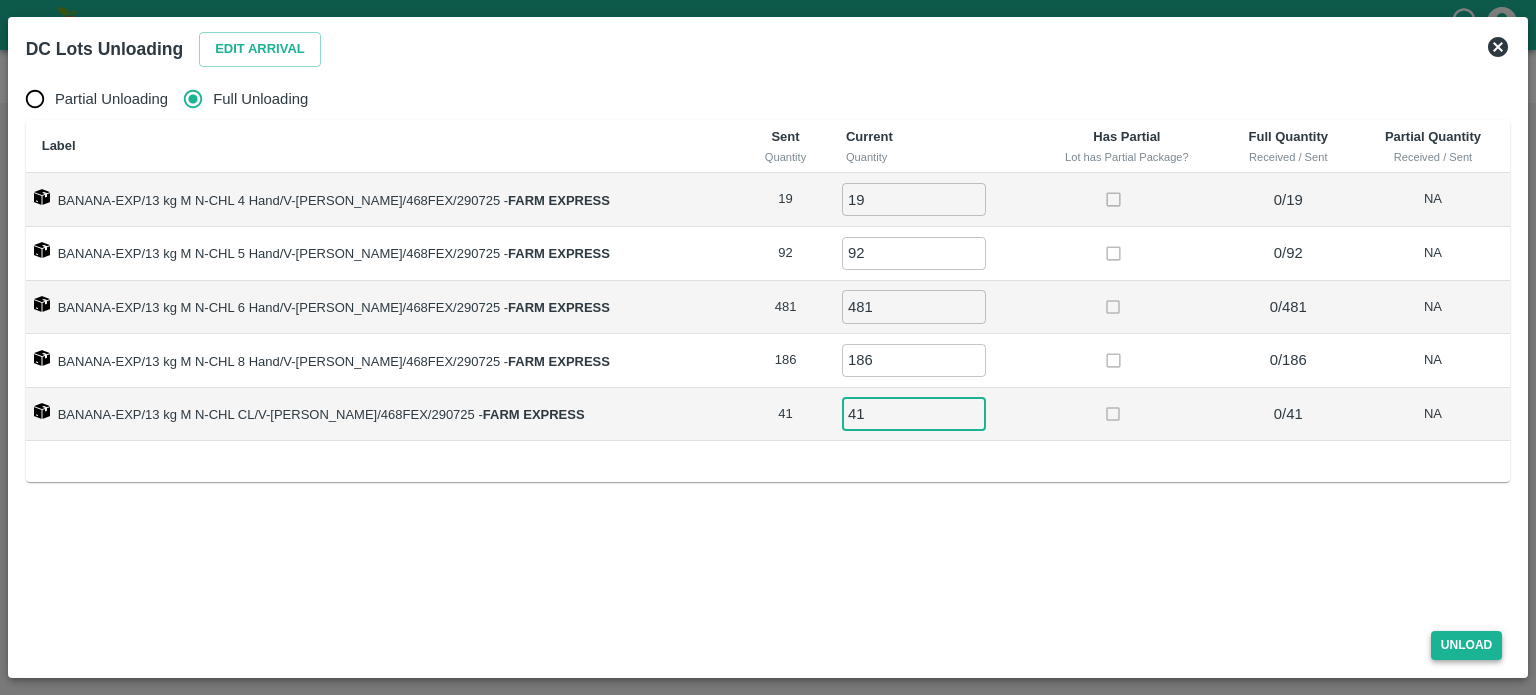 type on "41" 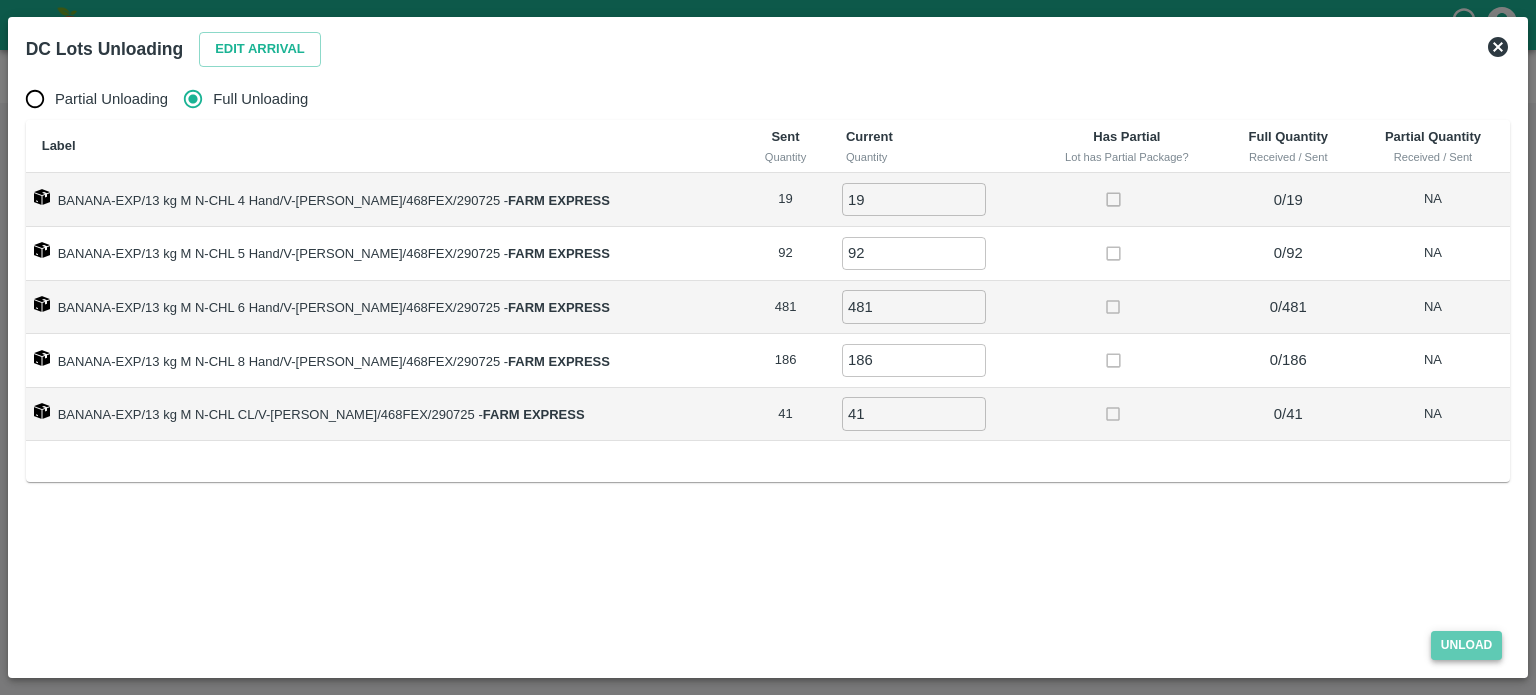click on "Unload" at bounding box center (1467, 645) 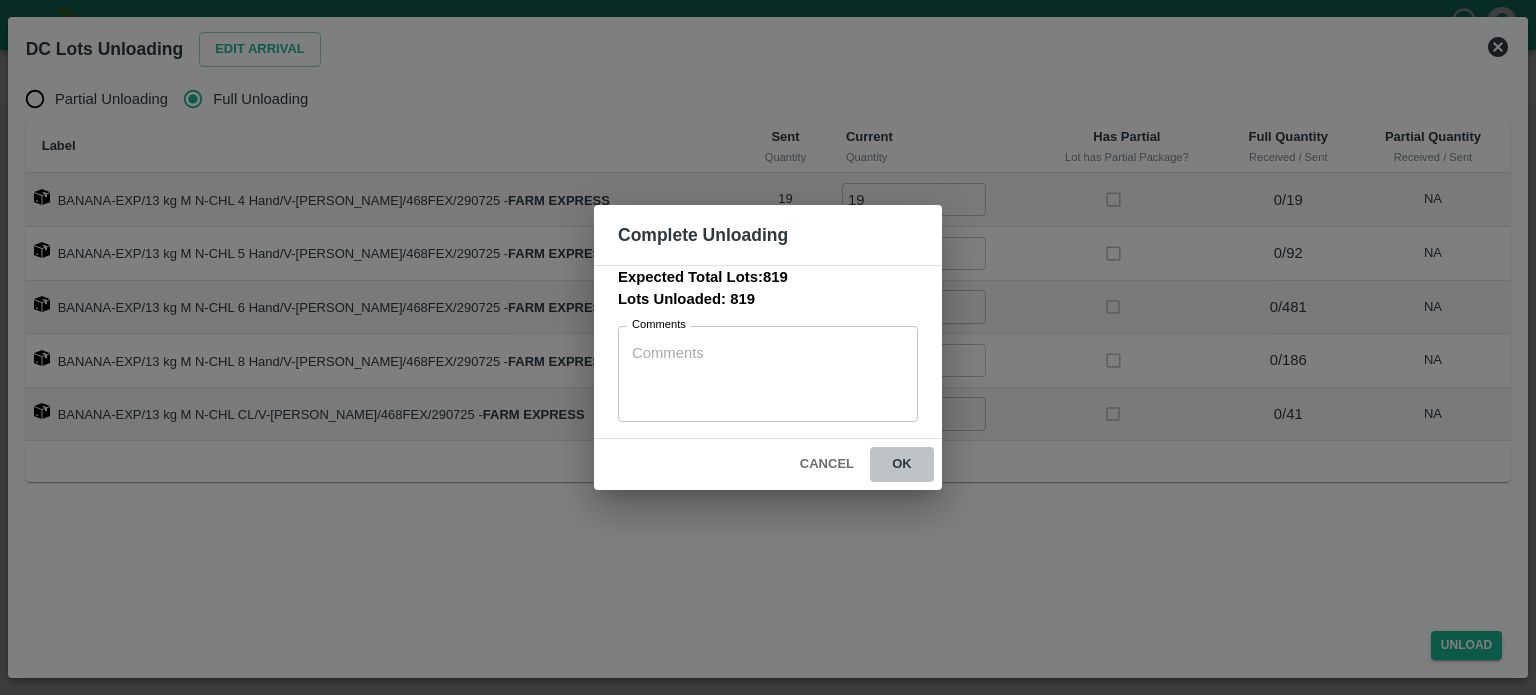 click on "ok" at bounding box center [902, 464] 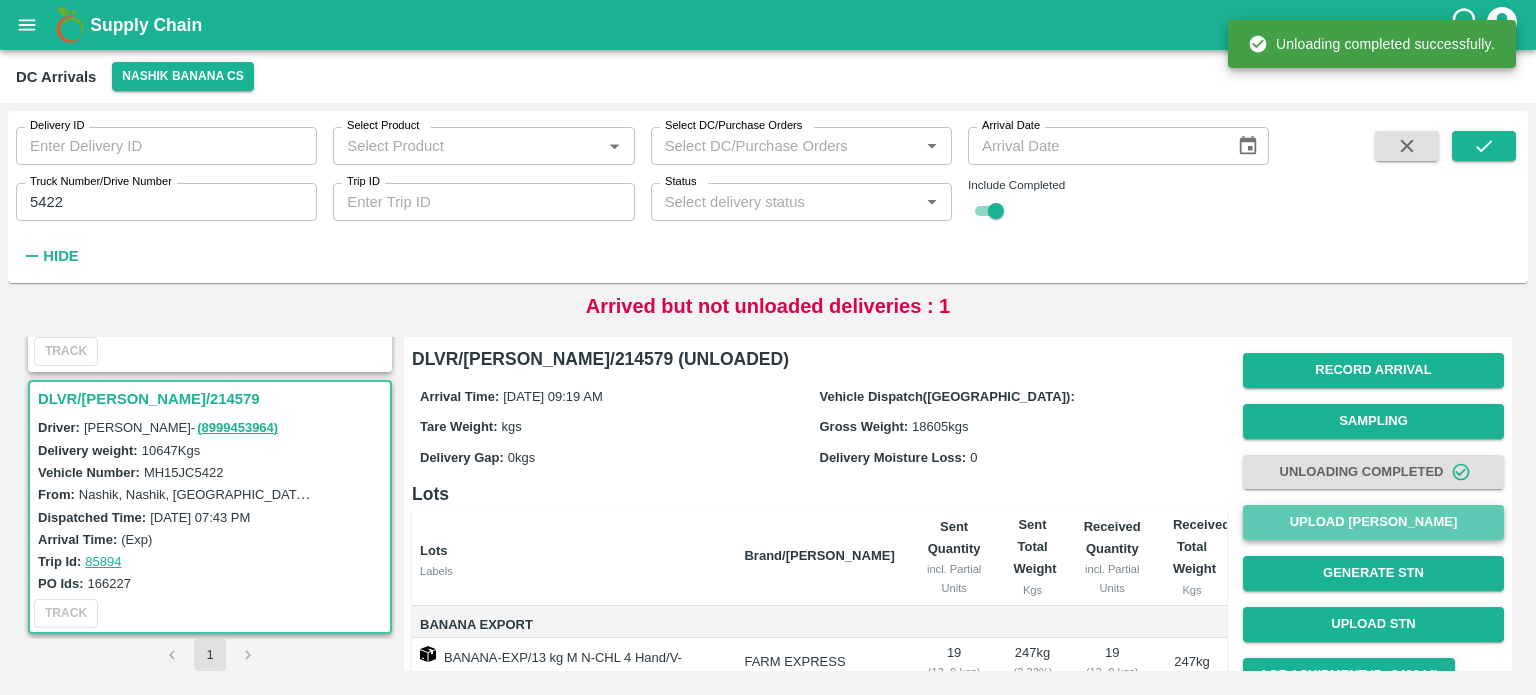 click on "Upload [PERSON_NAME]" at bounding box center (1373, 522) 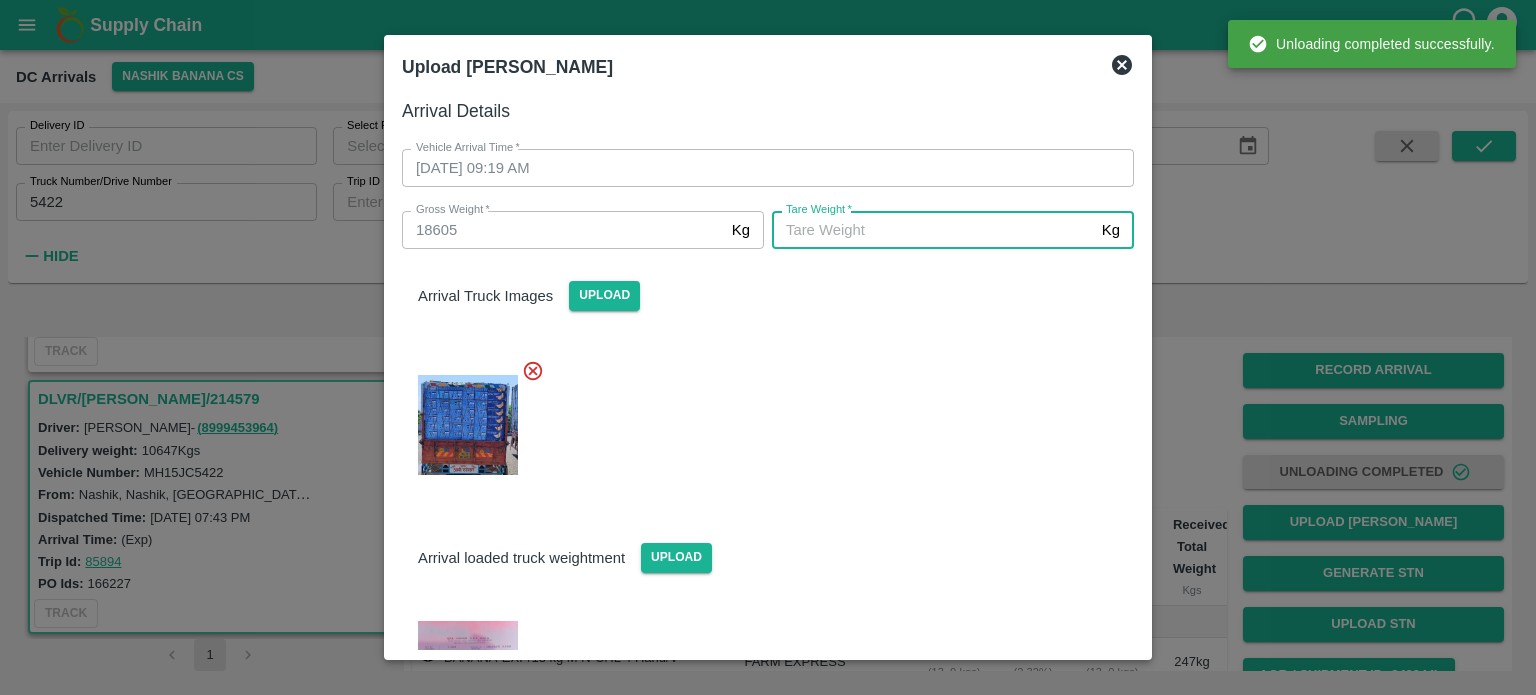 click on "[PERSON_NAME]   *" at bounding box center [933, 230] 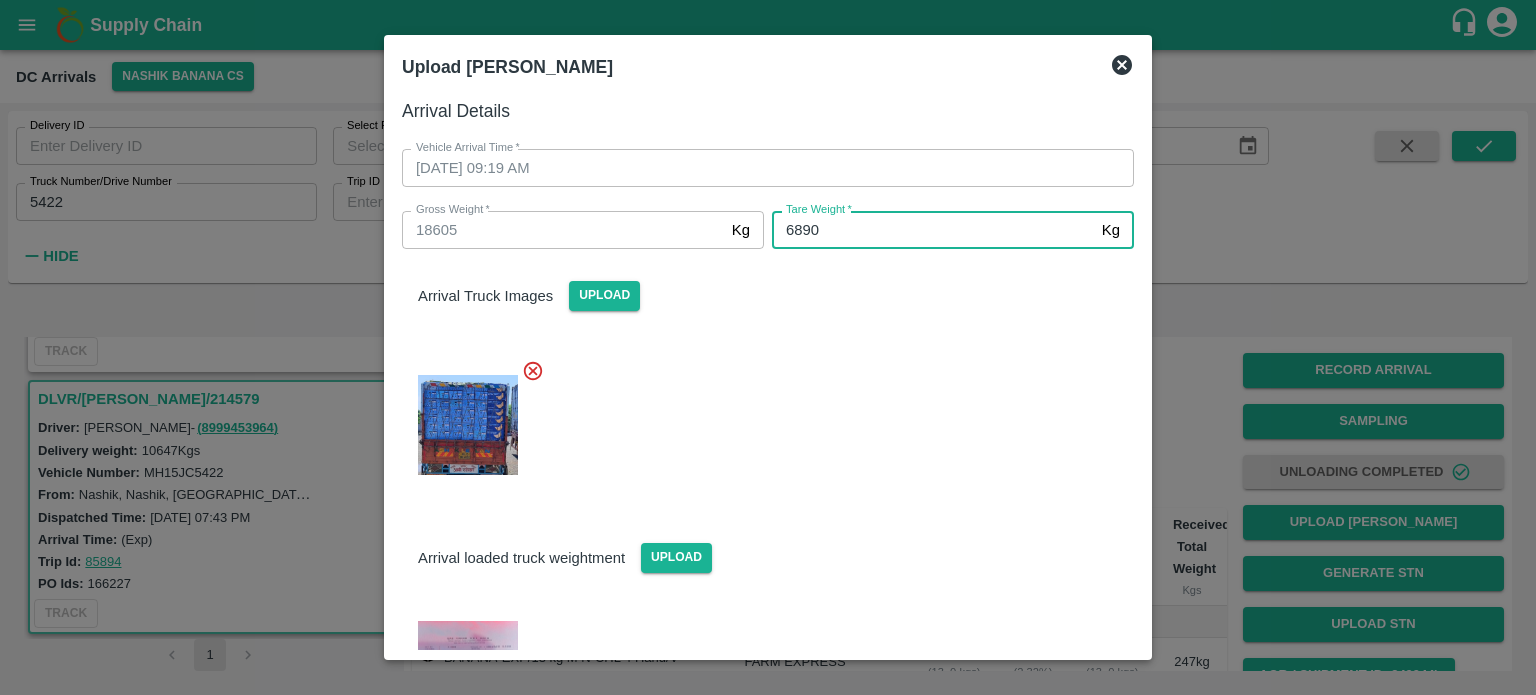 type on "6890" 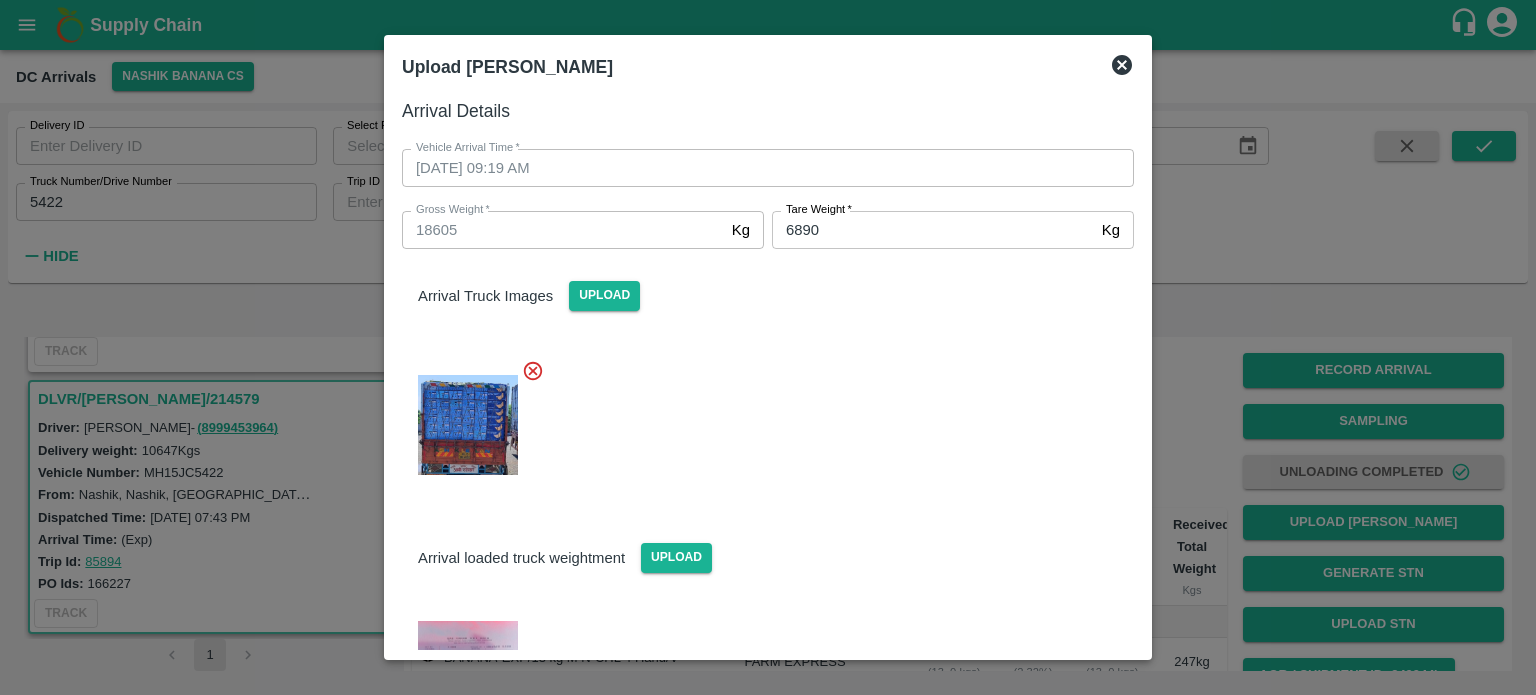 click at bounding box center (760, 419) 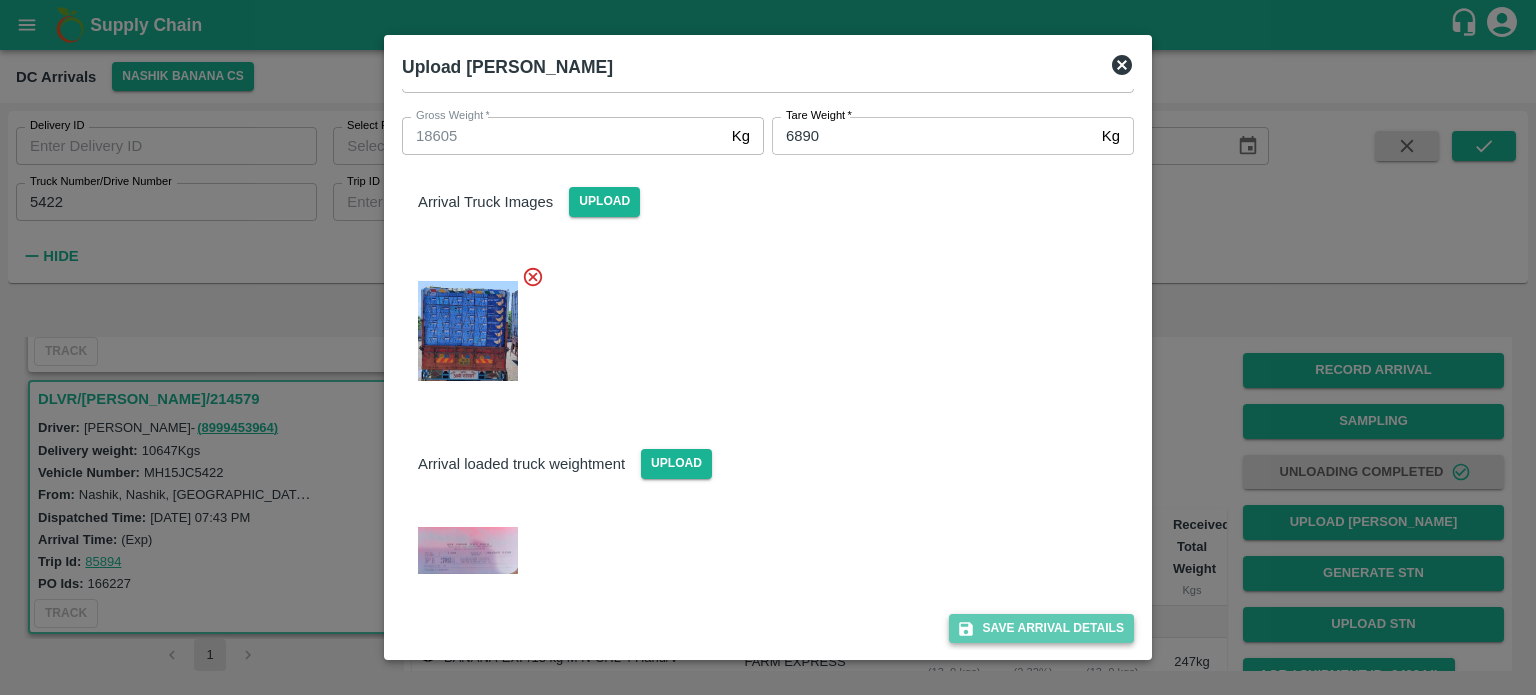 click on "Save Arrival Details" at bounding box center [1041, 628] 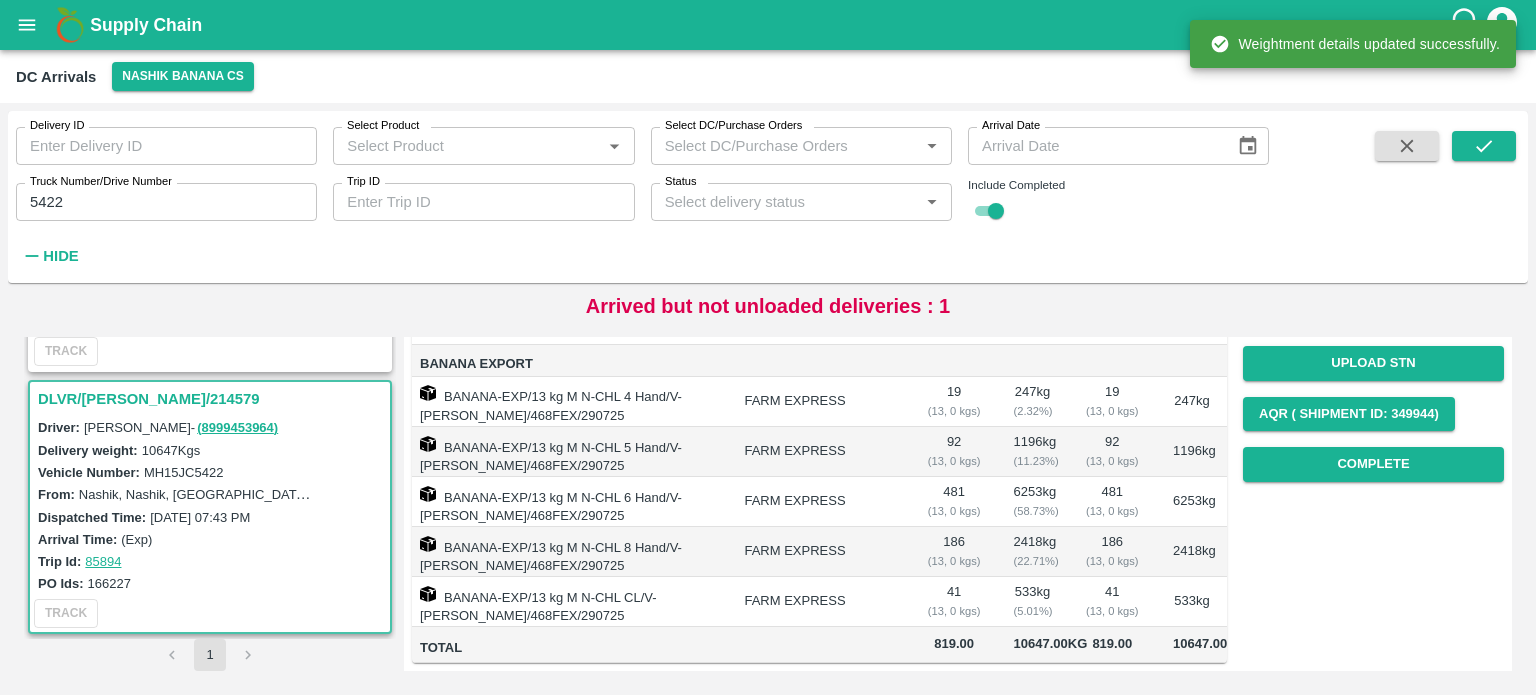 scroll, scrollTop: 266, scrollLeft: 0, axis: vertical 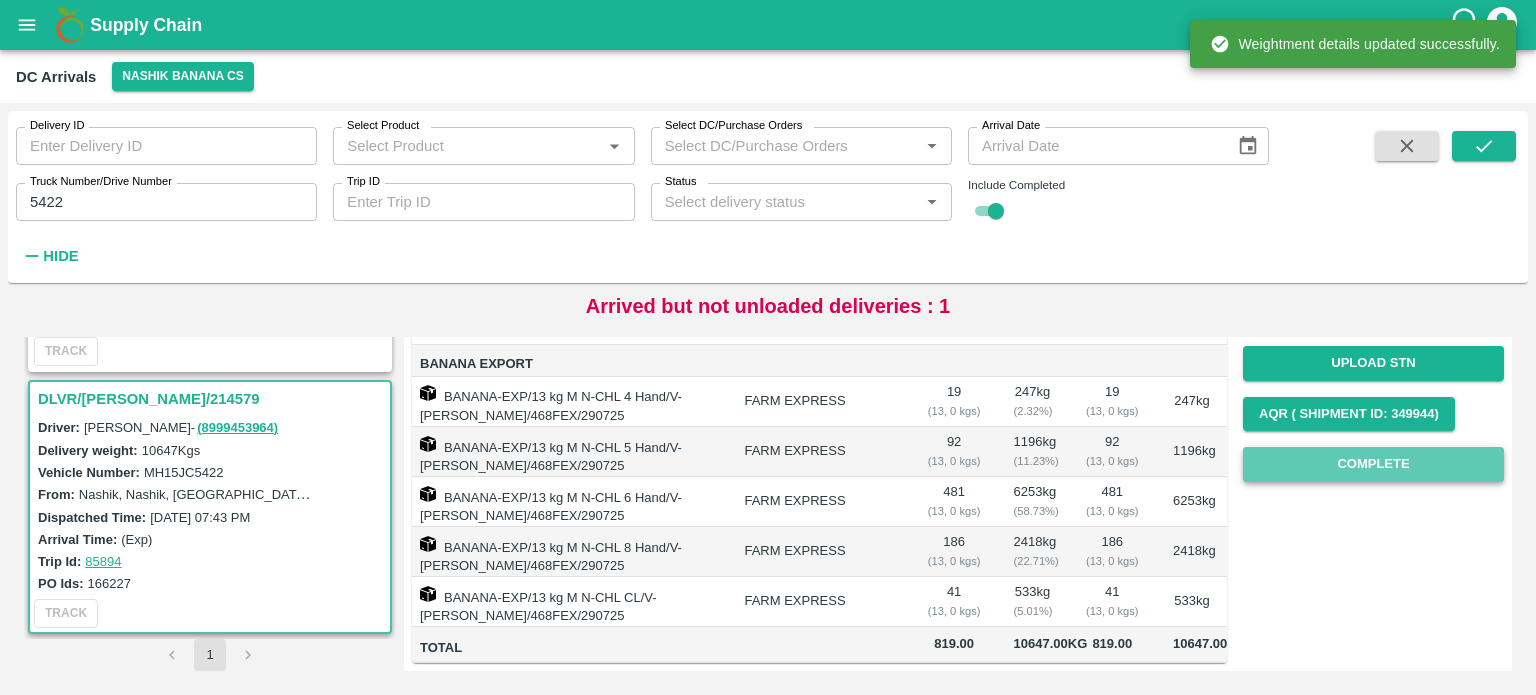 click on "Complete" at bounding box center [1373, 464] 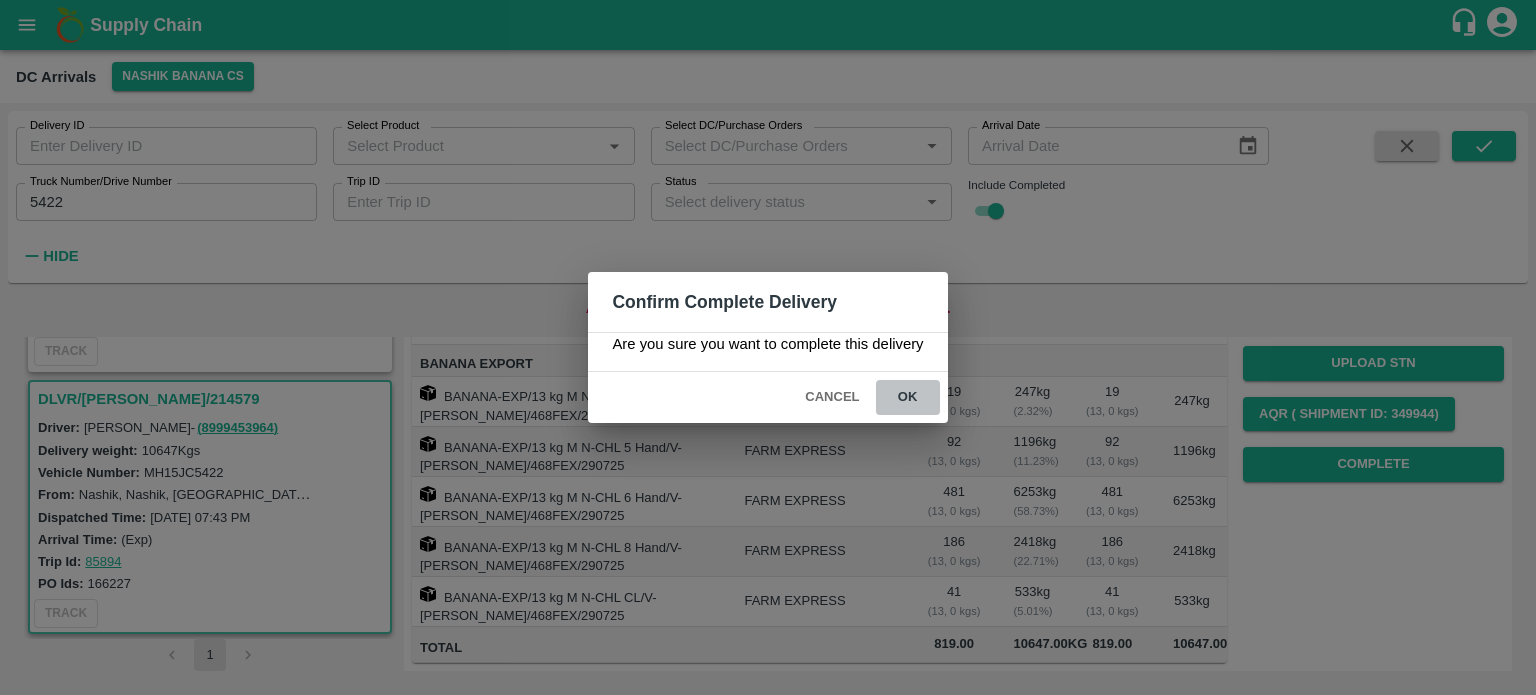 click on "ok" at bounding box center [908, 397] 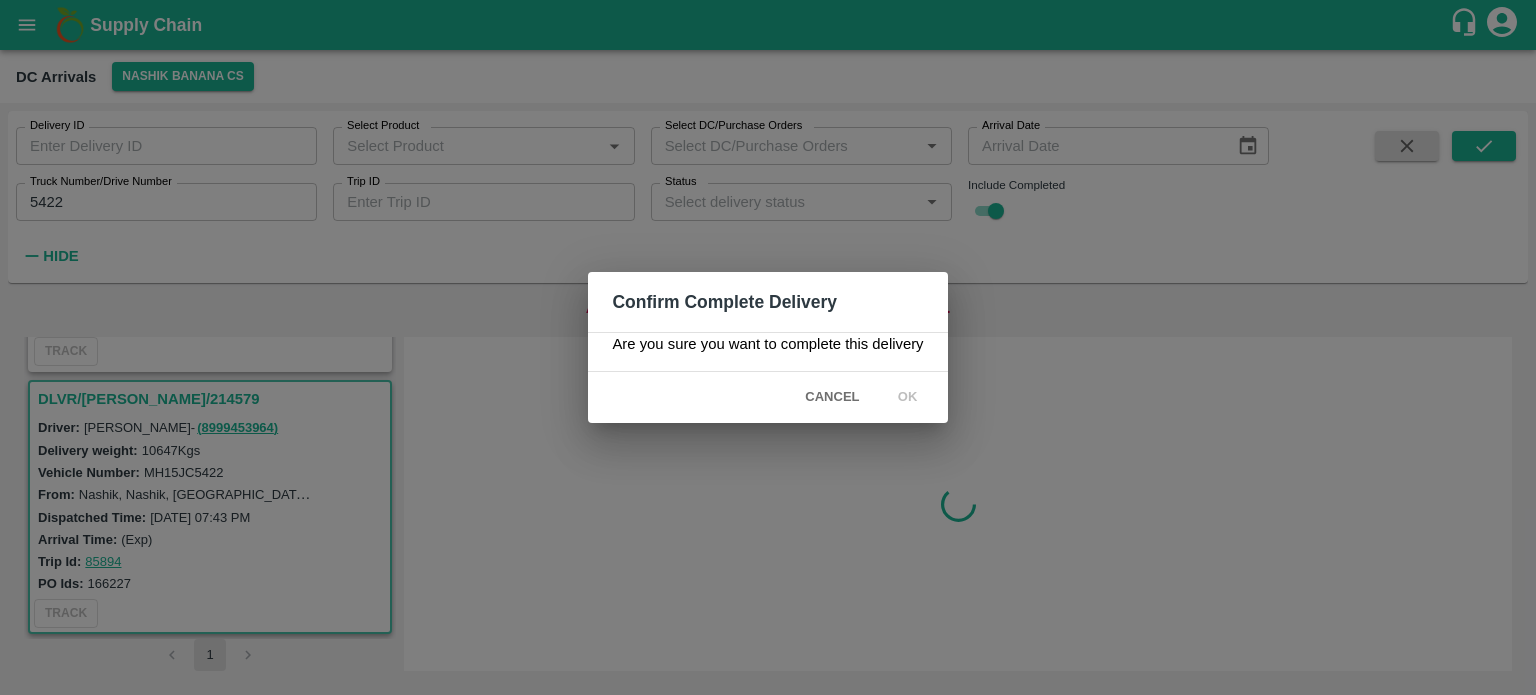 scroll, scrollTop: 0, scrollLeft: 0, axis: both 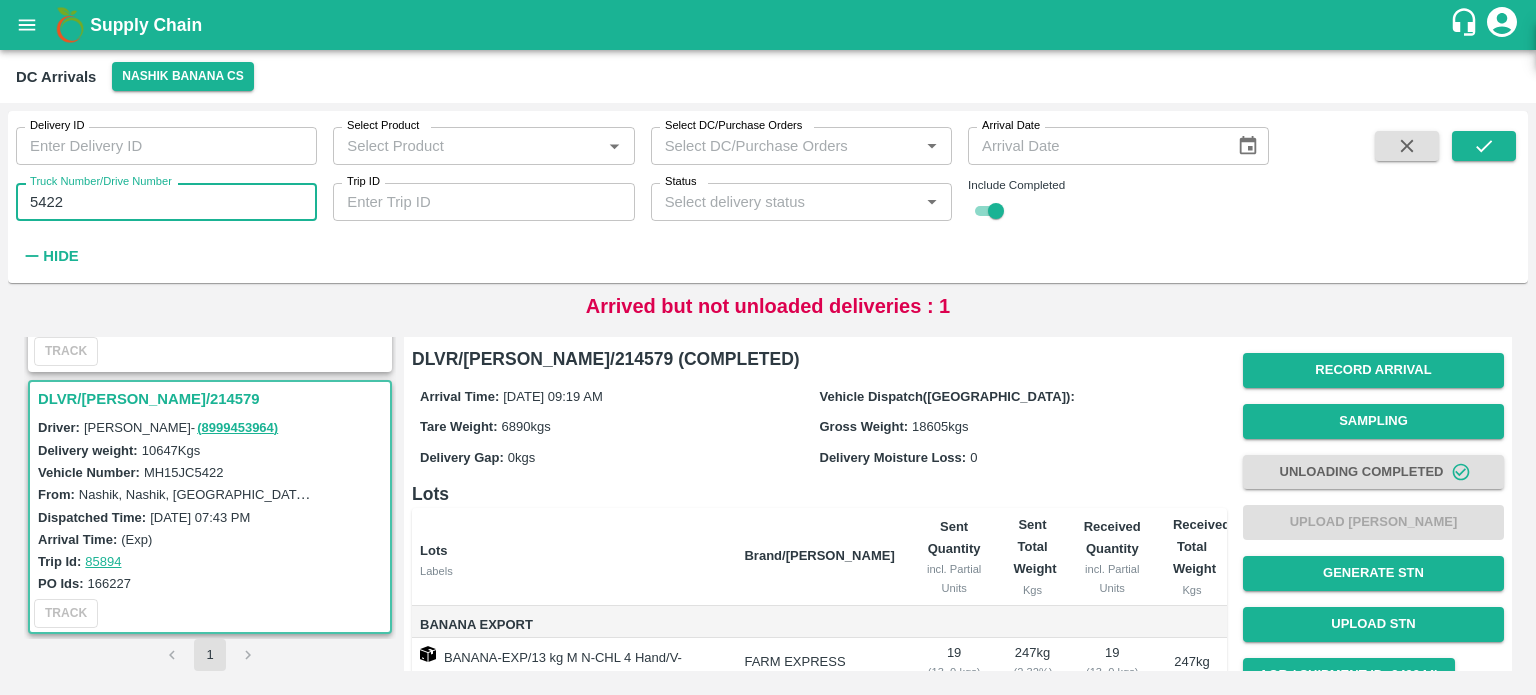 click on "5422" at bounding box center (166, 202) 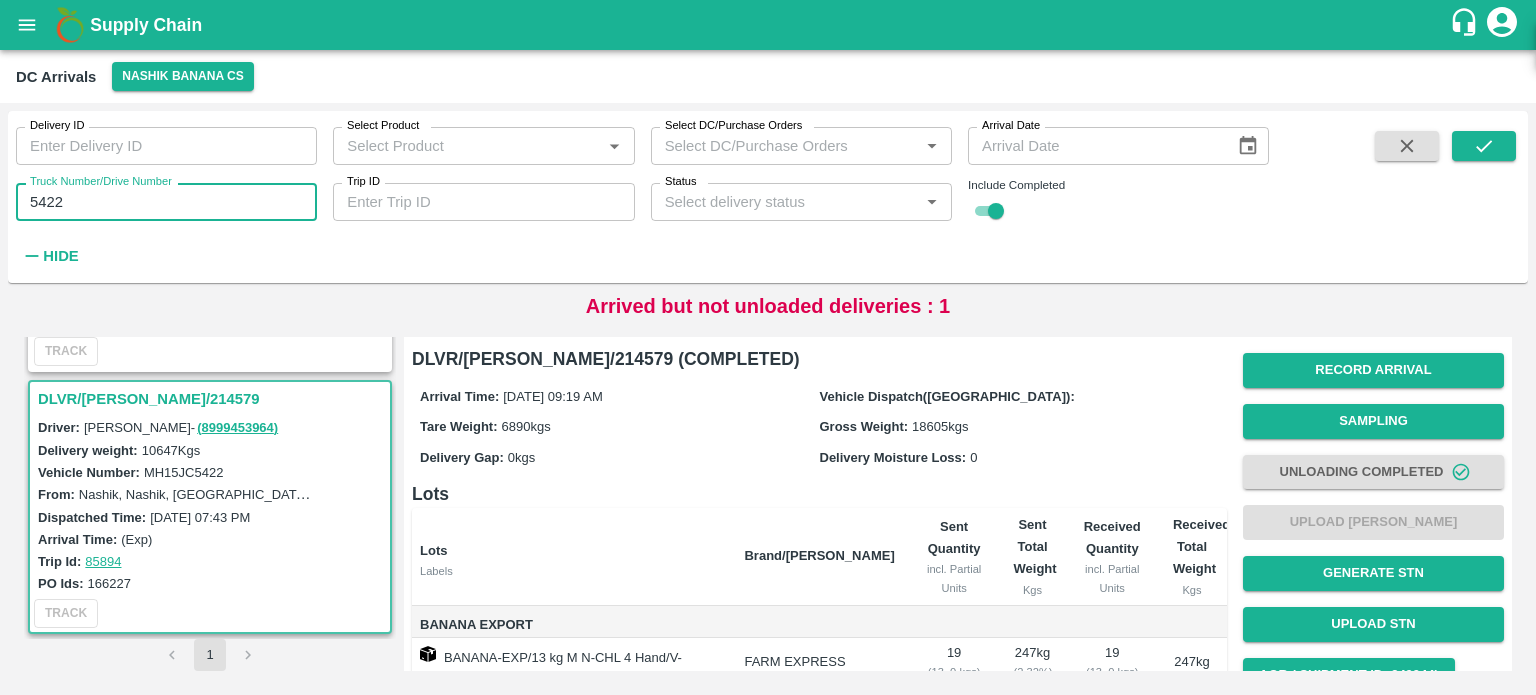 click on "5422" at bounding box center [166, 202] 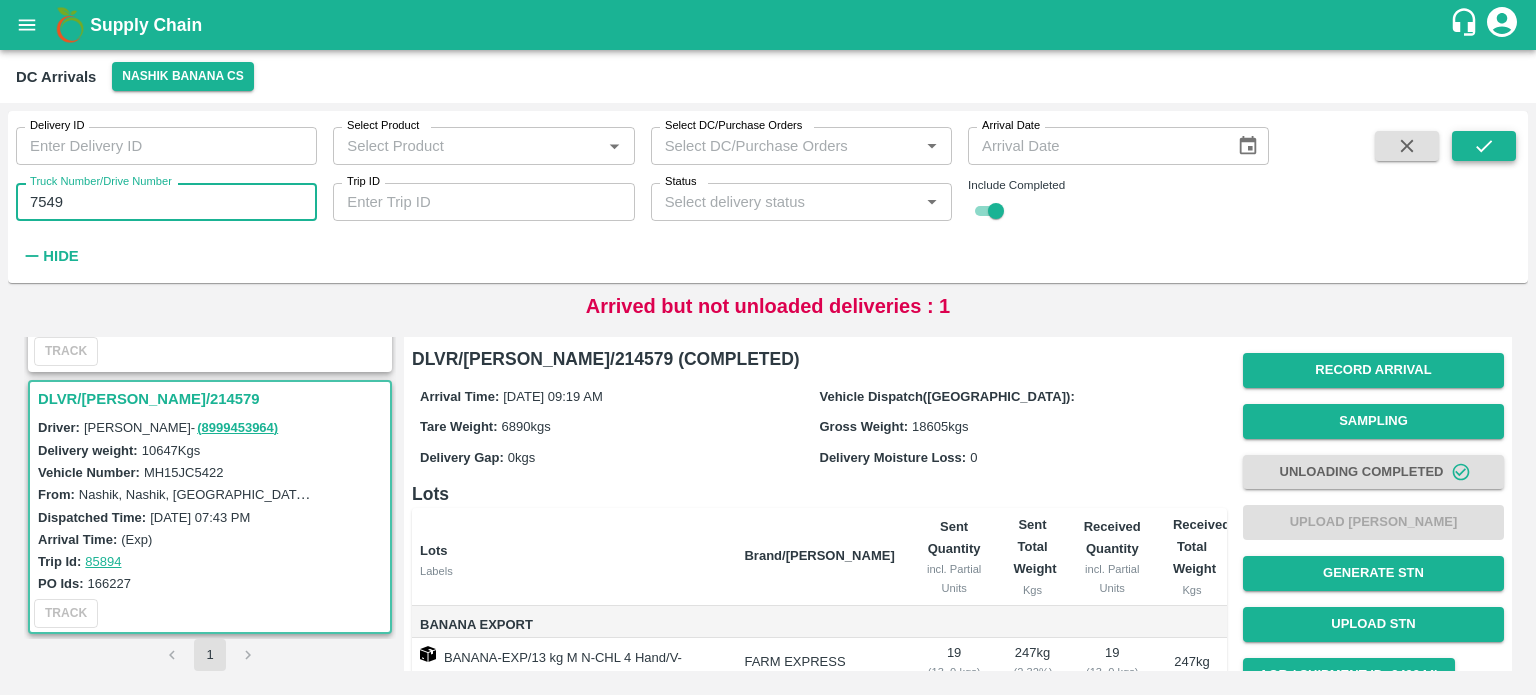 type on "7549" 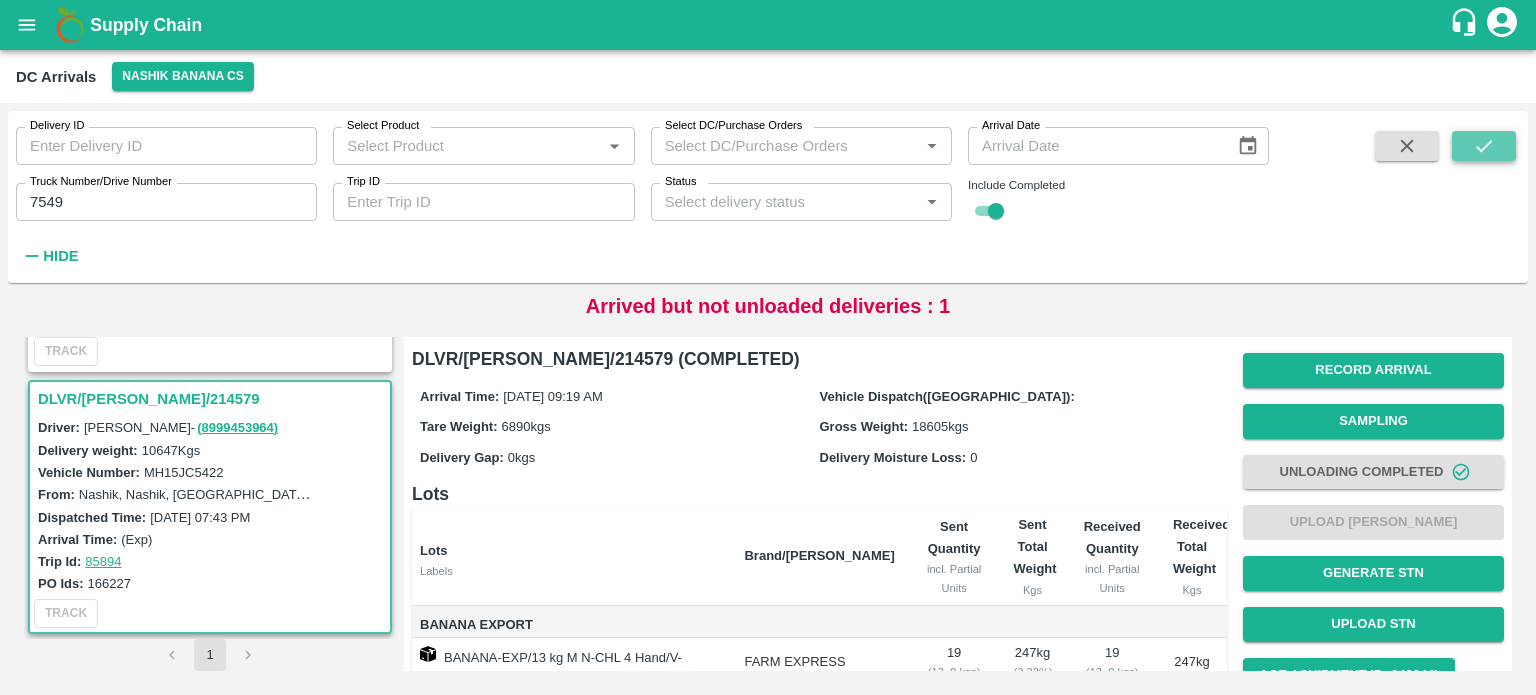 click at bounding box center (1484, 146) 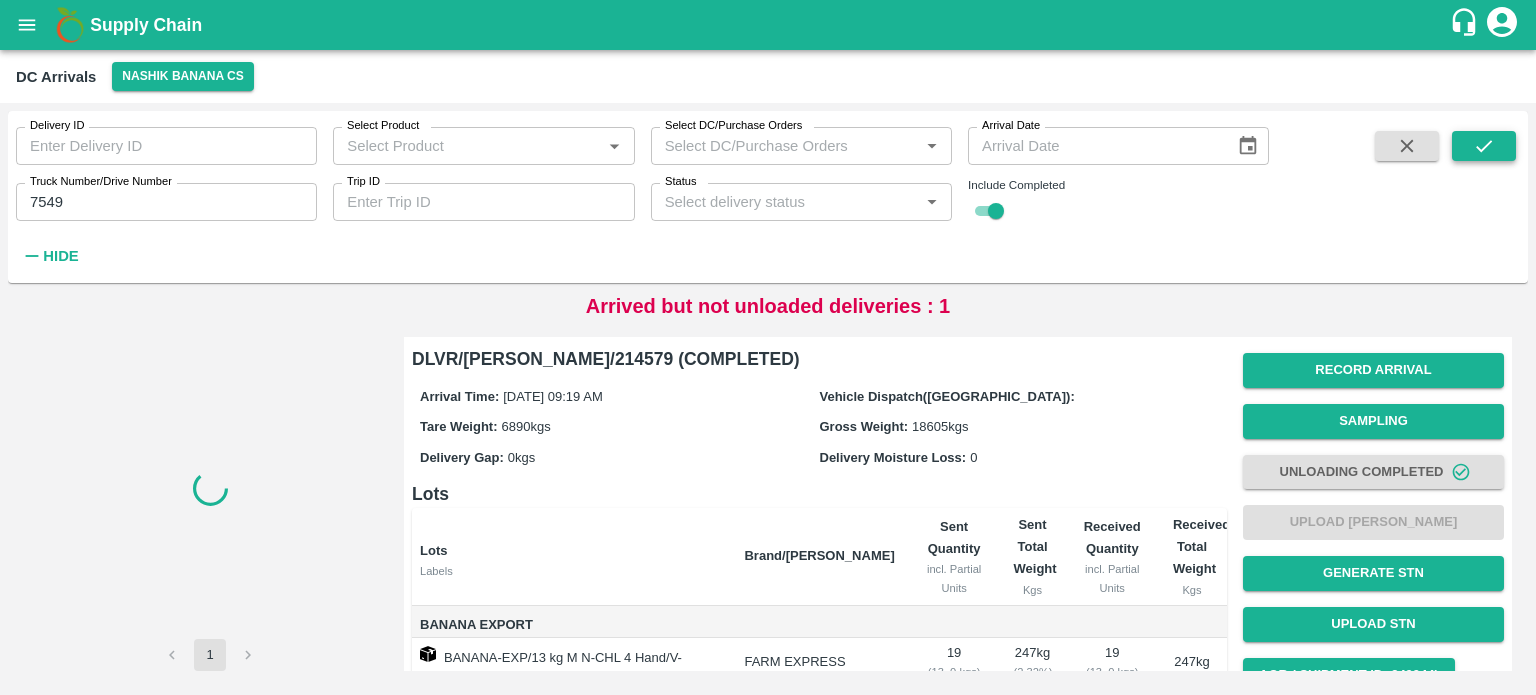 scroll, scrollTop: 0, scrollLeft: 0, axis: both 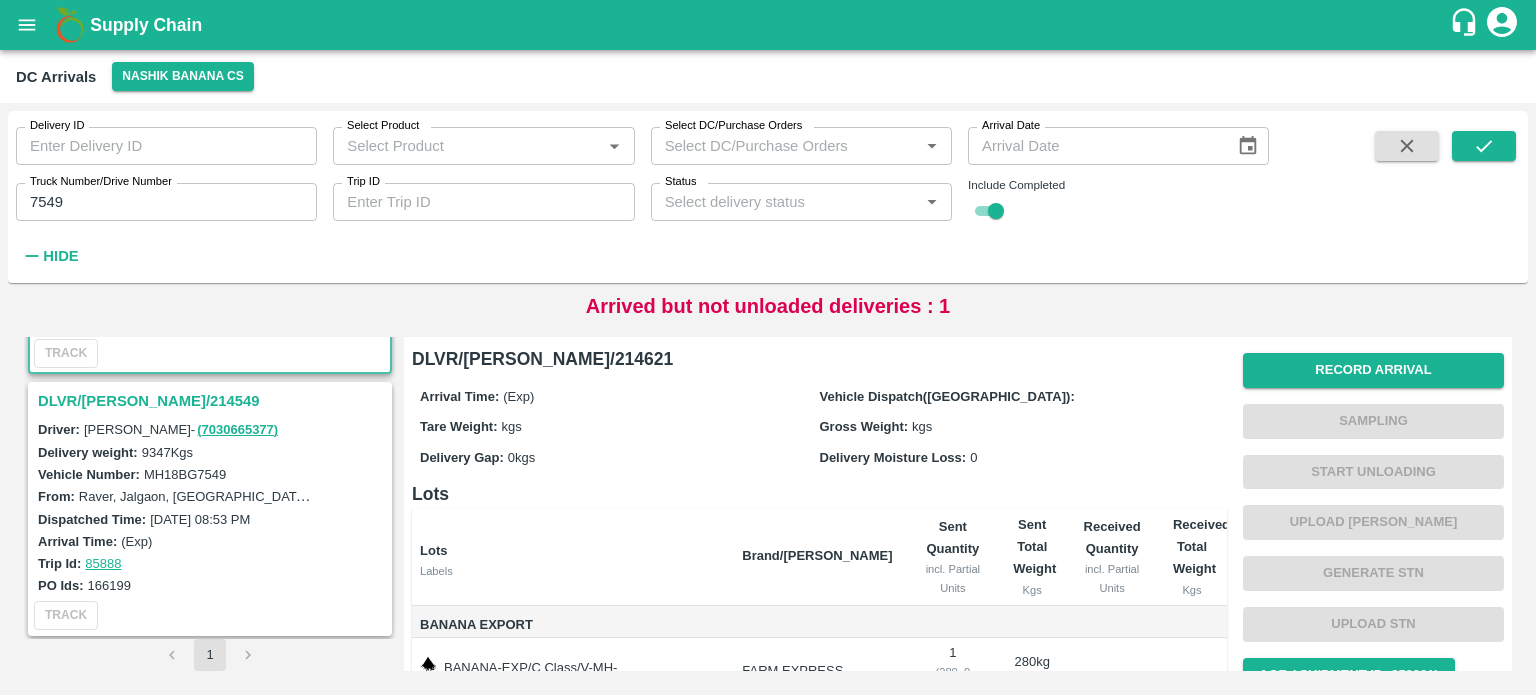 click on "DLVR/NASH/214549" at bounding box center [213, 401] 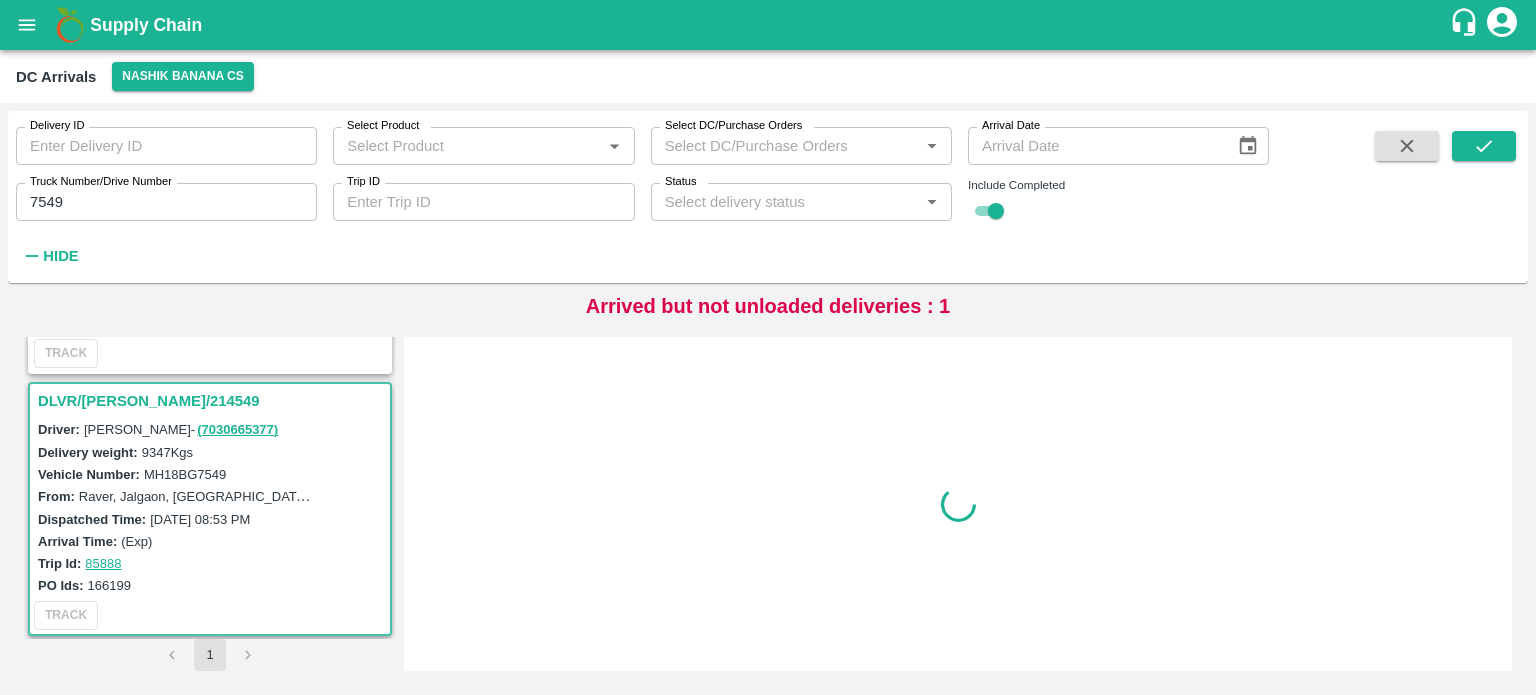 scroll, scrollTop: 268, scrollLeft: 0, axis: vertical 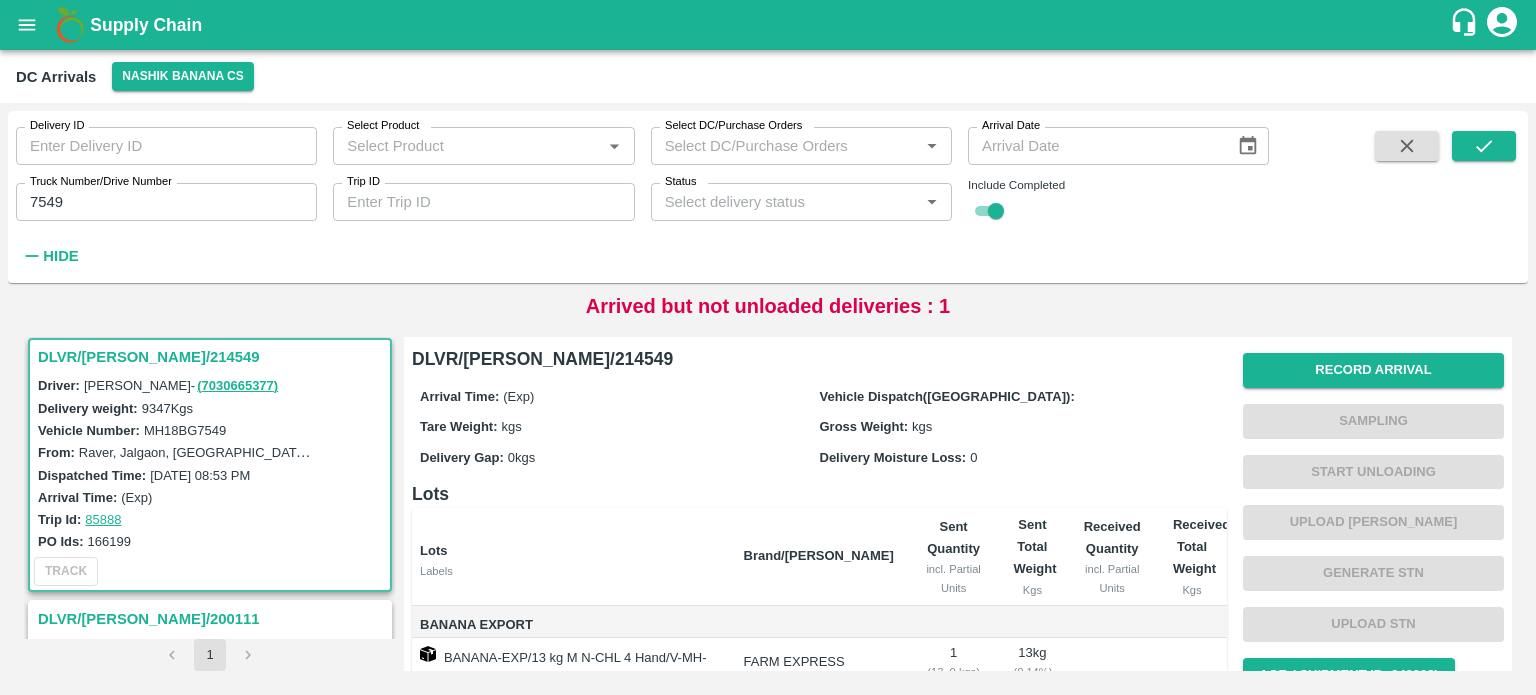 click on "MH18BG7549" at bounding box center [185, 430] 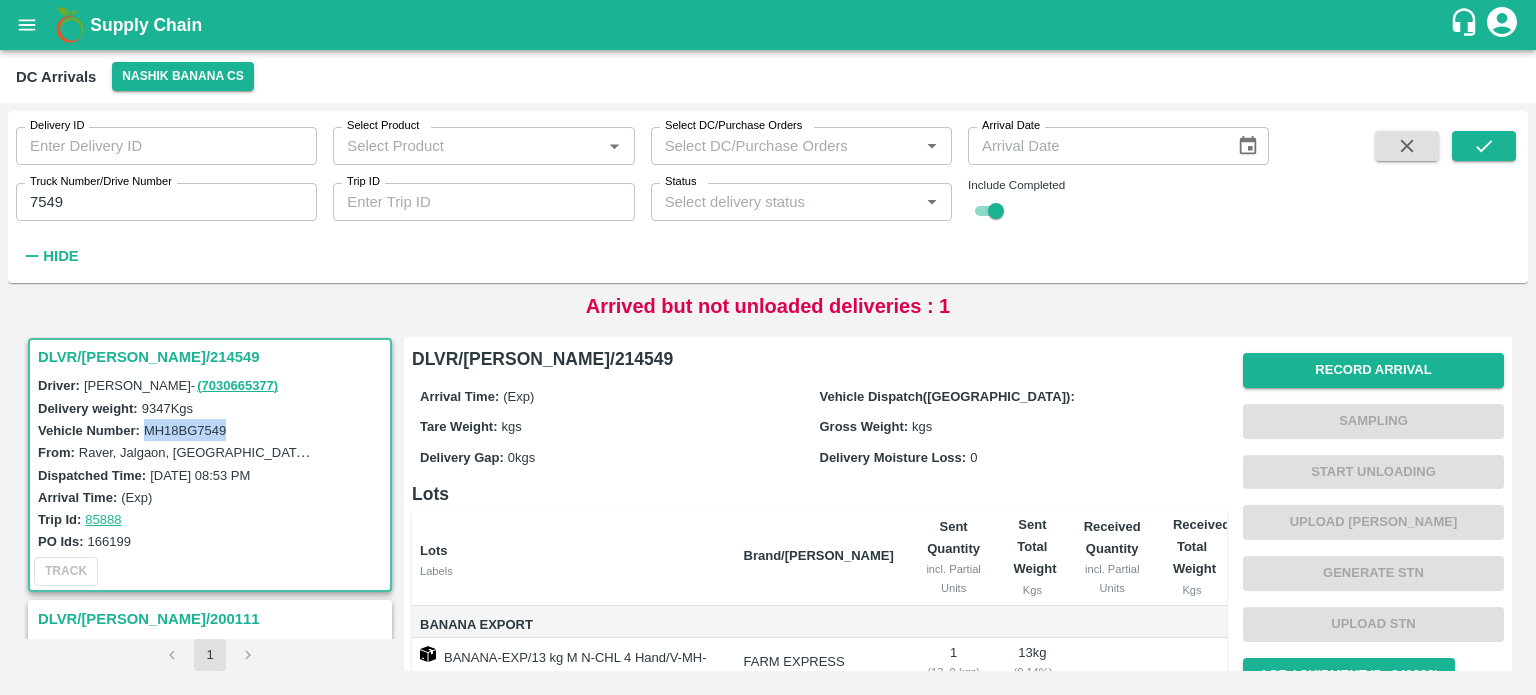 click on "MH18BG7549" at bounding box center (185, 430) 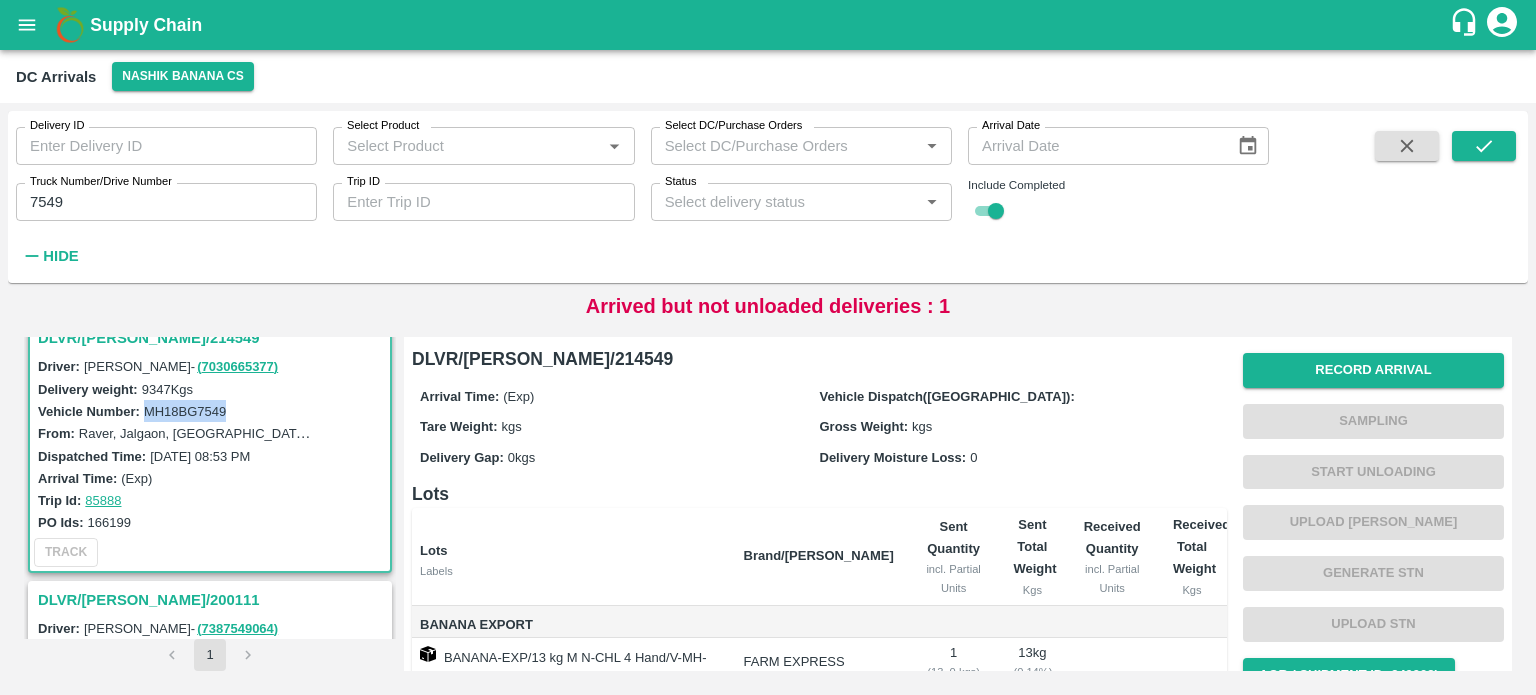 scroll, scrollTop: 286, scrollLeft: 0, axis: vertical 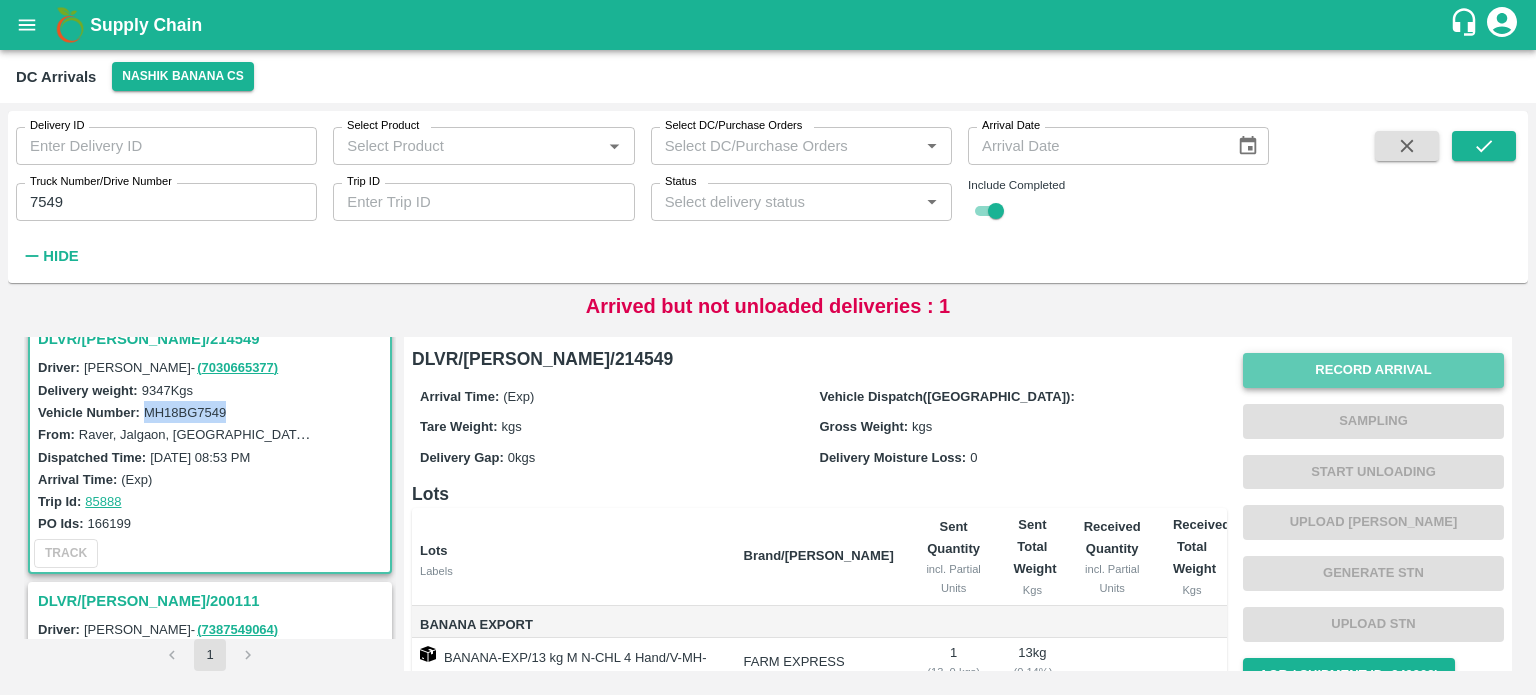 click on "Record Arrival" at bounding box center [1373, 370] 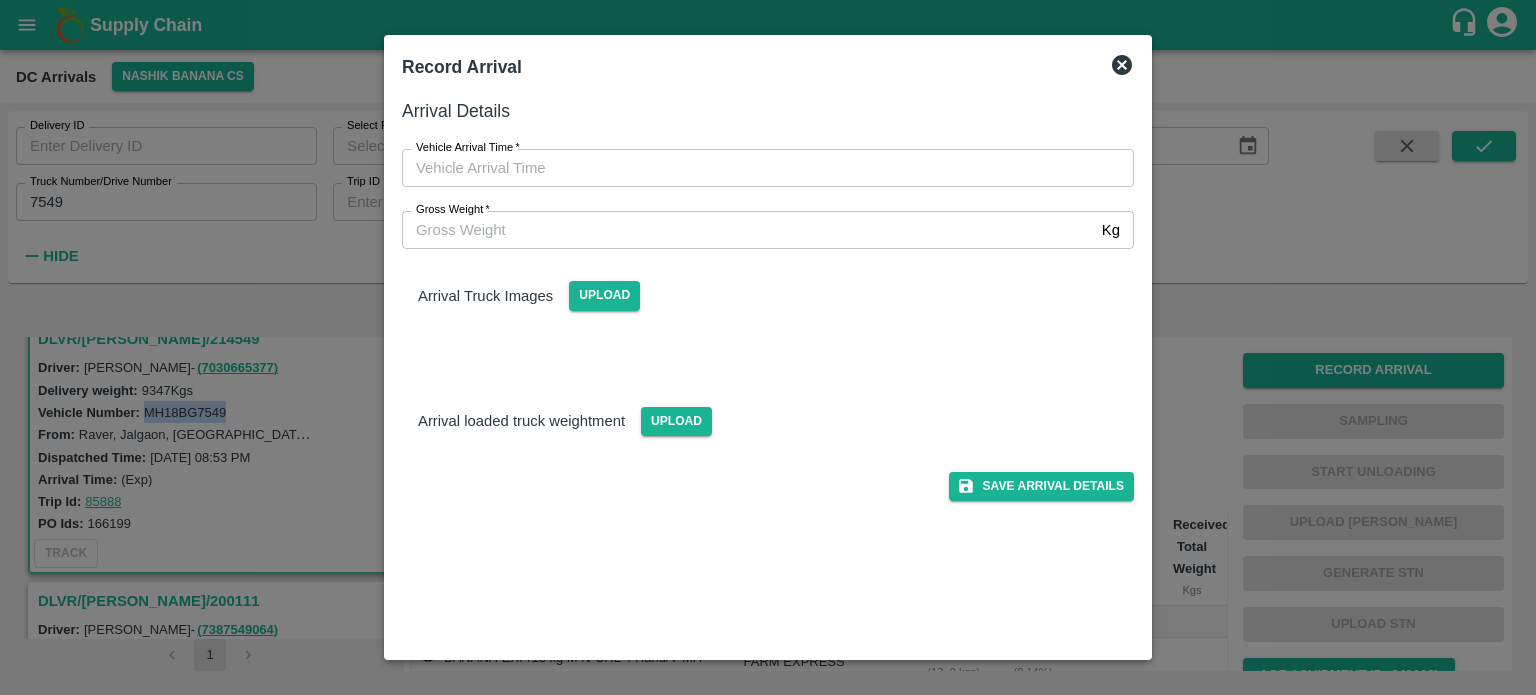 type on "DD/MM/YYYY hh:mm aa" 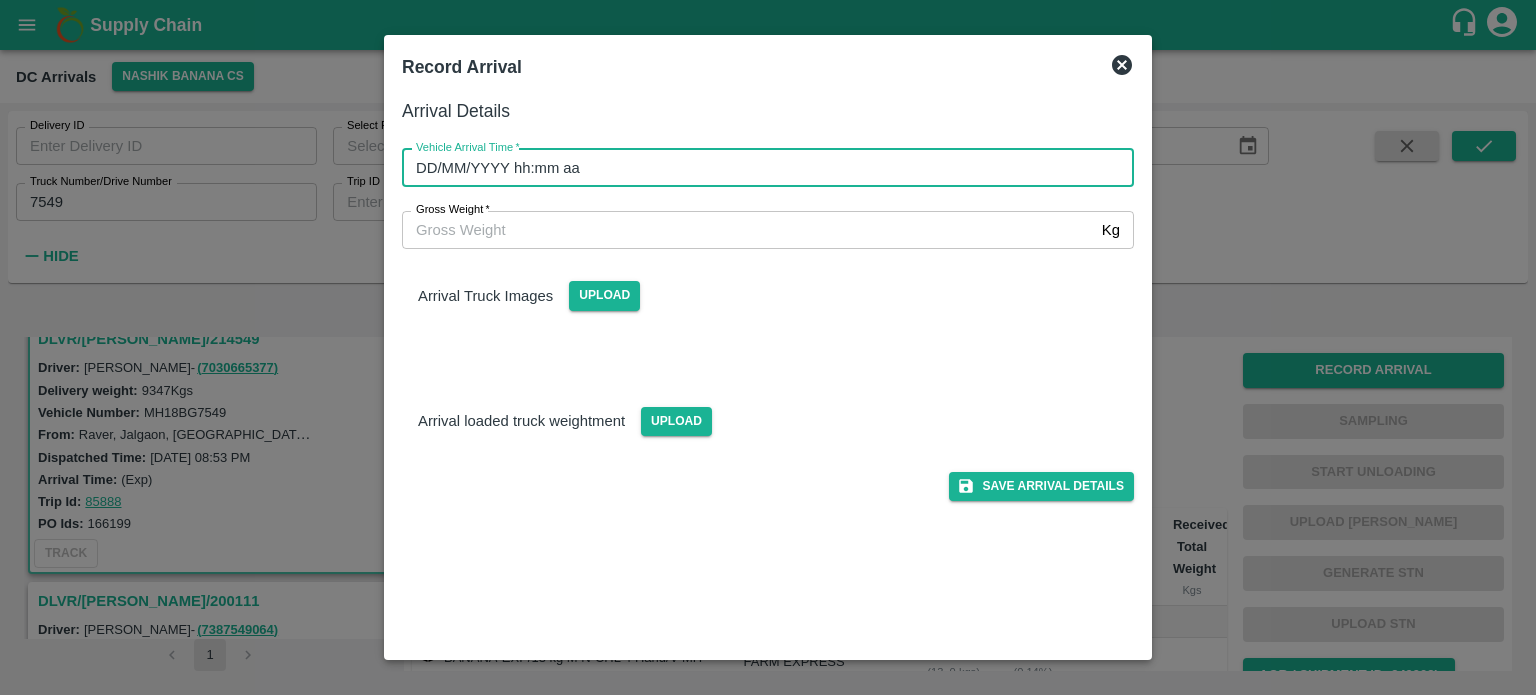 click on "DD/MM/YYYY hh:mm aa" at bounding box center (761, 168) 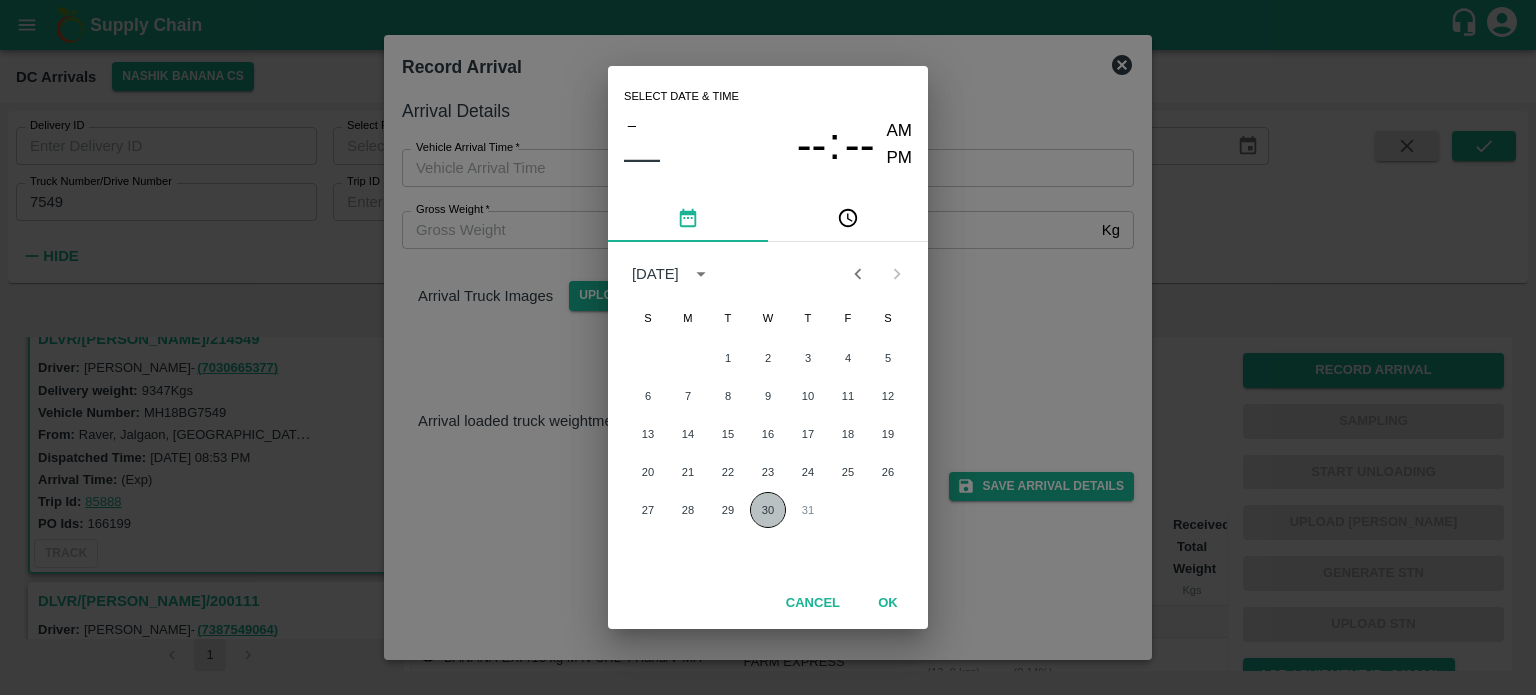 click on "30" at bounding box center [768, 510] 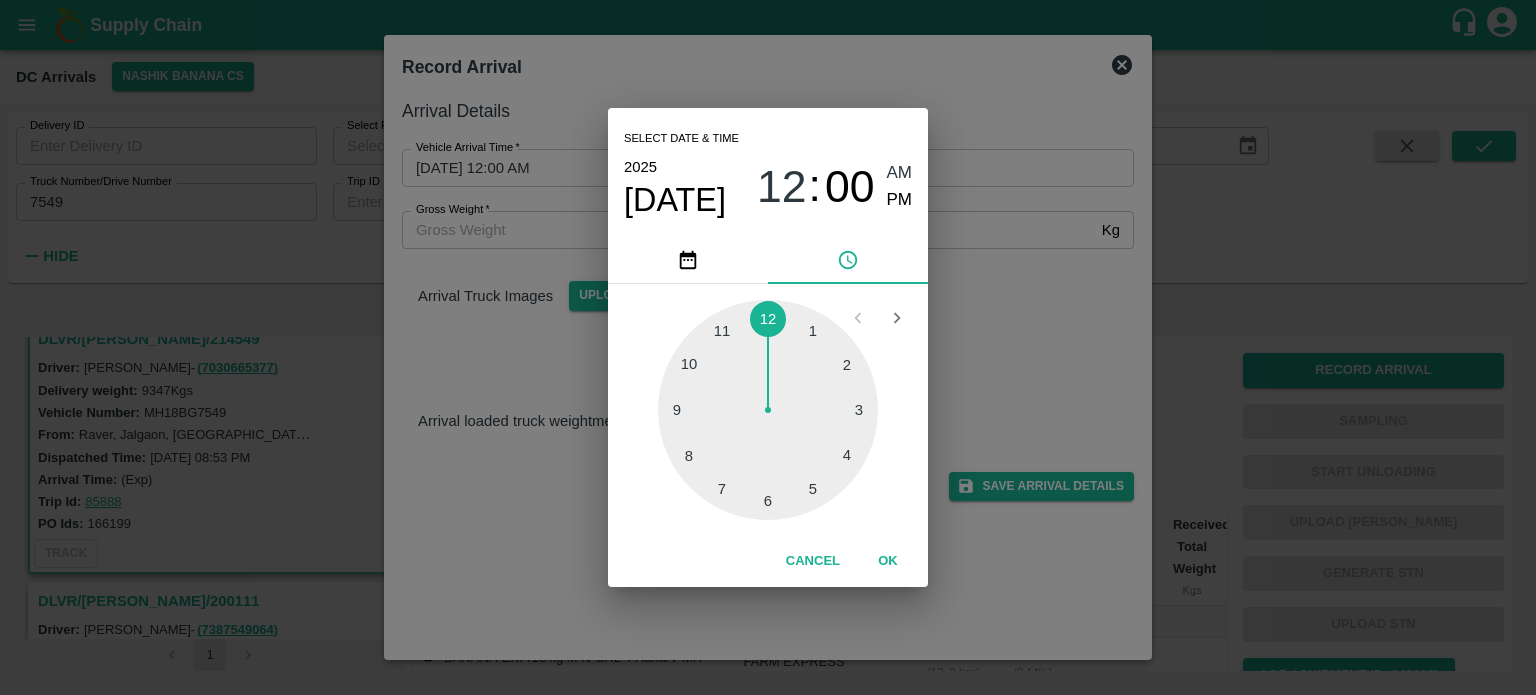 click at bounding box center (768, 410) 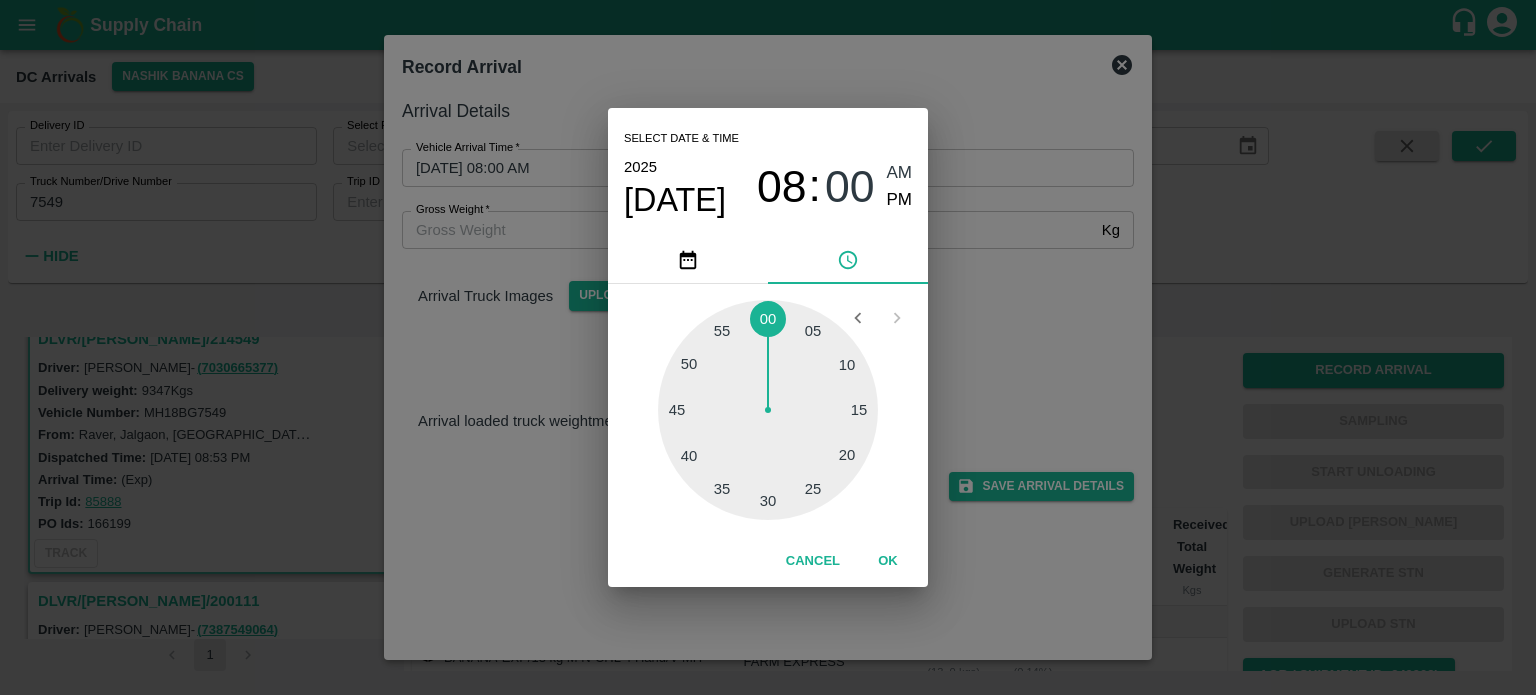 click at bounding box center (768, 410) 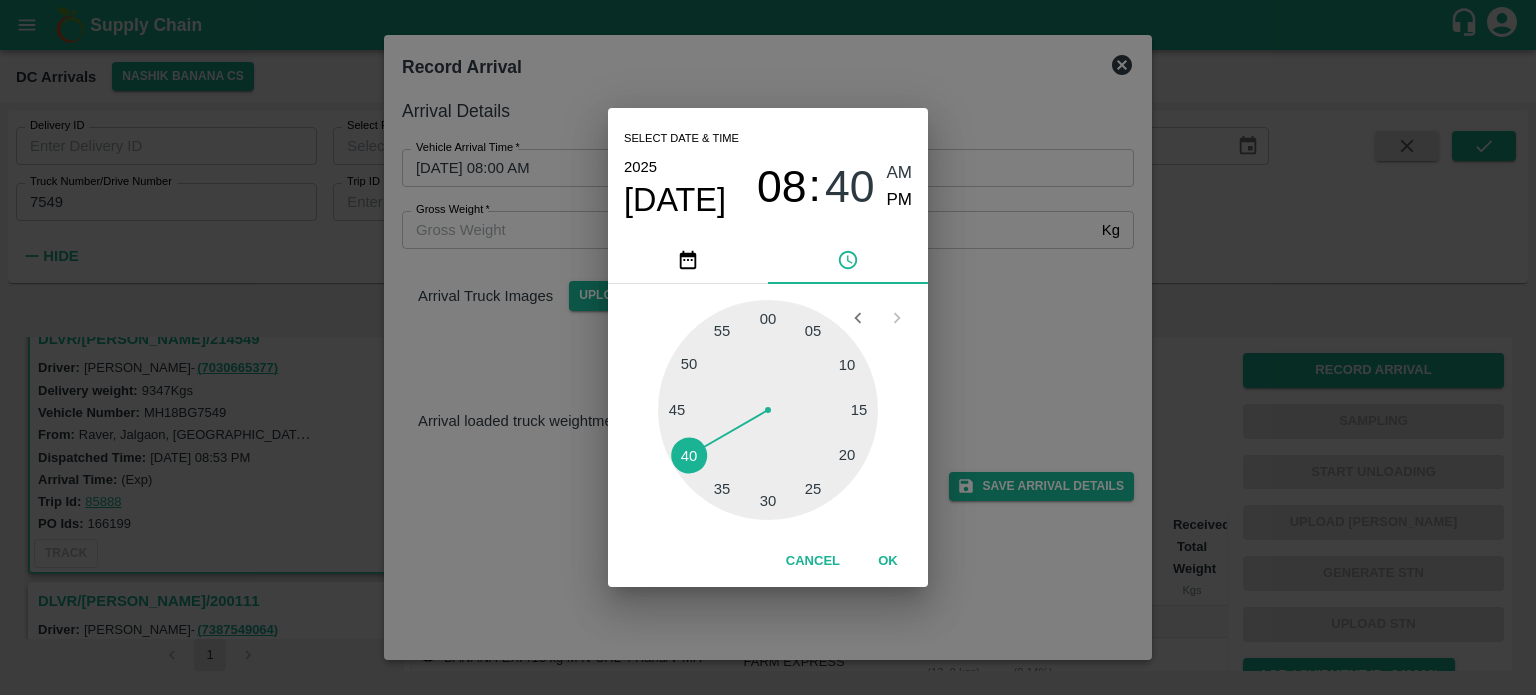 type on "30/07/2025 08:40 AM" 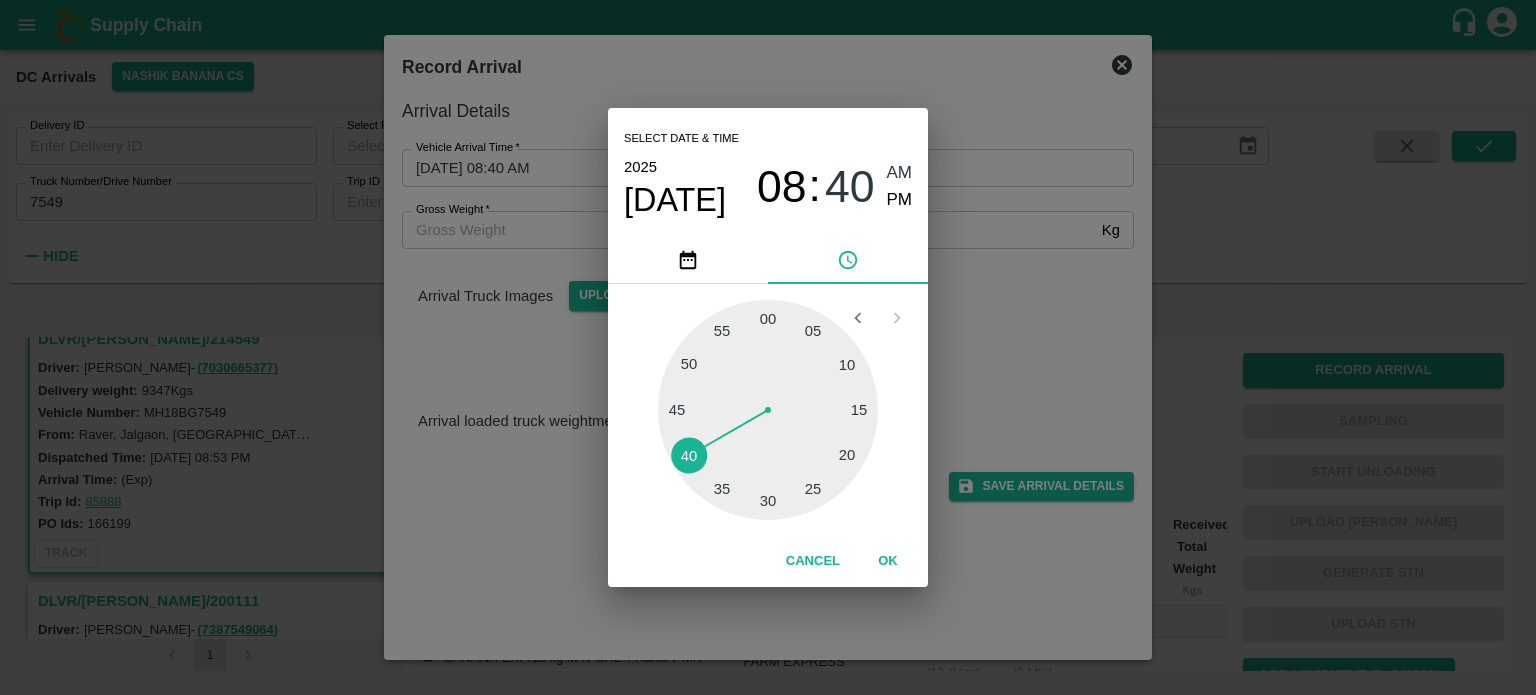 click on "Select date & time 2025 Jul 30 08 : 40 AM PM 05 10 15 20 25 30 35 40 45 50 55 00 Cancel OK" at bounding box center (768, 347) 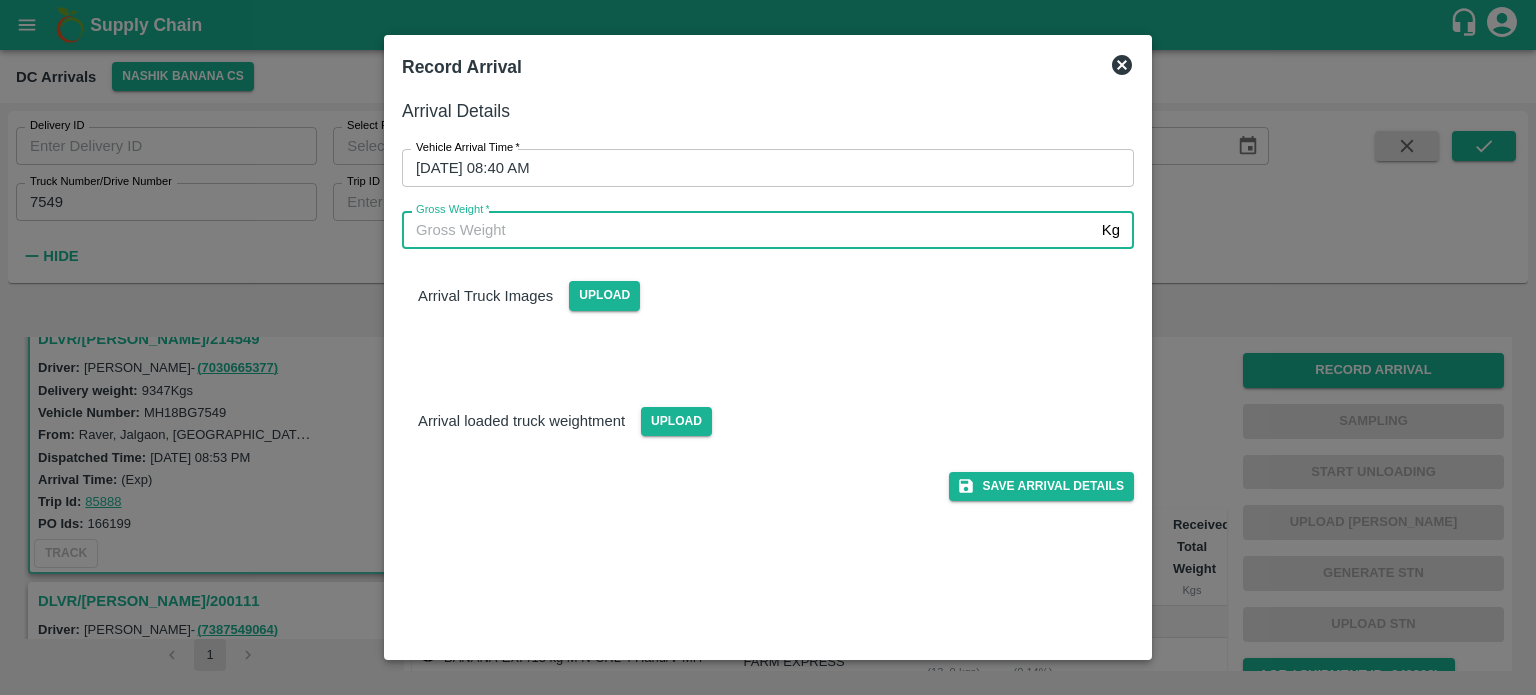 click on "Gross Weight   *" at bounding box center (748, 230) 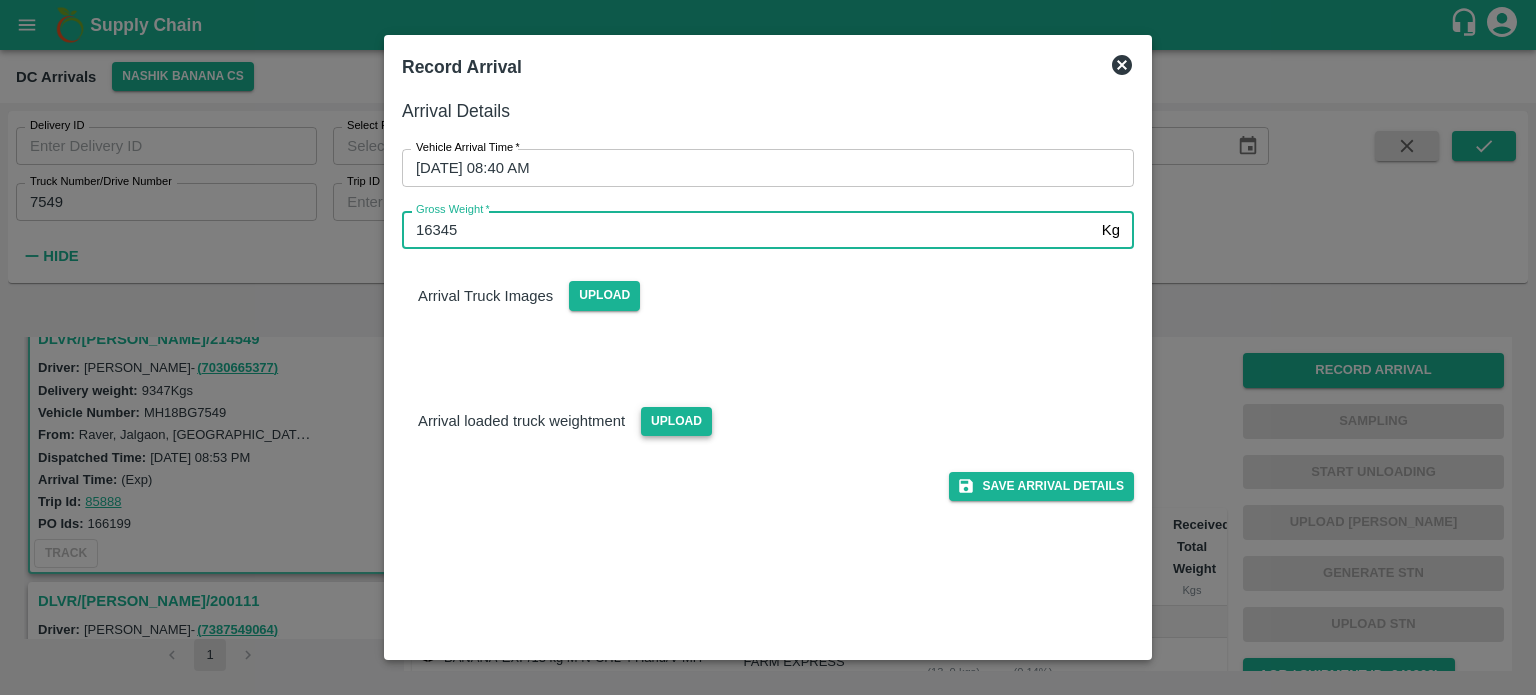 type on "16345" 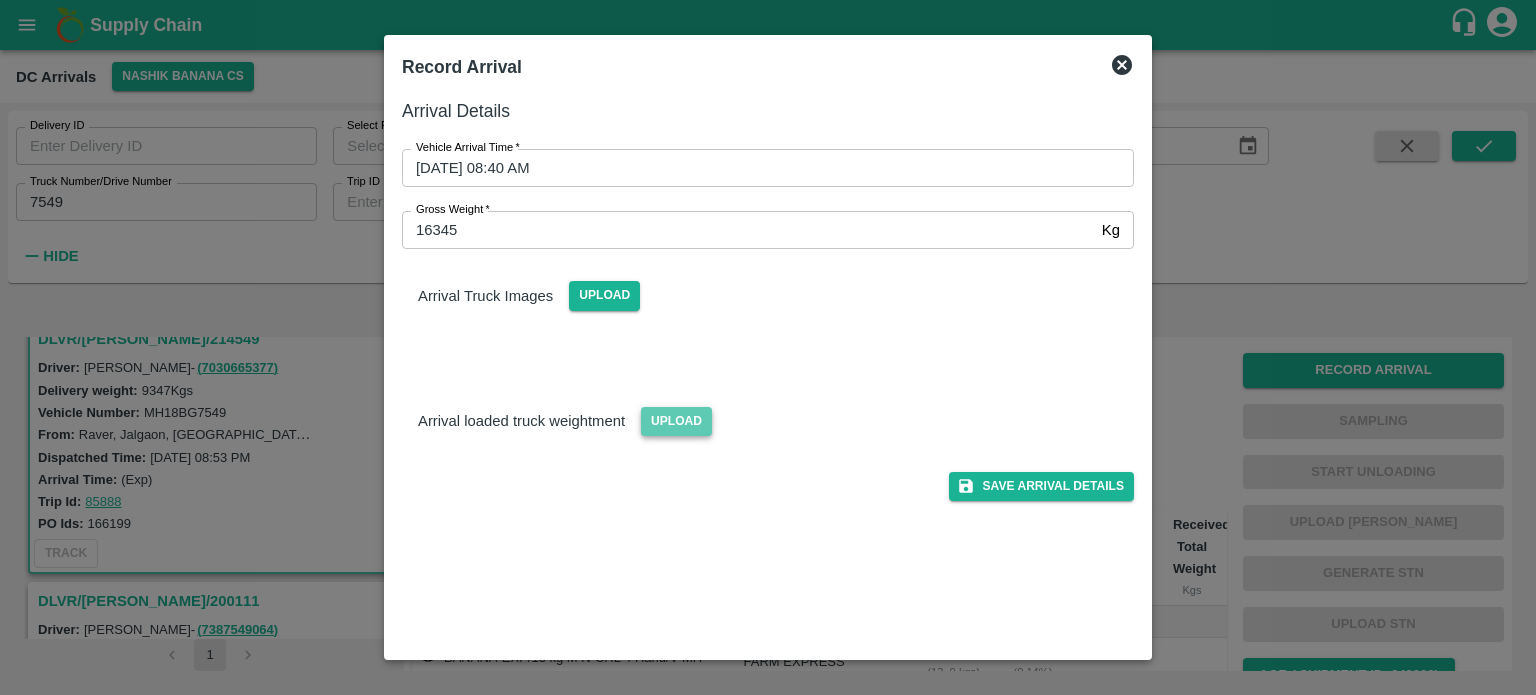 click on "Upload" at bounding box center [676, 421] 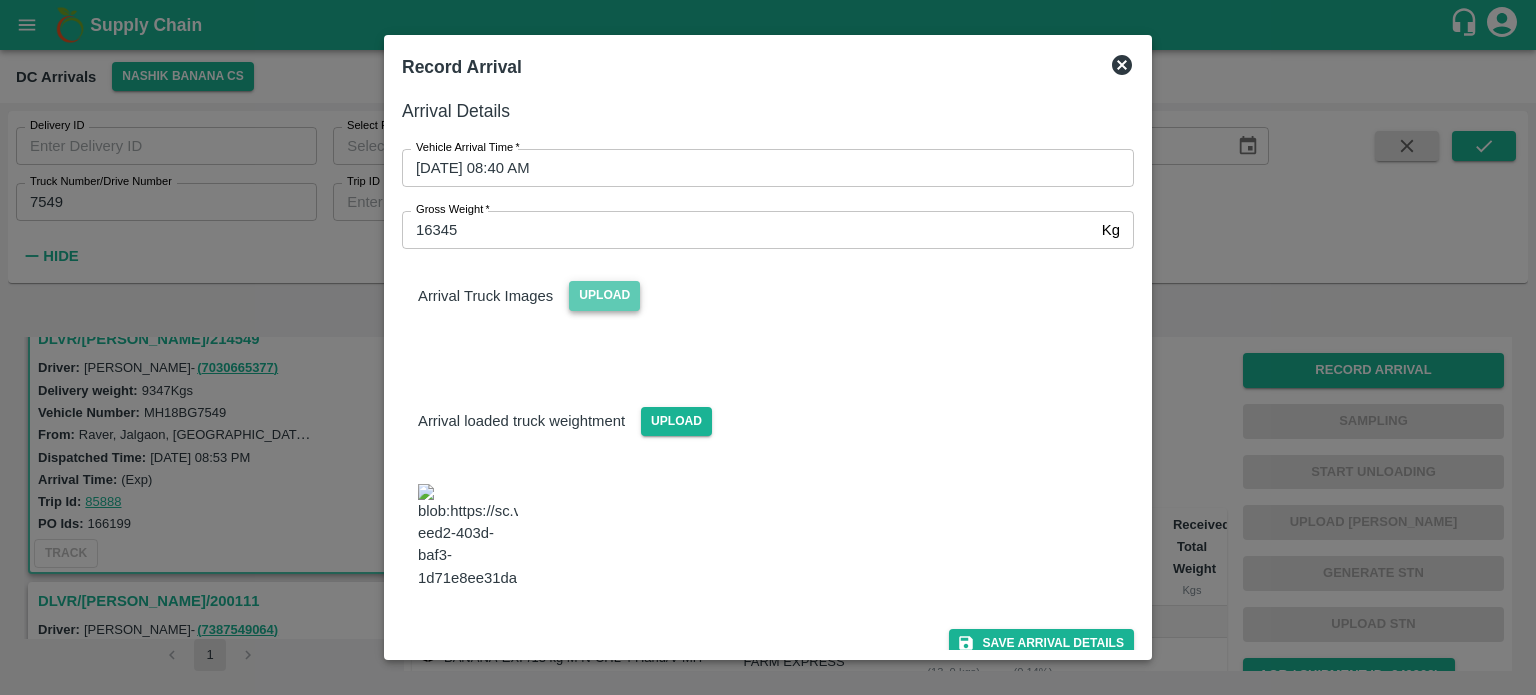 click on "Upload" at bounding box center [604, 295] 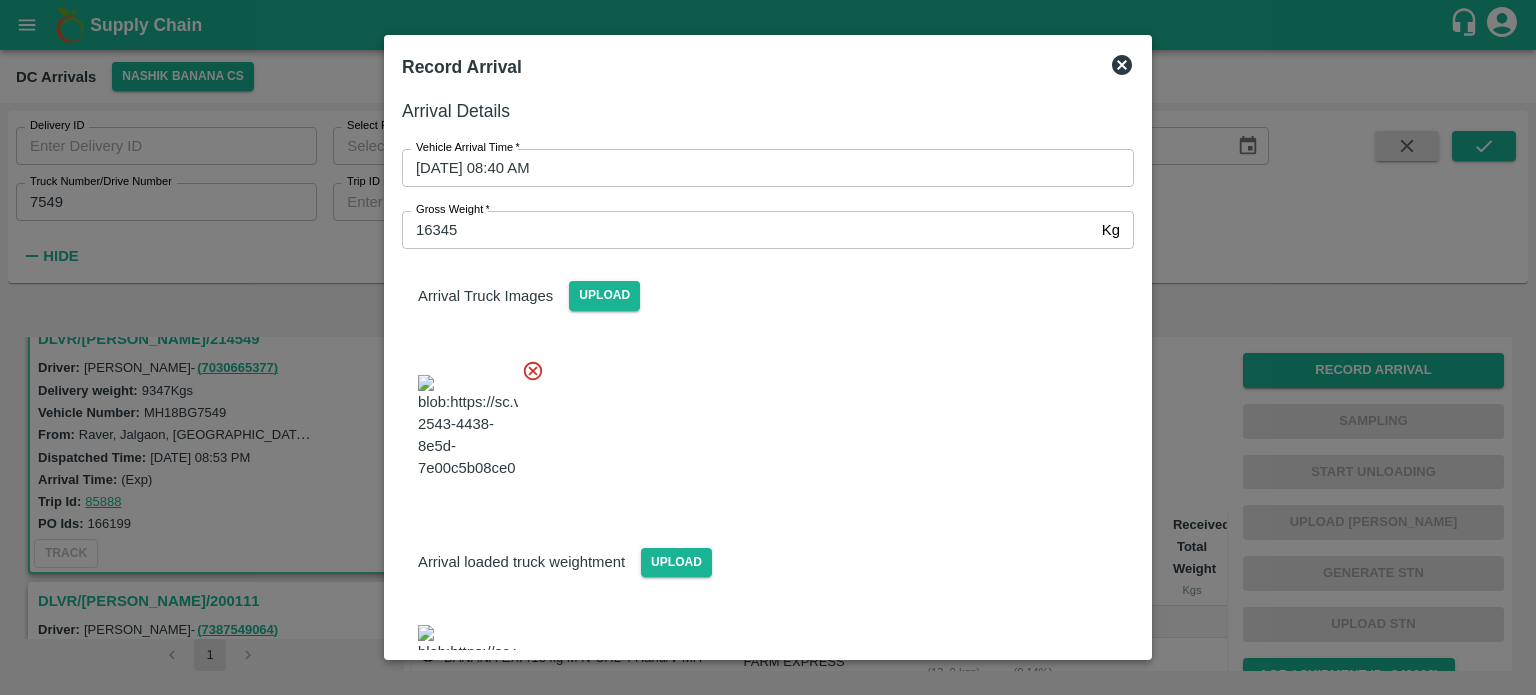 click at bounding box center [760, 421] 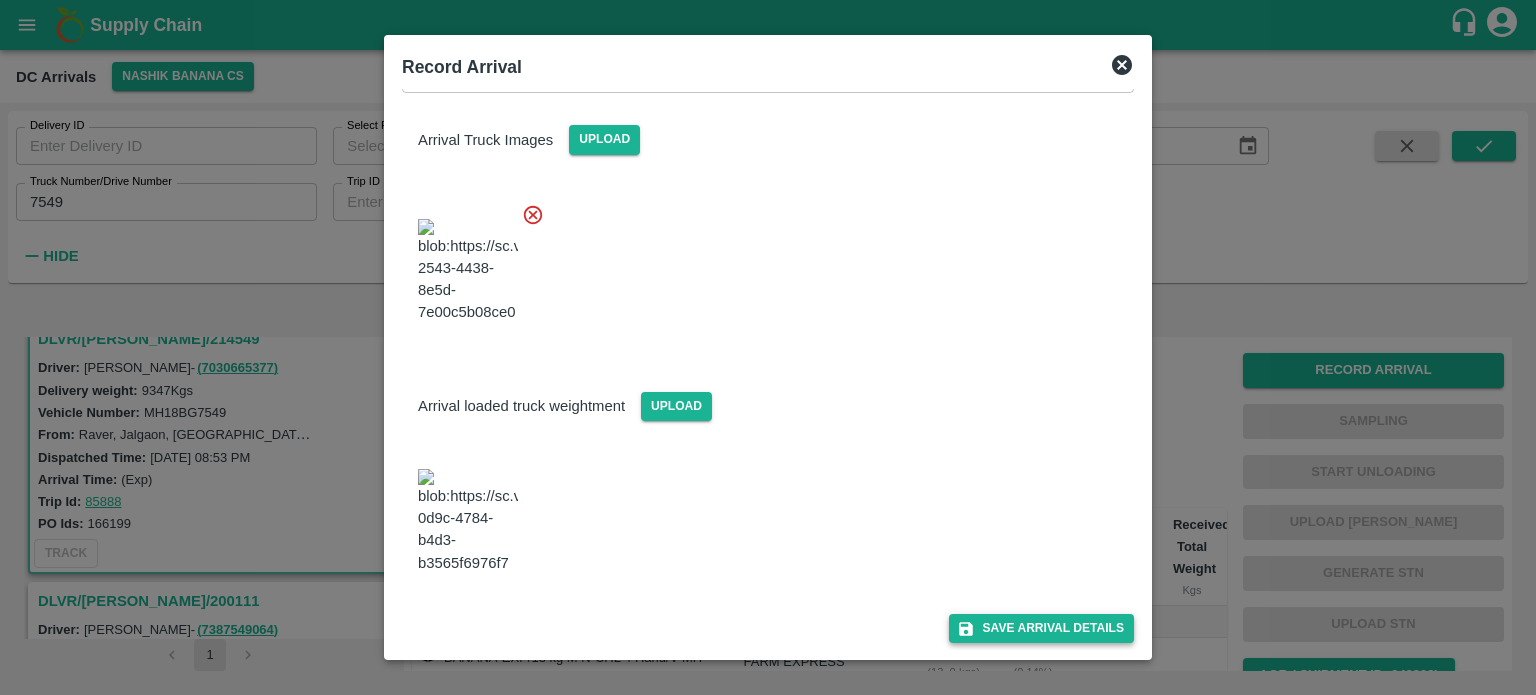 click on "Save Arrival Details" at bounding box center [1041, 628] 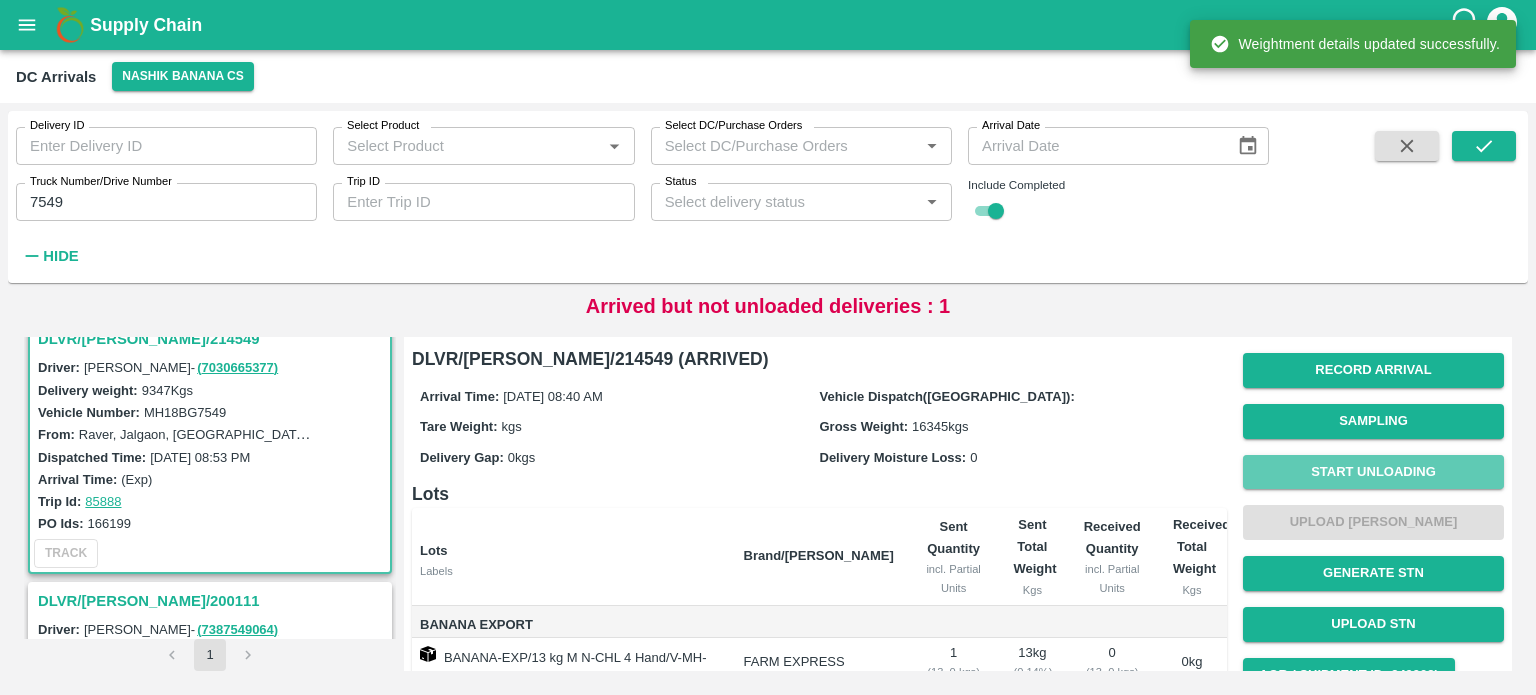 click on "Start Unloading" at bounding box center (1373, 472) 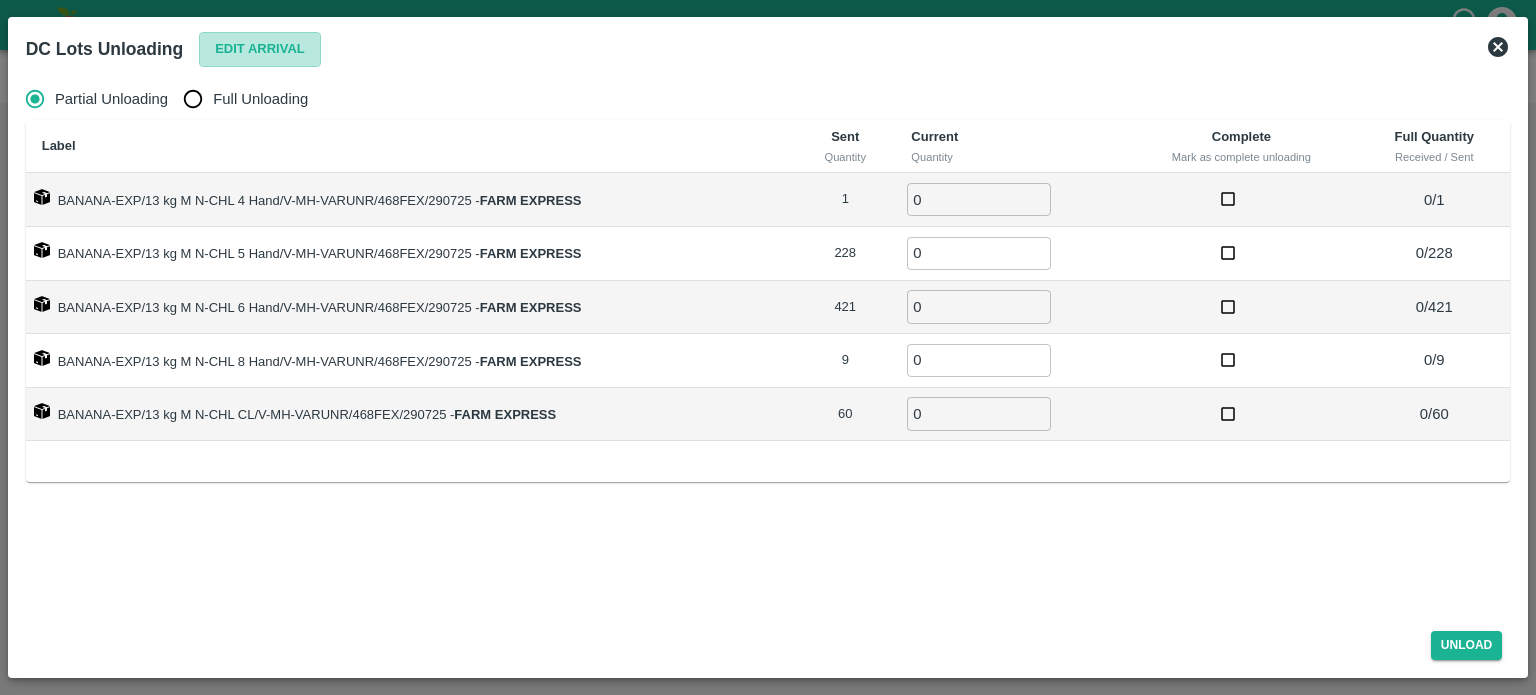 click on "Edit Arrival" at bounding box center [260, 49] 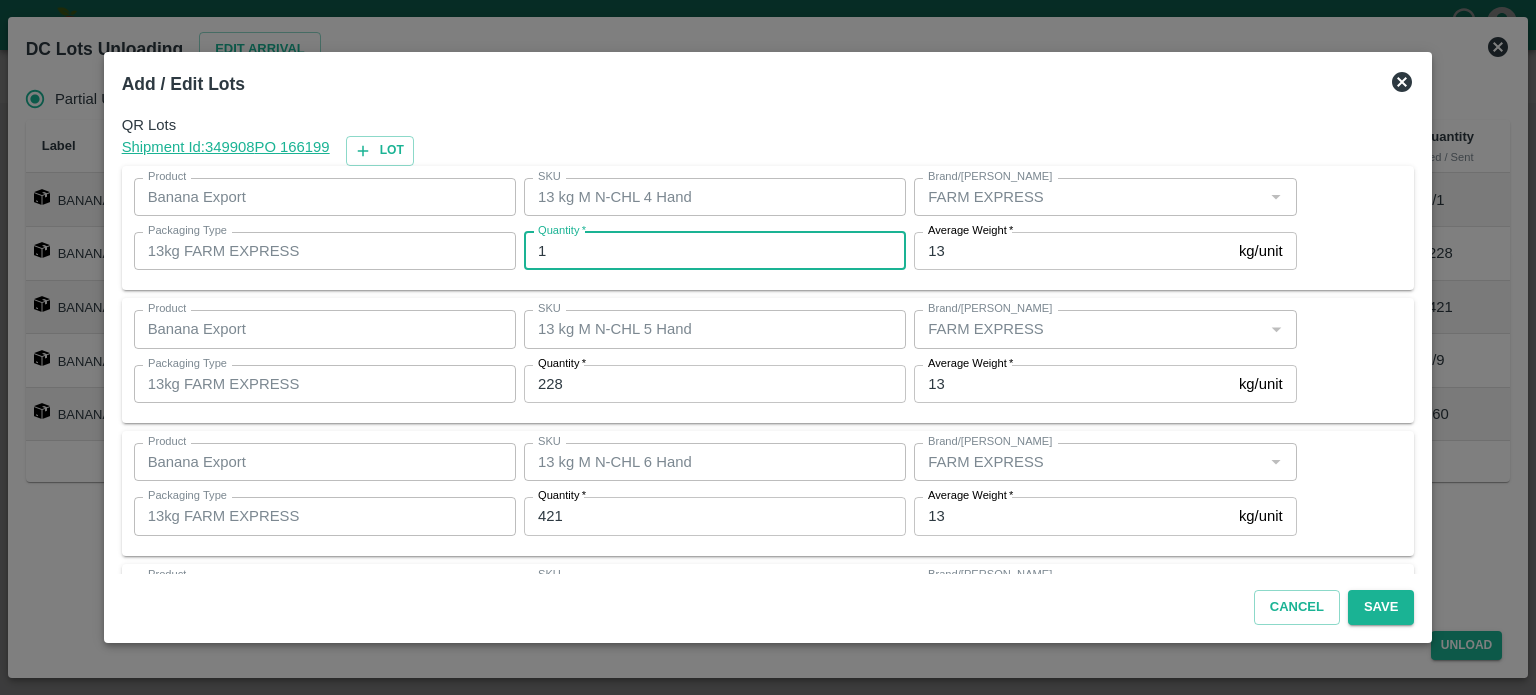 click on "1" at bounding box center [715, 251] 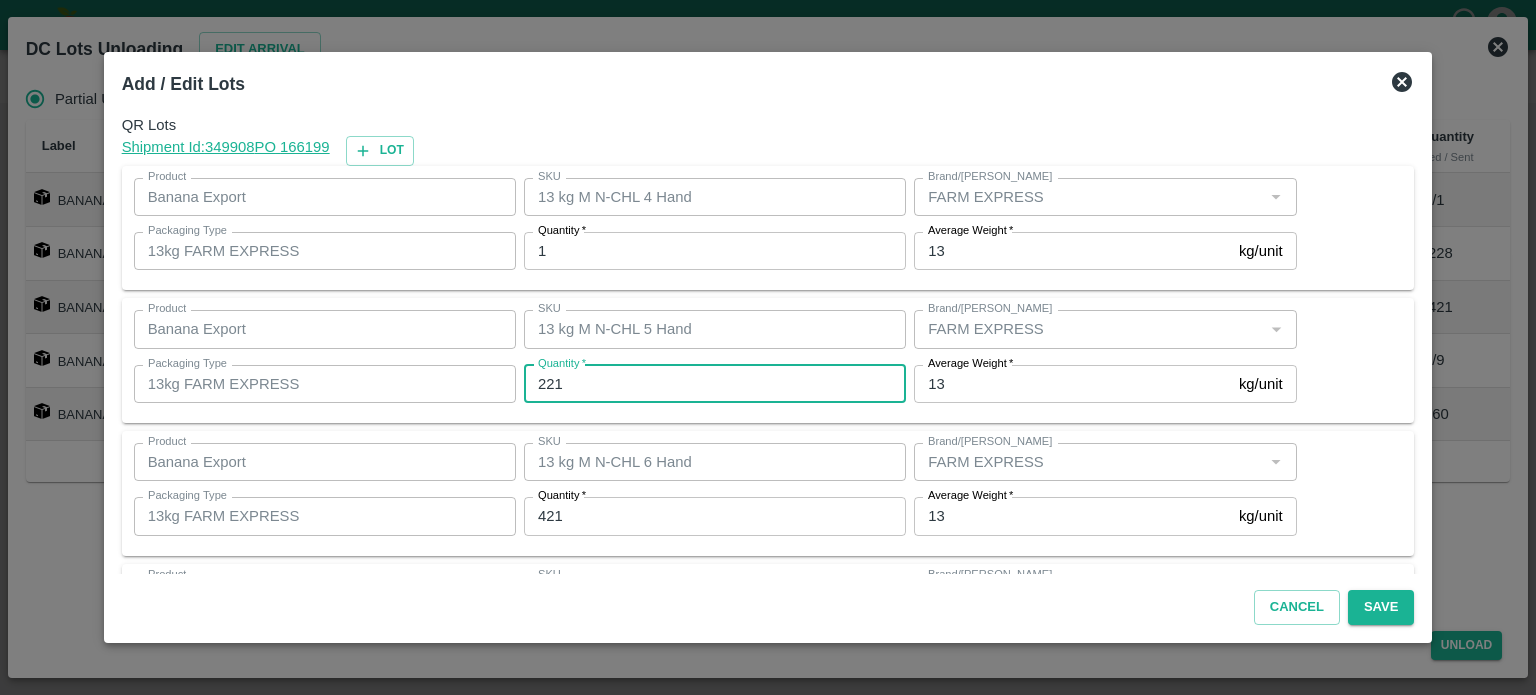 type on "221" 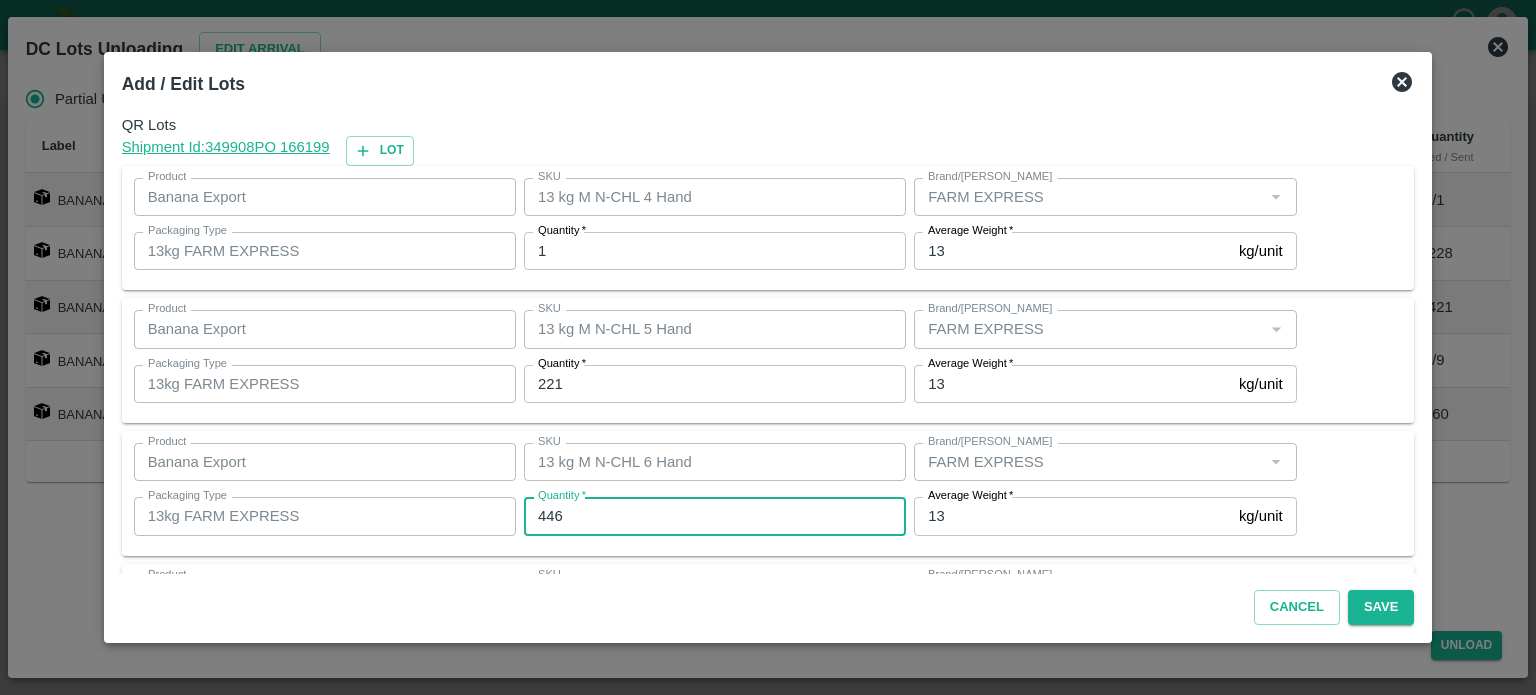 type on "446" 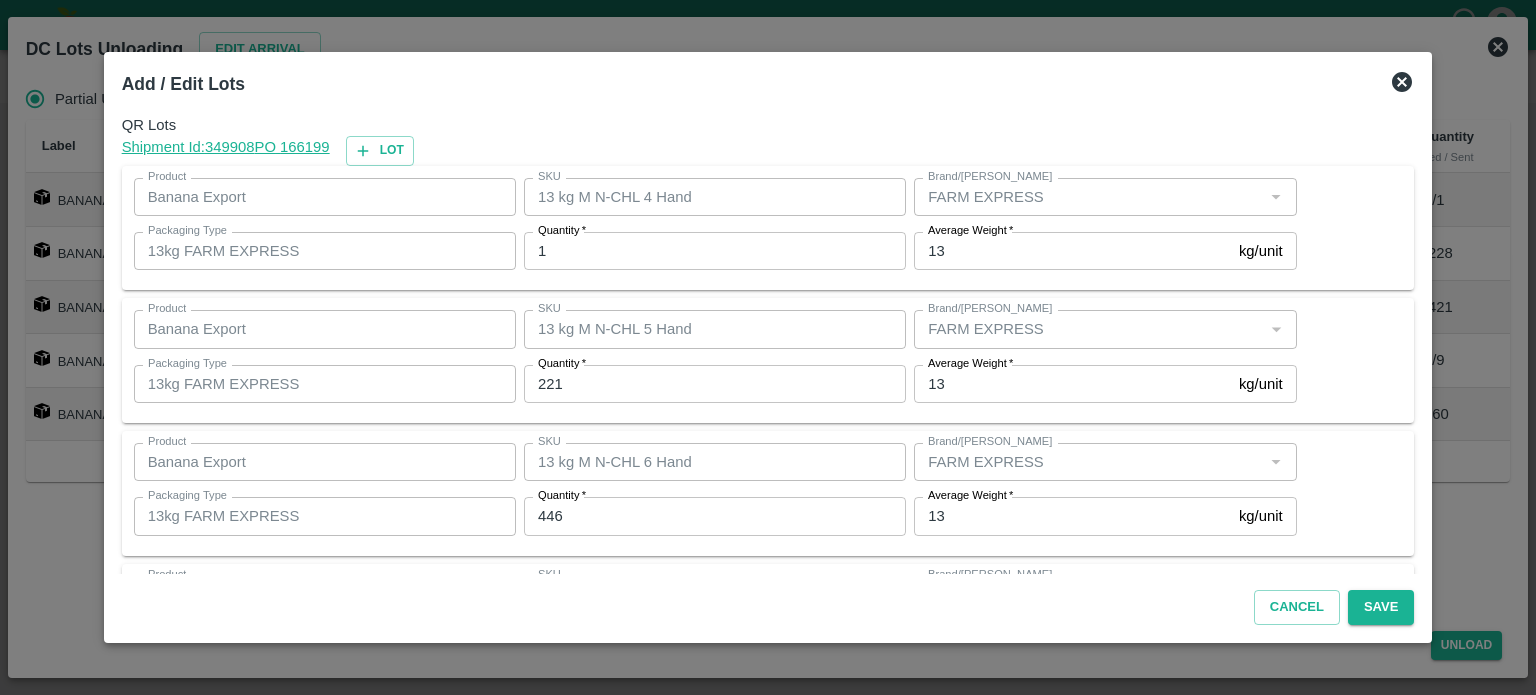 scroll, scrollTop: 262, scrollLeft: 0, axis: vertical 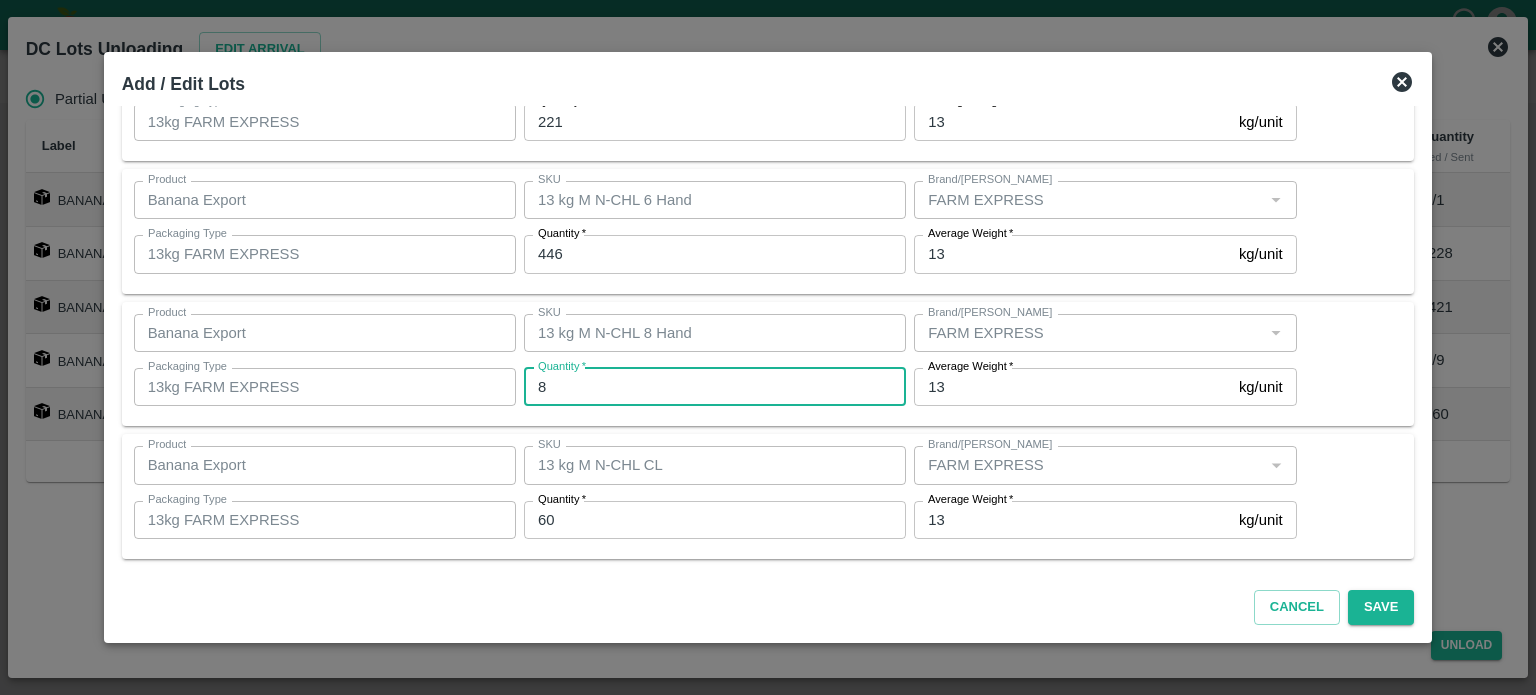 type on "8" 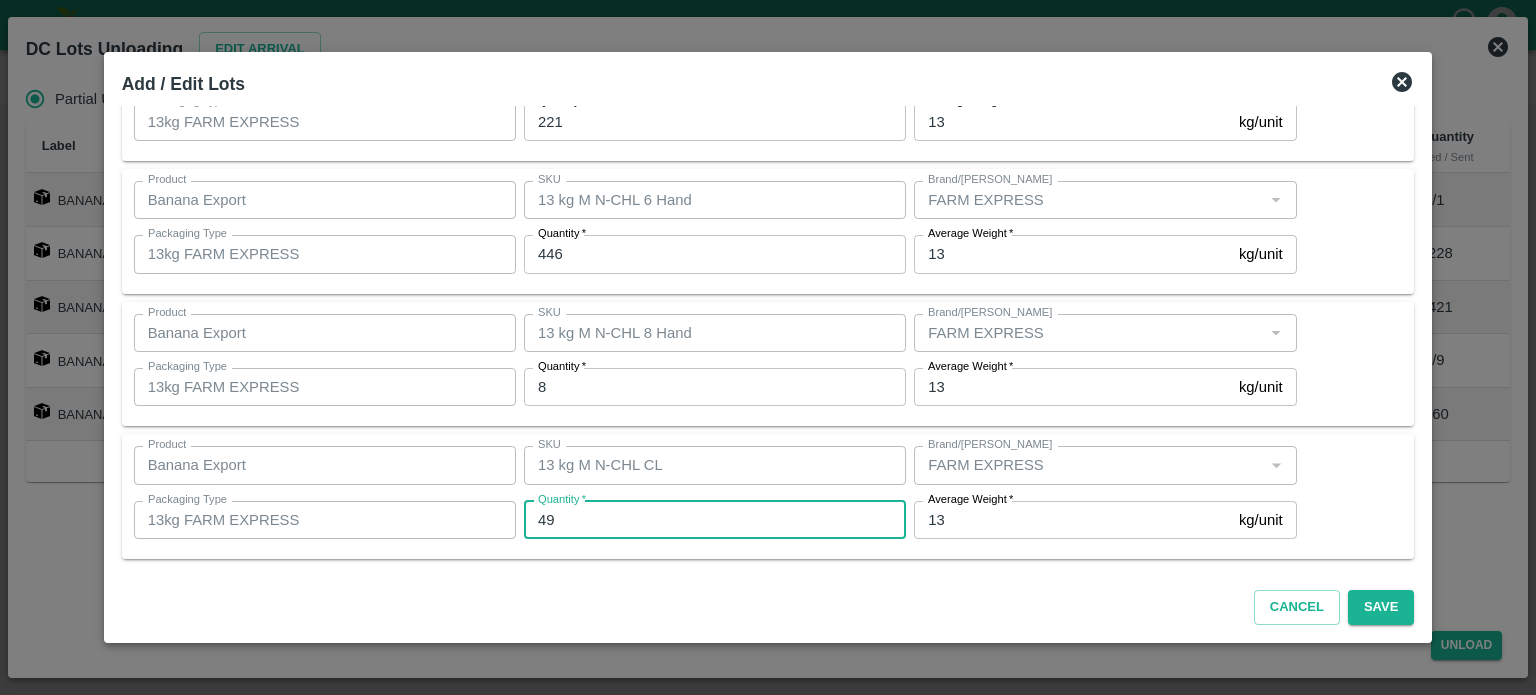 type on "49" 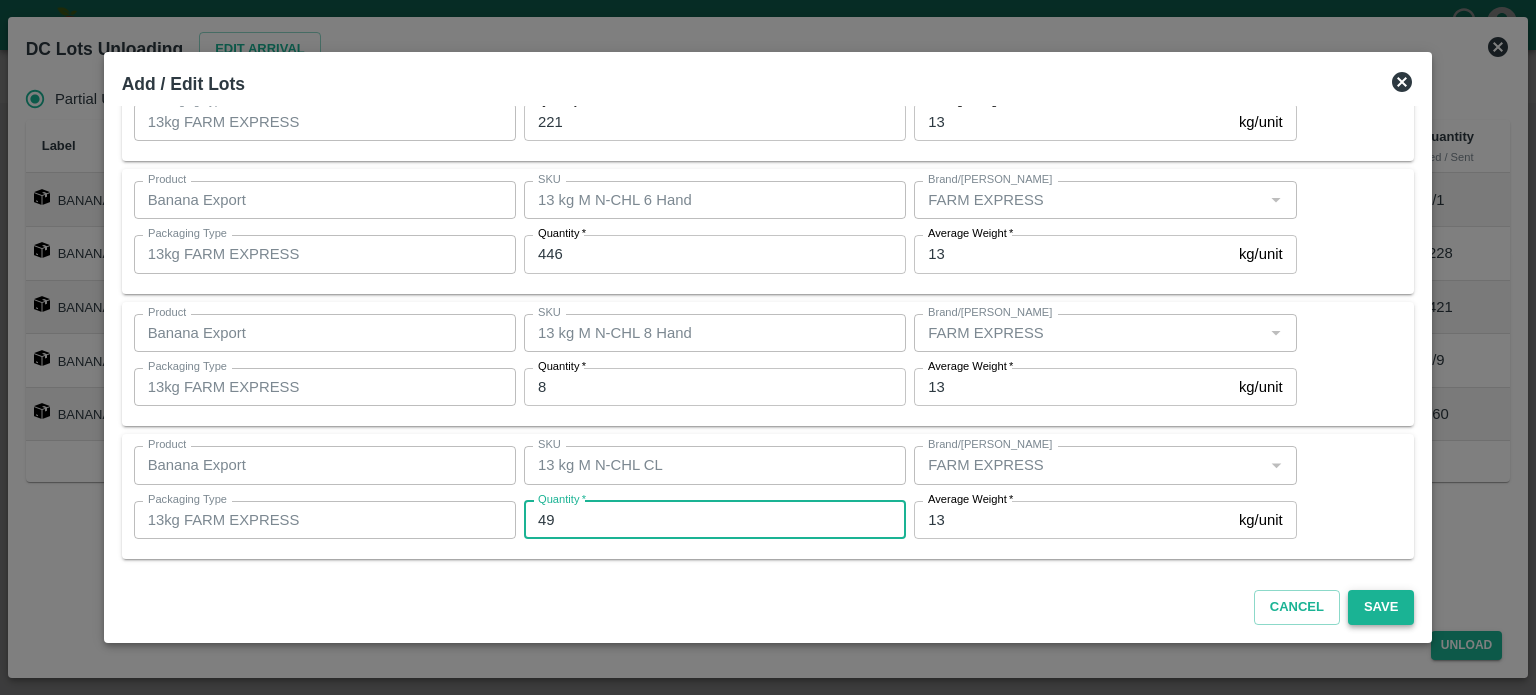click on "Save" at bounding box center (1381, 607) 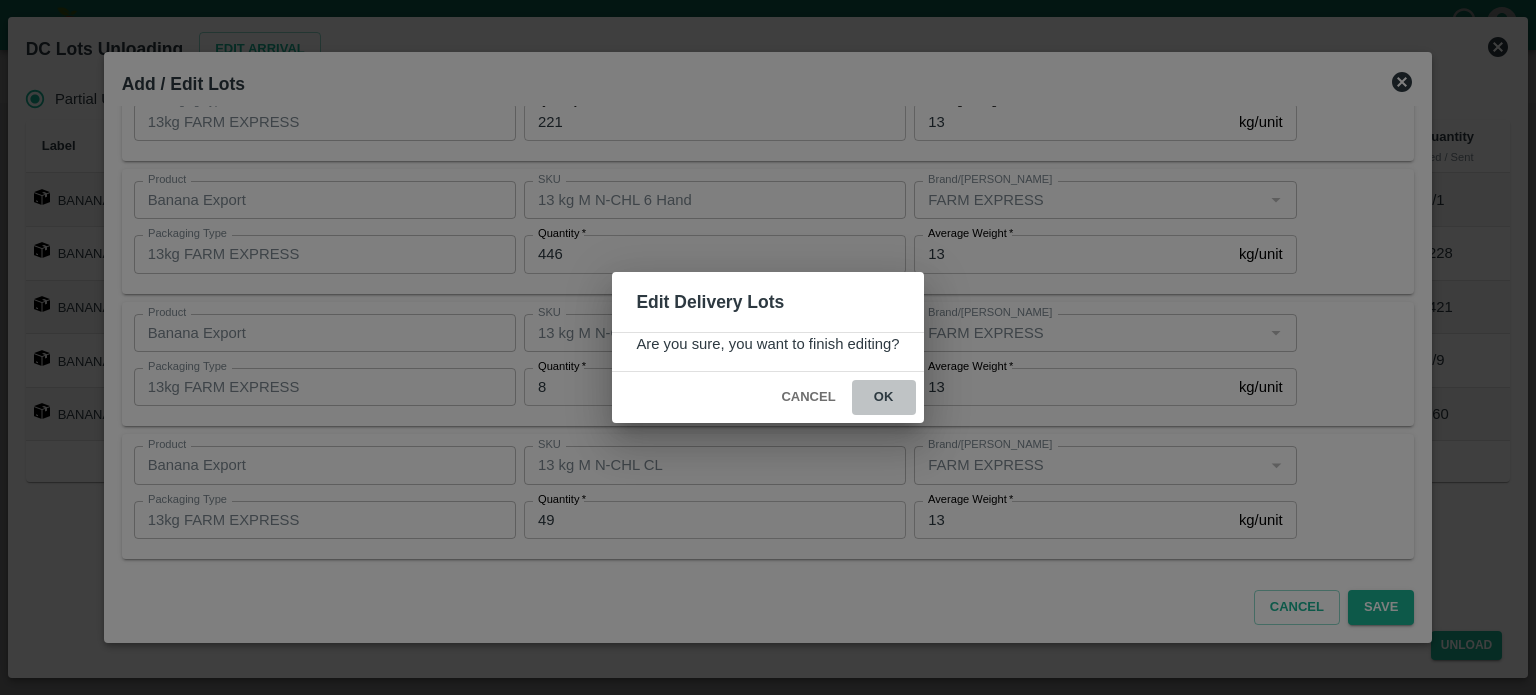 click on "ok" at bounding box center [884, 397] 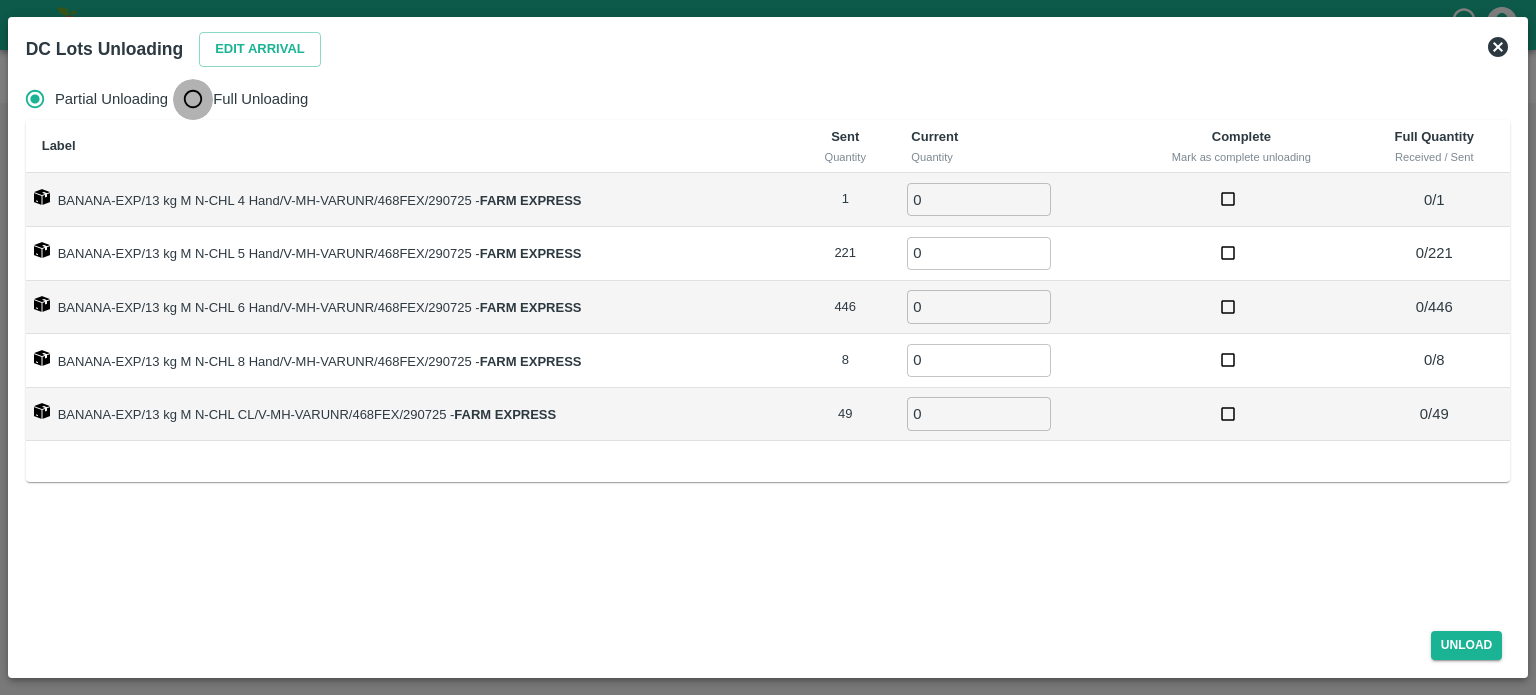 click on "Full Unloading" at bounding box center (193, 99) 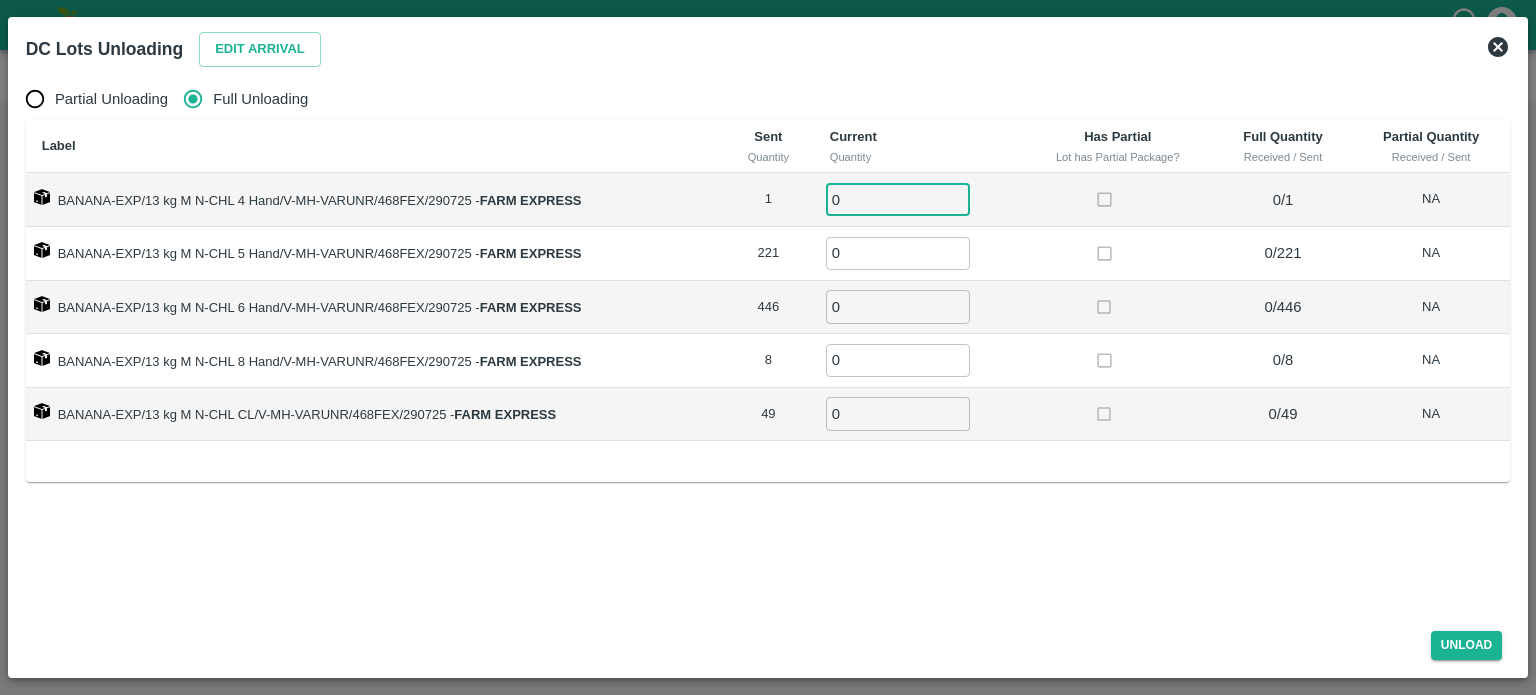 click on "0" at bounding box center (898, 199) 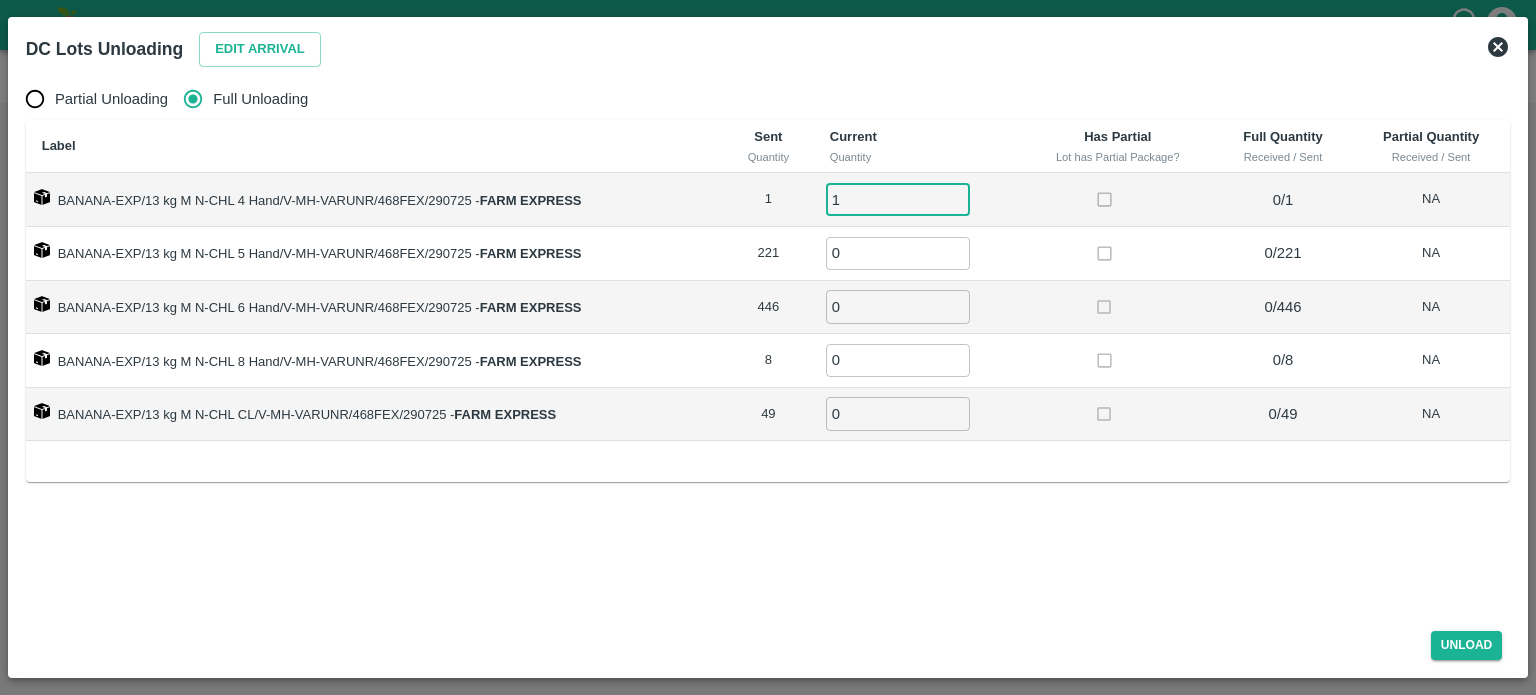 type on "1" 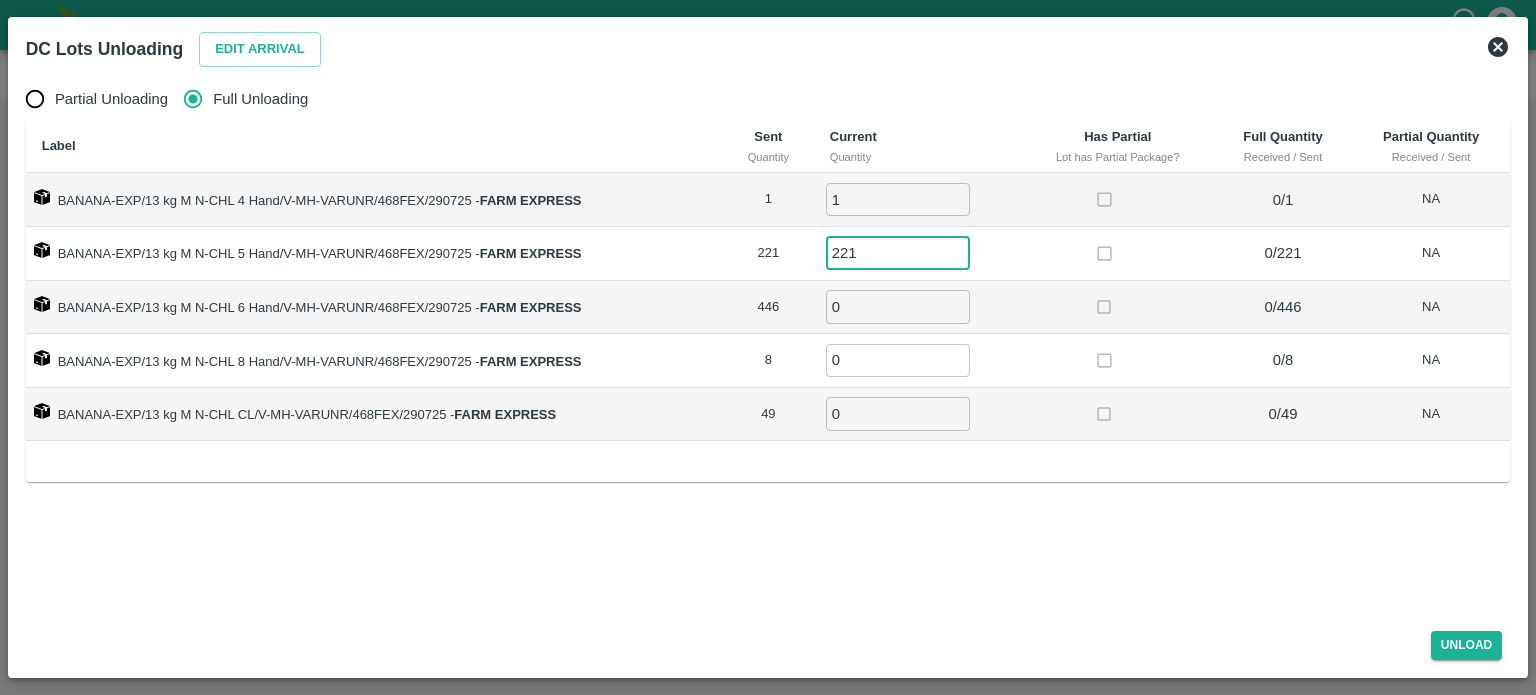 type on "221" 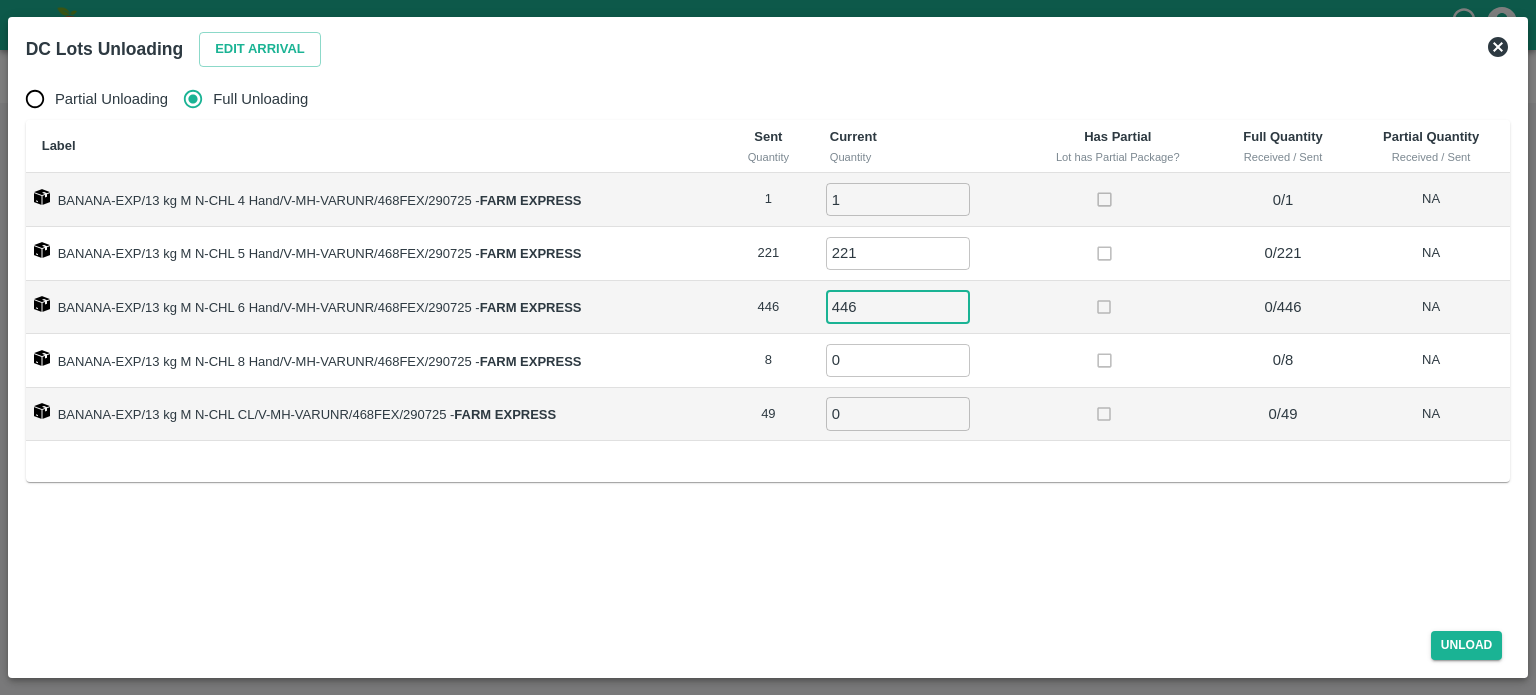 type on "446" 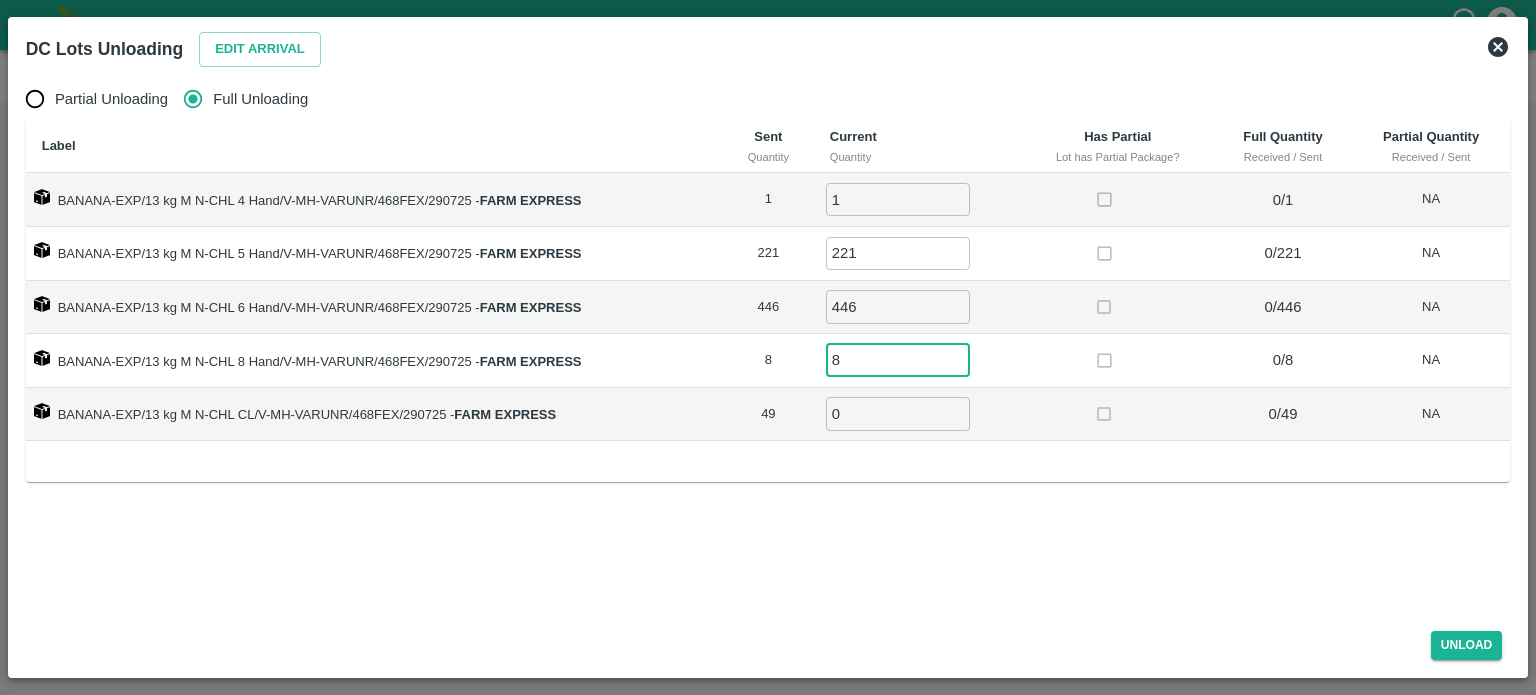 type on "8" 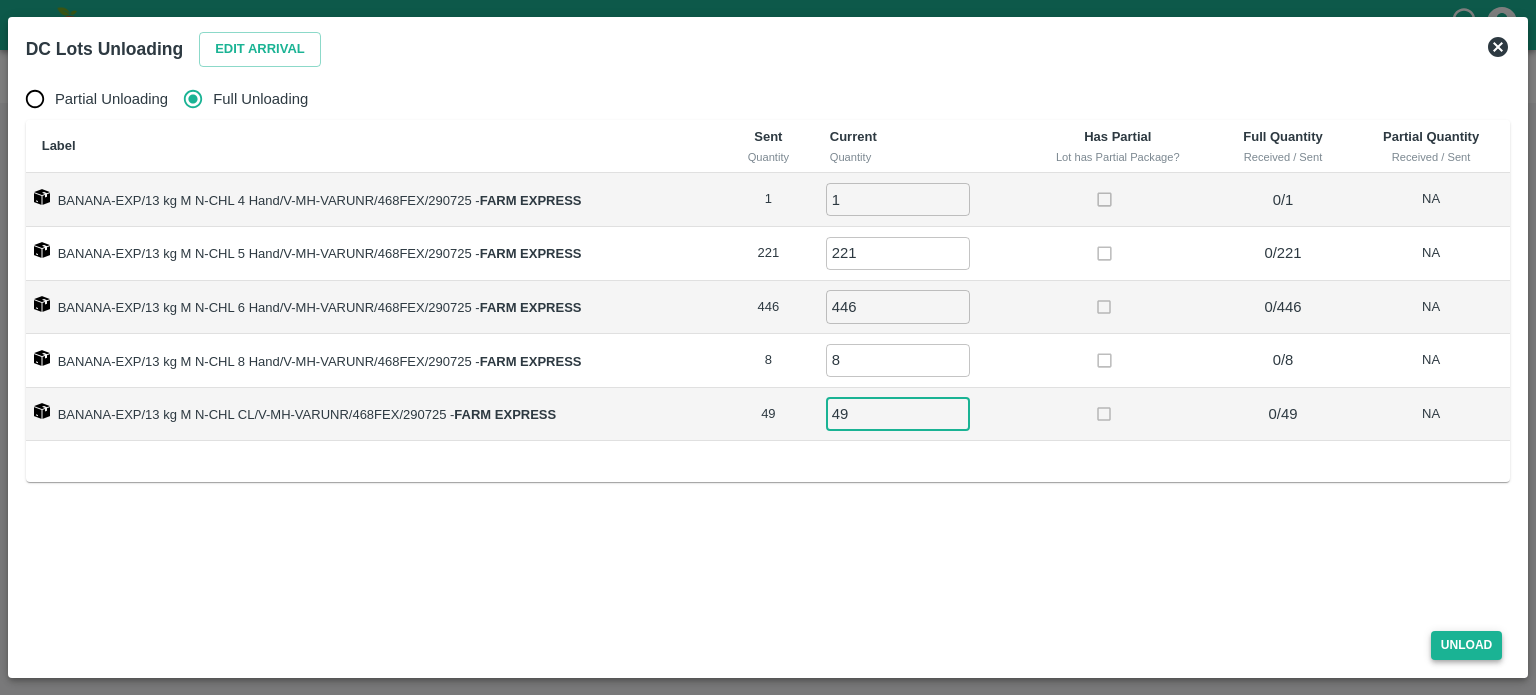 type on "49" 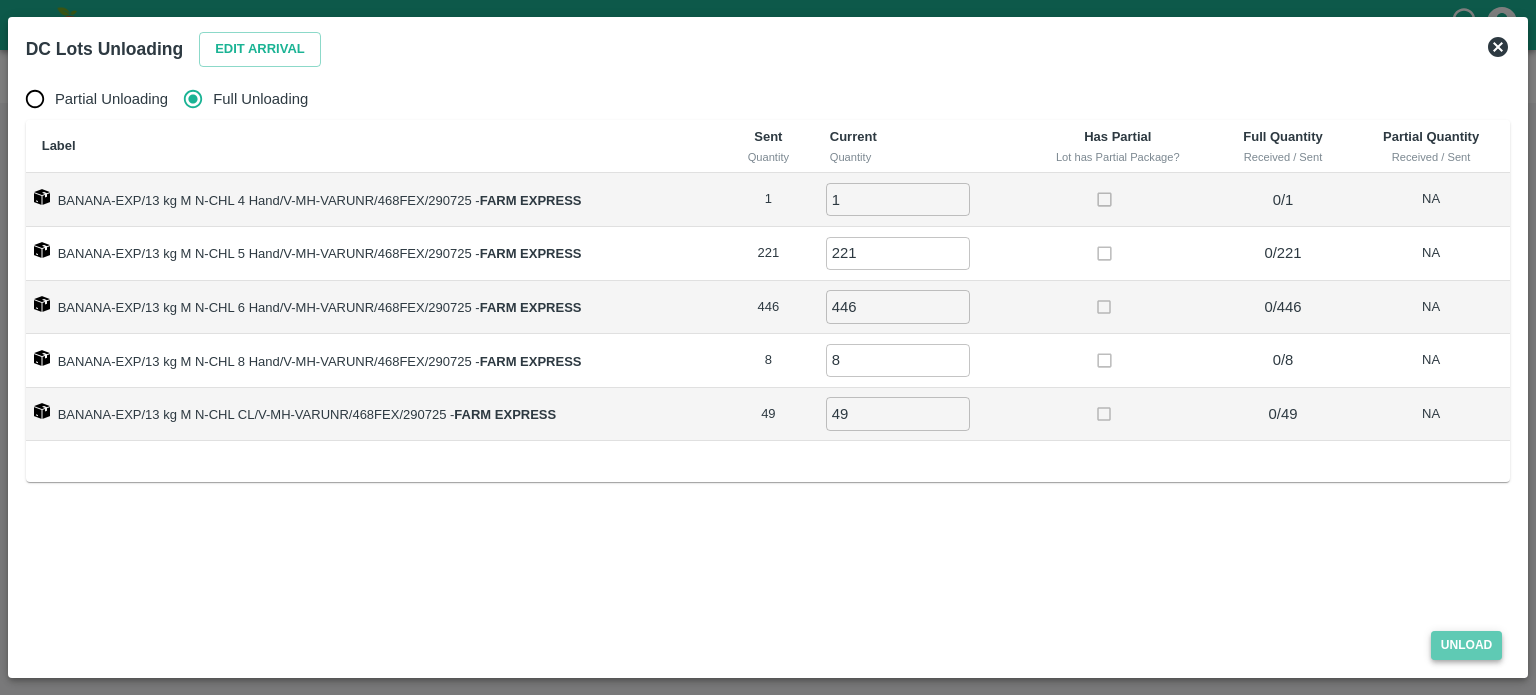 click on "Unload" at bounding box center [1467, 645] 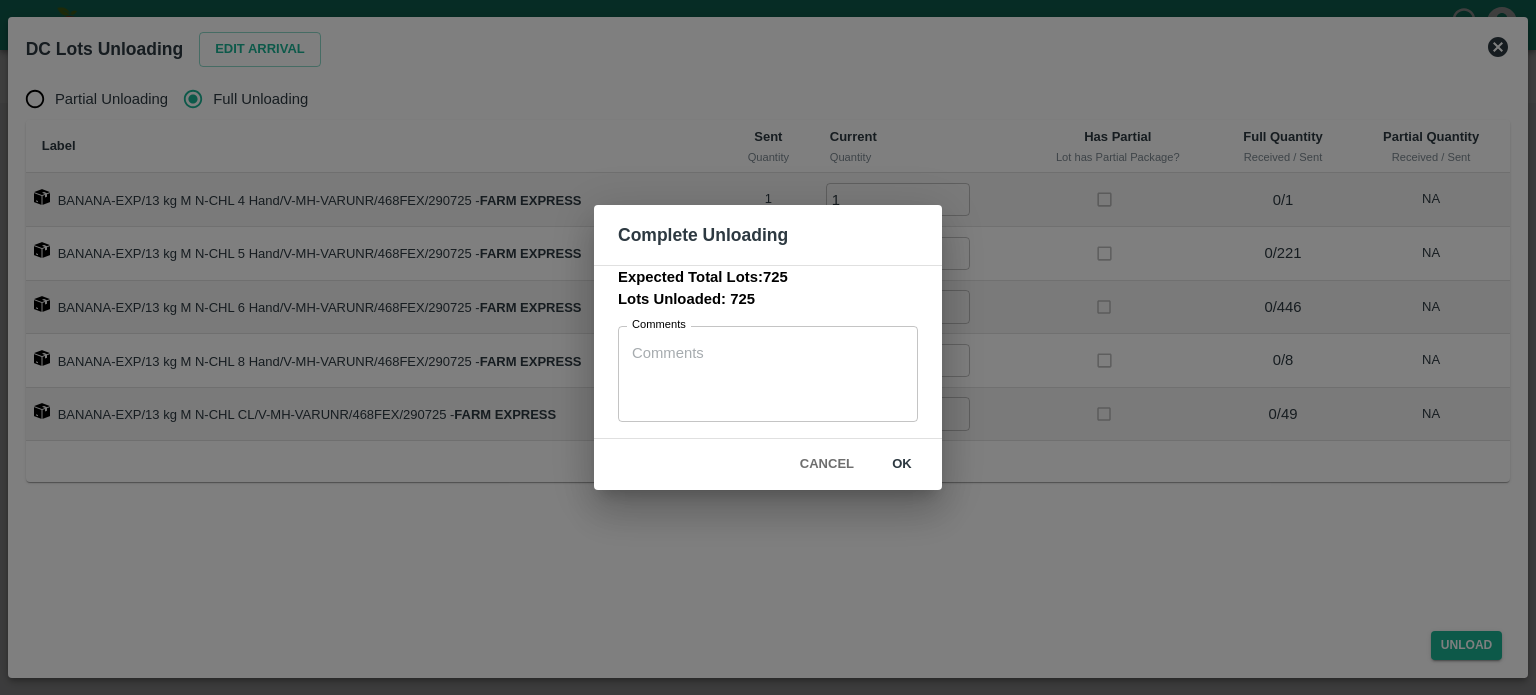 click on "ok" at bounding box center (902, 464) 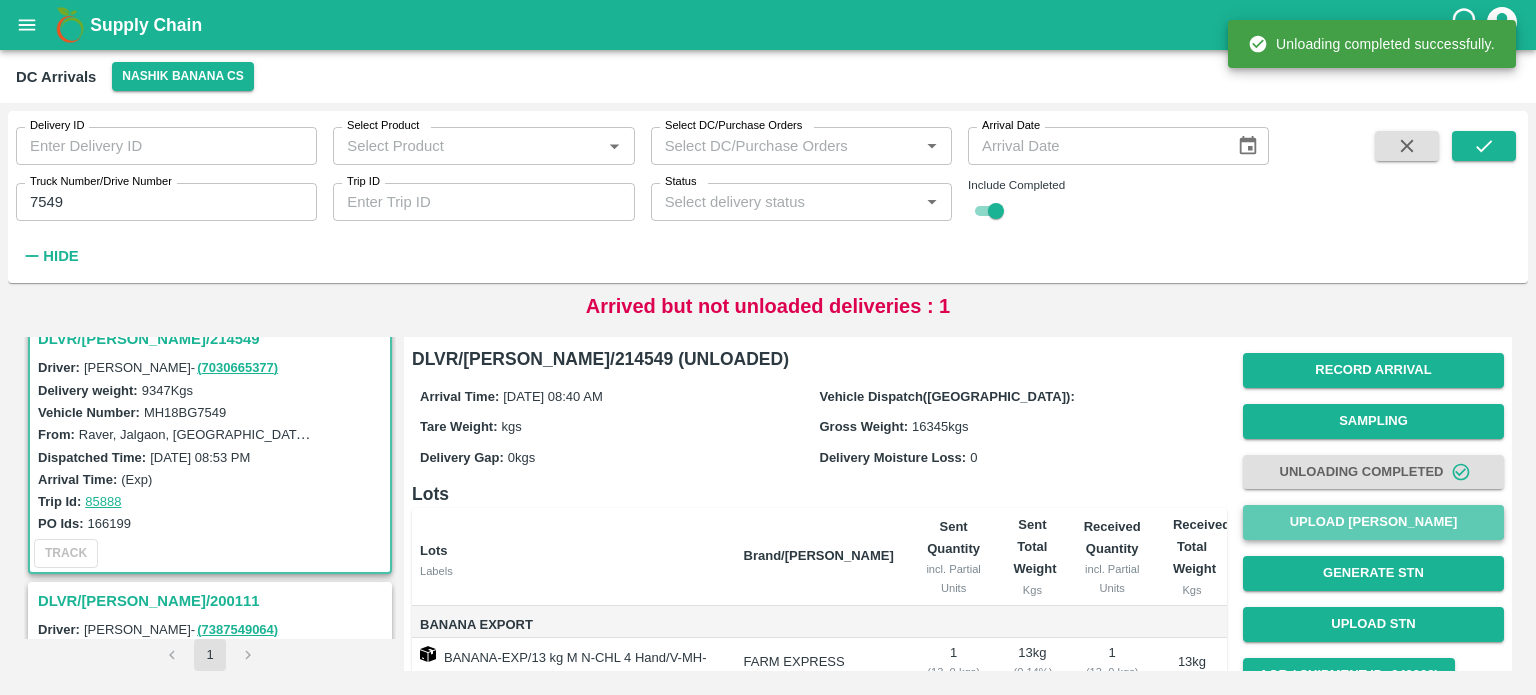 click on "Upload [PERSON_NAME]" at bounding box center (1373, 522) 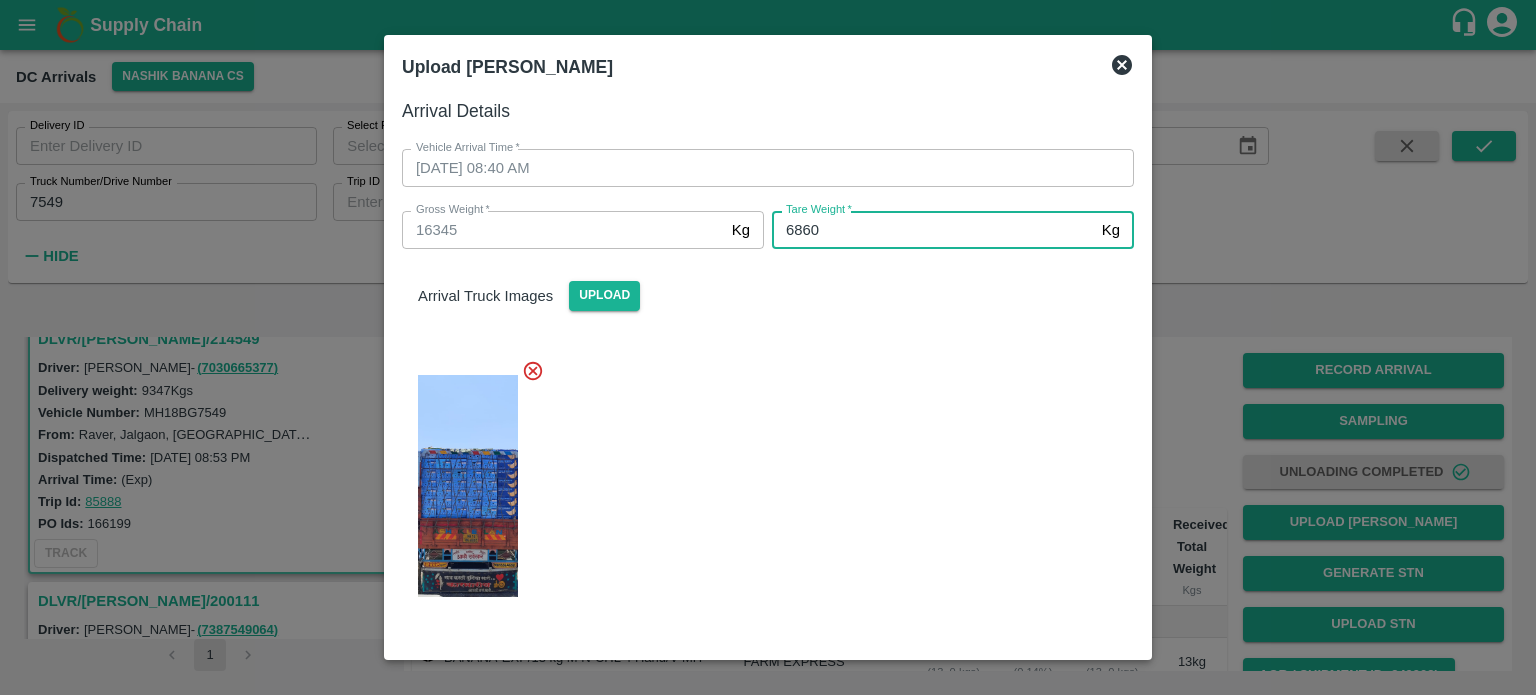 type on "6860" 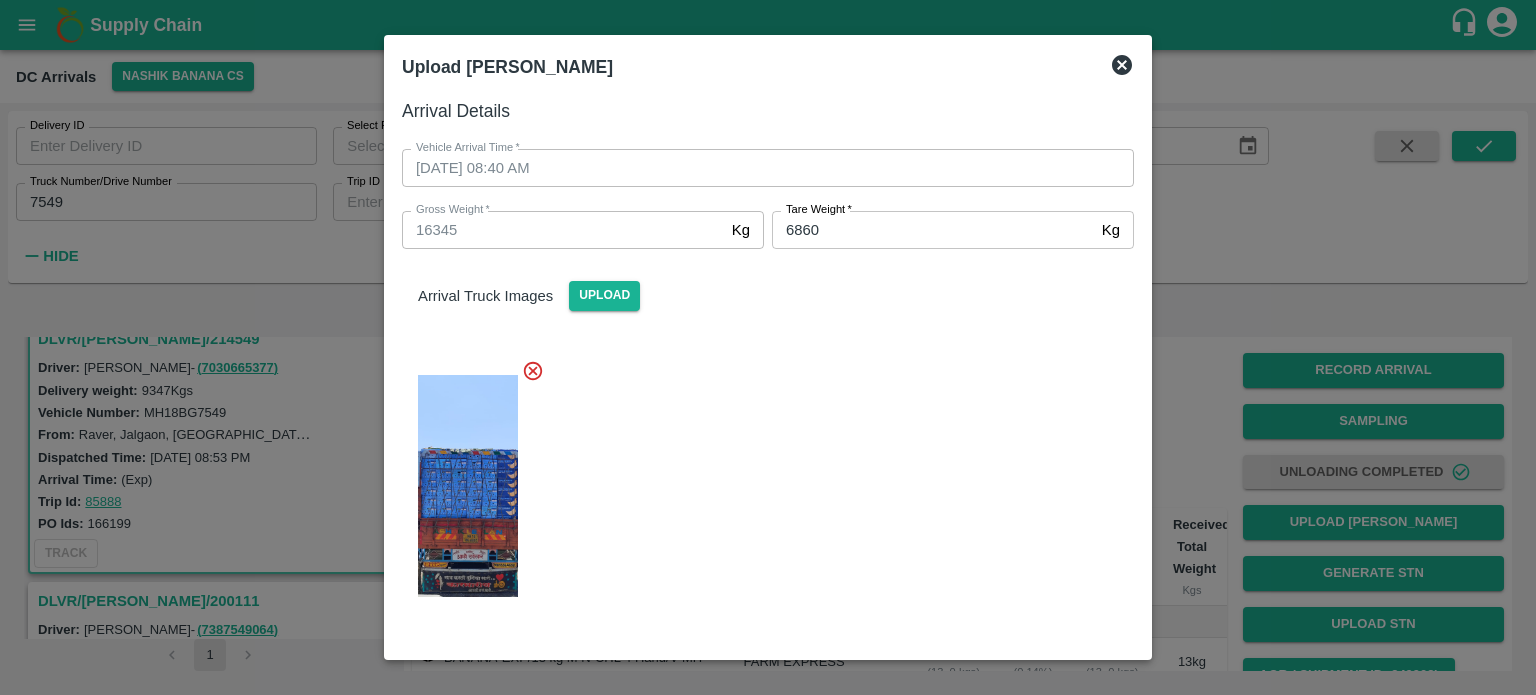 click at bounding box center [760, 480] 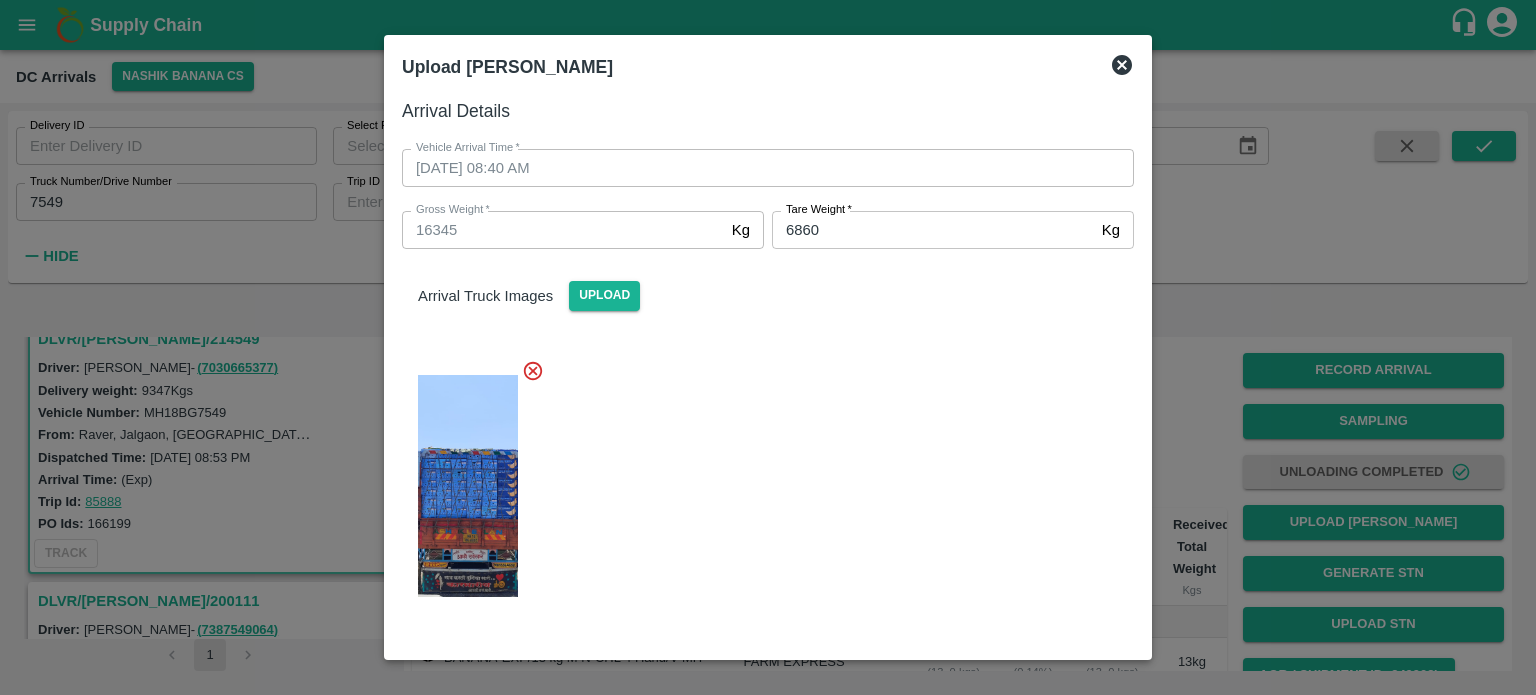 scroll, scrollTop: 224, scrollLeft: 0, axis: vertical 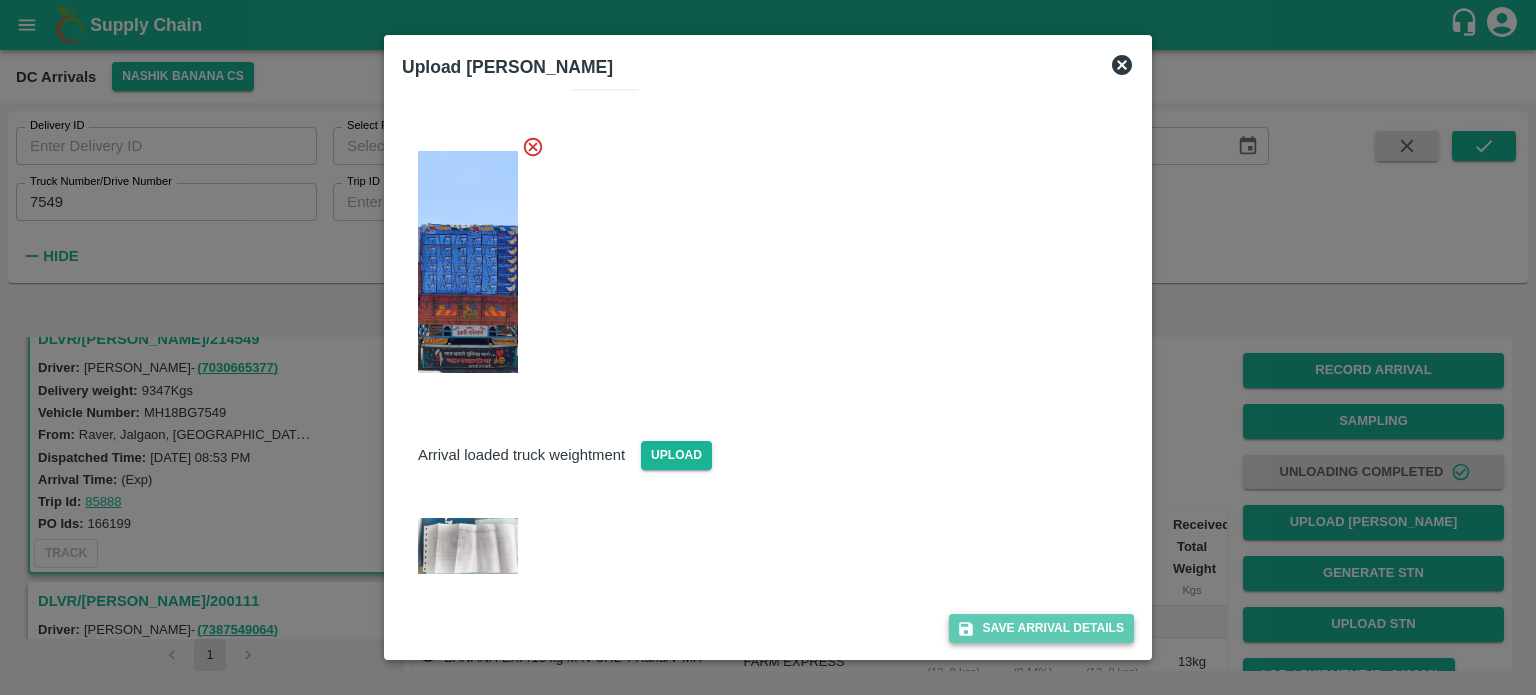 click on "Save Arrival Details" at bounding box center (1041, 628) 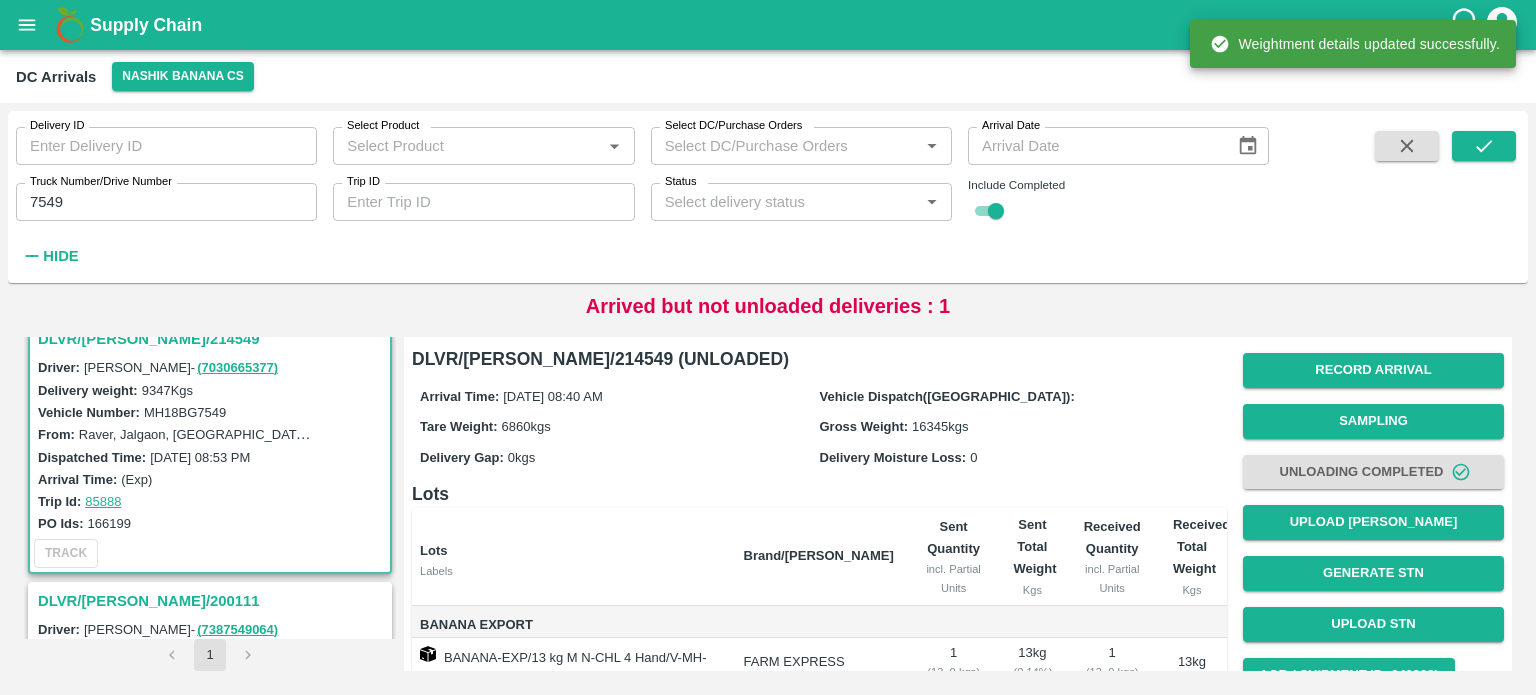 scroll, scrollTop: 222, scrollLeft: 0, axis: vertical 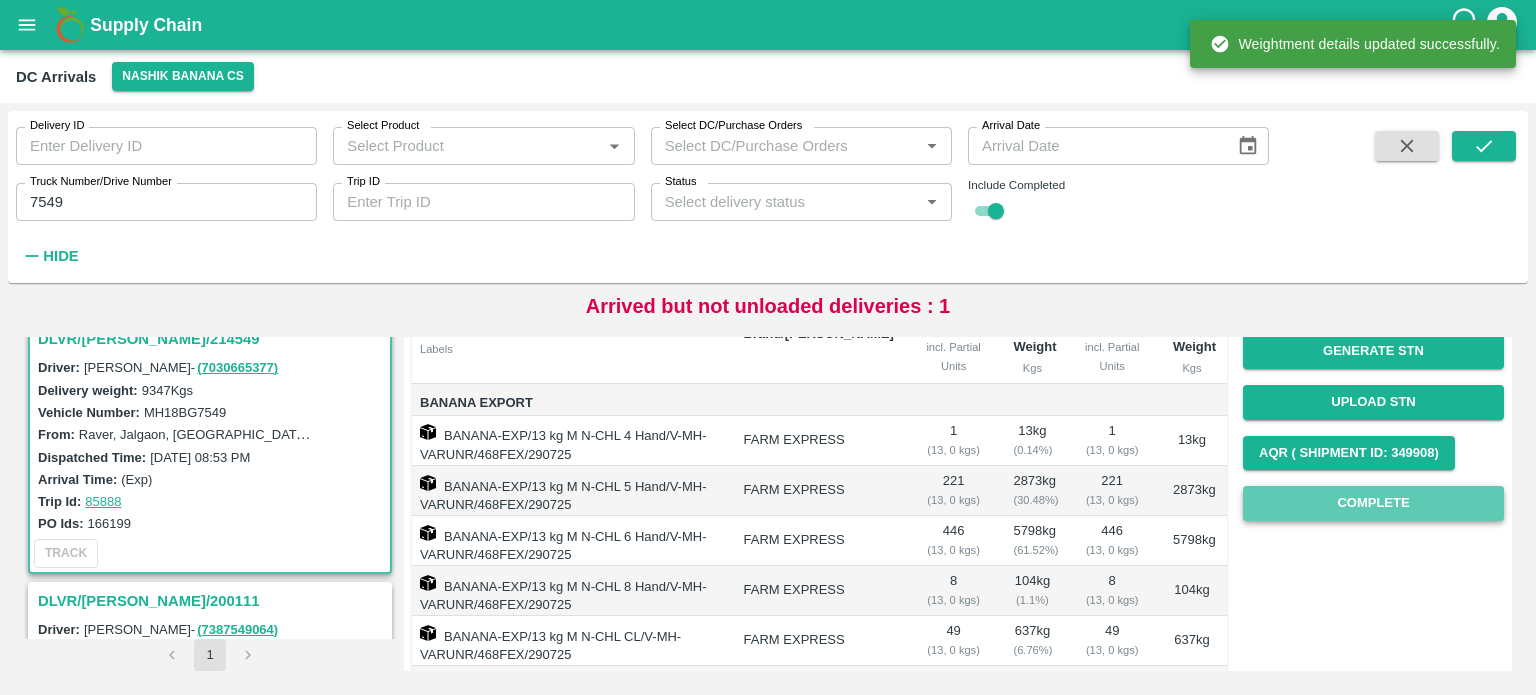click on "Complete" at bounding box center [1373, 503] 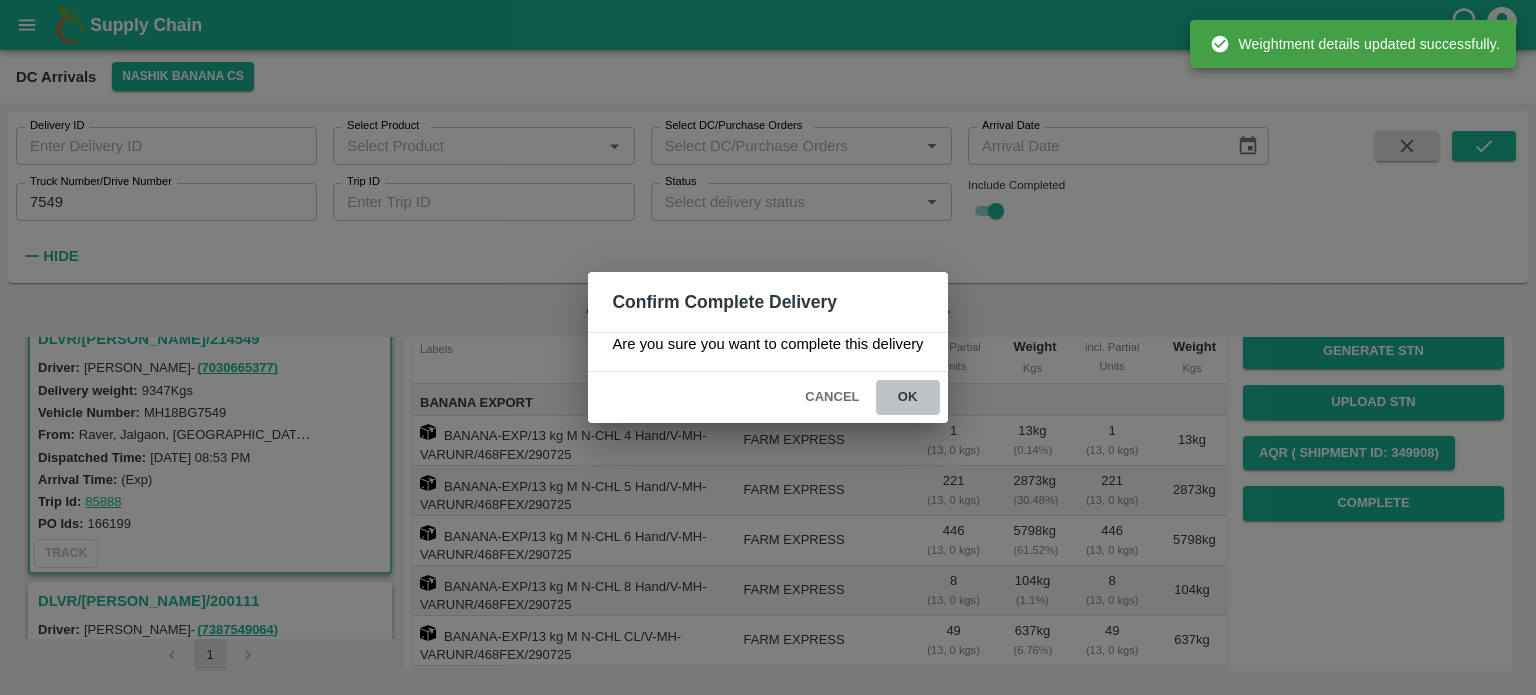 click on "ok" at bounding box center [908, 397] 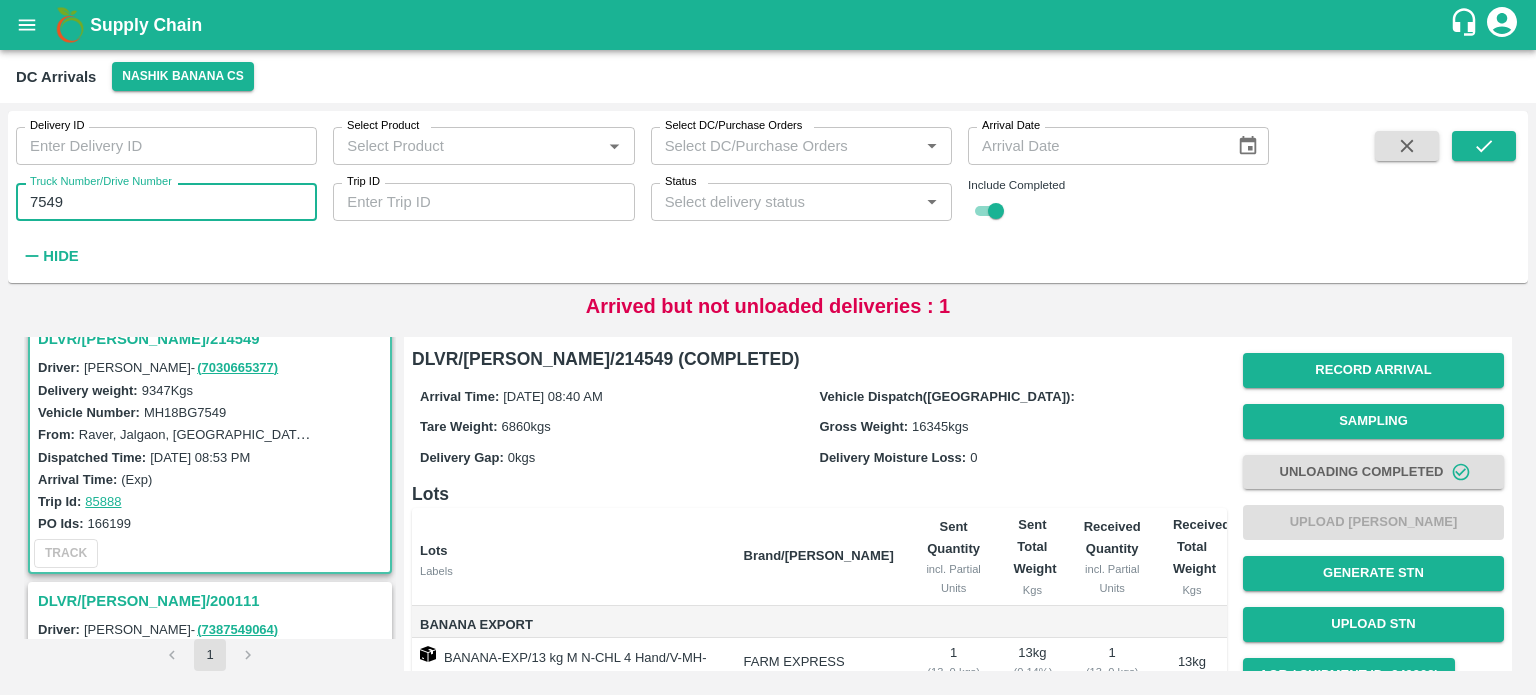 click on "7549" at bounding box center [166, 202] 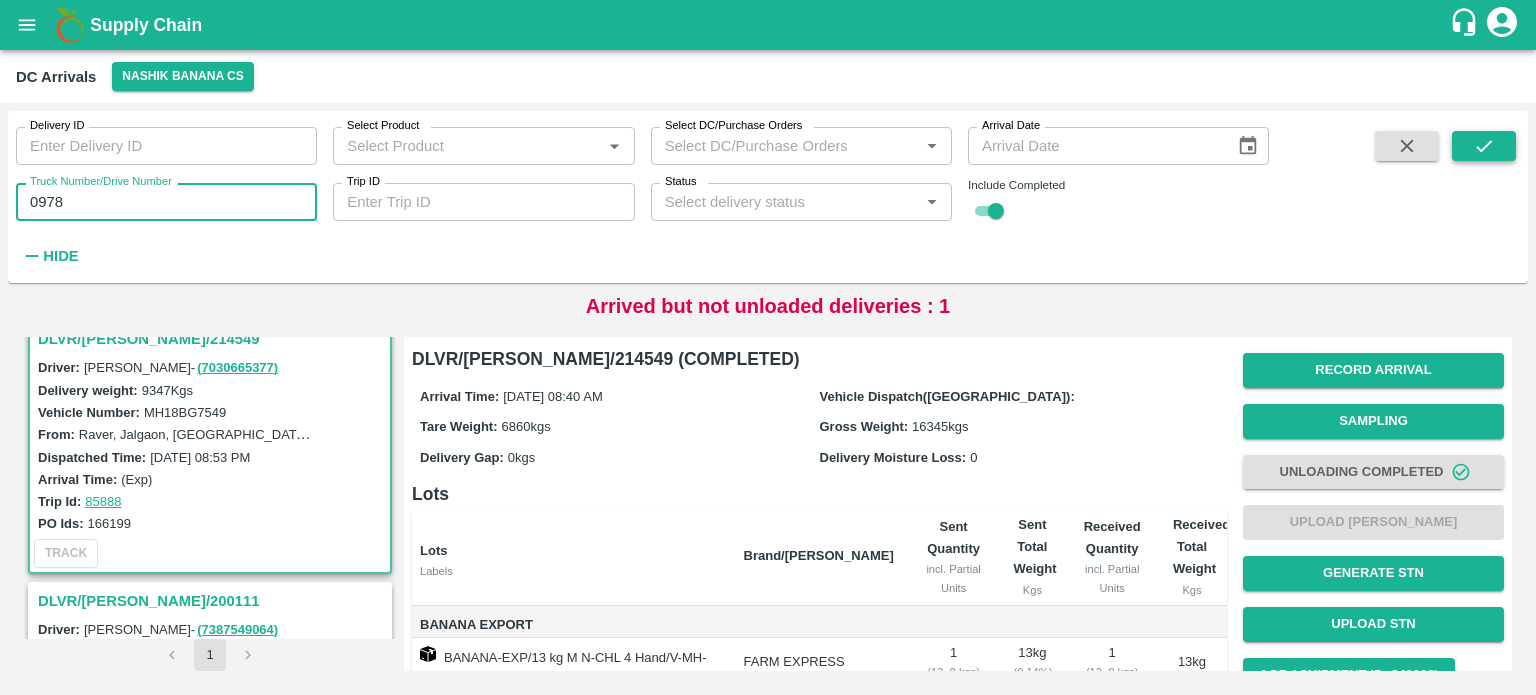 type on "0978" 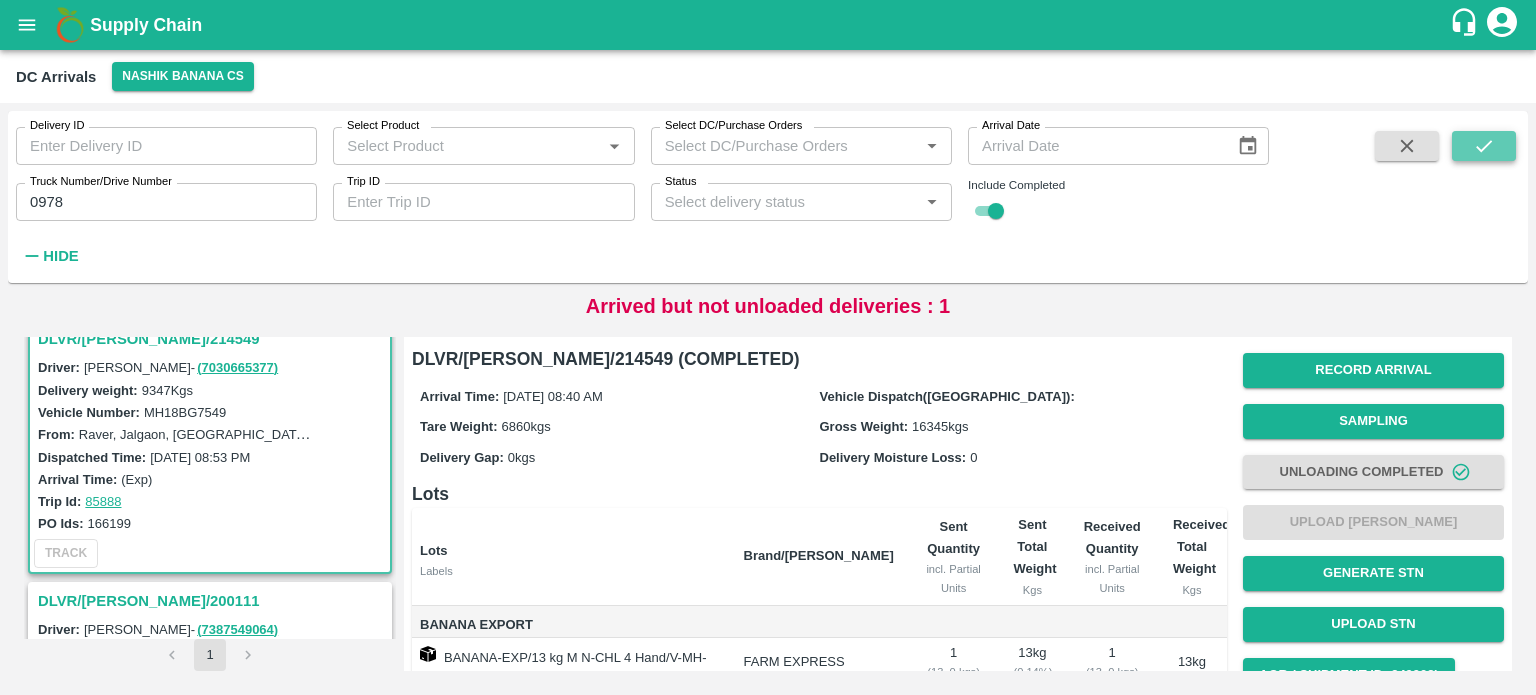 click 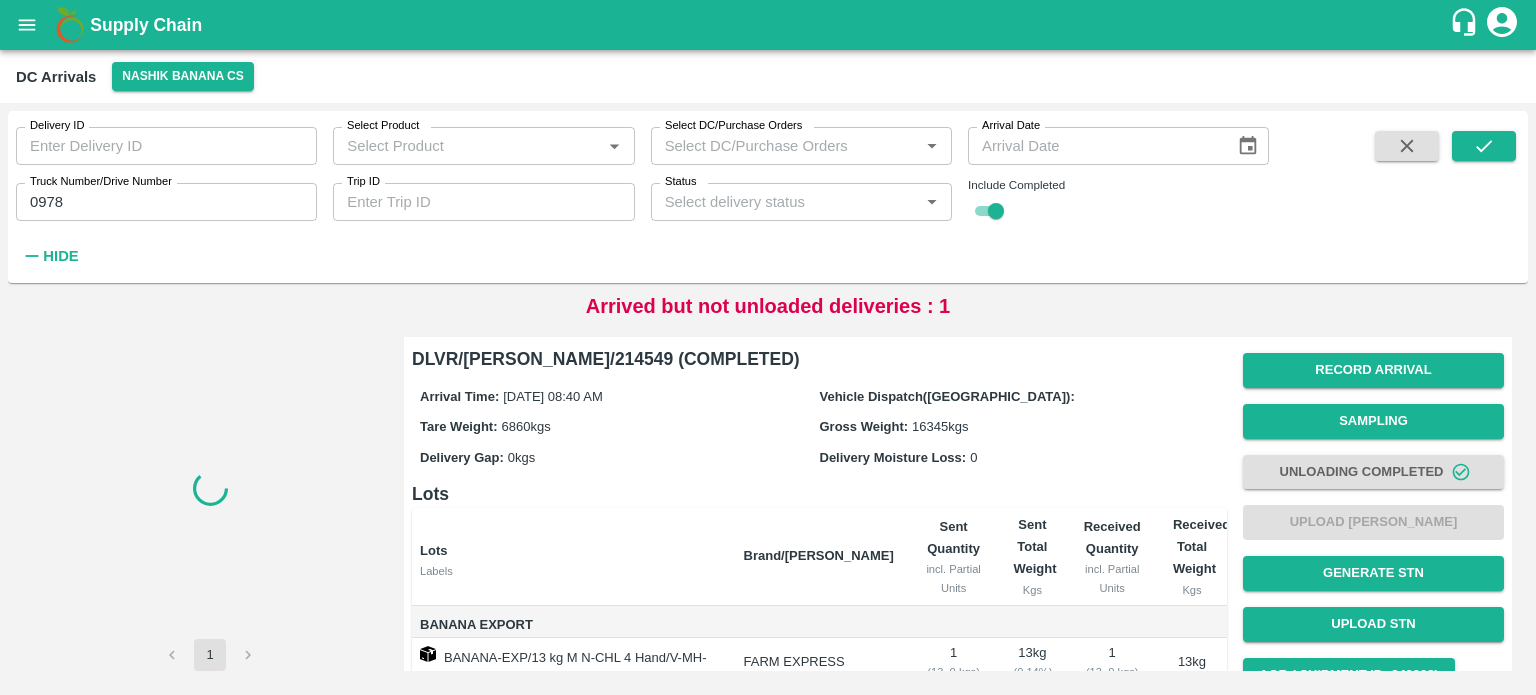 scroll, scrollTop: 0, scrollLeft: 0, axis: both 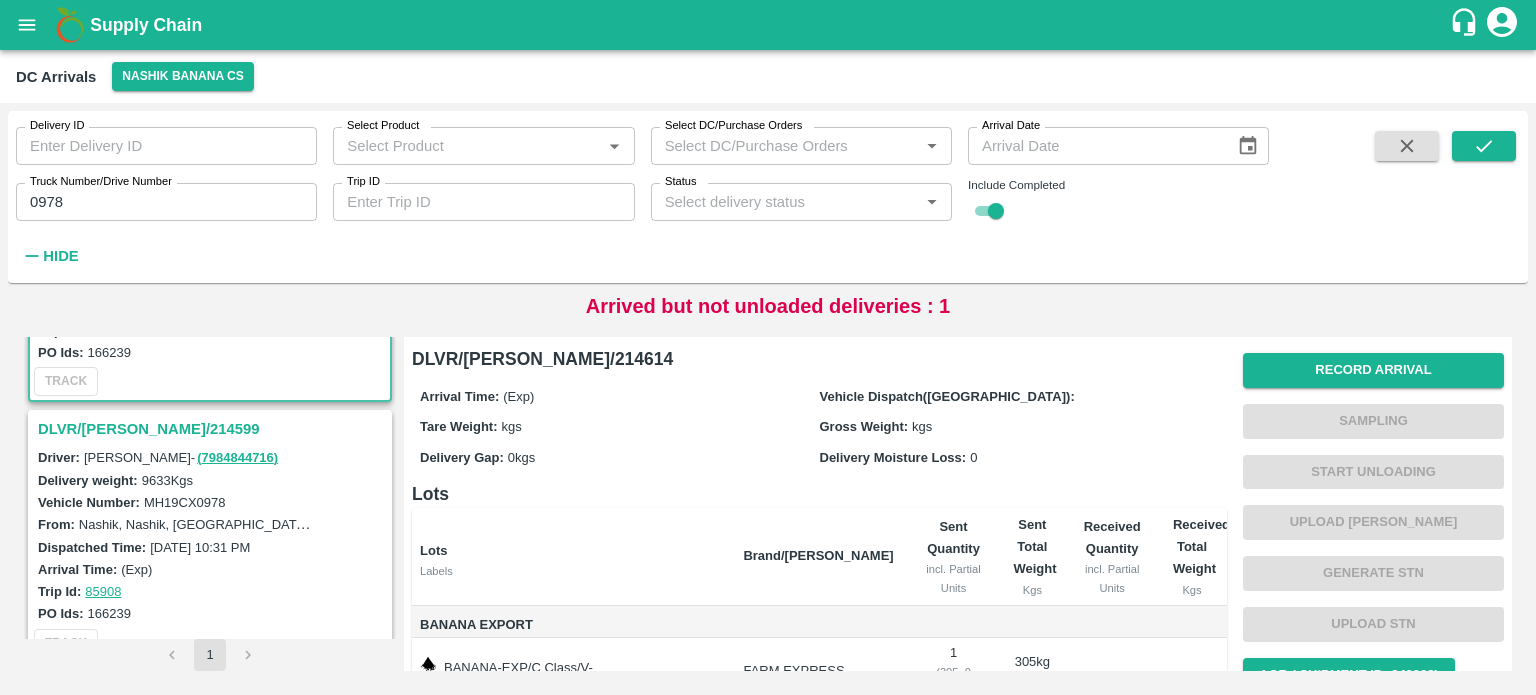 click on "DLVR/[PERSON_NAME]/214599" at bounding box center [213, 429] 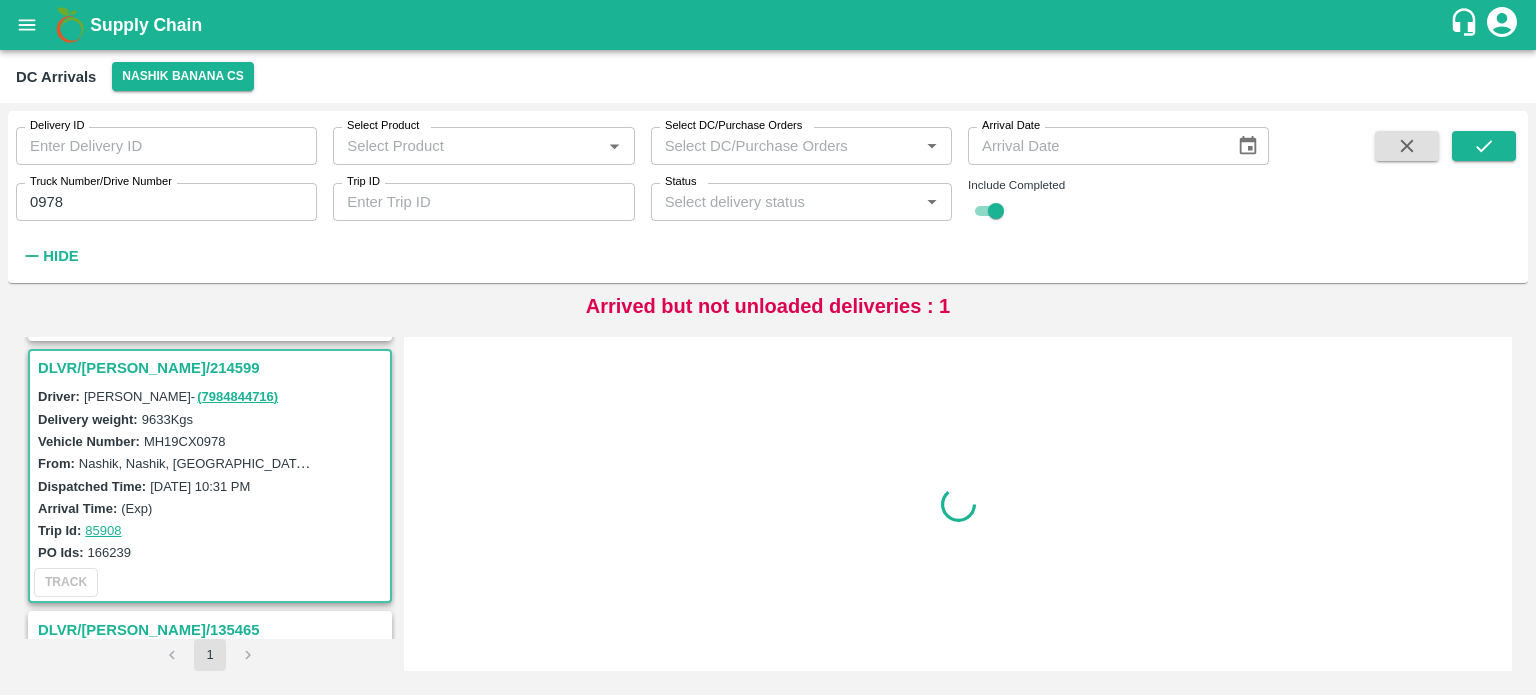 scroll, scrollTop: 268, scrollLeft: 0, axis: vertical 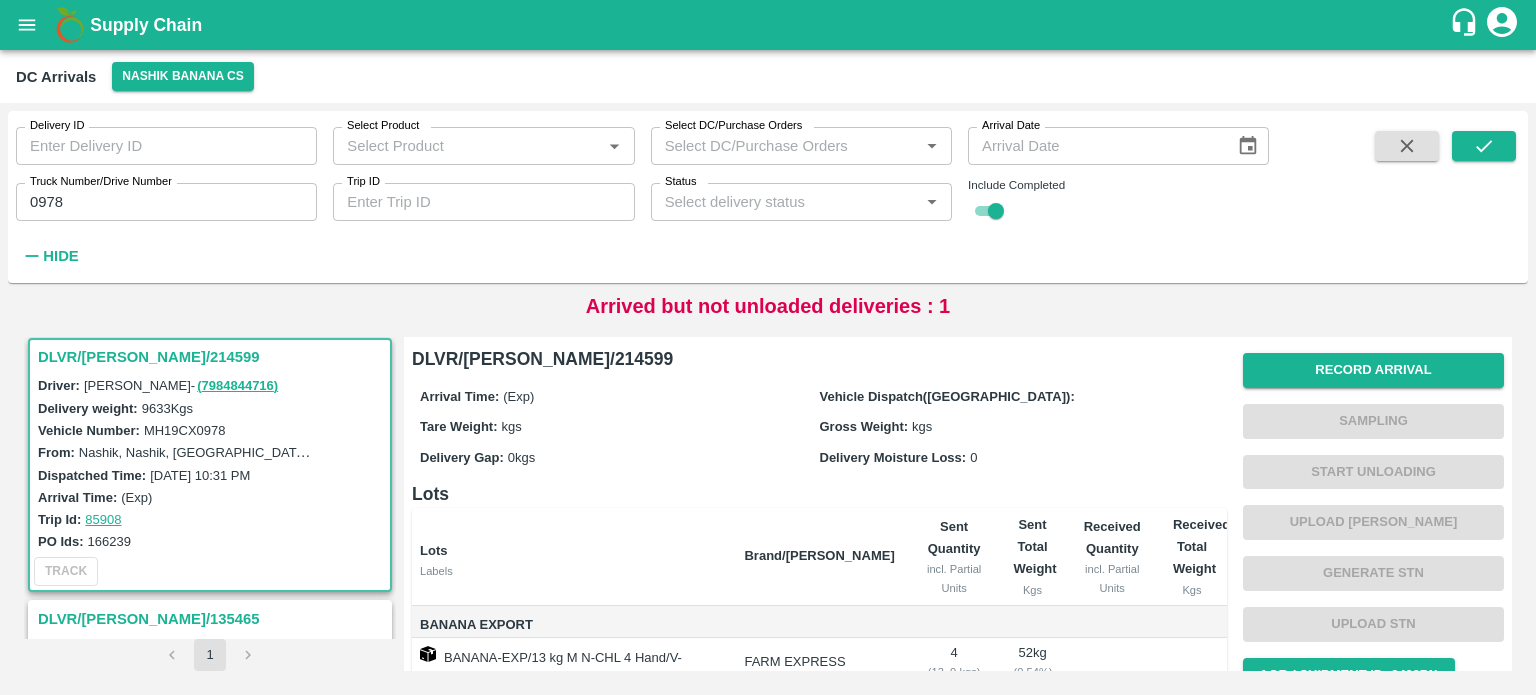 click on "MH19CX0978" at bounding box center (185, 430) 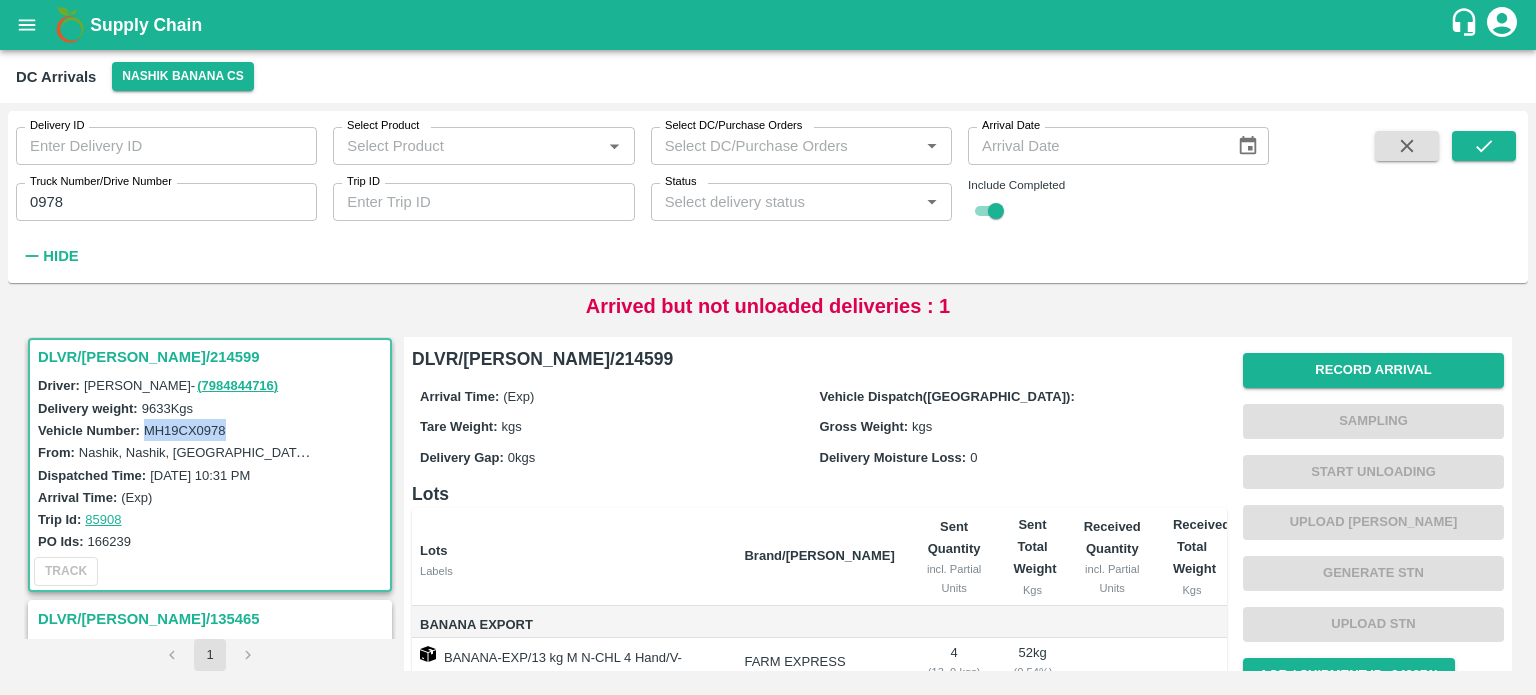 click on "MH19CX0978" at bounding box center [185, 430] 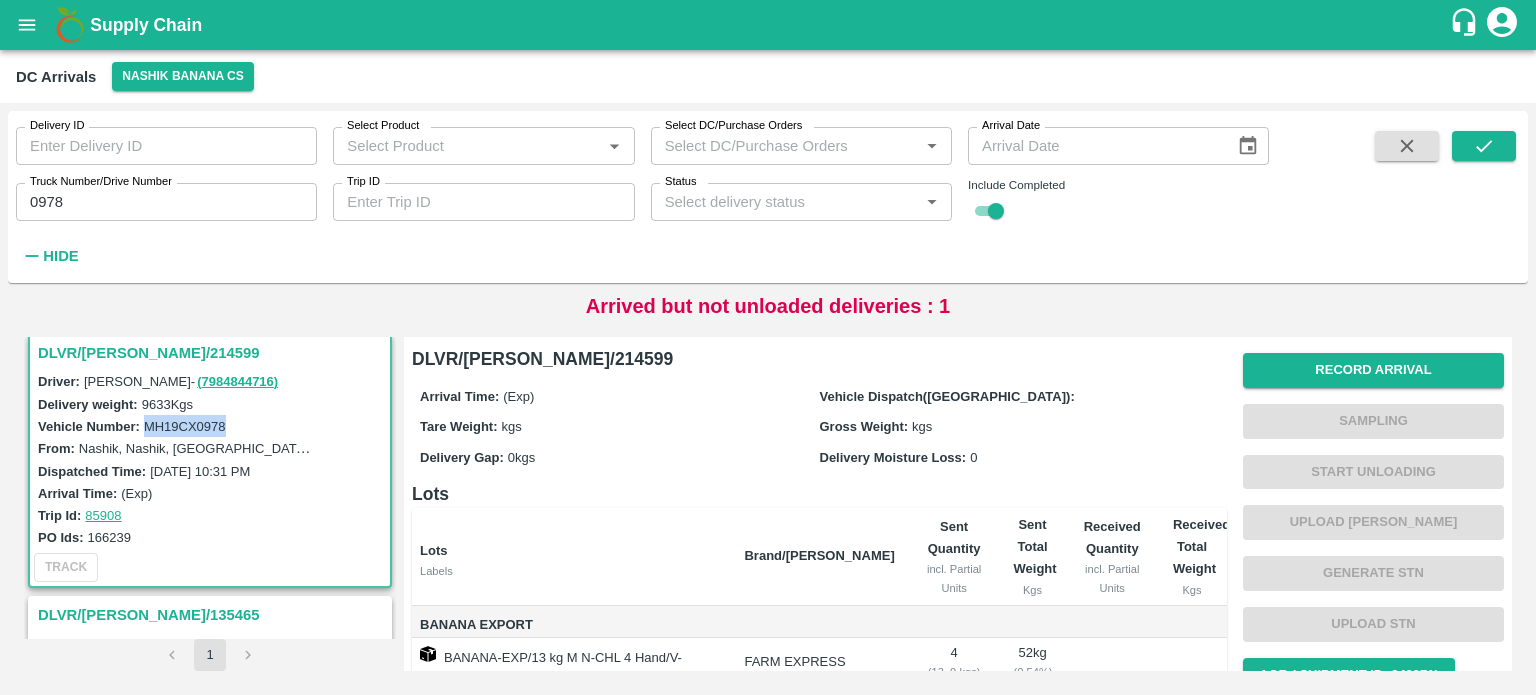 scroll, scrollTop: 270, scrollLeft: 0, axis: vertical 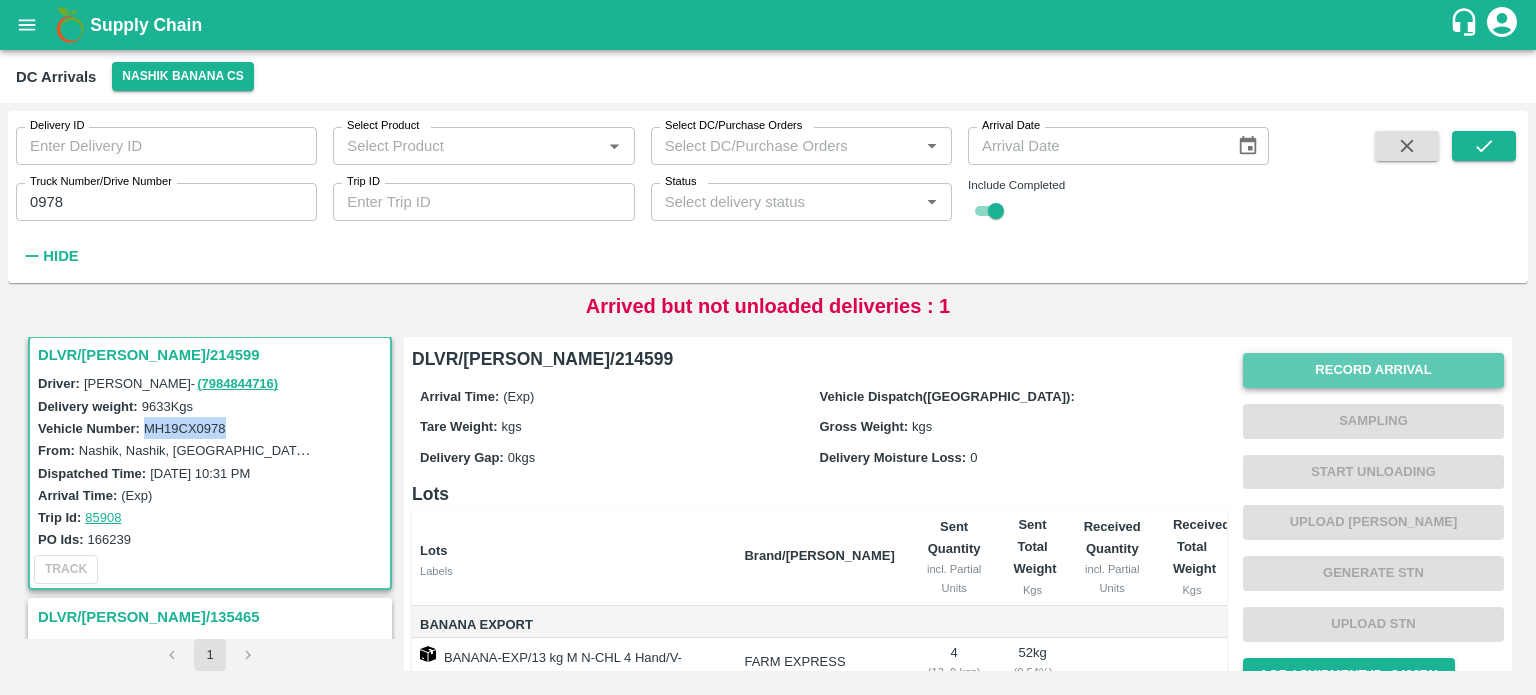 click on "Record Arrival" at bounding box center (1373, 370) 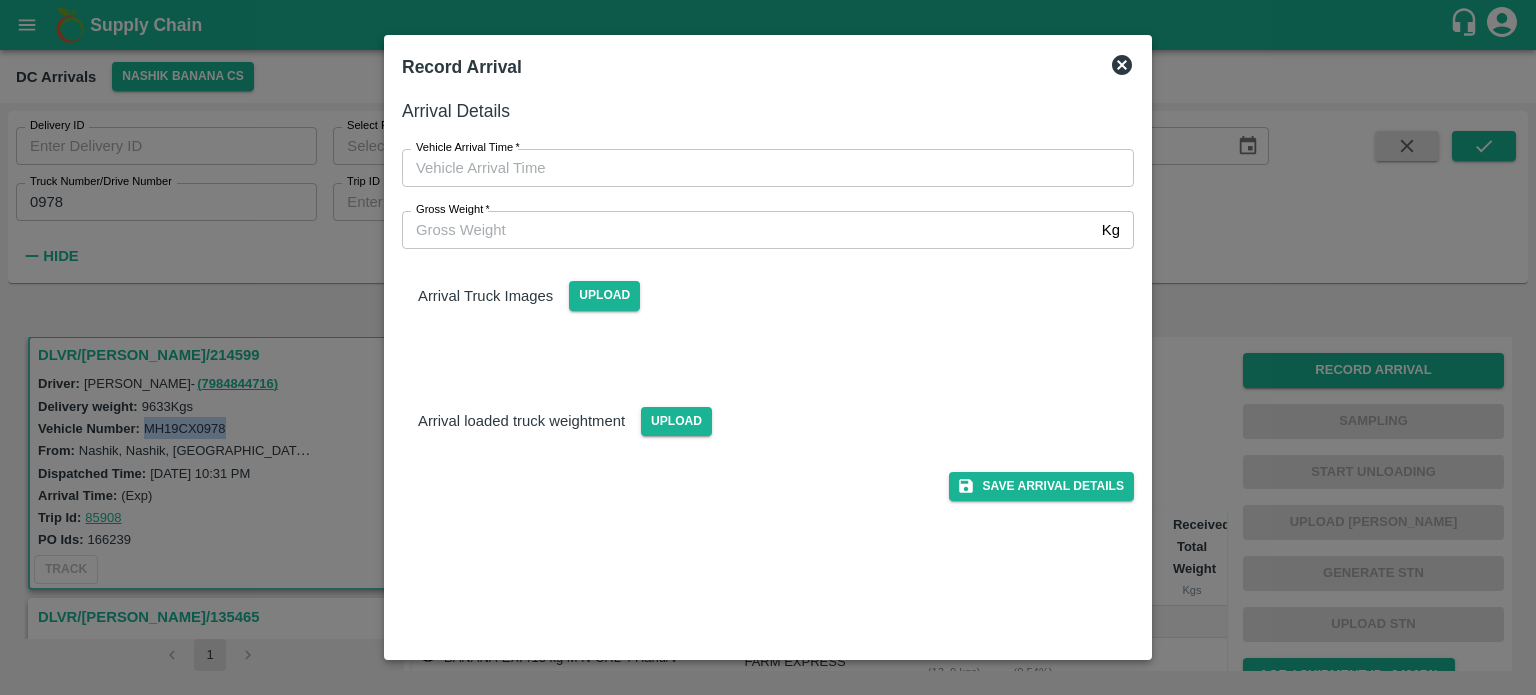 type on "DD/MM/YYYY hh:mm aa" 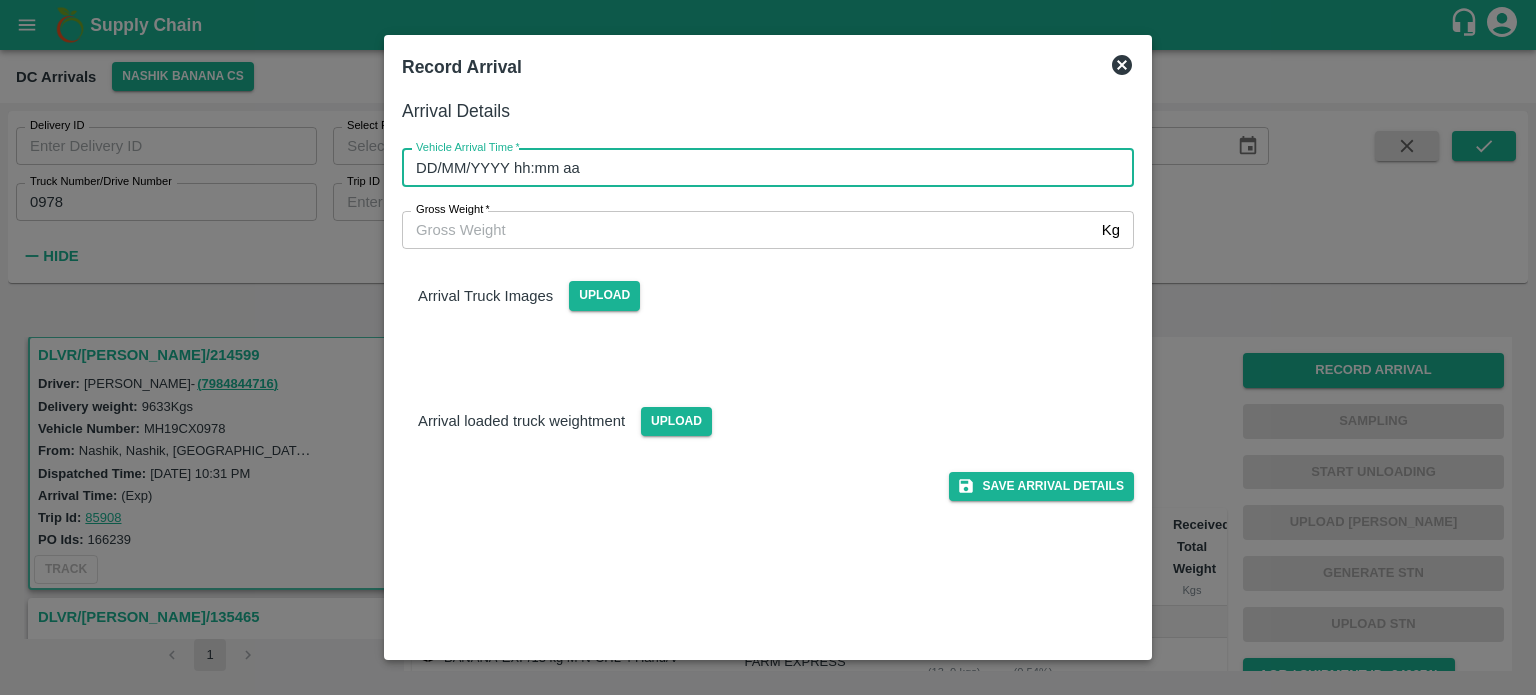 click on "DD/MM/YYYY hh:mm aa" at bounding box center (761, 168) 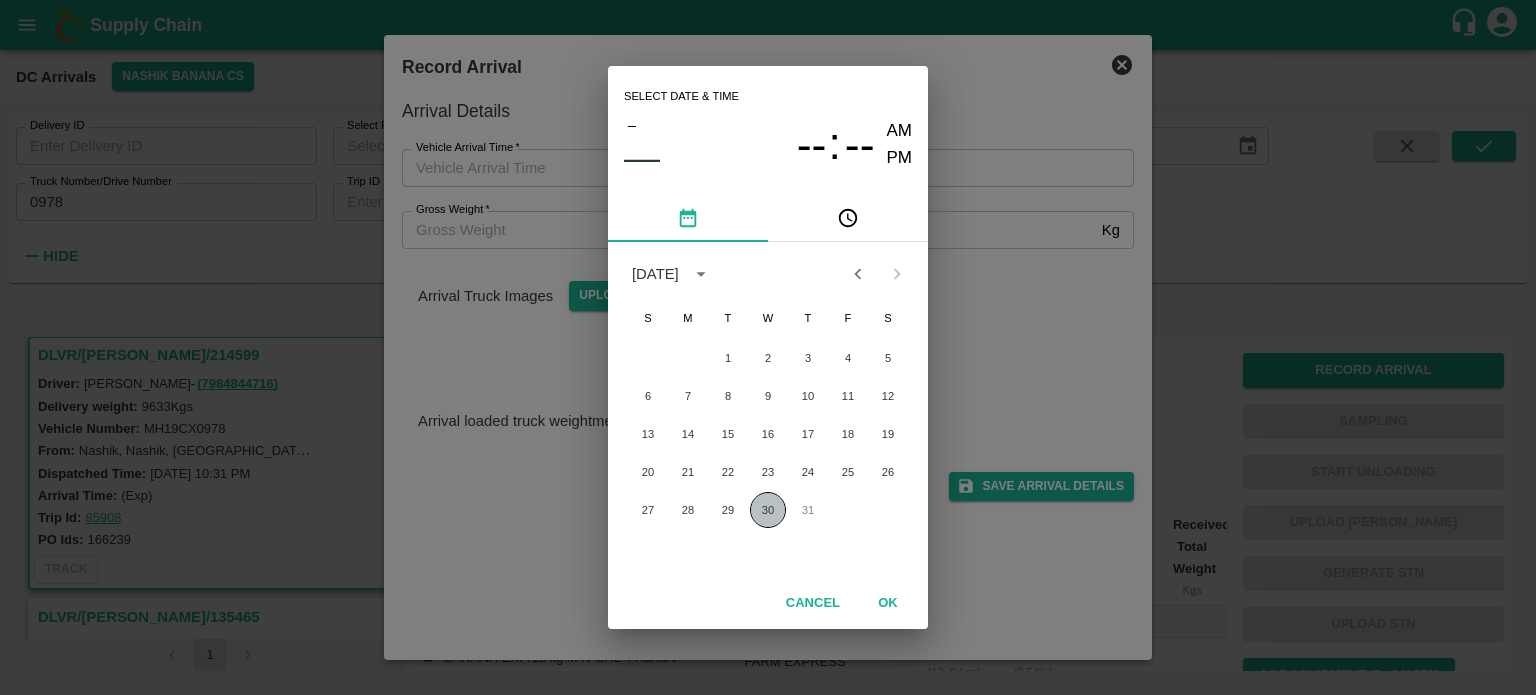 click on "30" at bounding box center (768, 510) 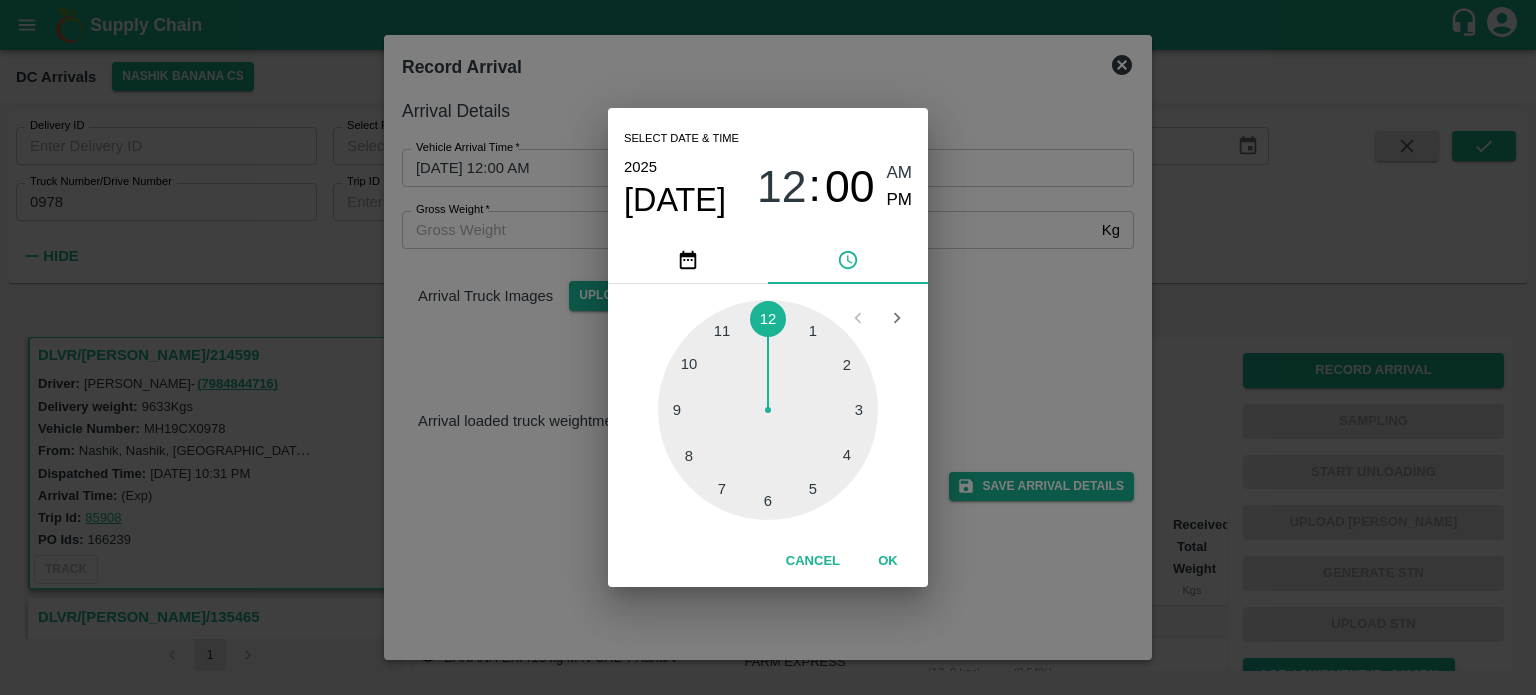 click at bounding box center (768, 410) 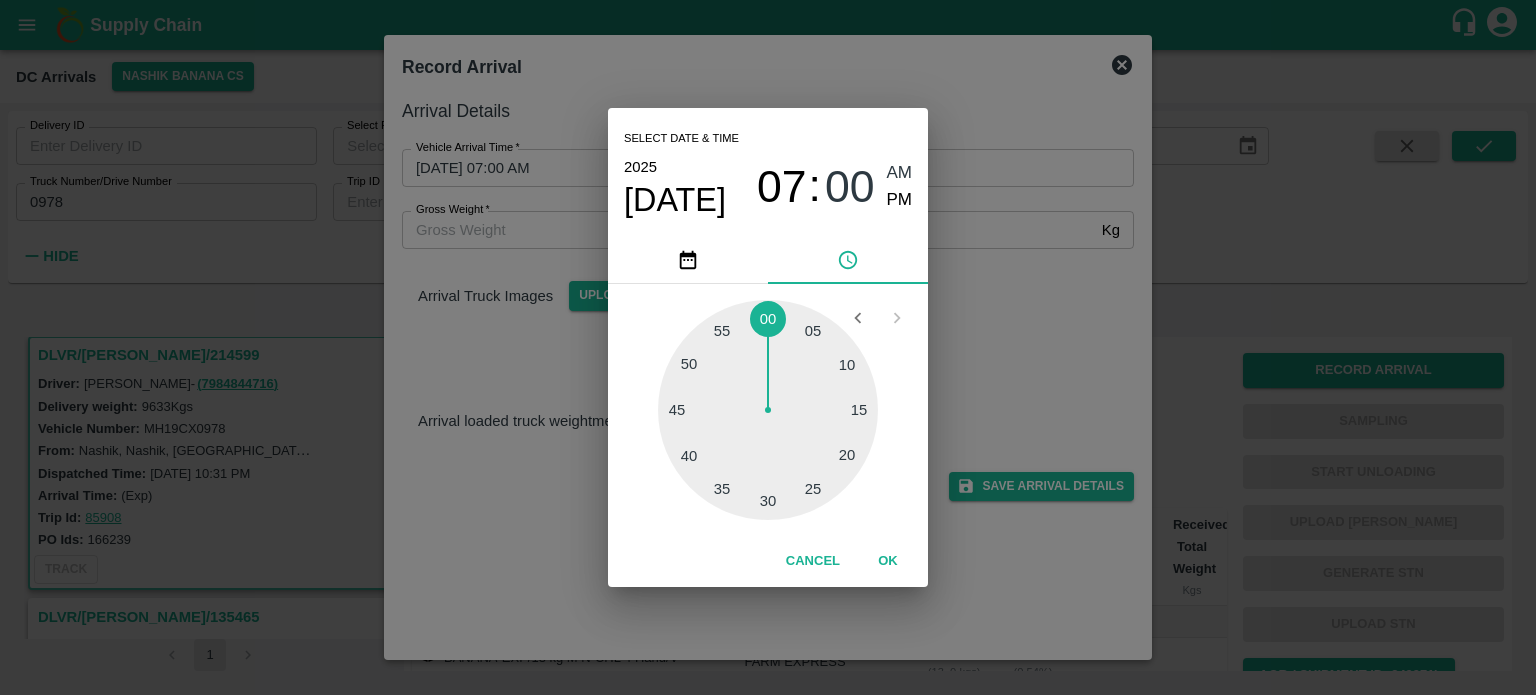 click on "05 10 15 20 25 30 35 40 45 50 55 00" at bounding box center (768, 410) 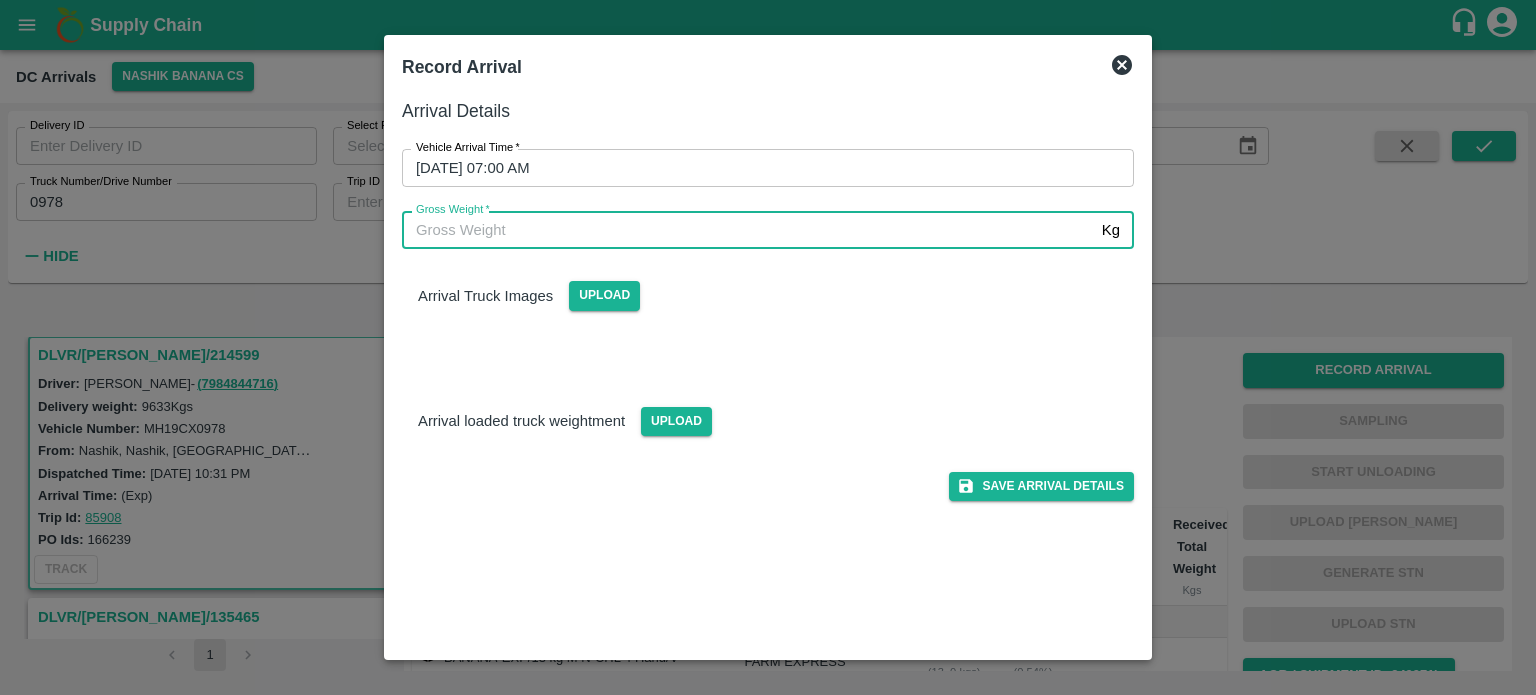 click on "Gross Weight   *" at bounding box center [748, 230] 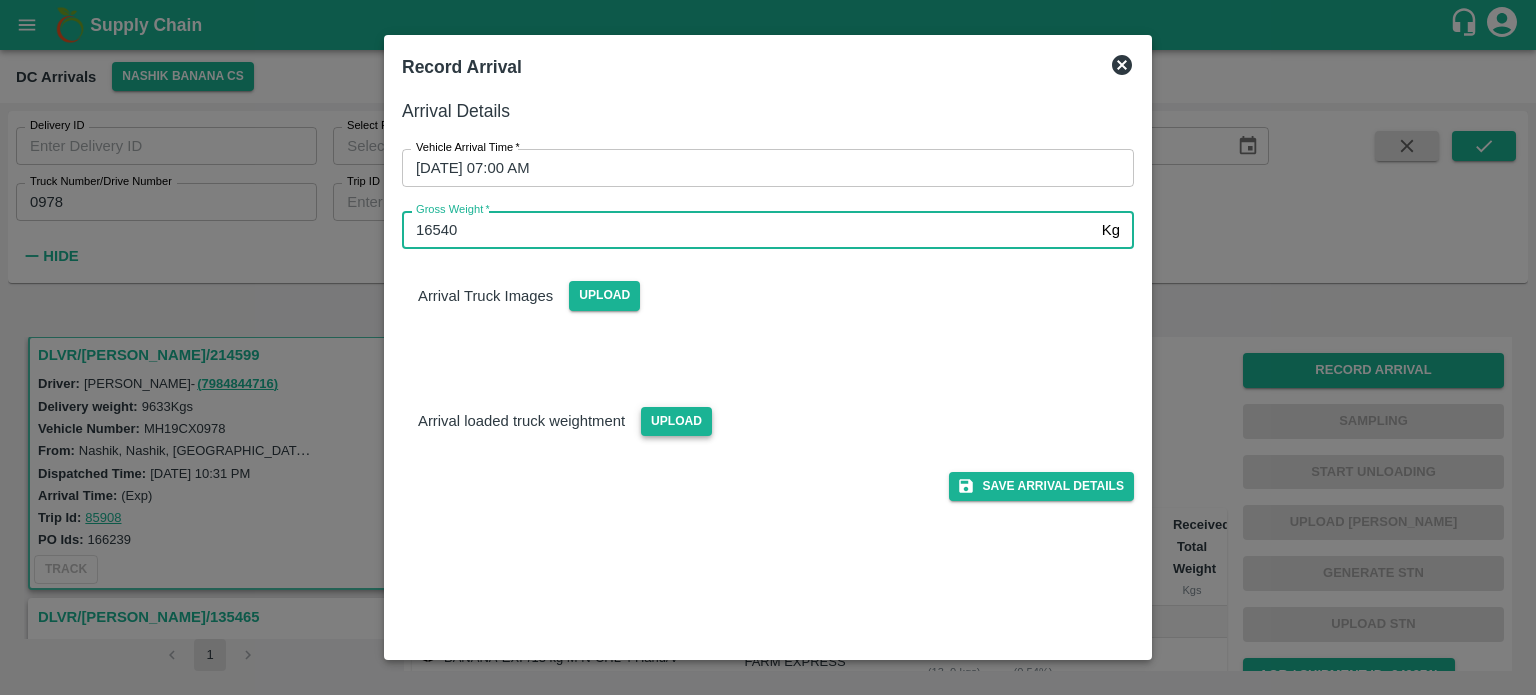 type on "16540" 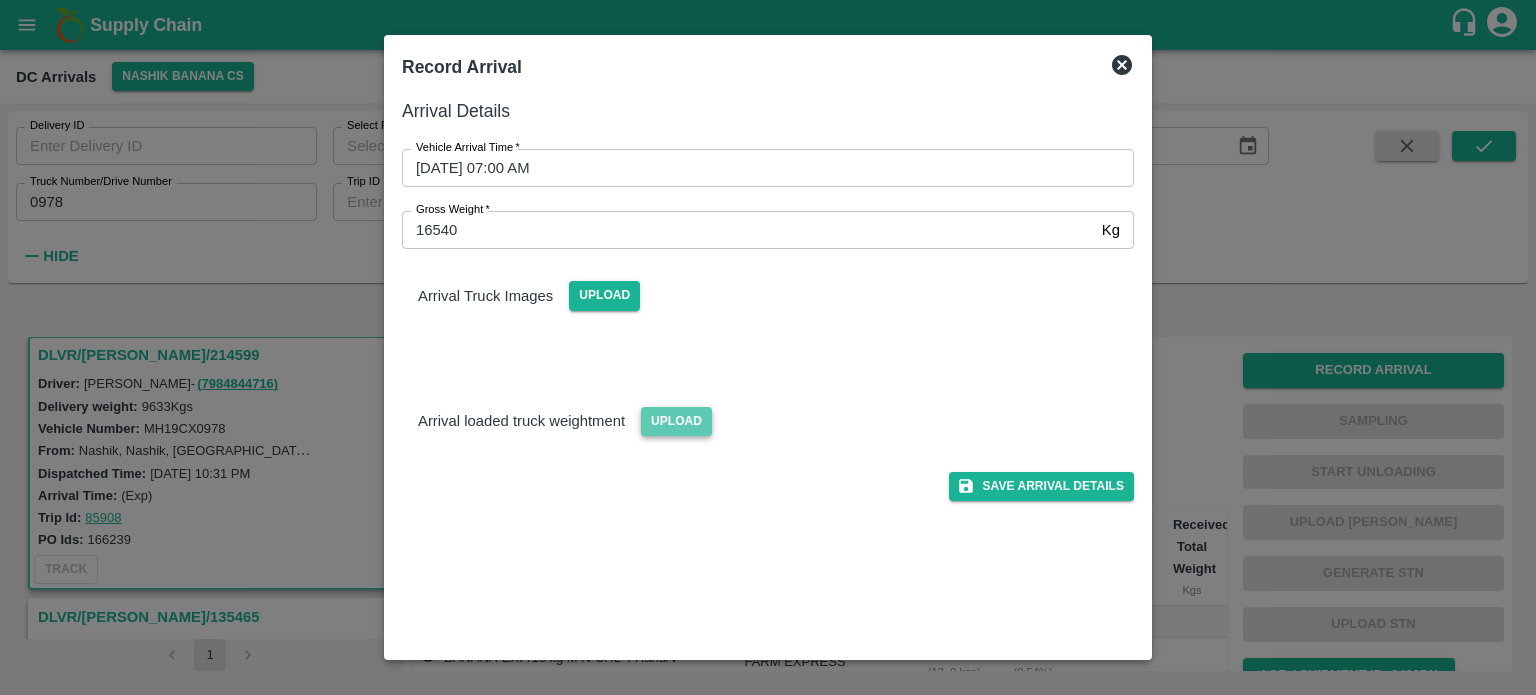 click on "Upload" at bounding box center (676, 421) 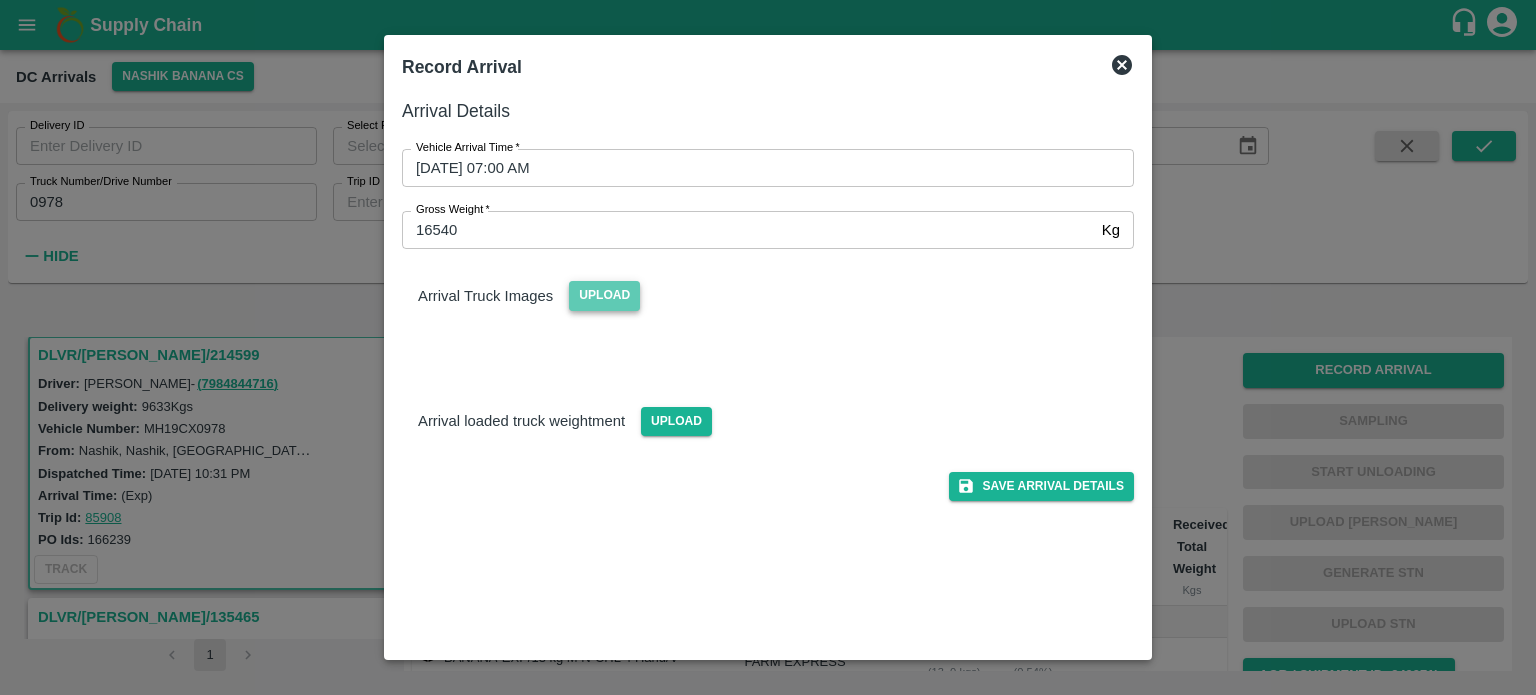 click on "Upload" at bounding box center [604, 295] 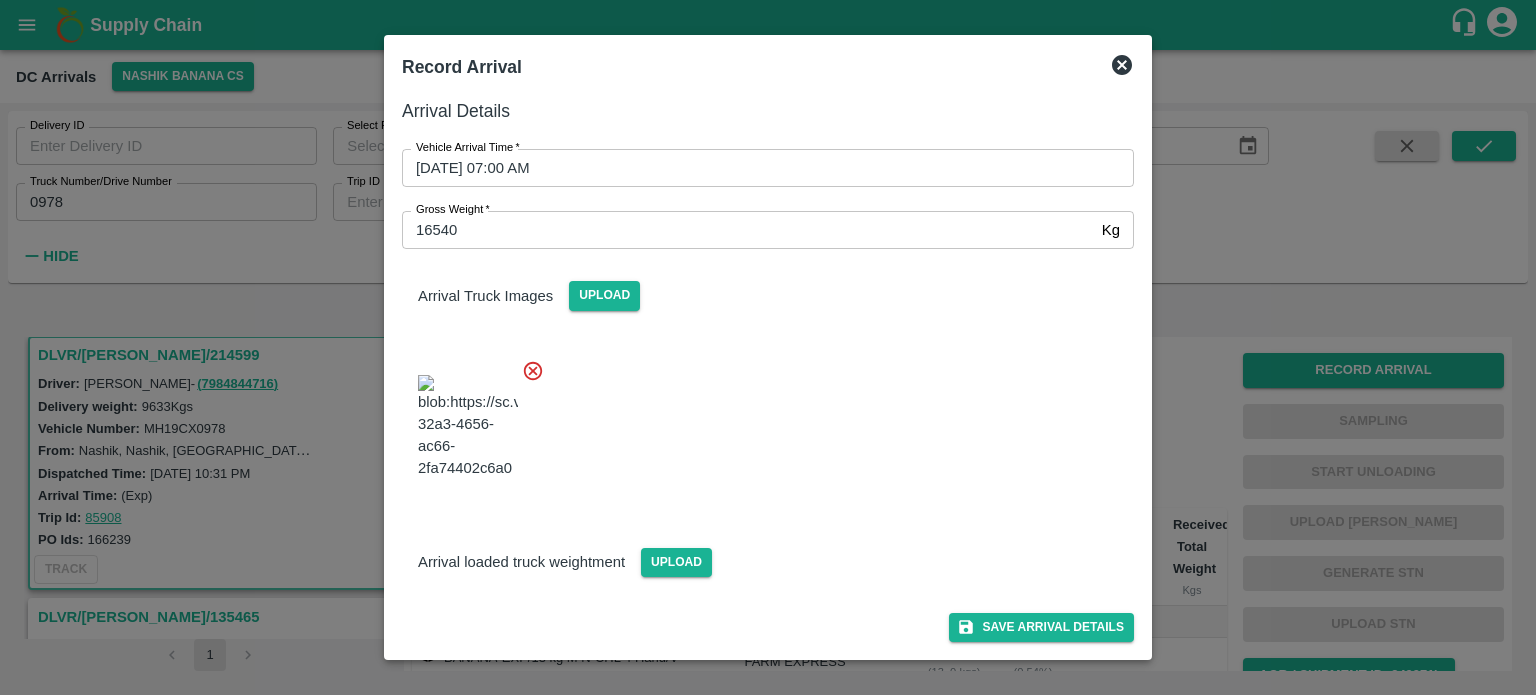 click on "Save Arrival Details" at bounding box center (760, 609) 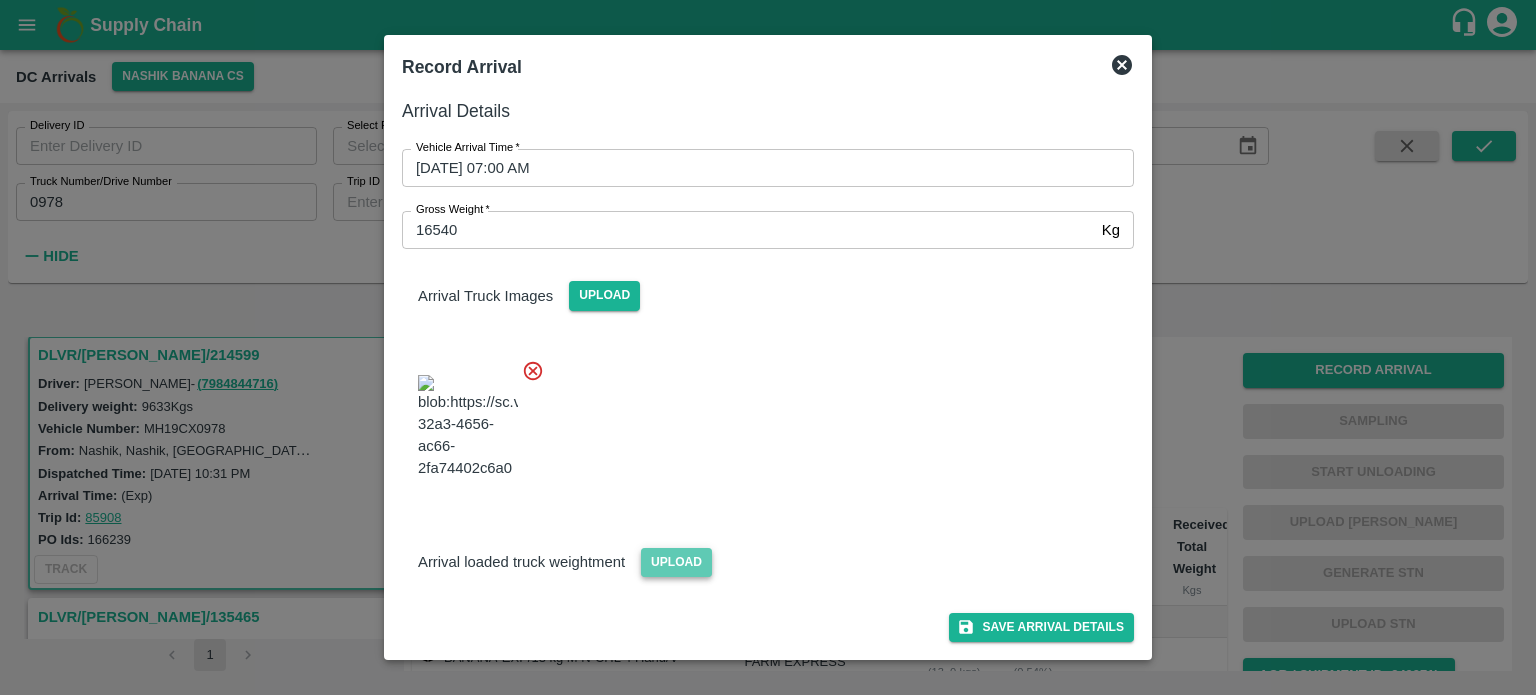 click on "Upload" at bounding box center (676, 562) 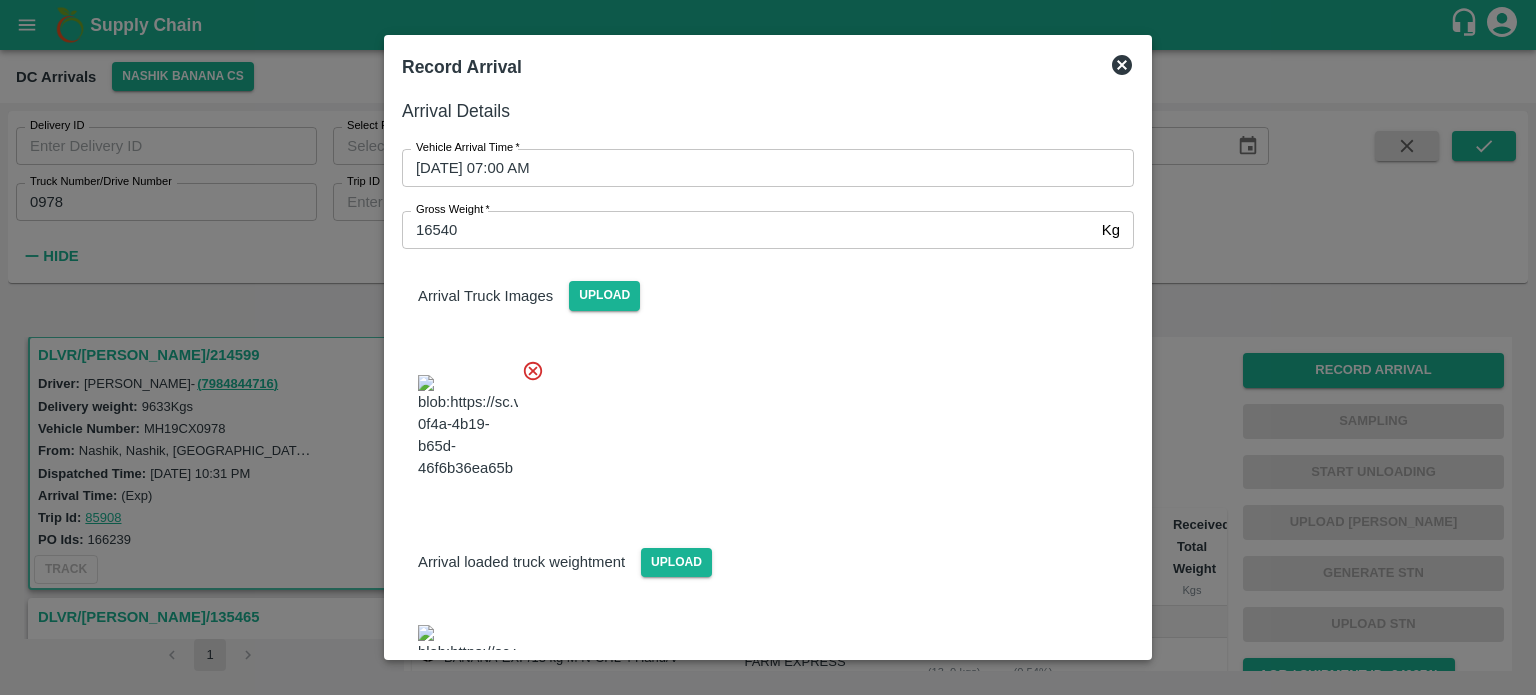 click at bounding box center (760, 421) 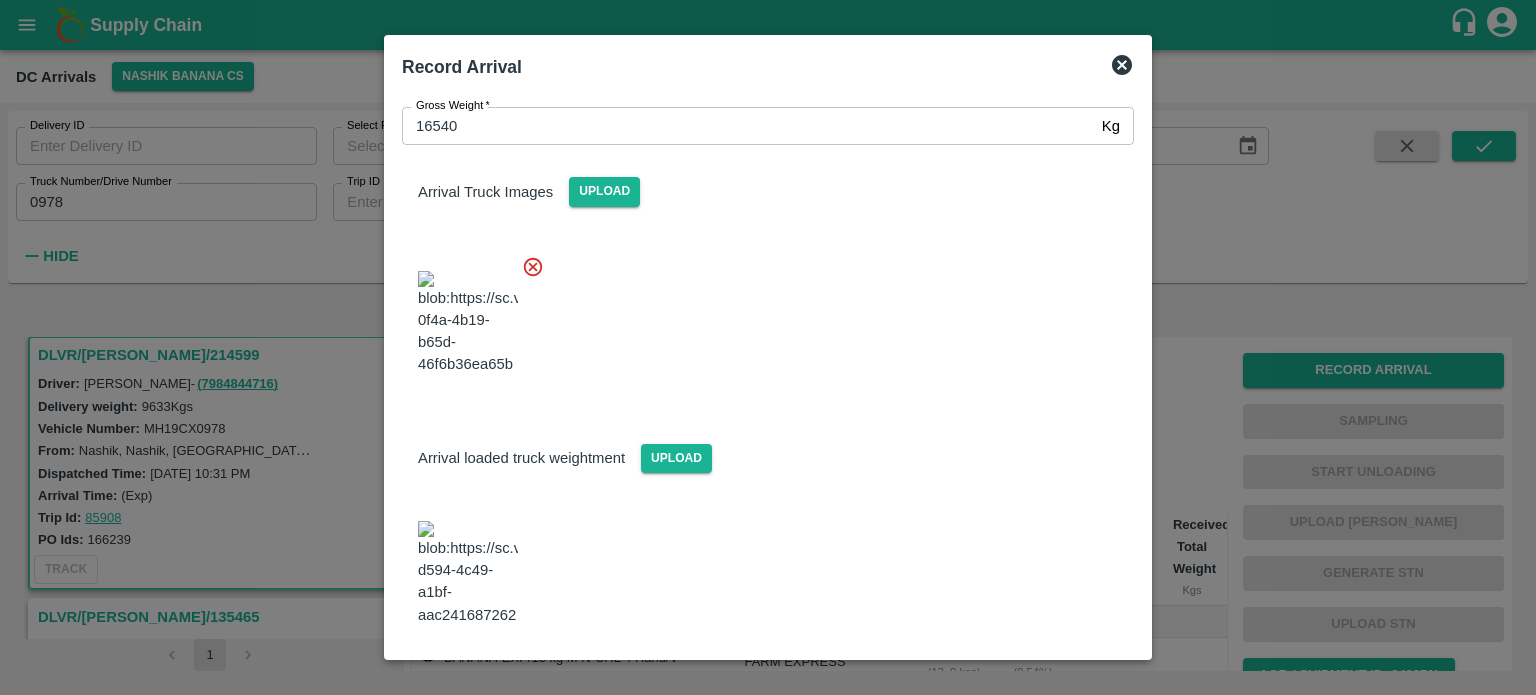 click on "Save Arrival Details" at bounding box center [1041, 680] 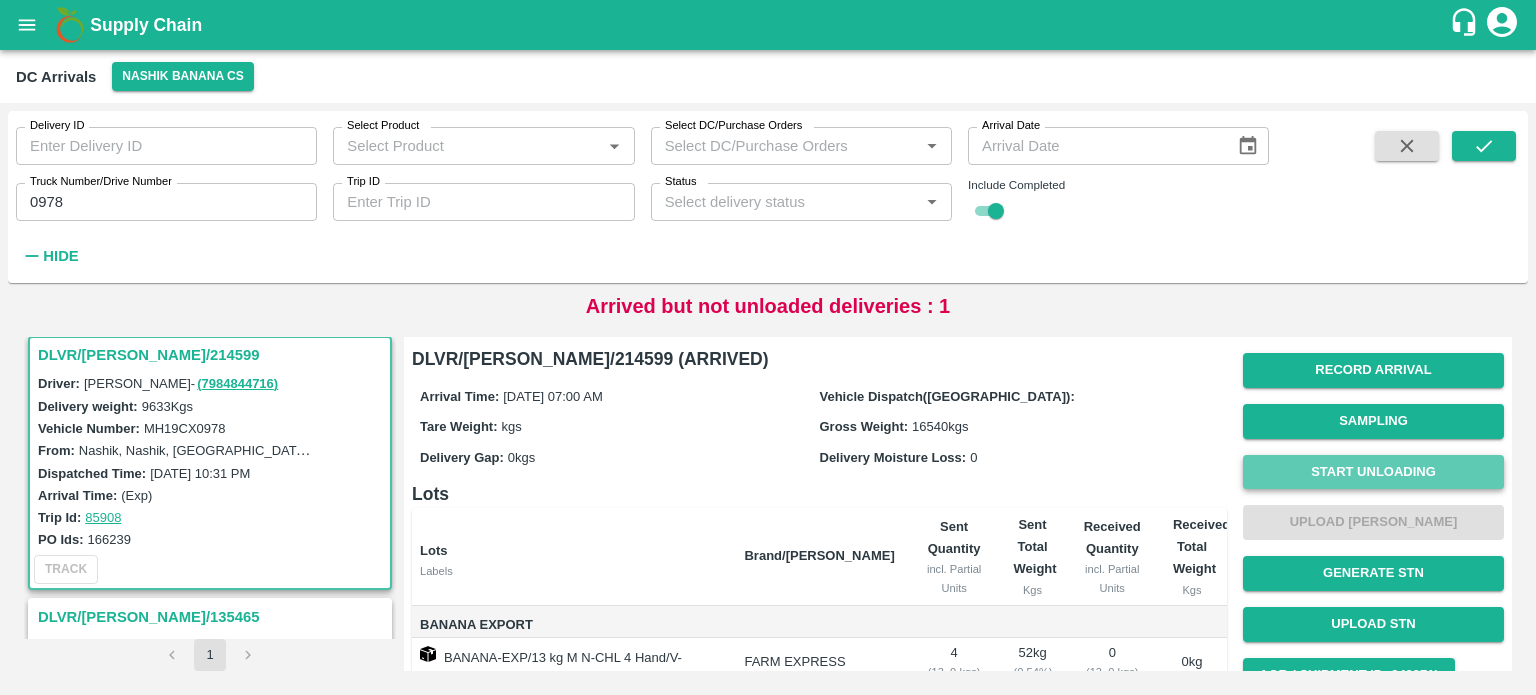 click on "Start Unloading" at bounding box center (1373, 472) 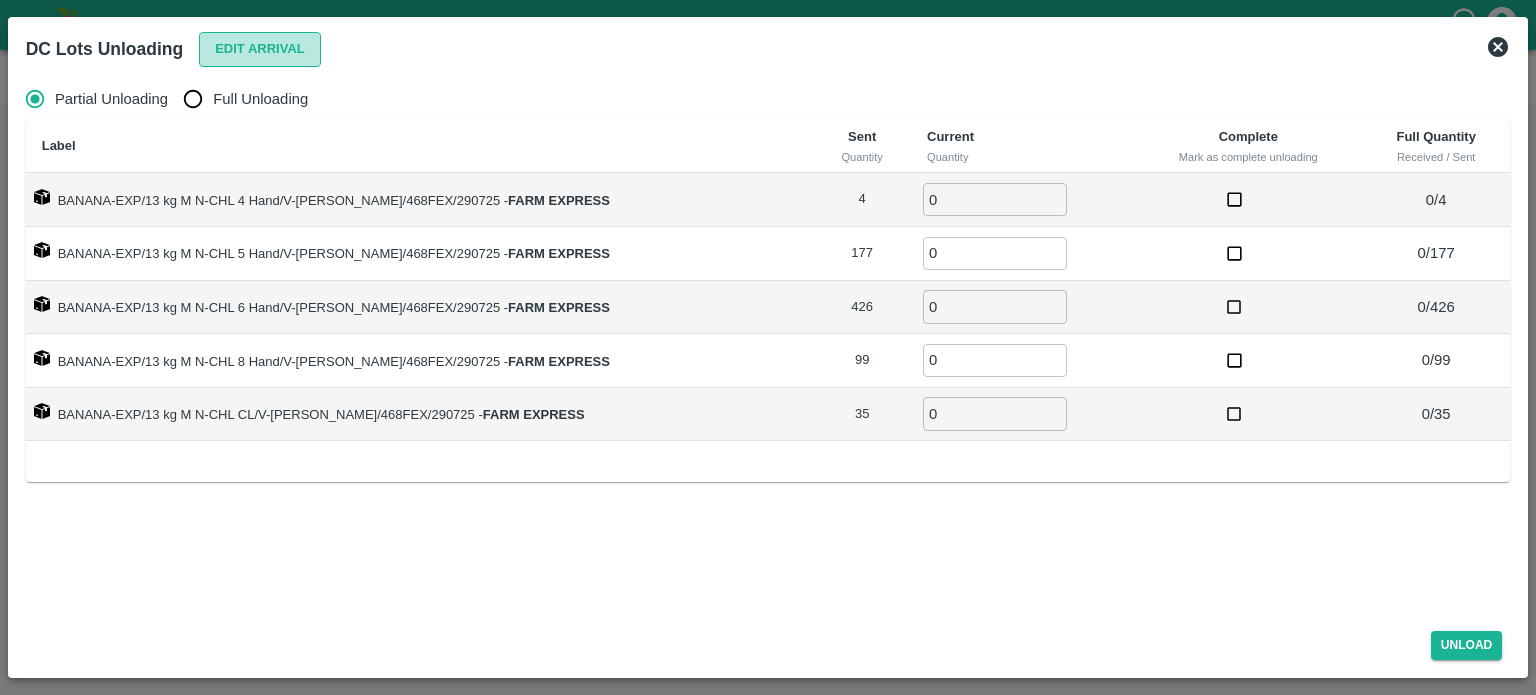 click on "Edit Arrival" at bounding box center [260, 49] 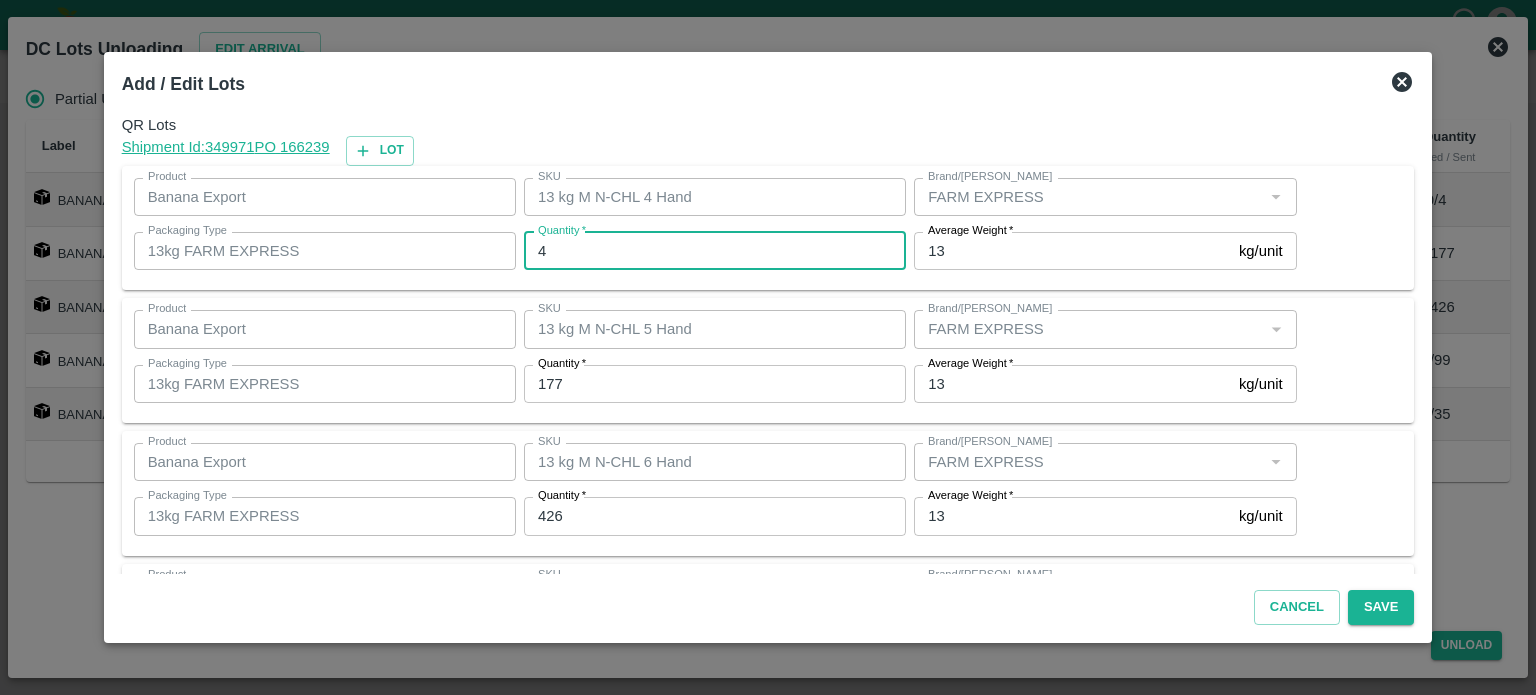 click on "4" at bounding box center [715, 251] 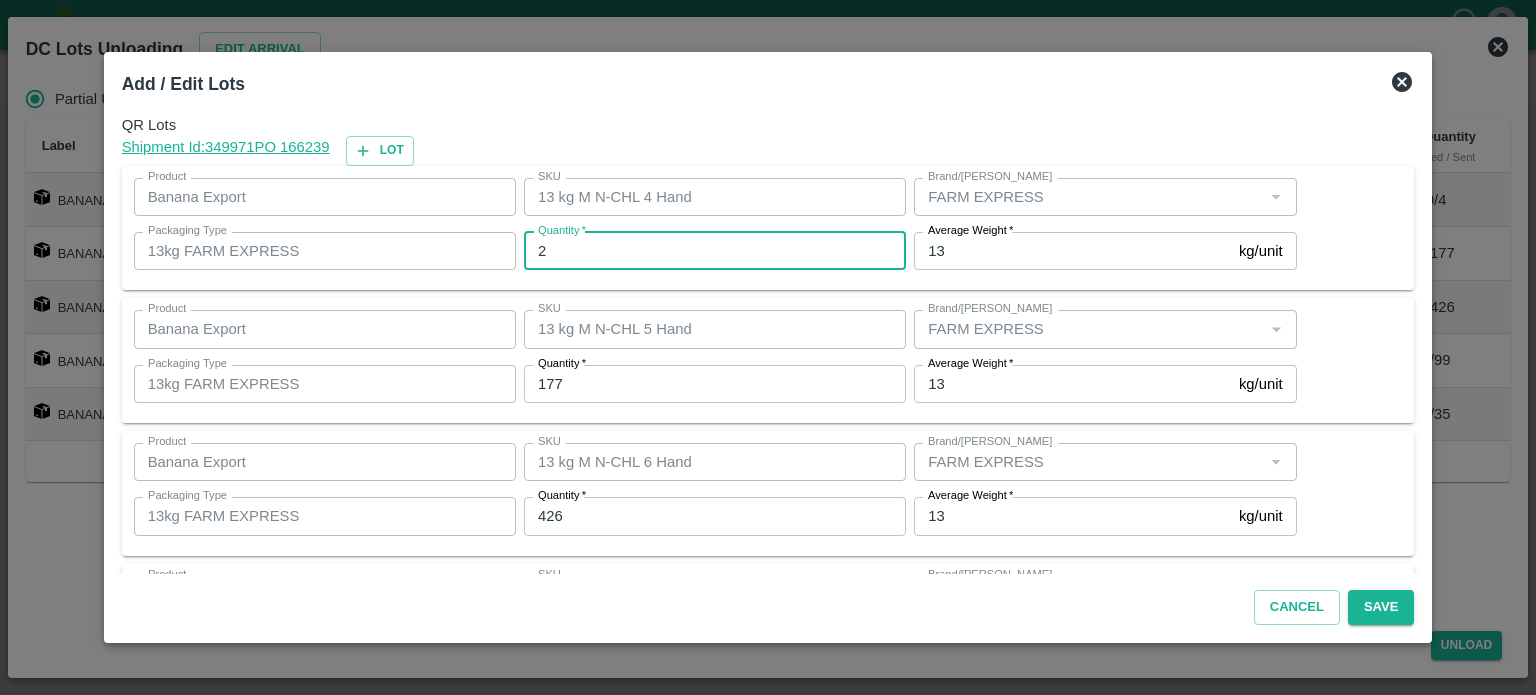type on "2" 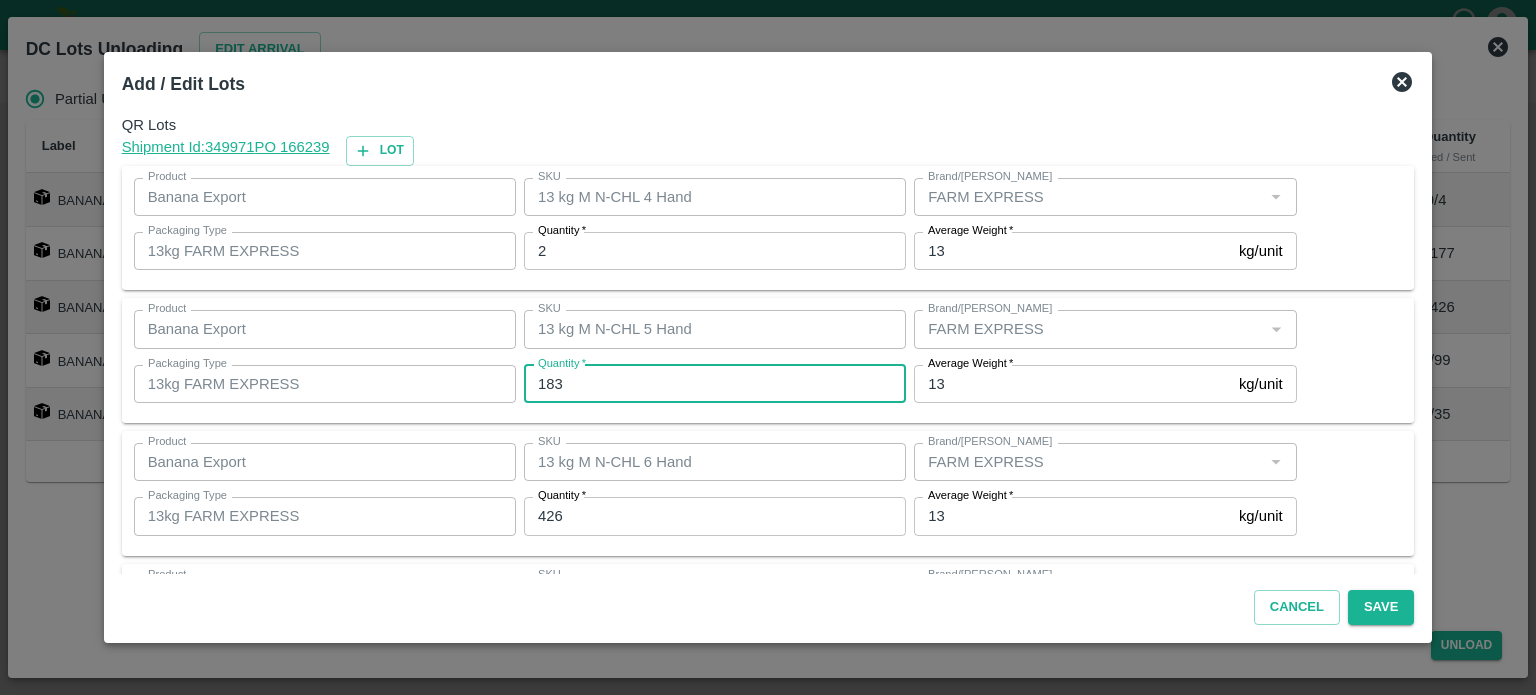 type on "183" 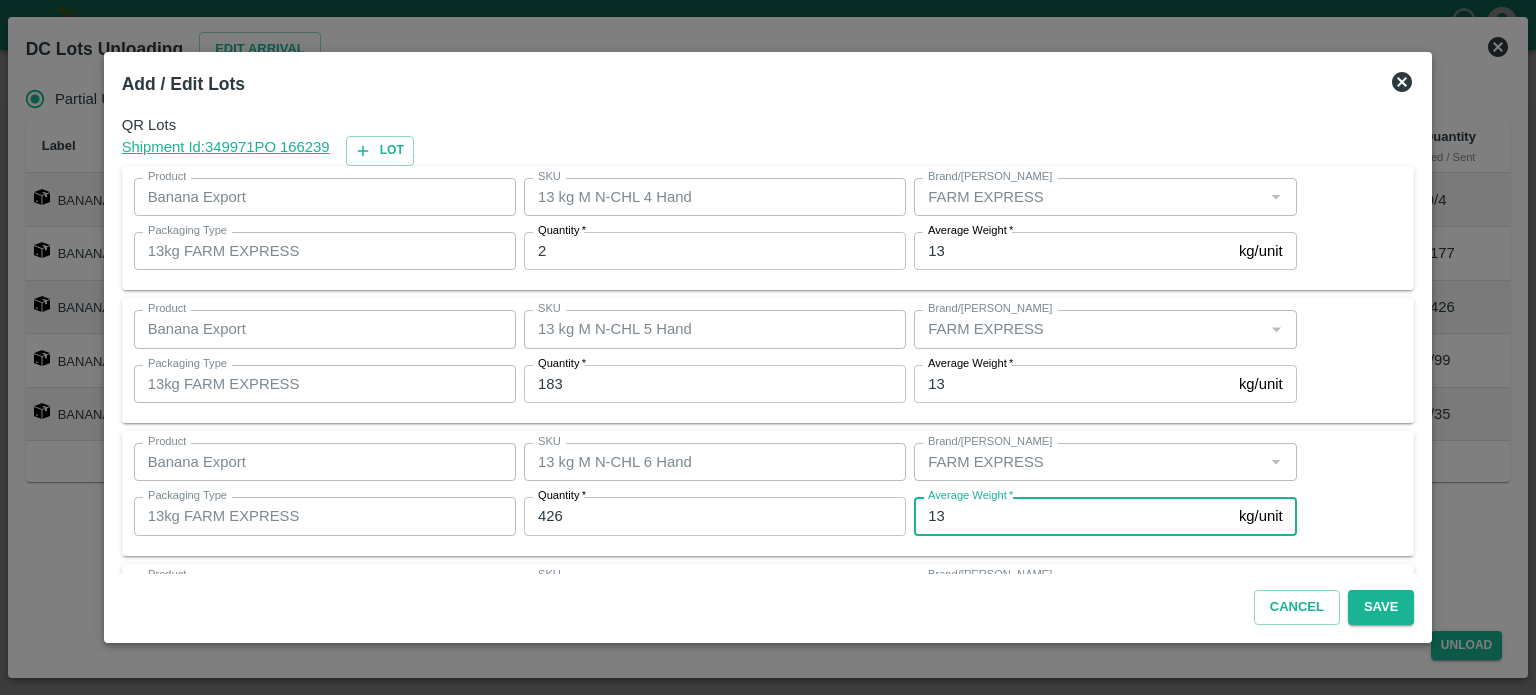 click on "426" at bounding box center (715, 516) 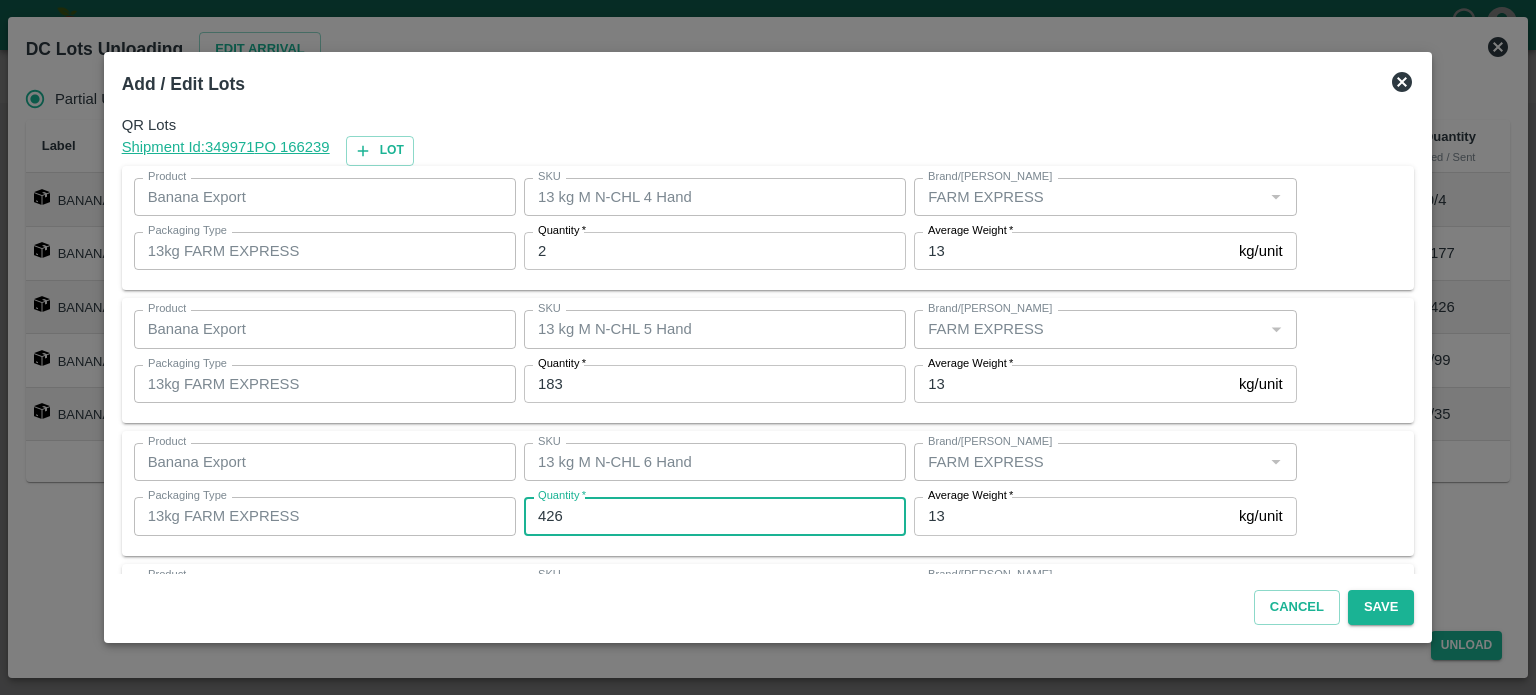 click on "426" at bounding box center (715, 516) 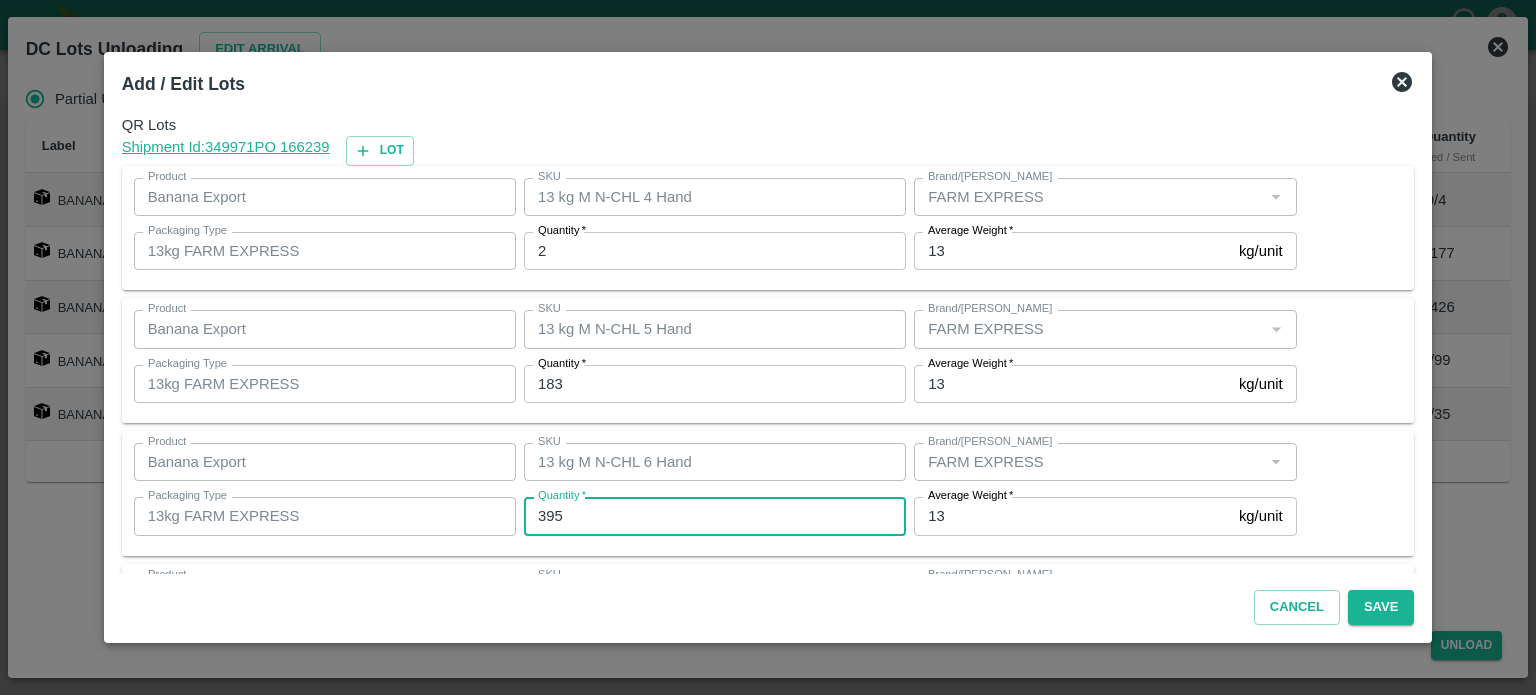 type on "395" 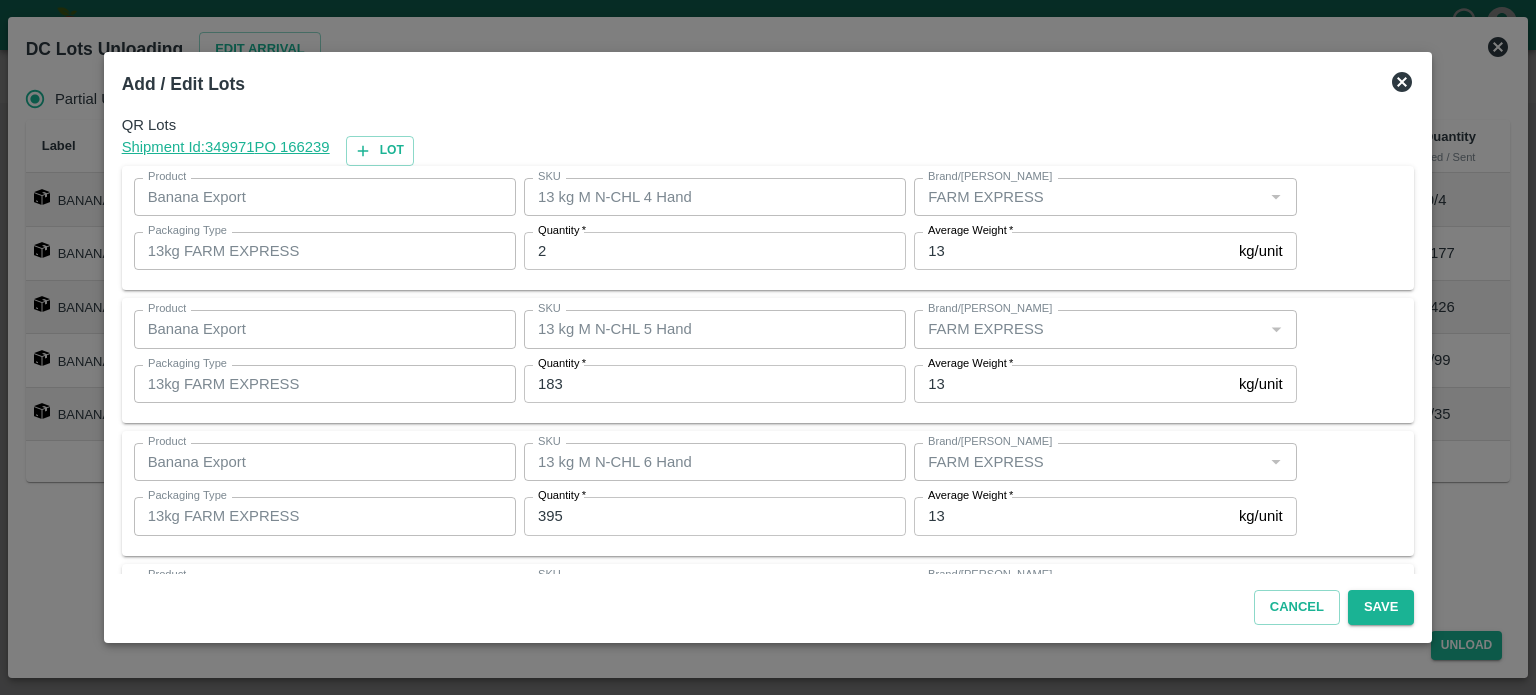 scroll, scrollTop: 262, scrollLeft: 0, axis: vertical 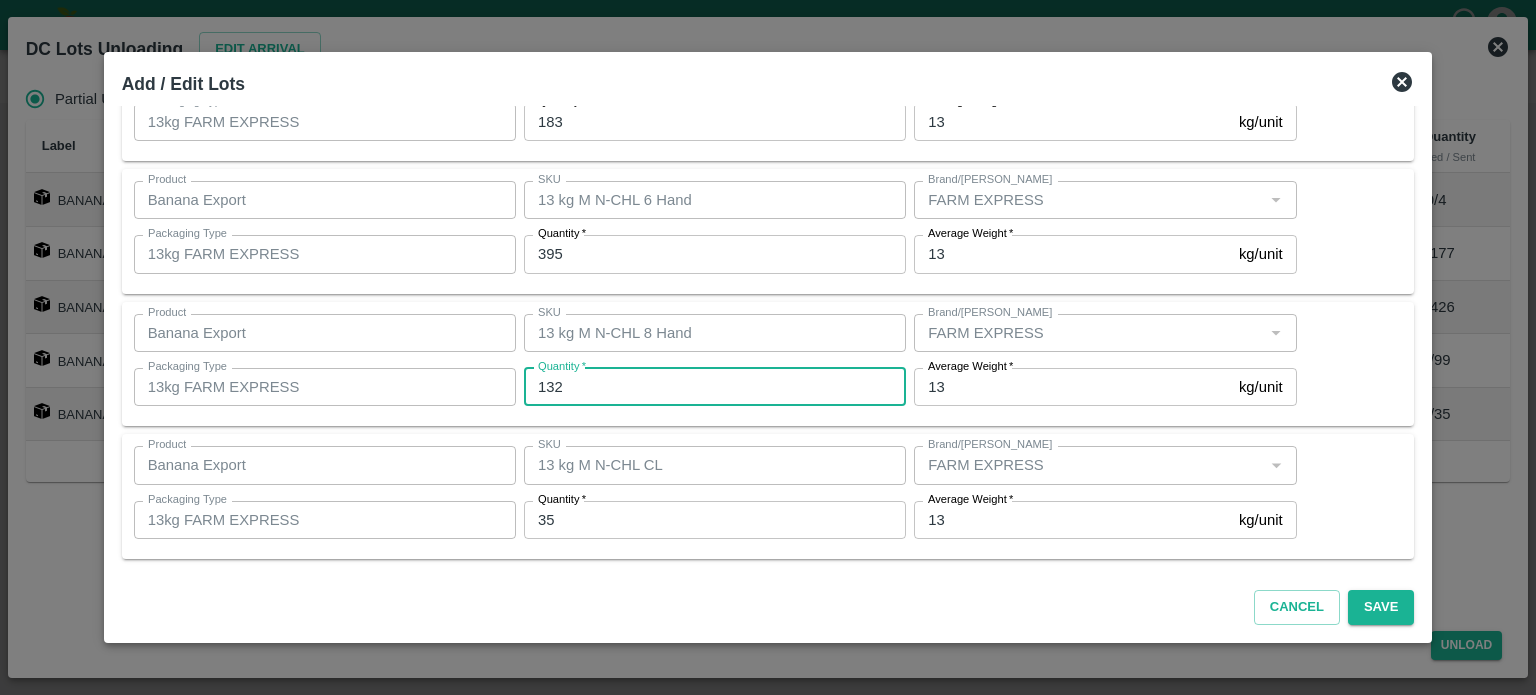 type on "132" 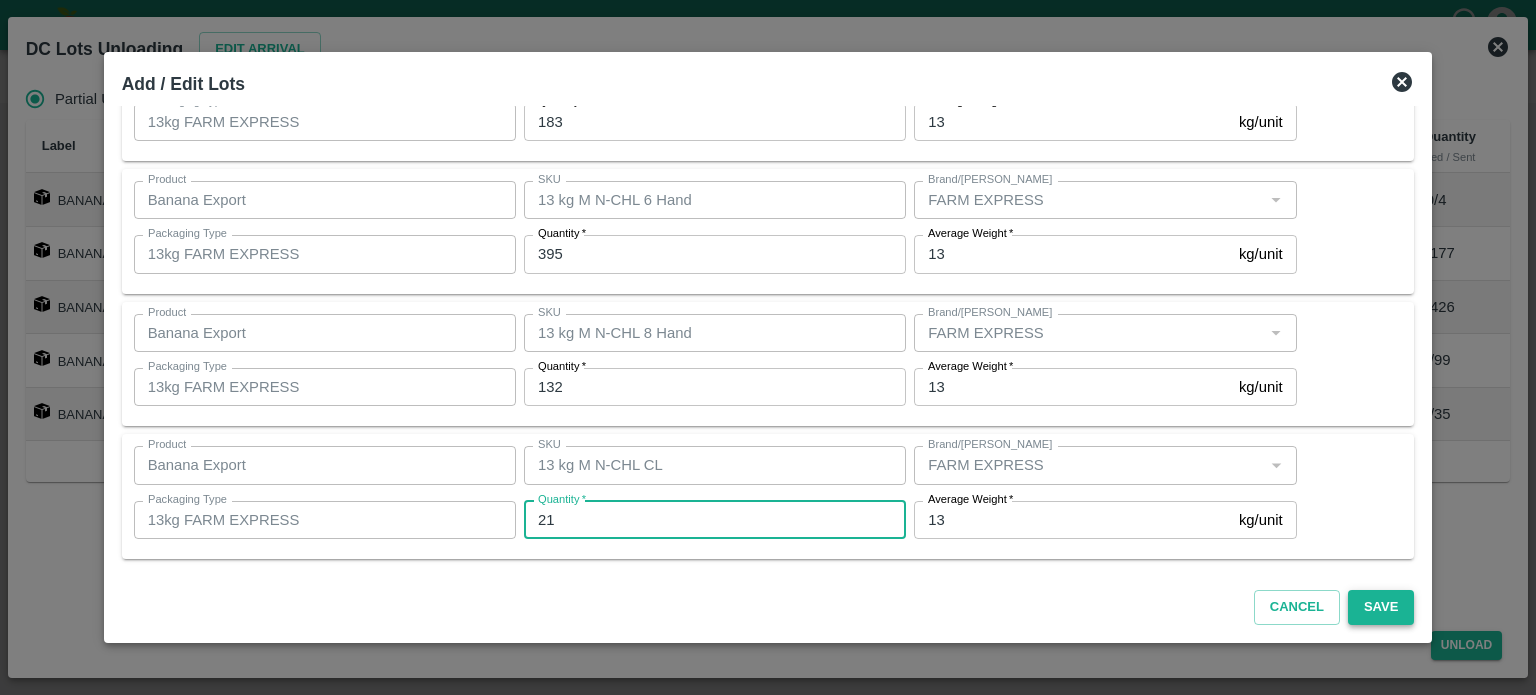 type on "21" 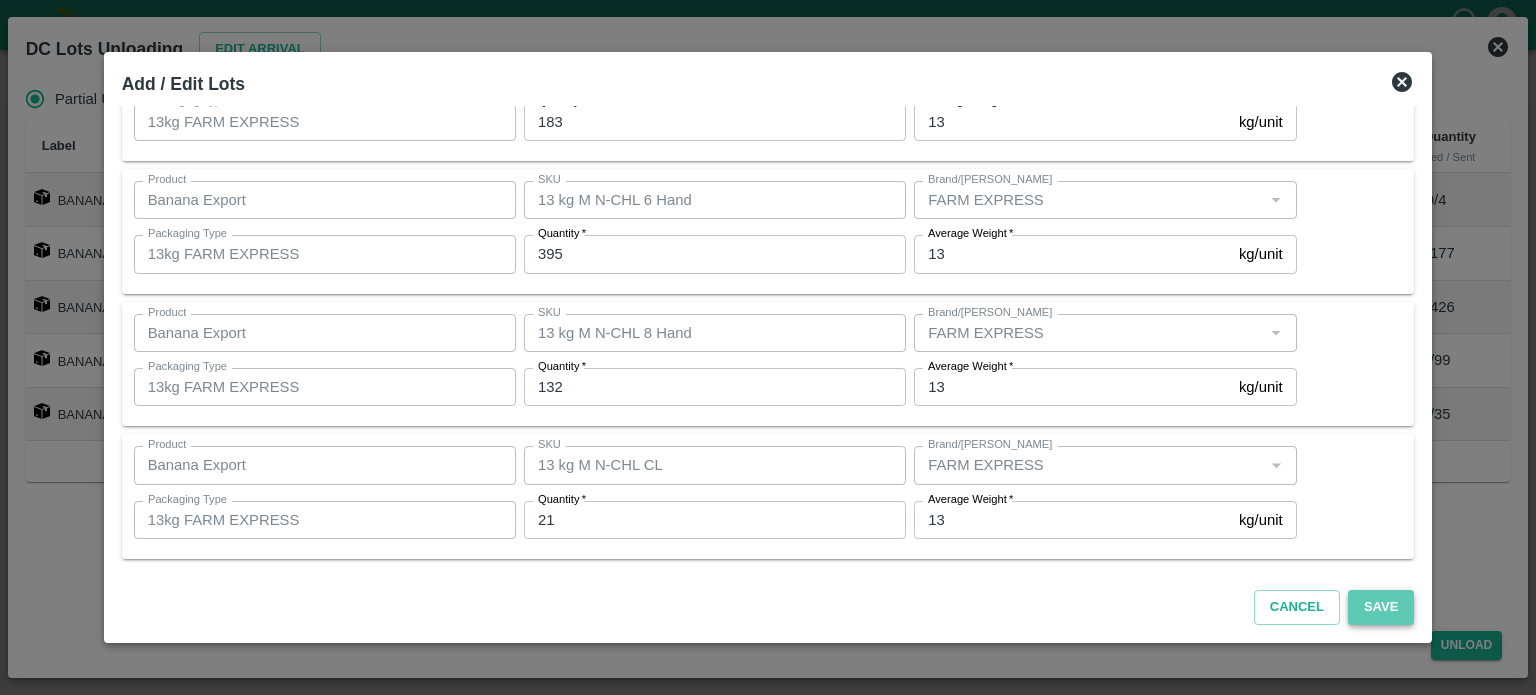 click on "Save" at bounding box center [1381, 607] 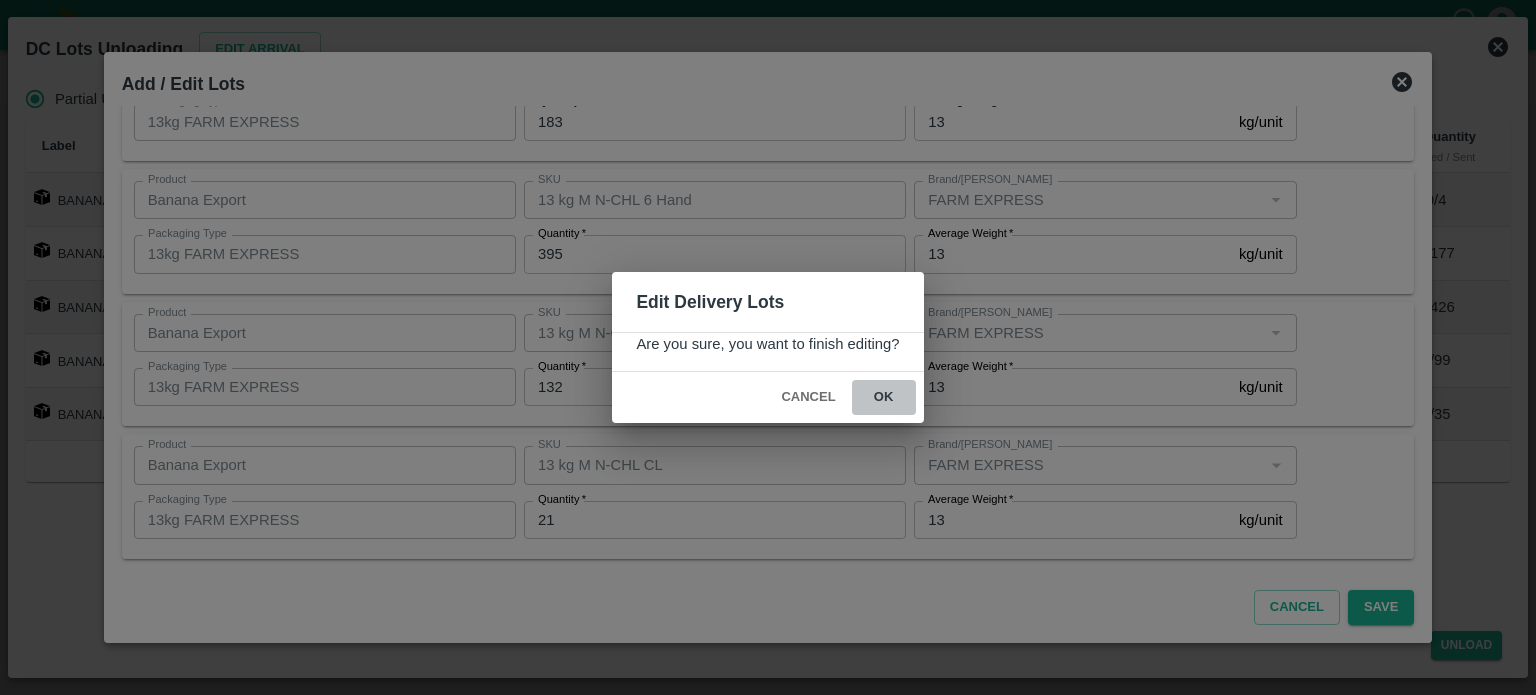 click on "ok" at bounding box center [884, 397] 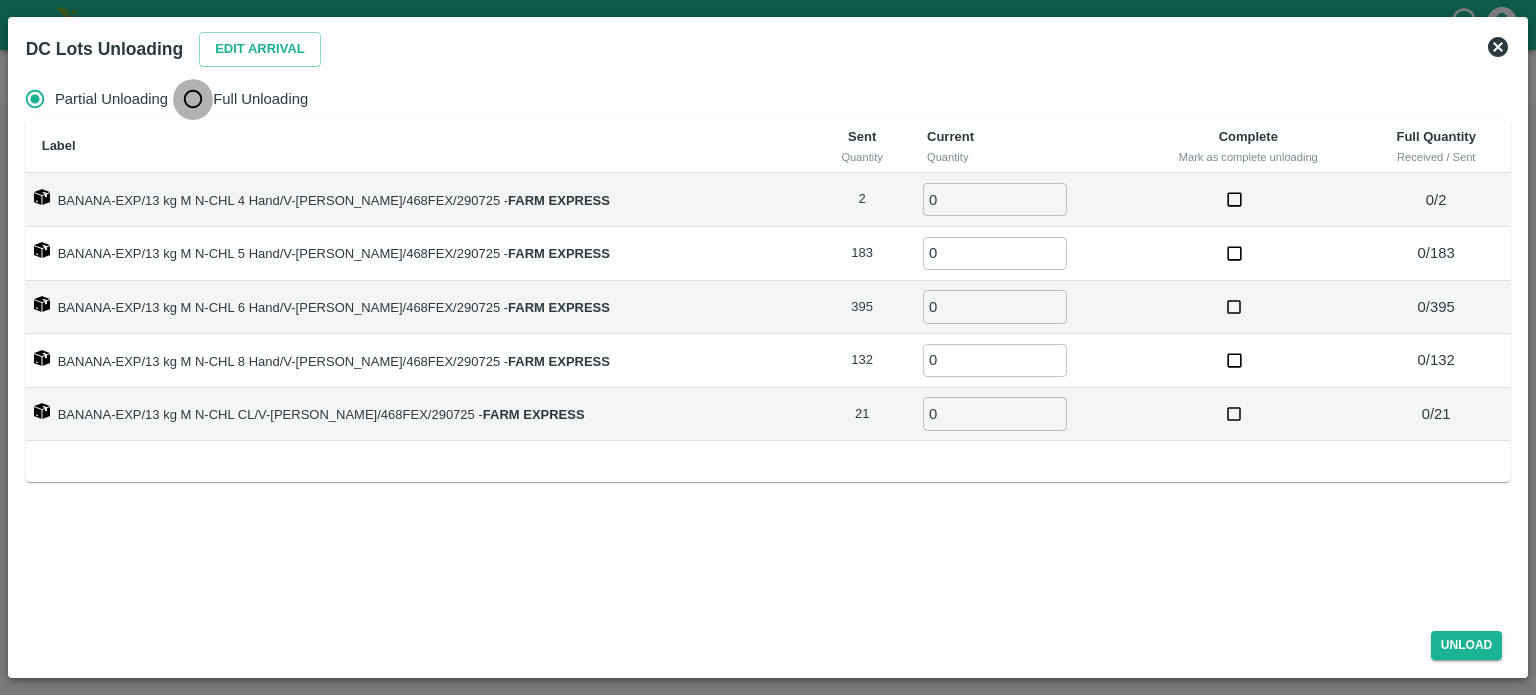 click on "Full Unloading" at bounding box center (193, 99) 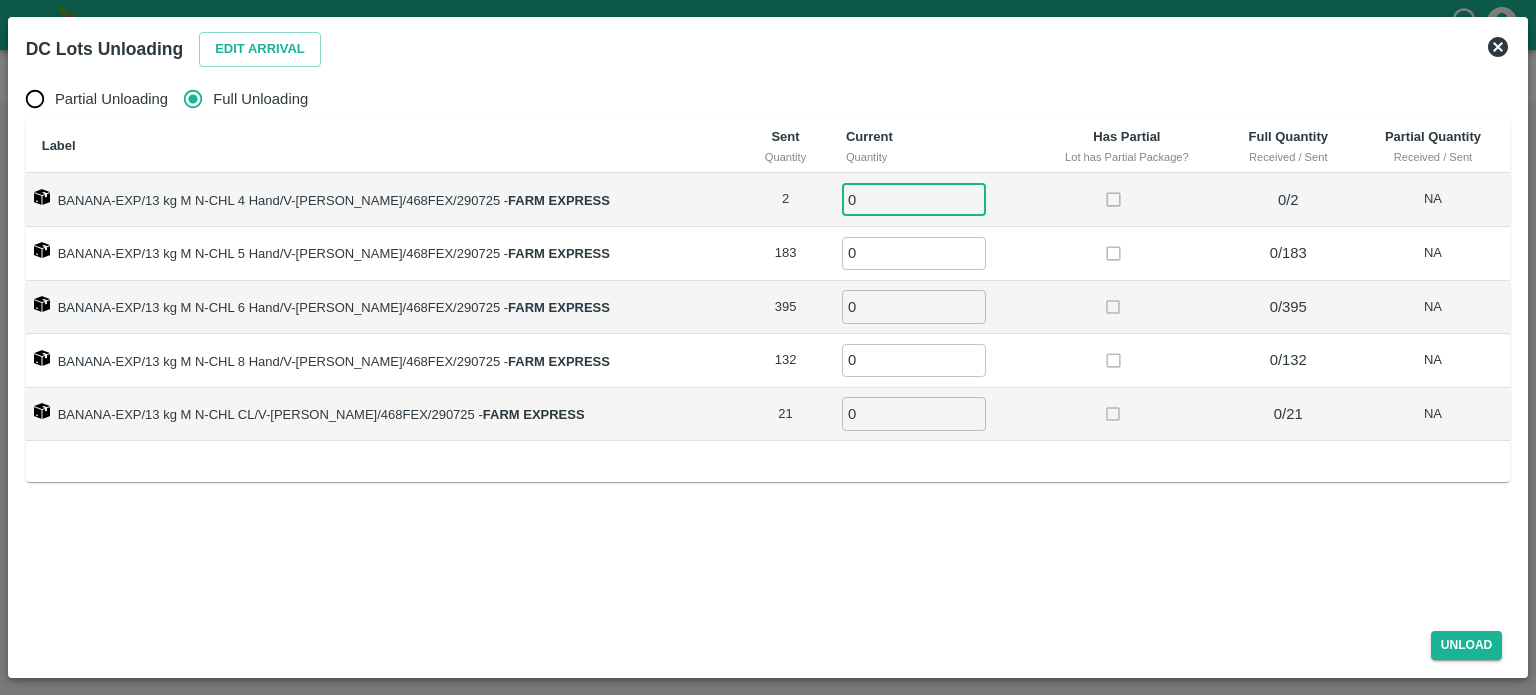 click on "0" at bounding box center [914, 199] 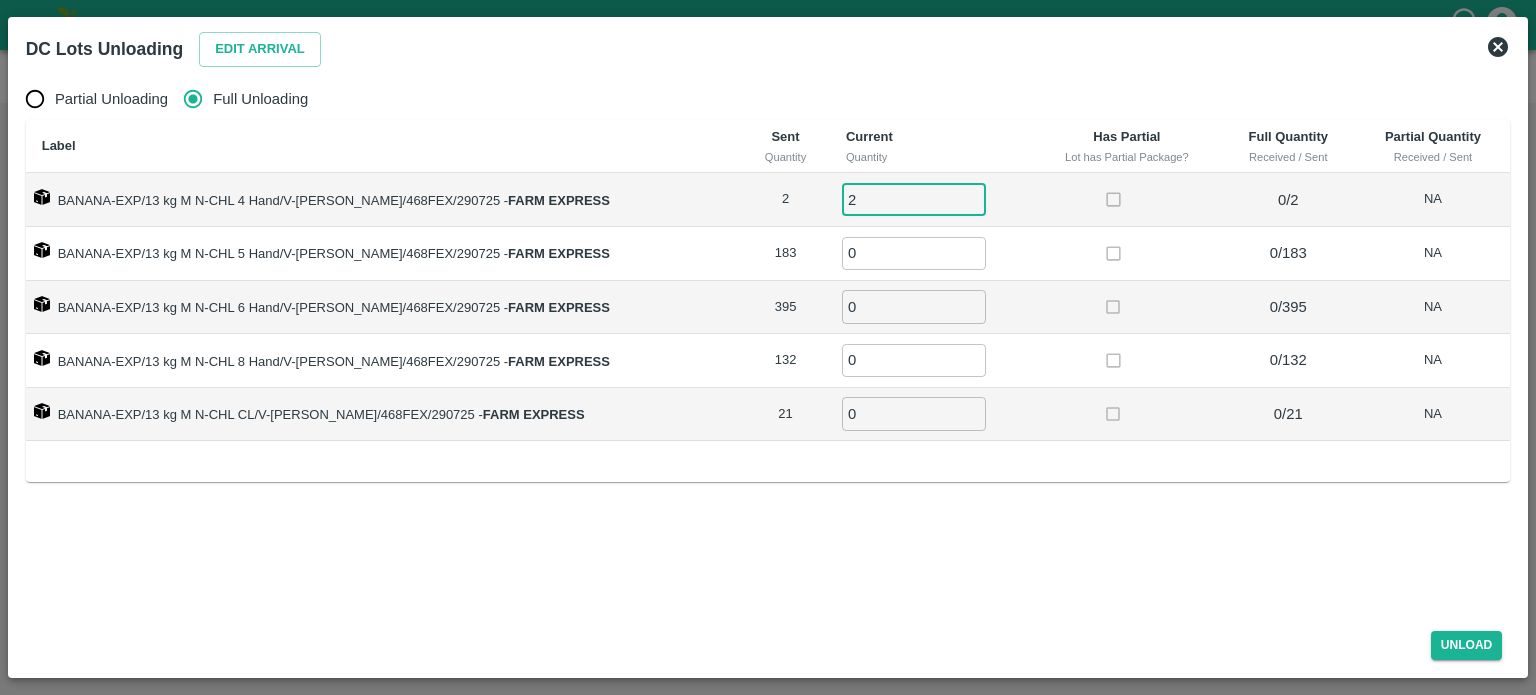 type on "2" 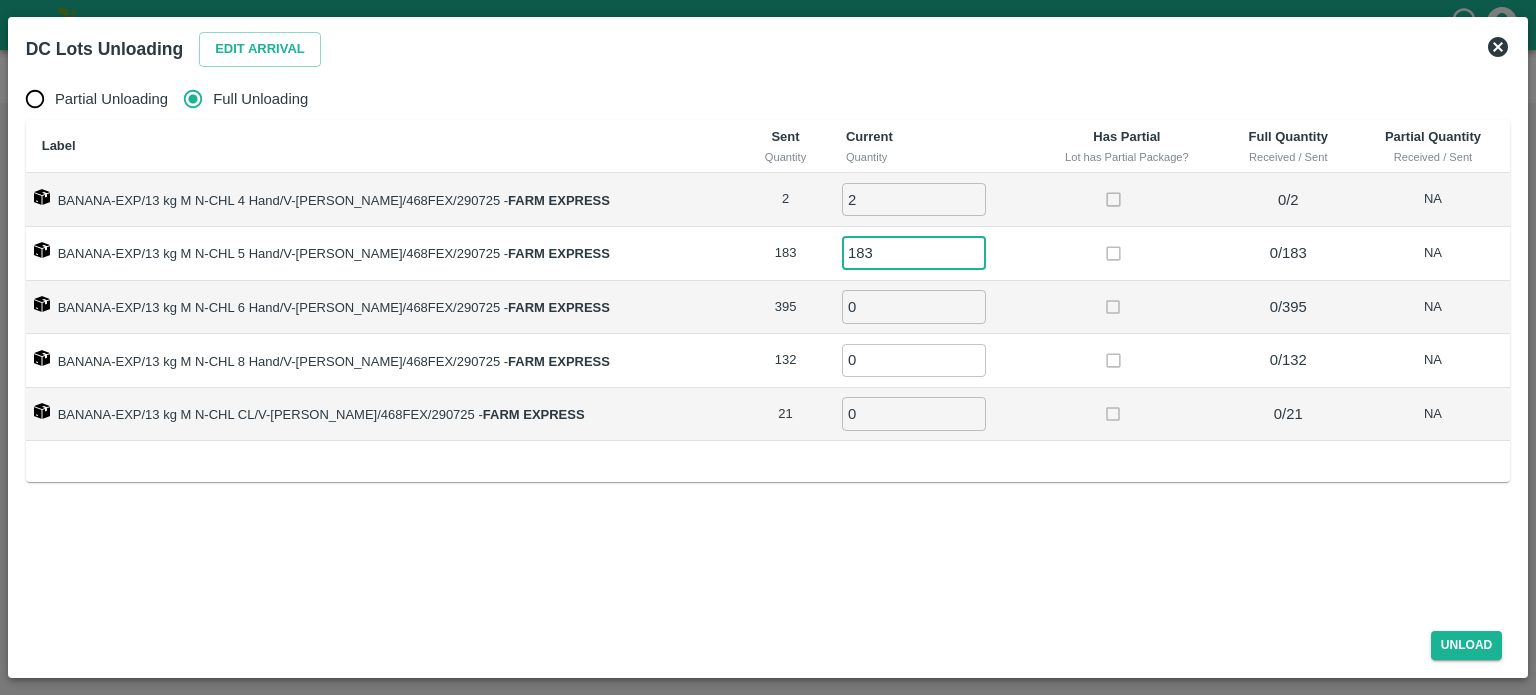 type on "183" 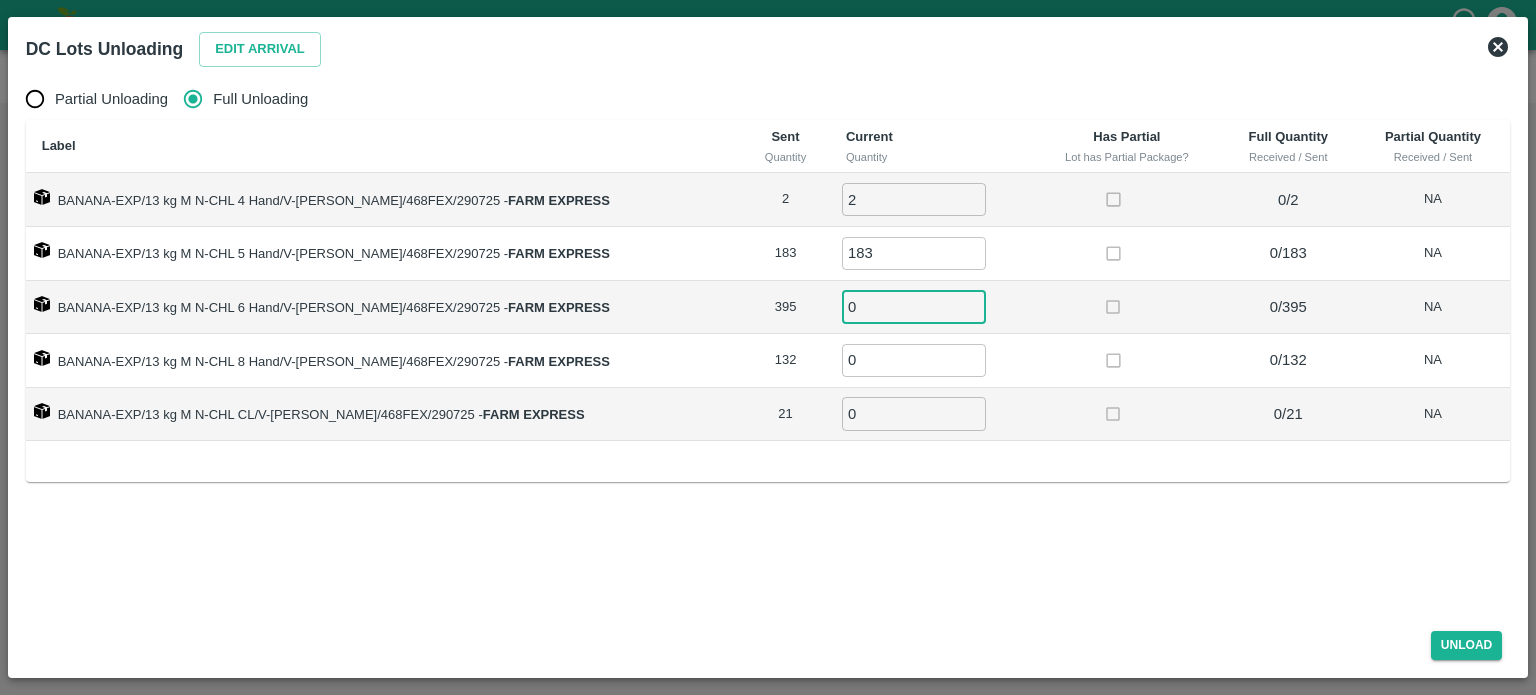 type on "2" 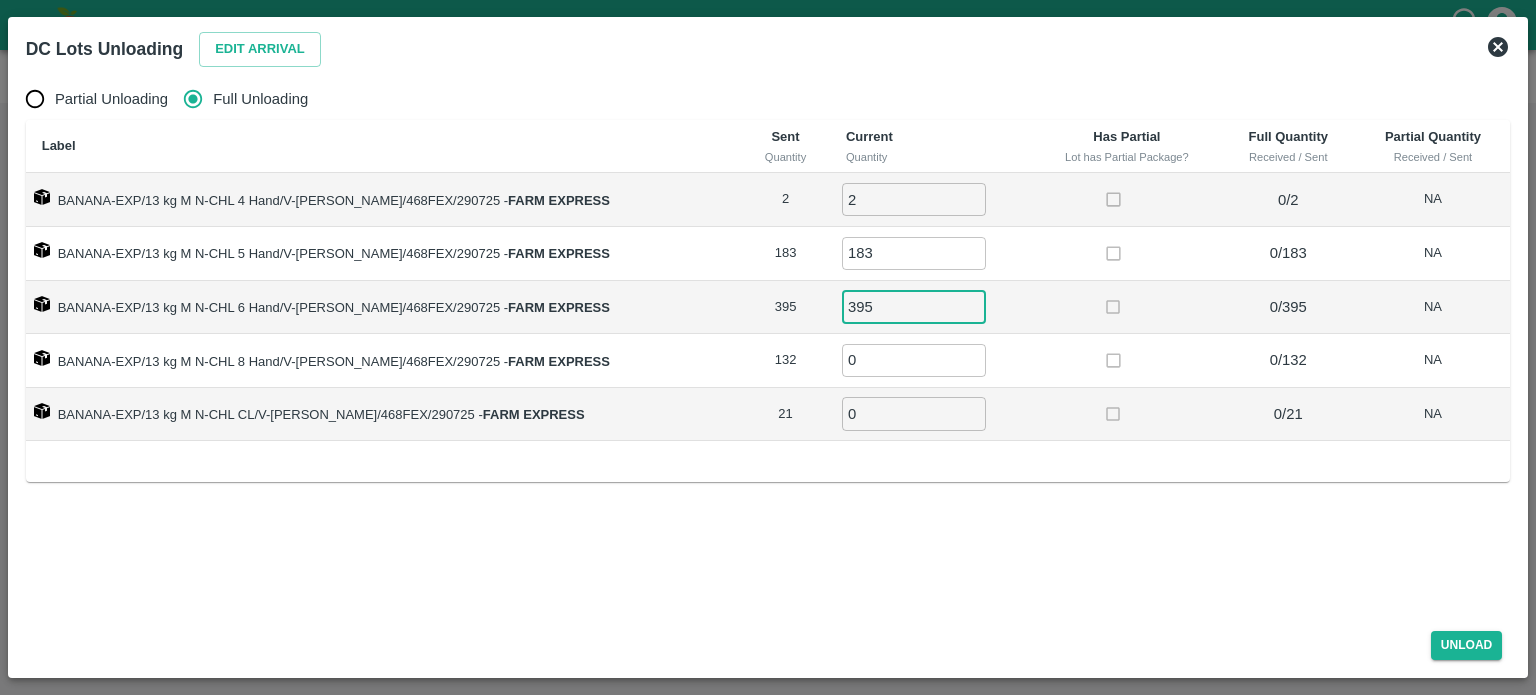 type on "395" 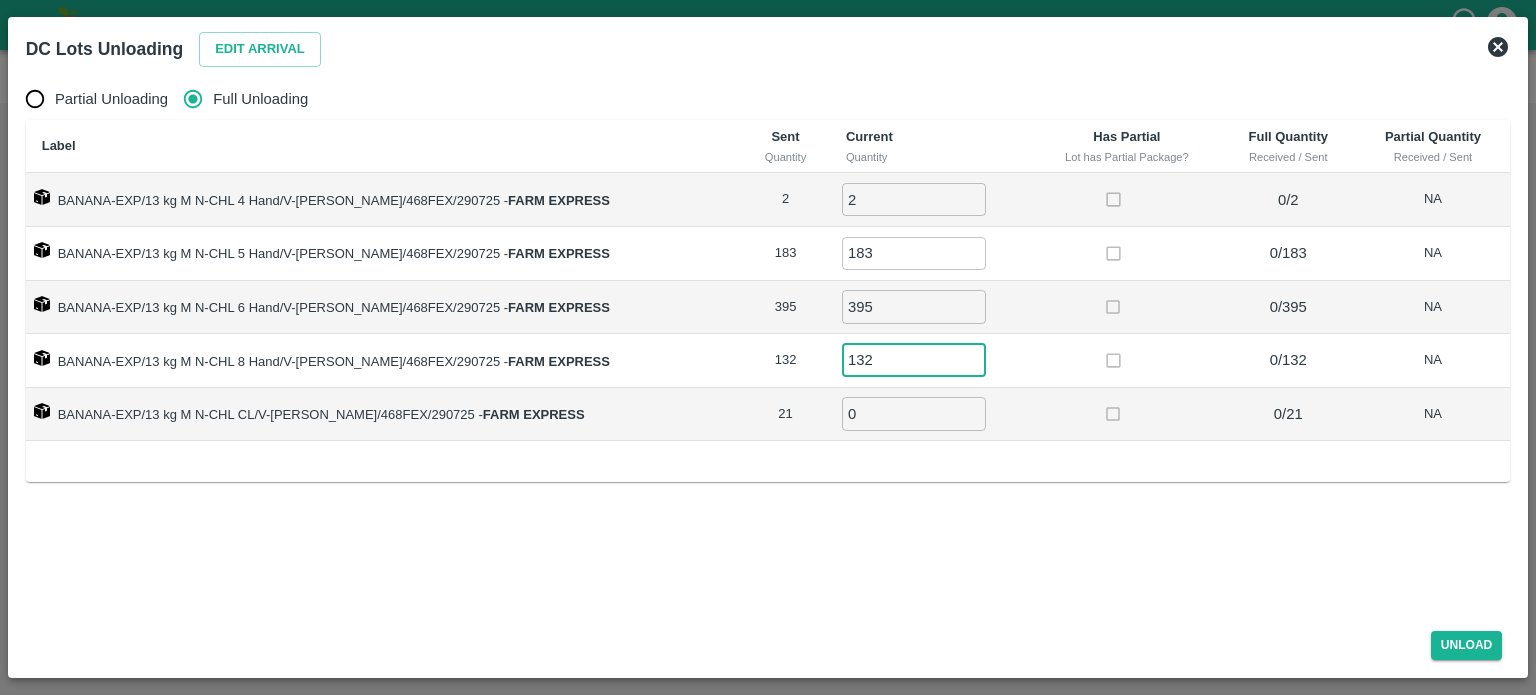 type on "132" 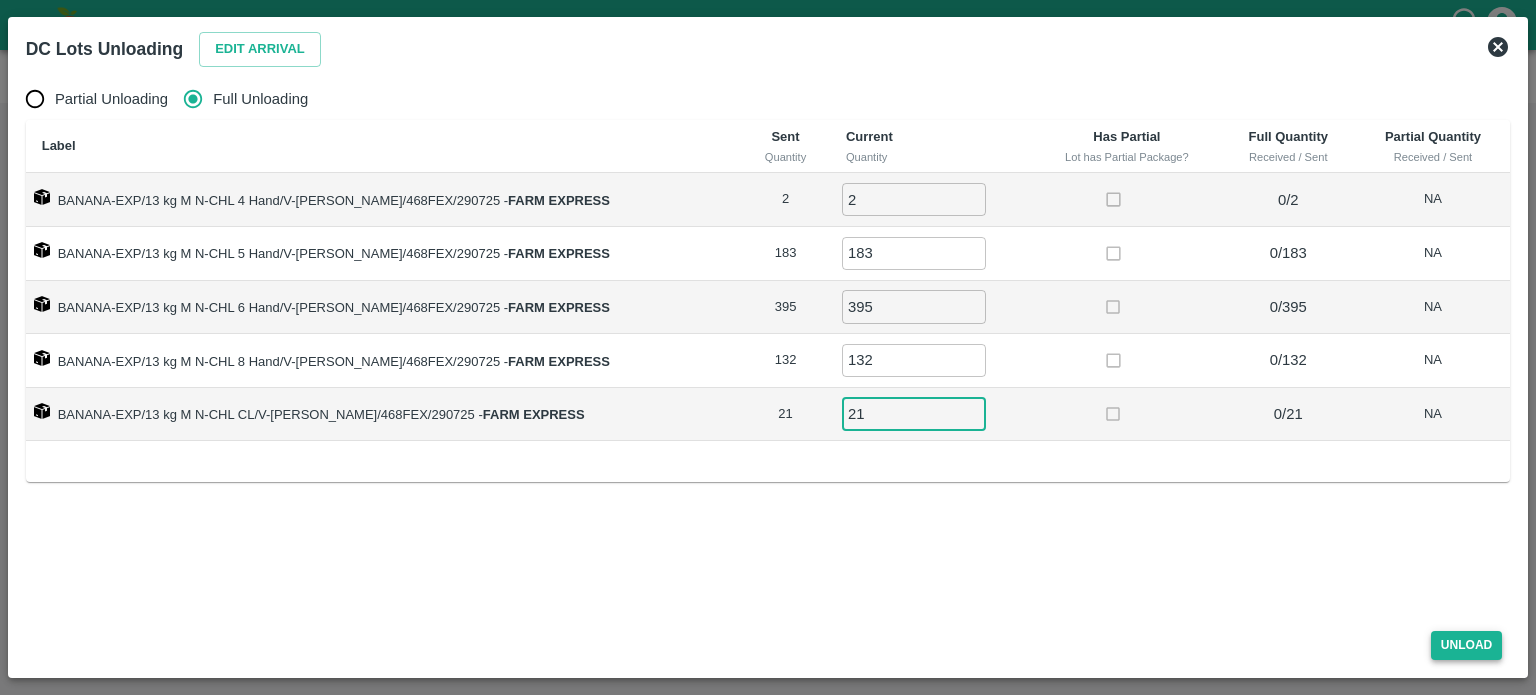 type on "21" 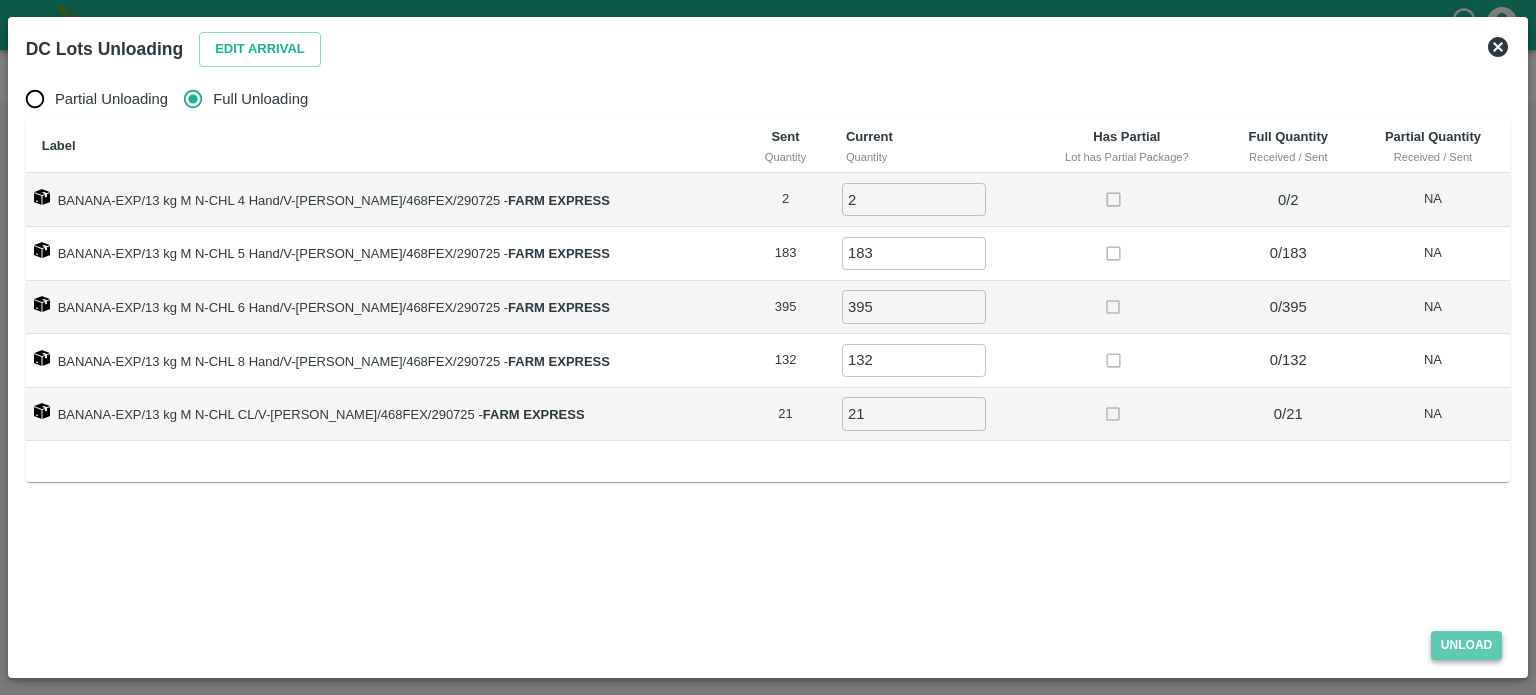 click on "Unload" at bounding box center (1467, 645) 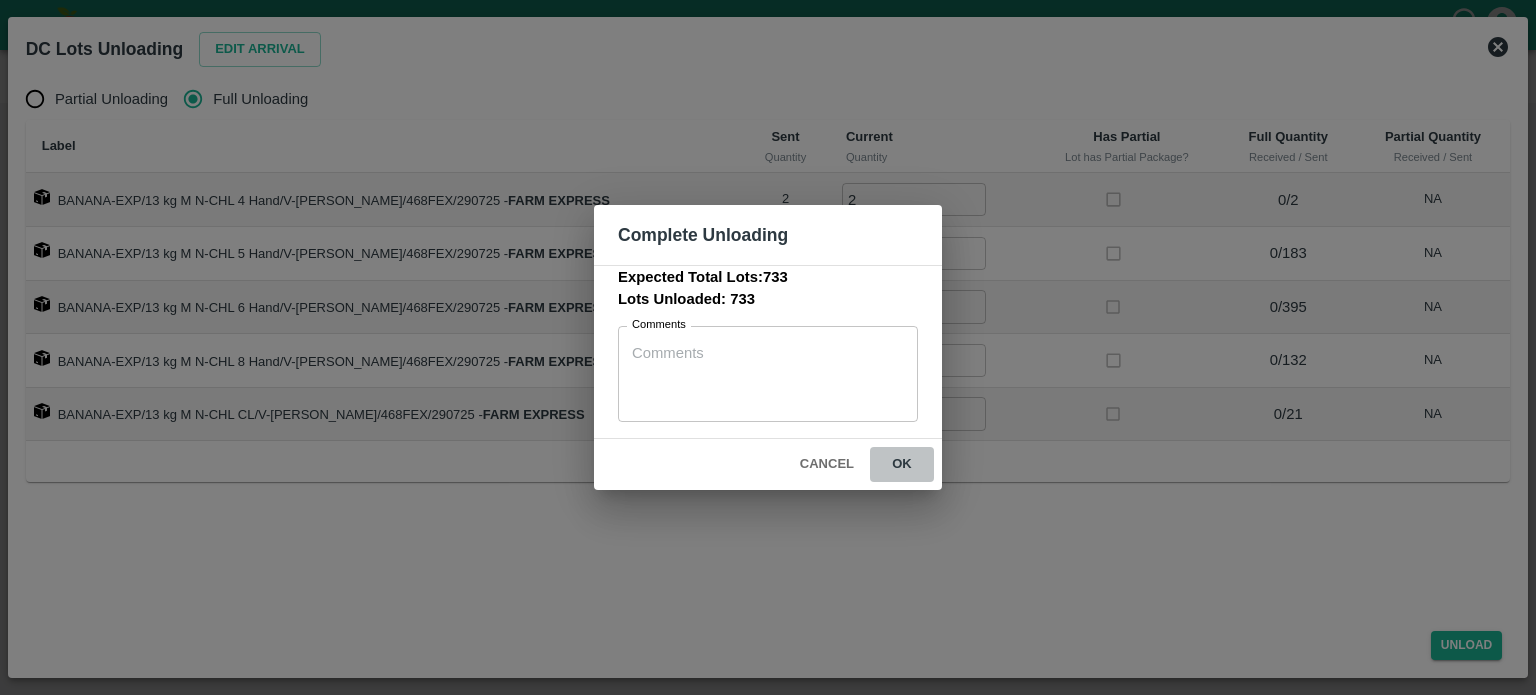 click on "ok" at bounding box center [902, 464] 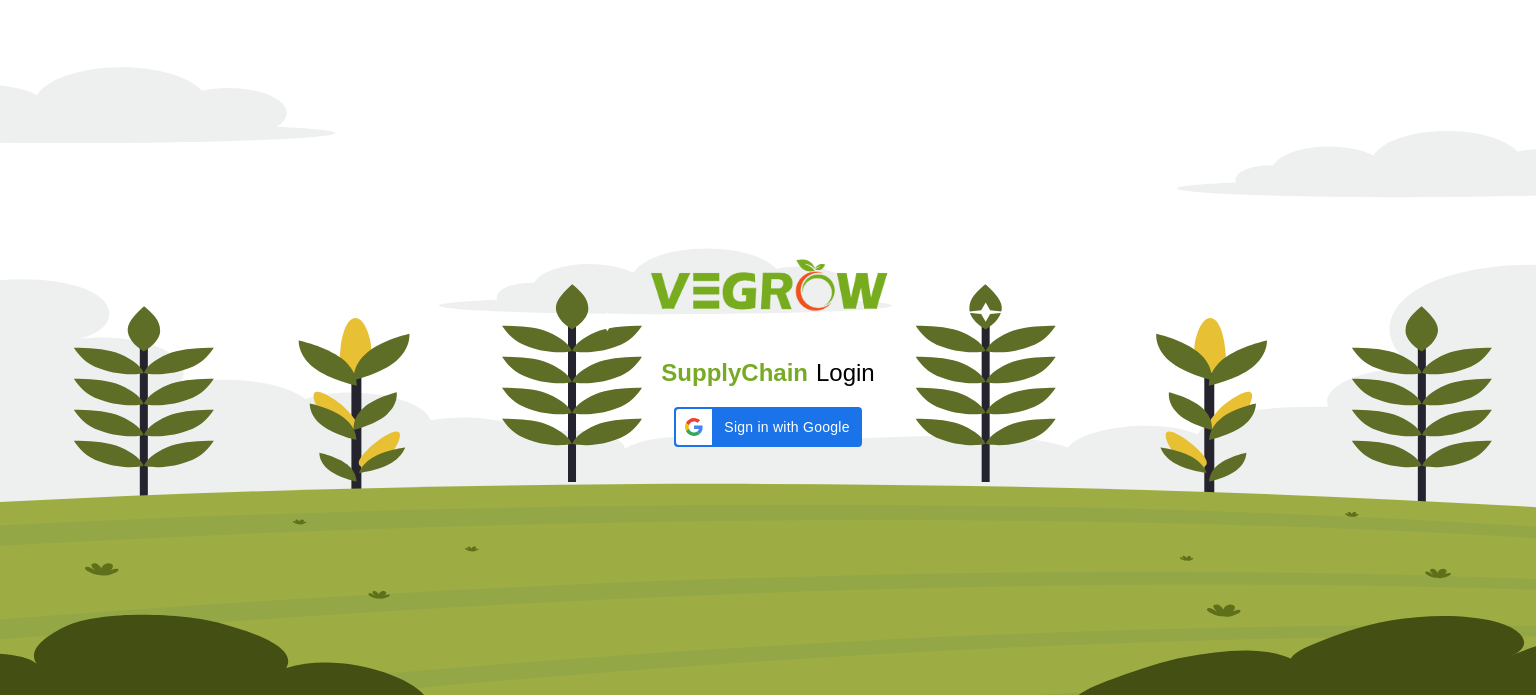 scroll, scrollTop: 0, scrollLeft: 0, axis: both 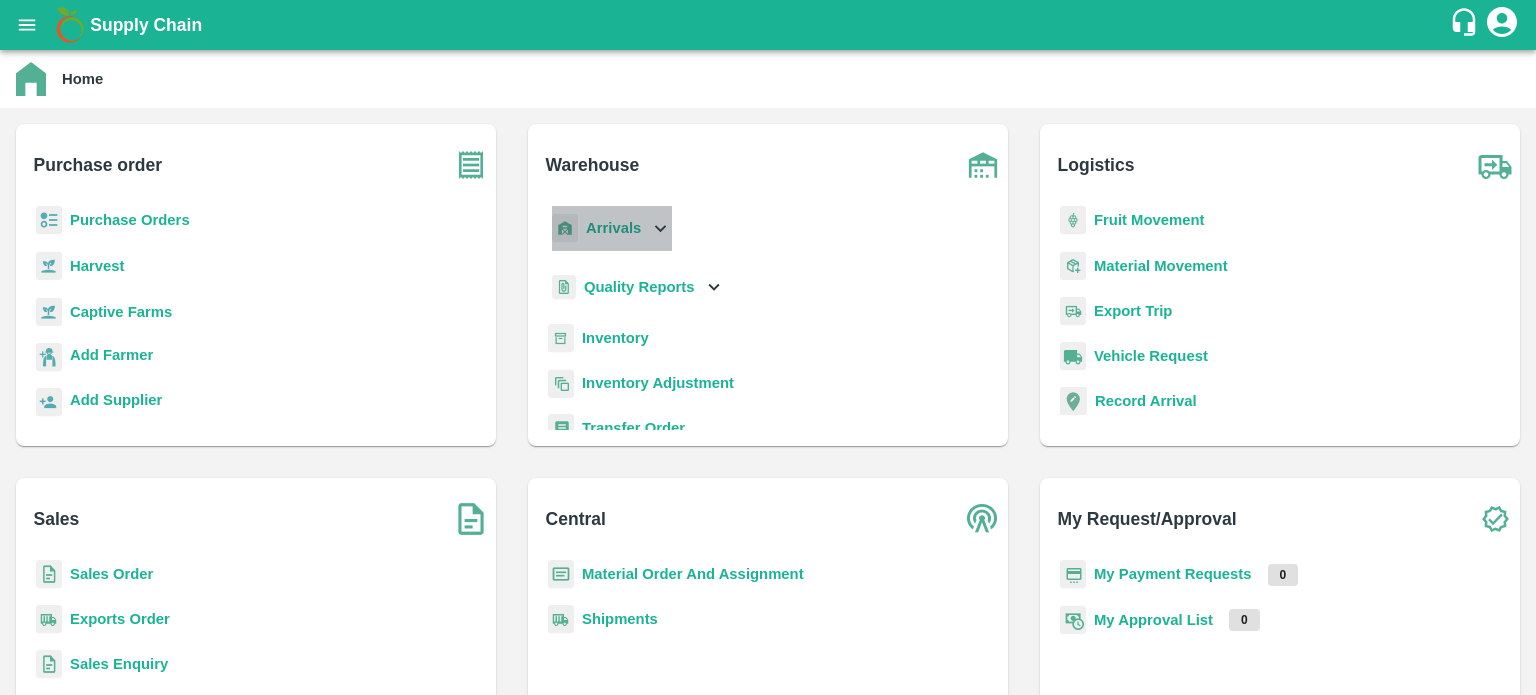 click 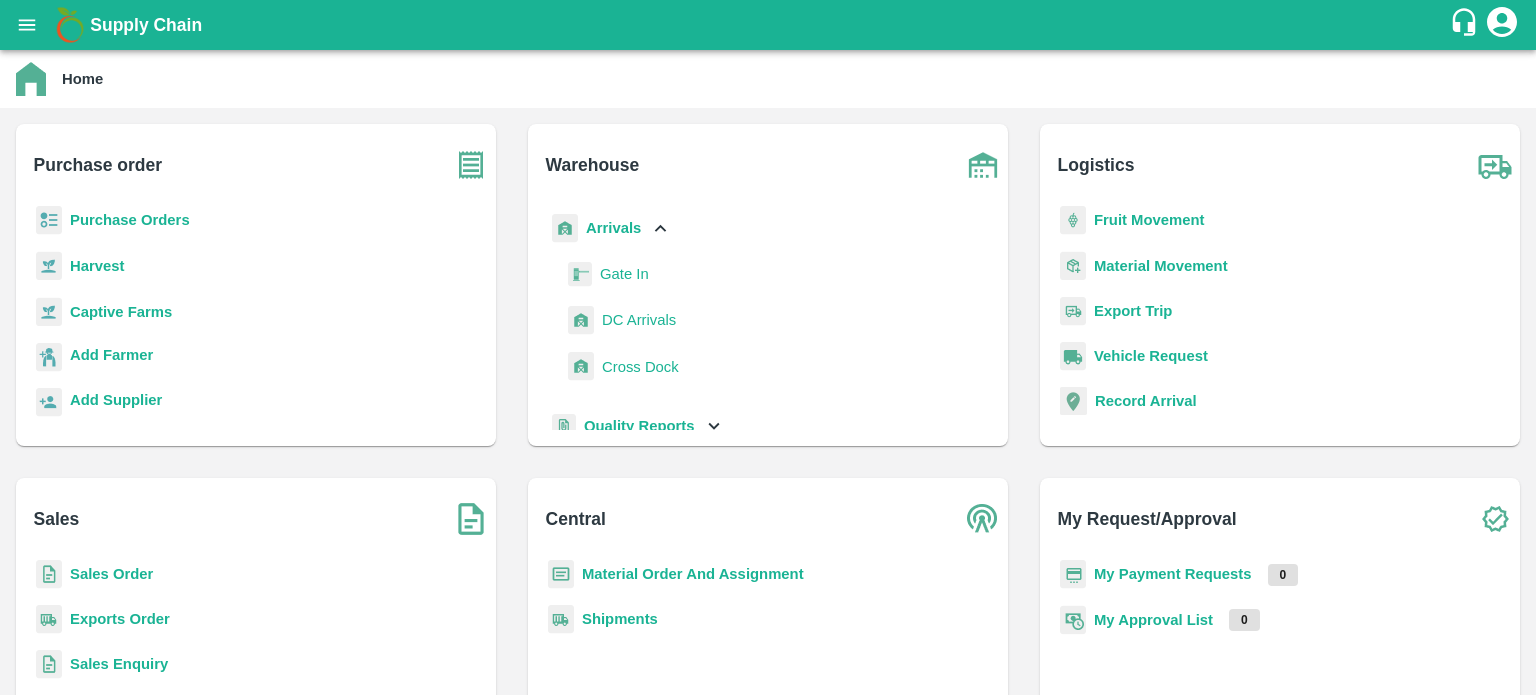 click on "DC Arrivals" at bounding box center (639, 320) 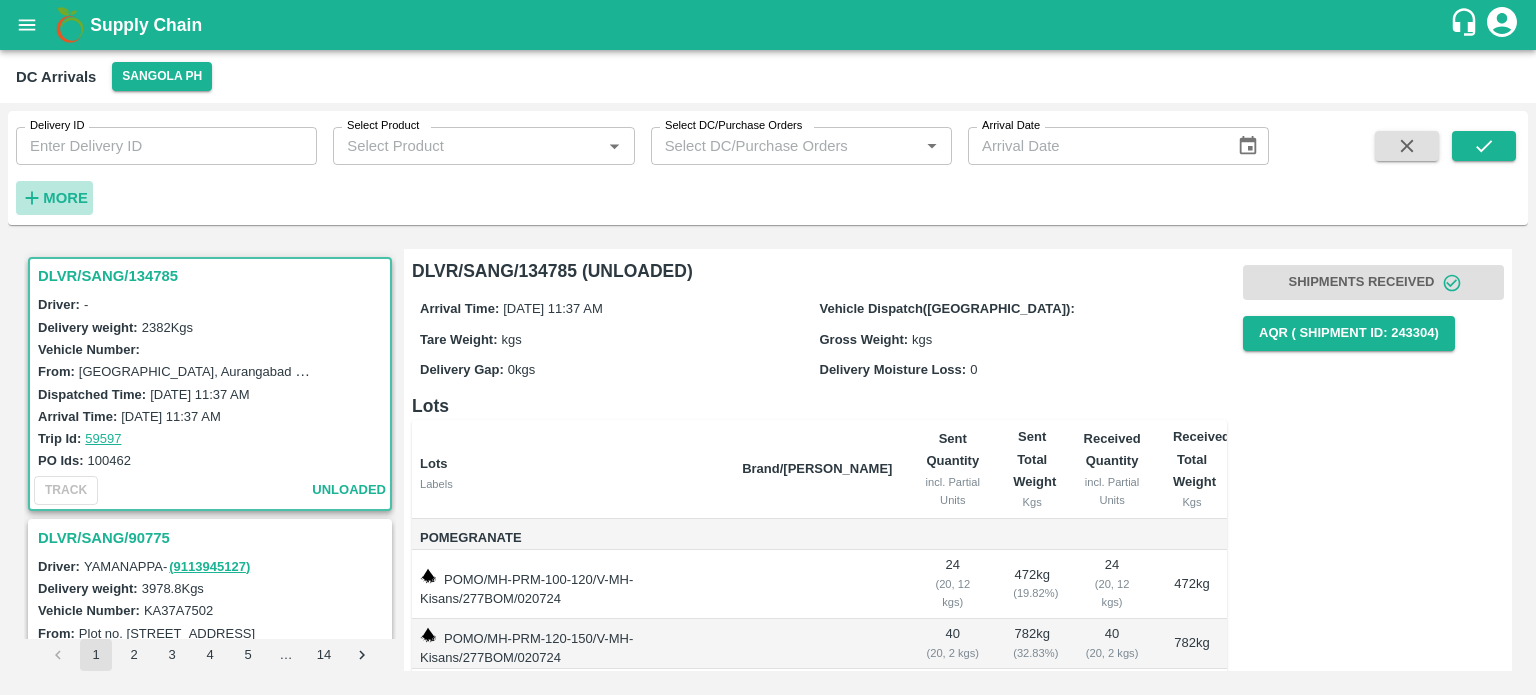 click on "More" at bounding box center [65, 198] 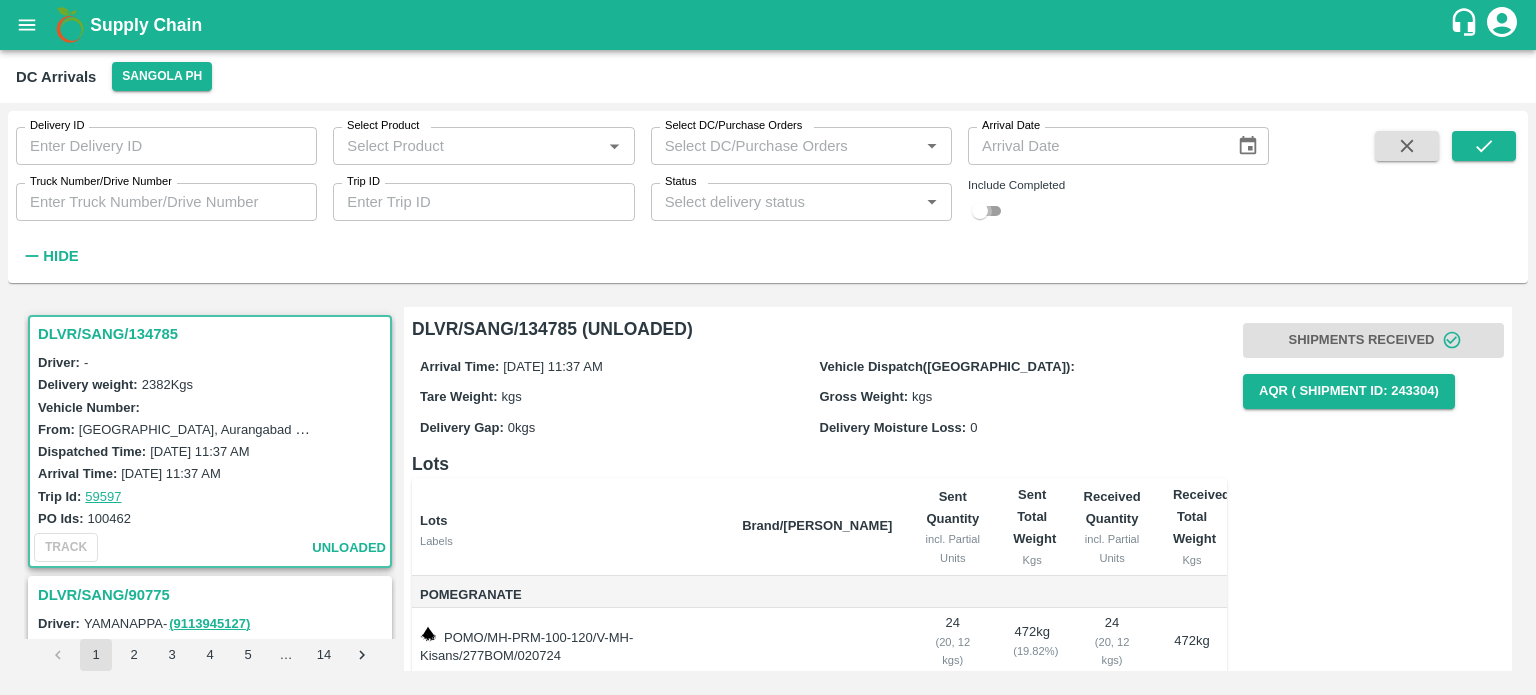 click at bounding box center [980, 211] 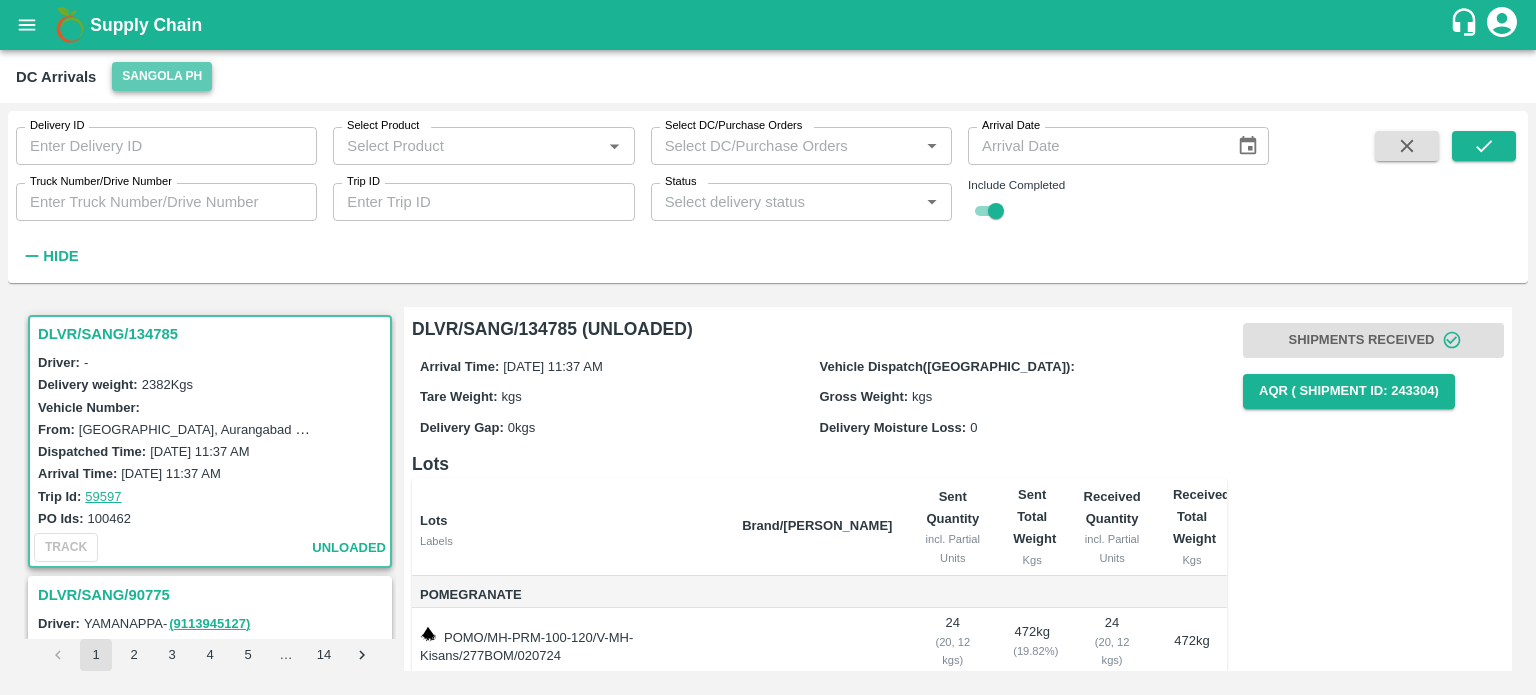 click on "Sangola PH" at bounding box center [162, 76] 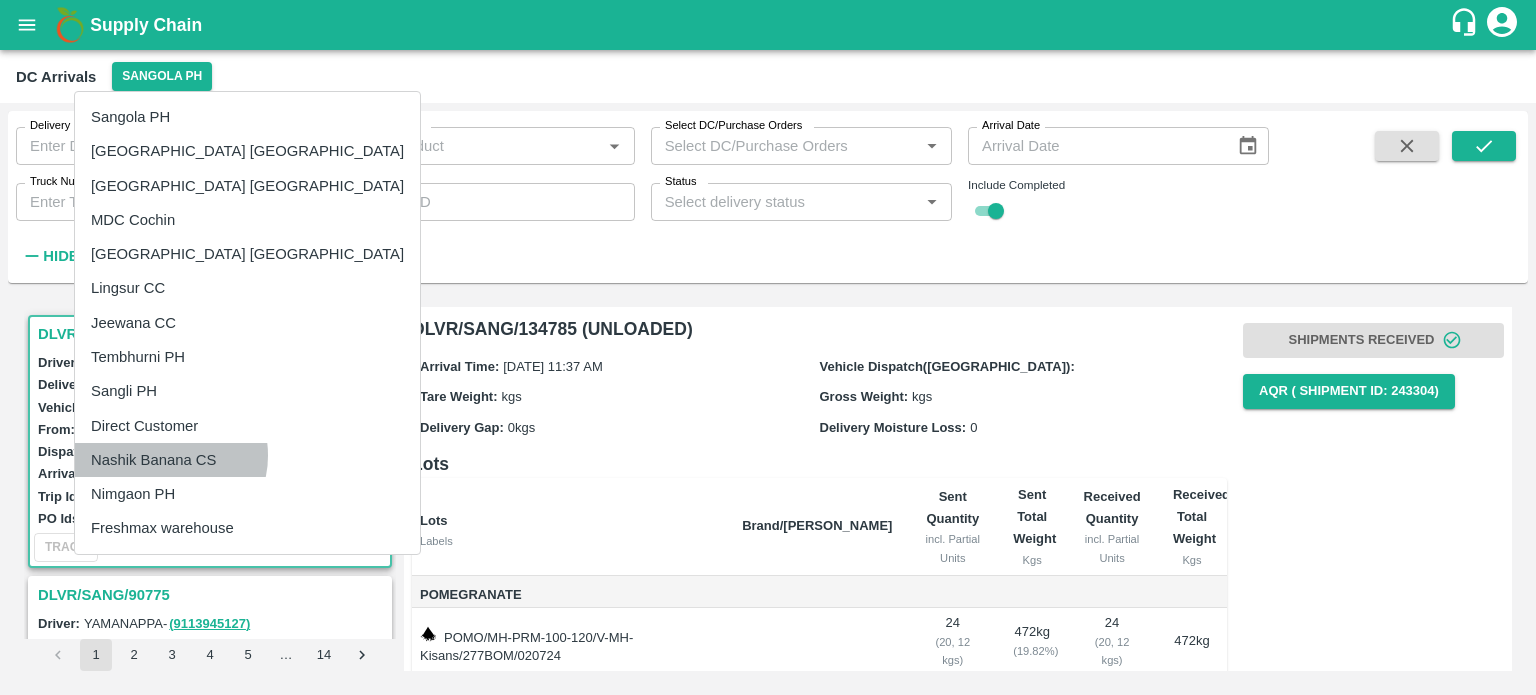 click on "Nashik Banana CS" at bounding box center (247, 460) 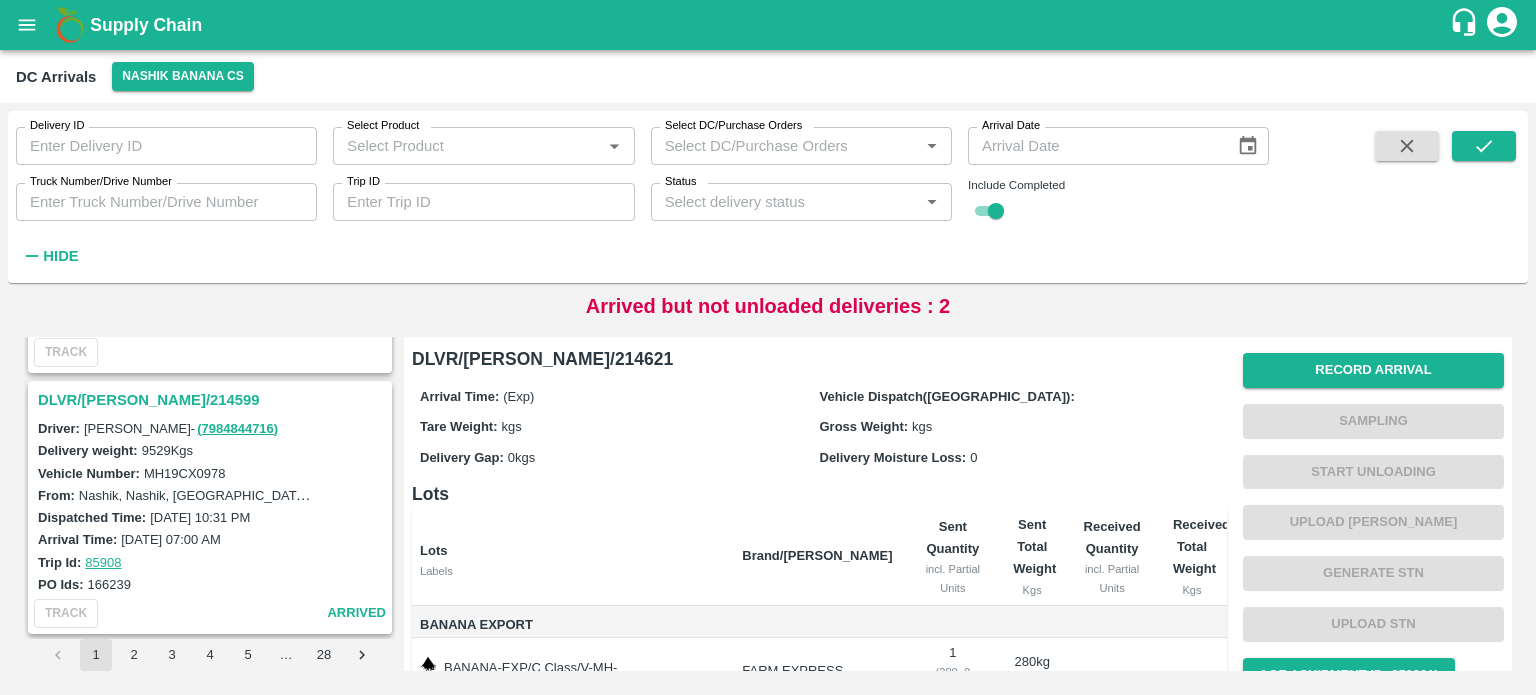 scroll, scrollTop: 1242, scrollLeft: 0, axis: vertical 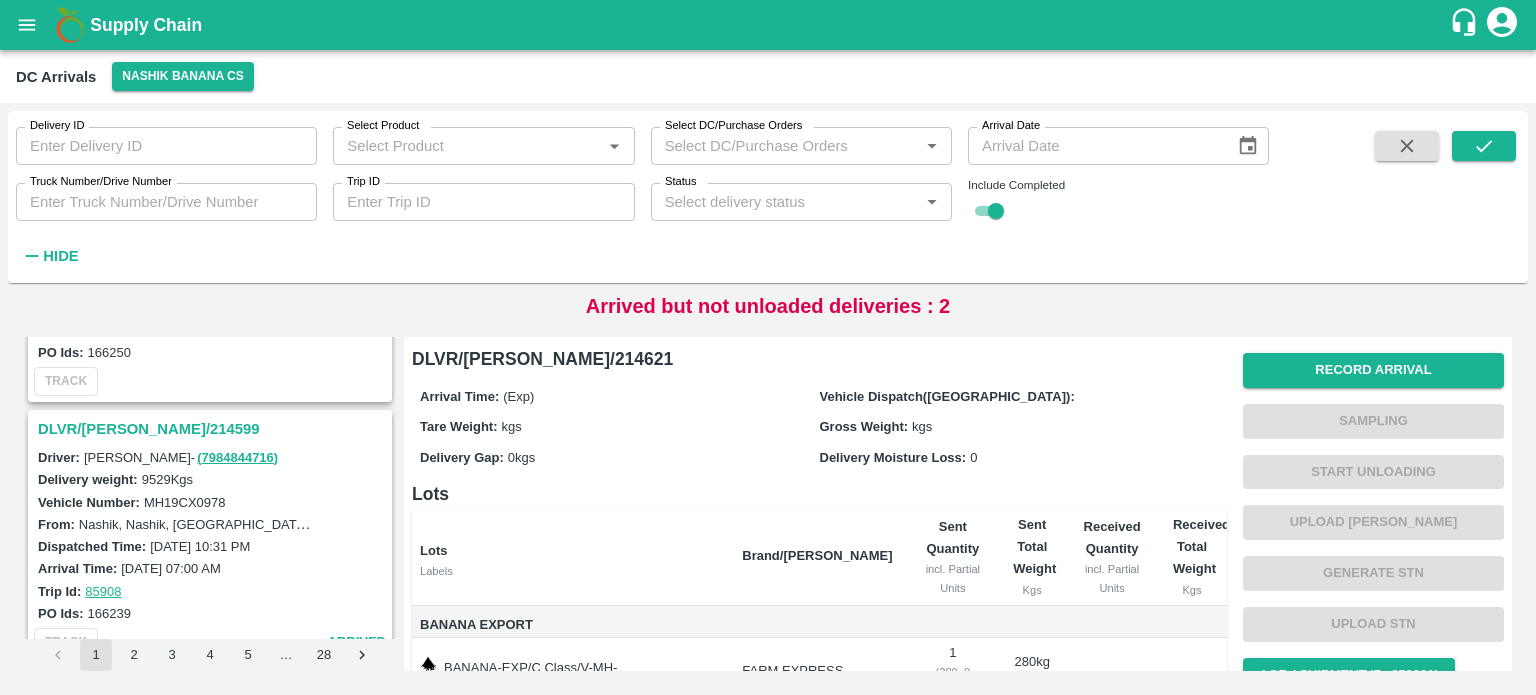 click on "DLVR/[PERSON_NAME]/214599" at bounding box center (213, 429) 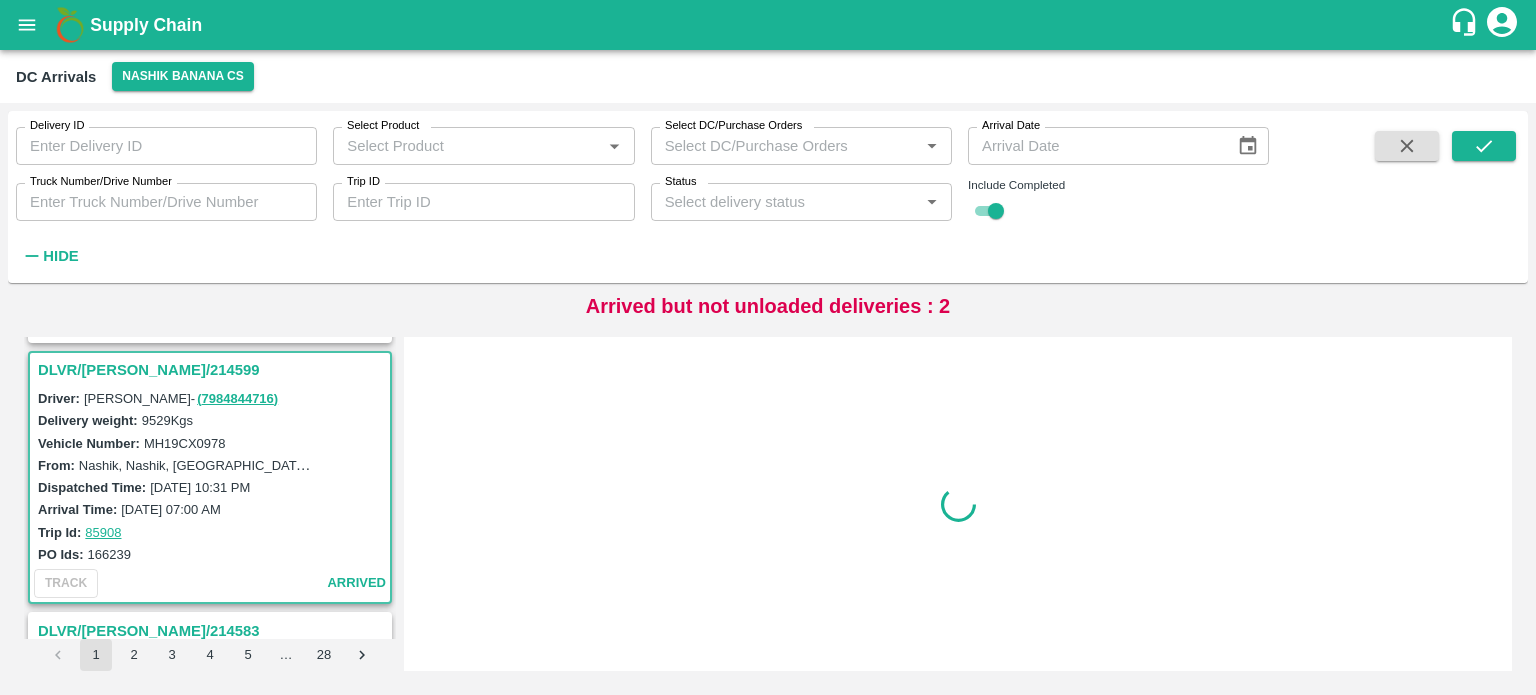 scroll, scrollTop: 1308, scrollLeft: 0, axis: vertical 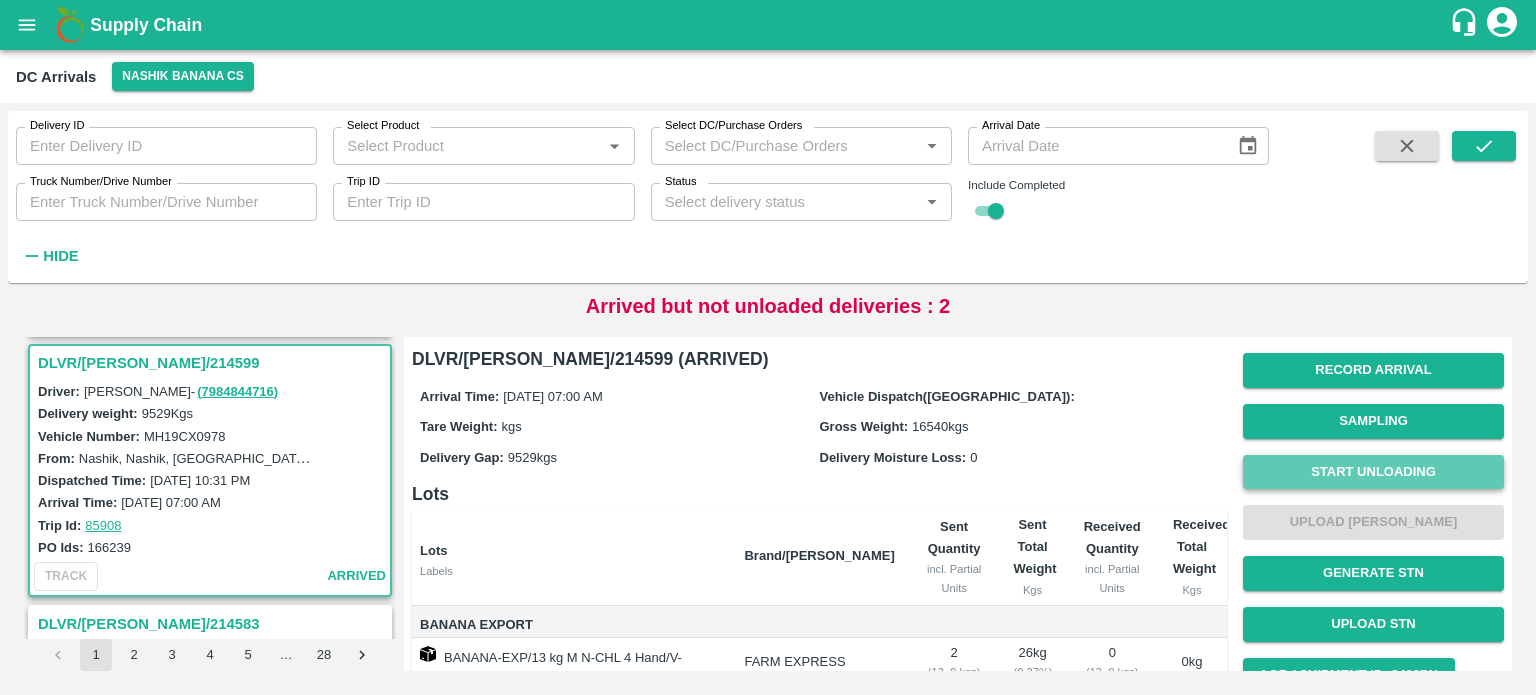 click on "Start Unloading" at bounding box center (1373, 472) 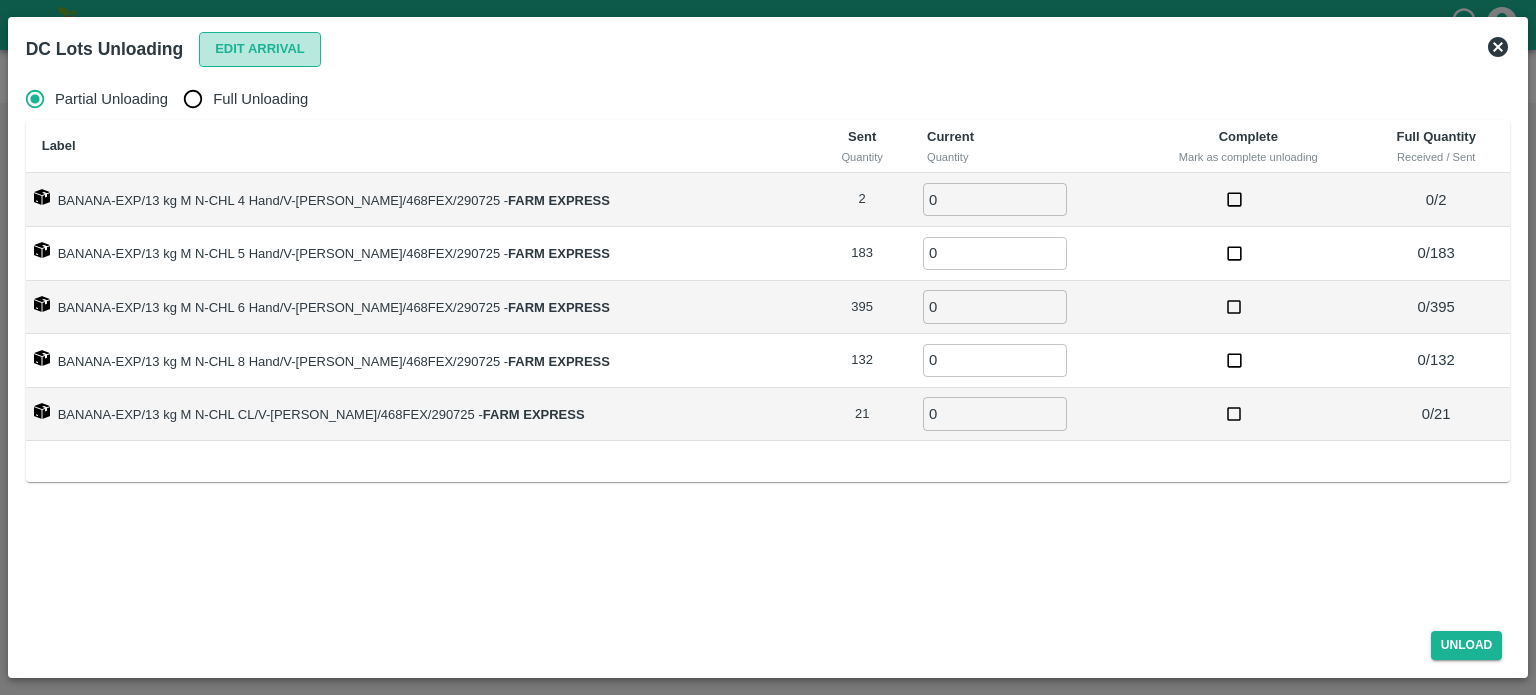 click on "Edit Arrival" at bounding box center [260, 49] 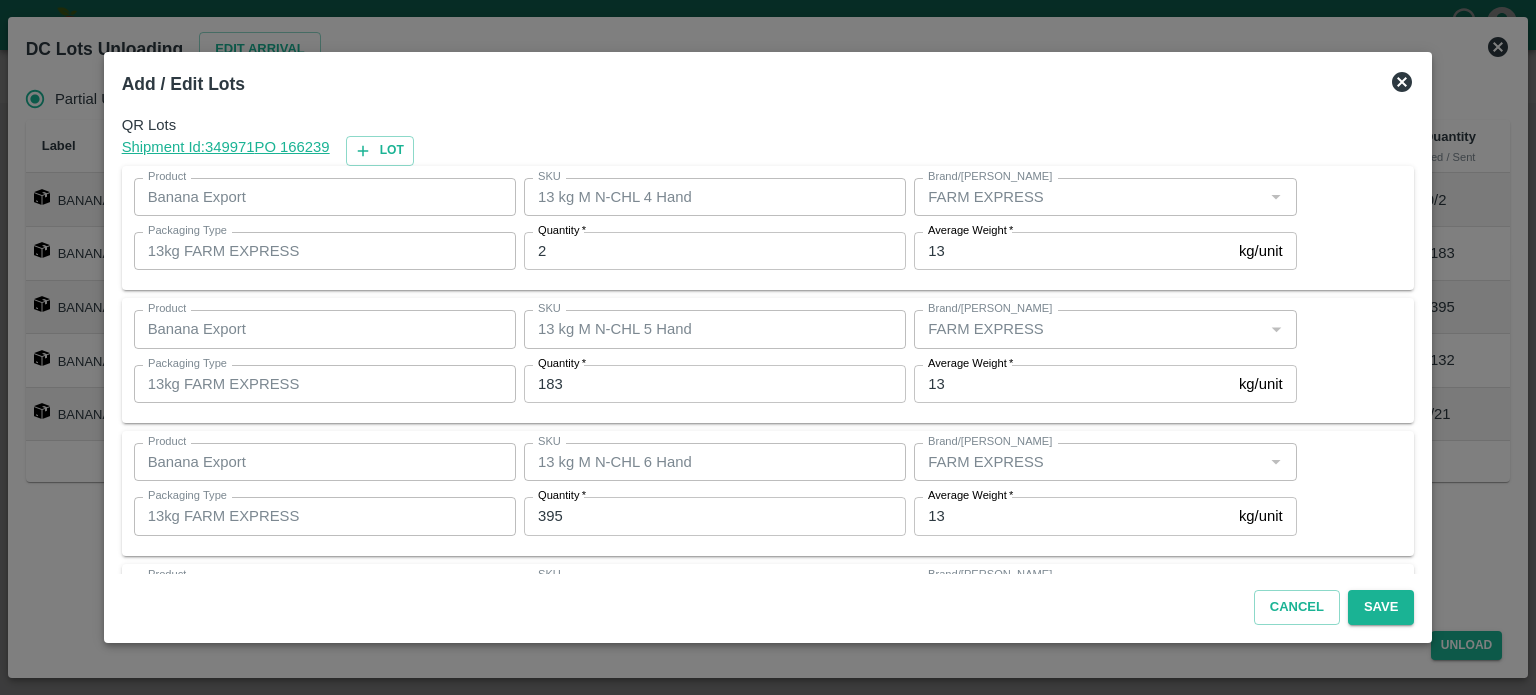 click 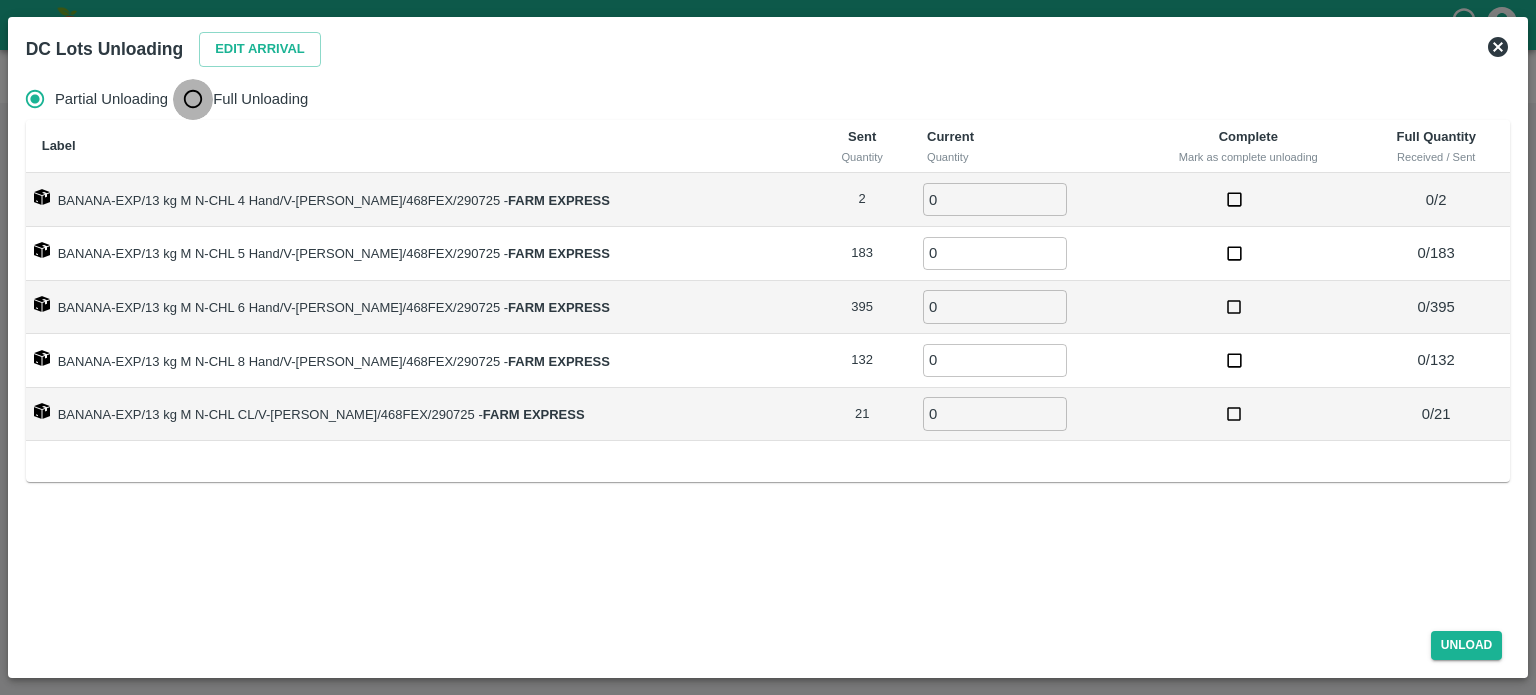 click on "Full Unloading" at bounding box center (193, 99) 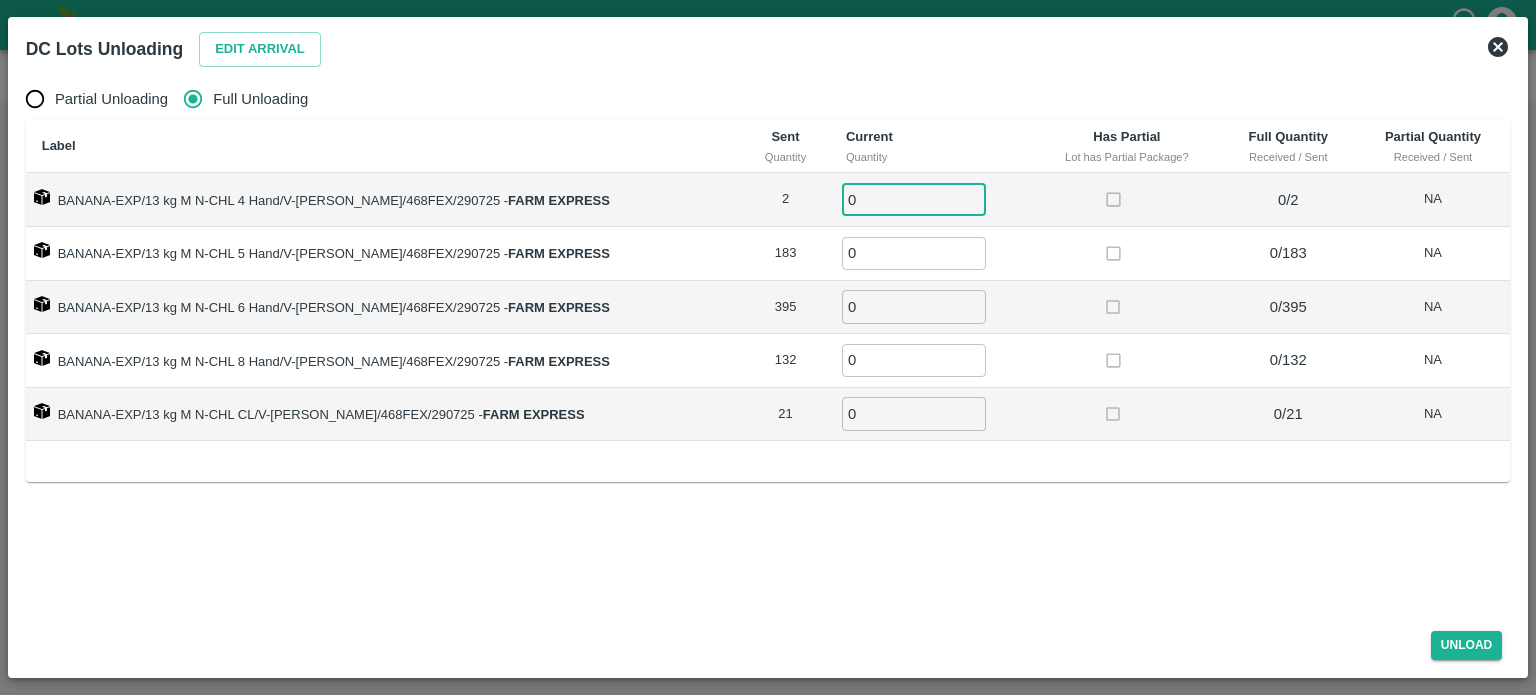 click on "0" at bounding box center [914, 199] 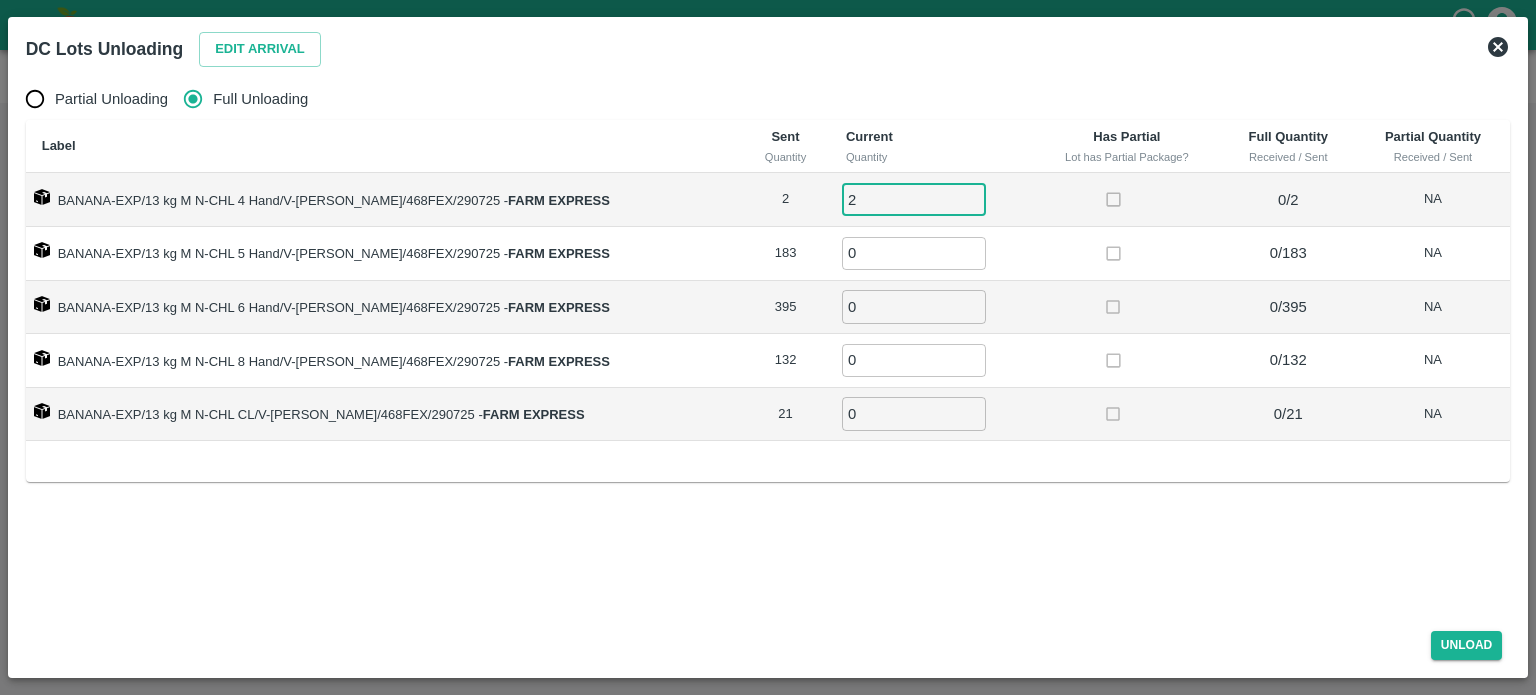 type on "2" 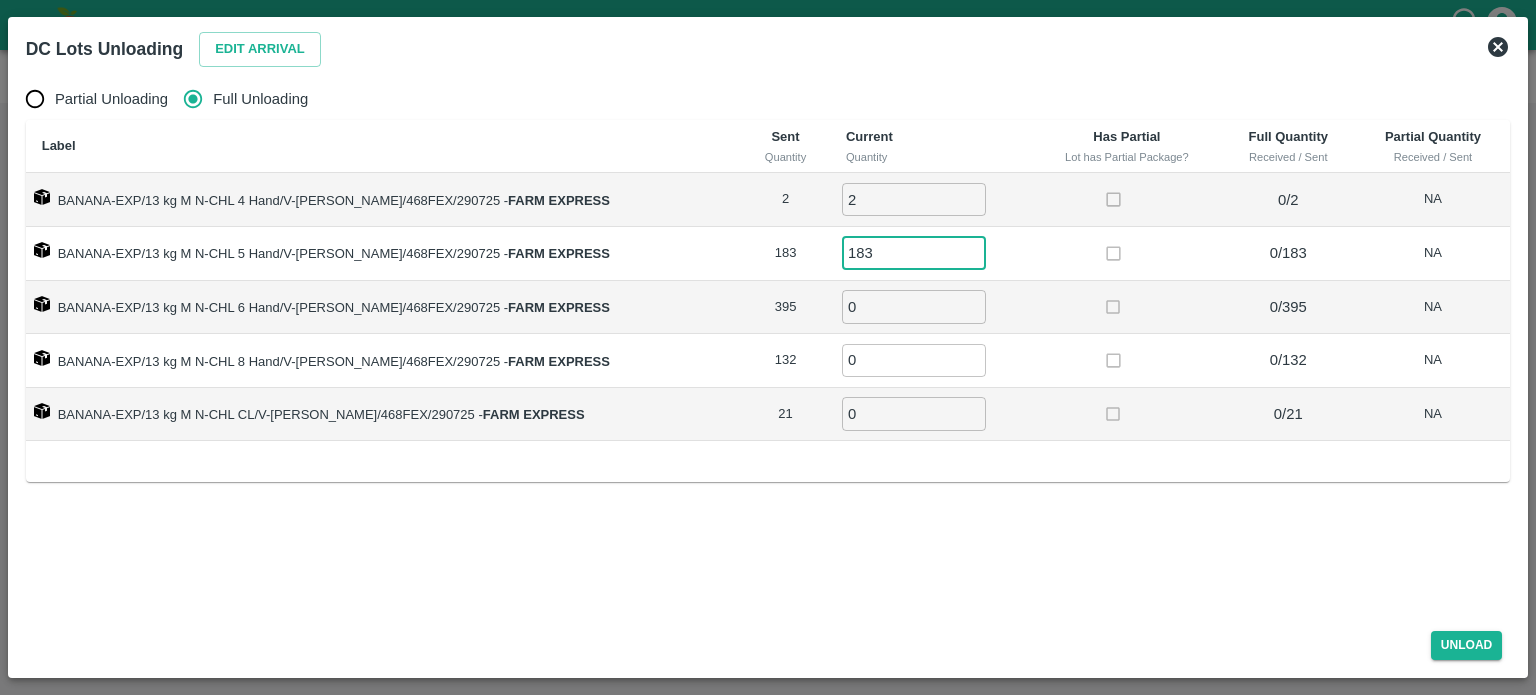 type on "183" 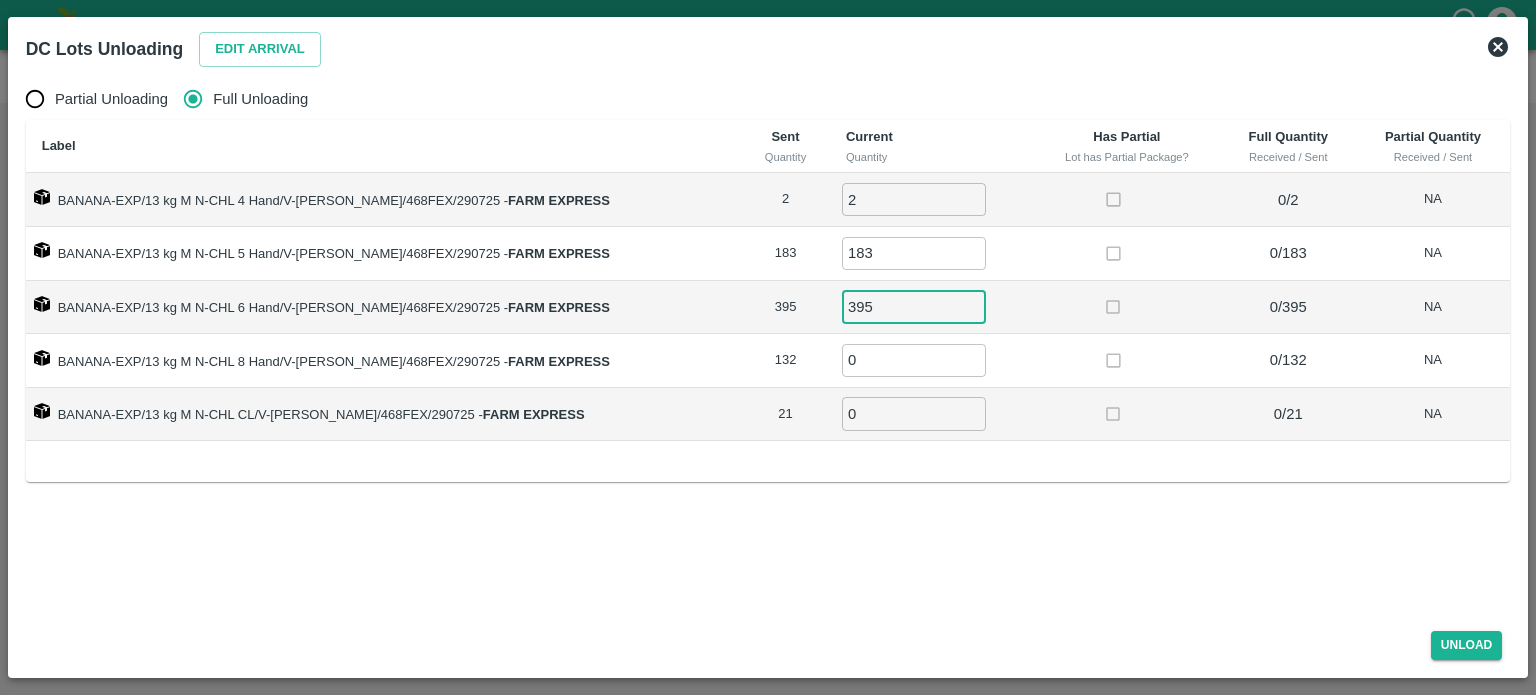 type on "395" 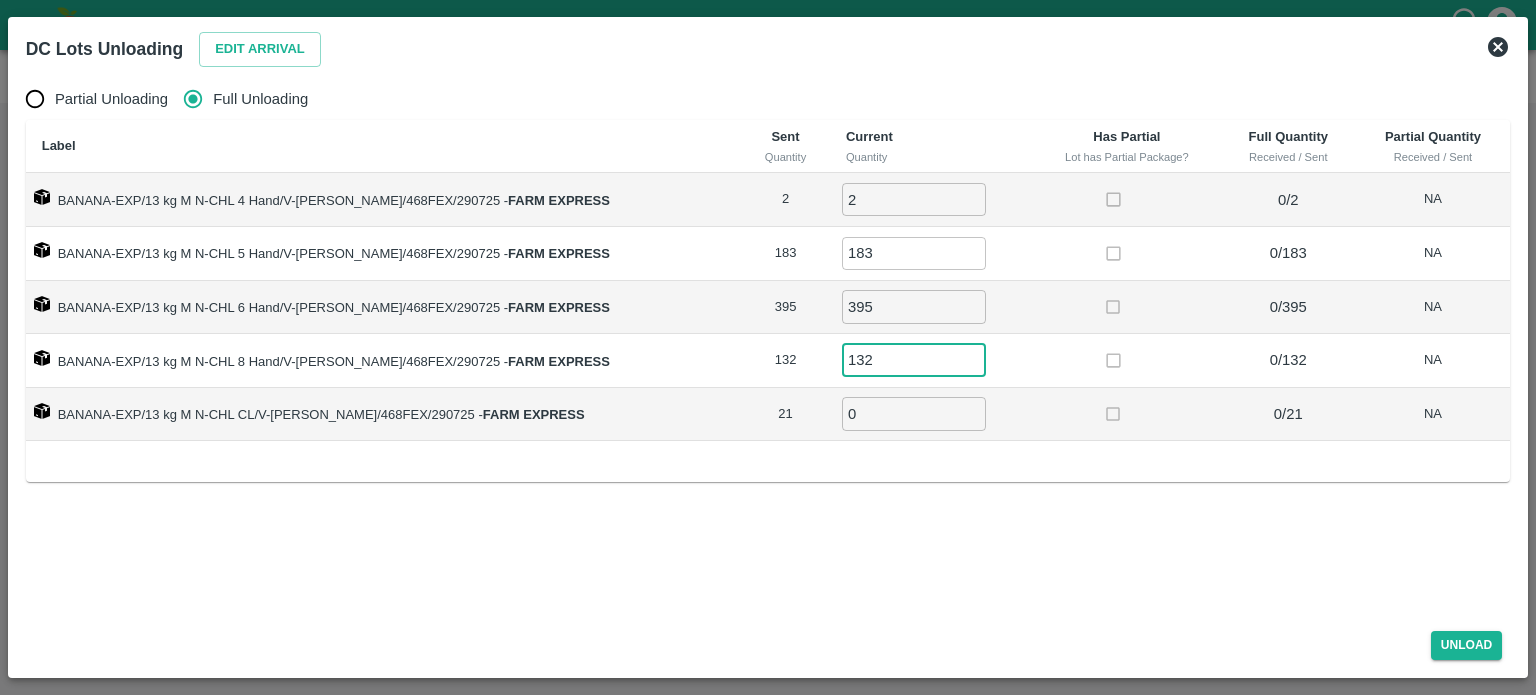 type on "132" 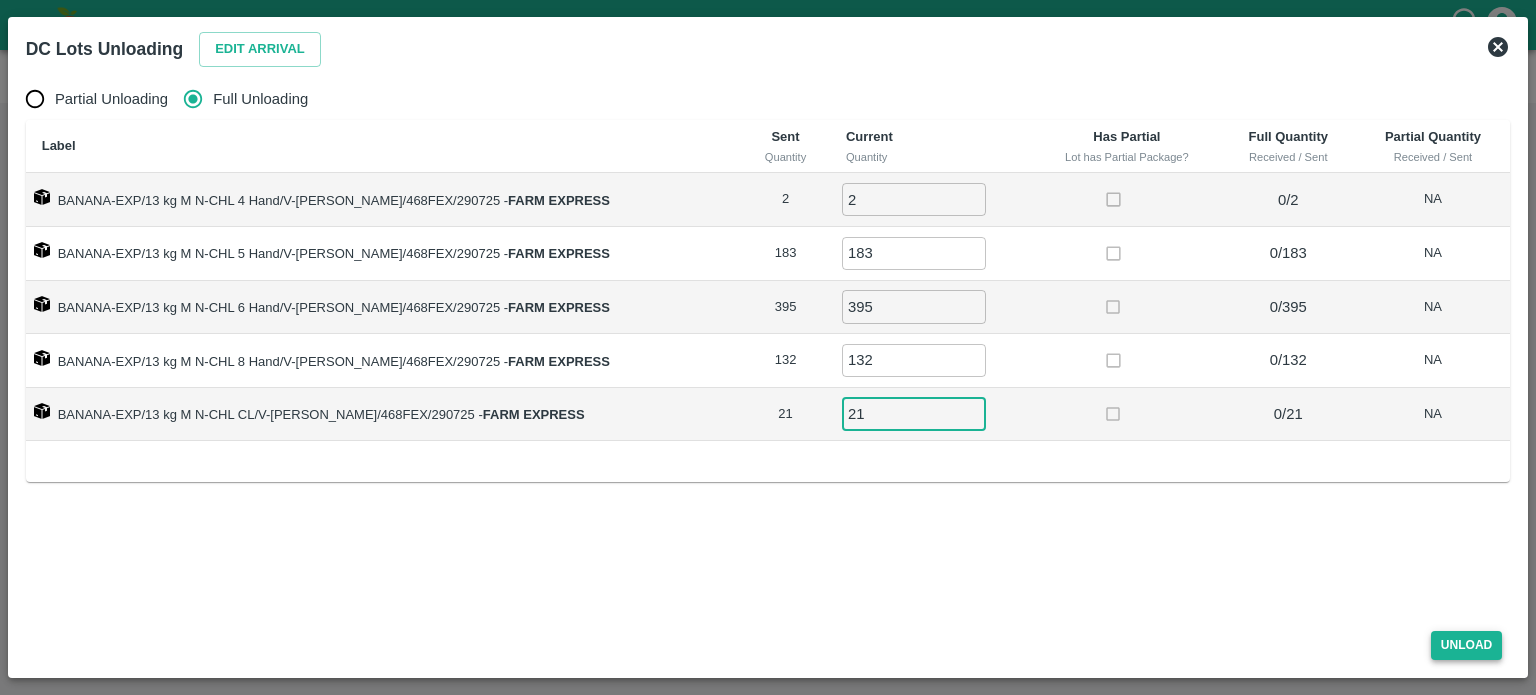 type on "21" 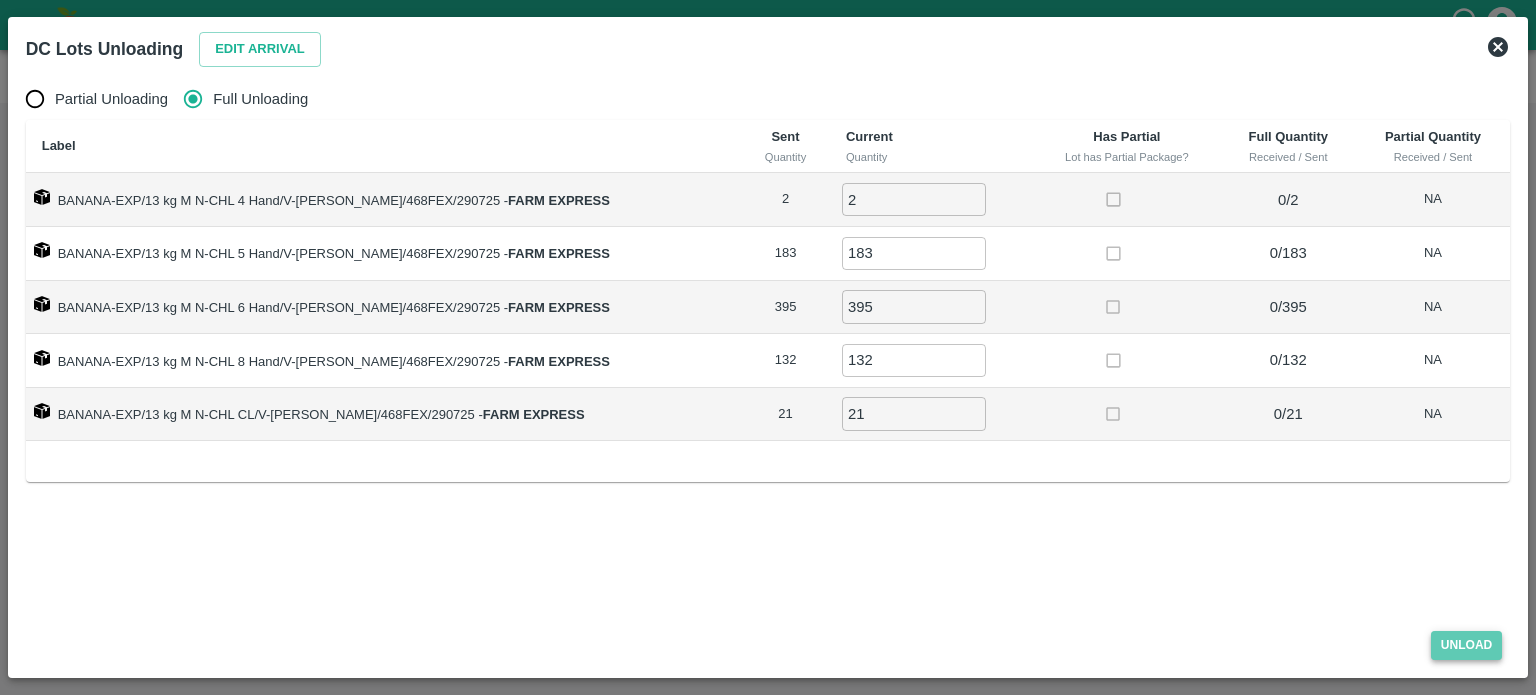 click on "Unload" at bounding box center [1467, 645] 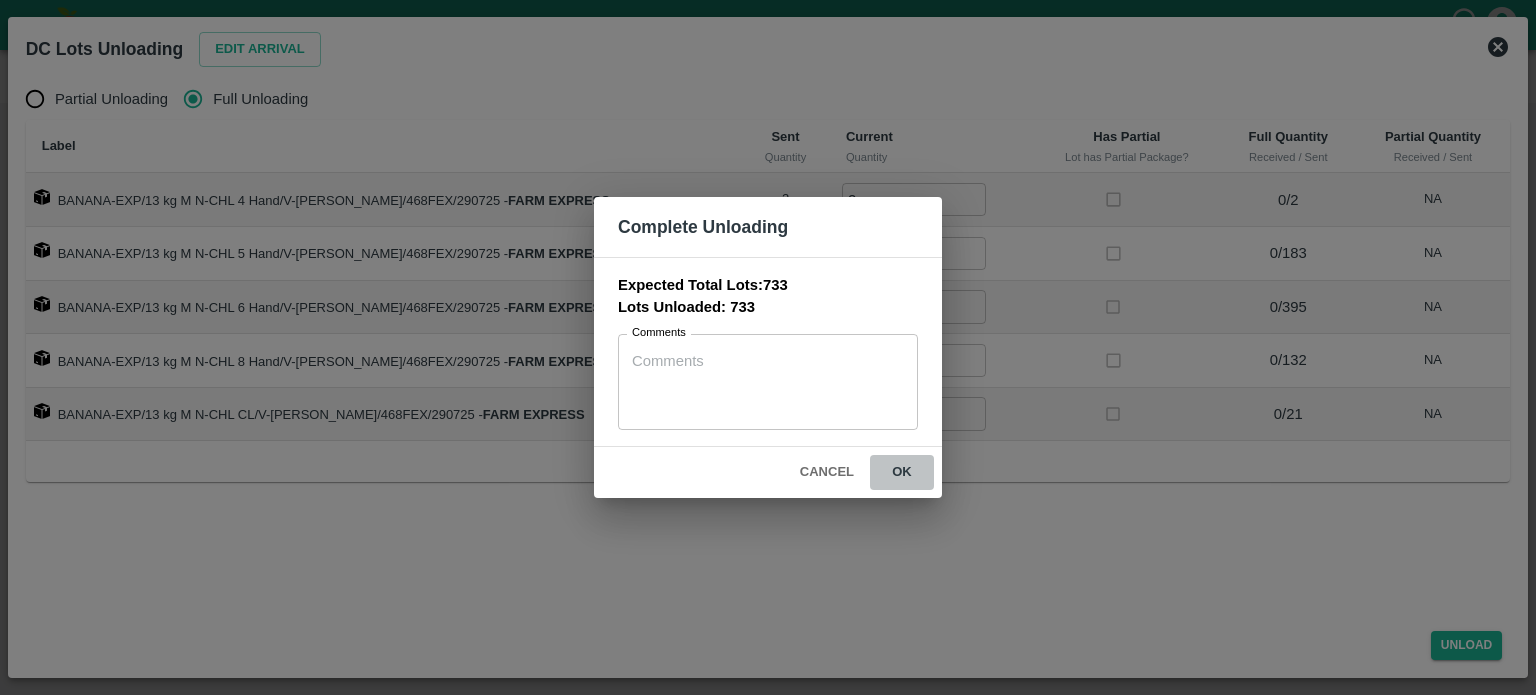 click on "ok" at bounding box center [902, 472] 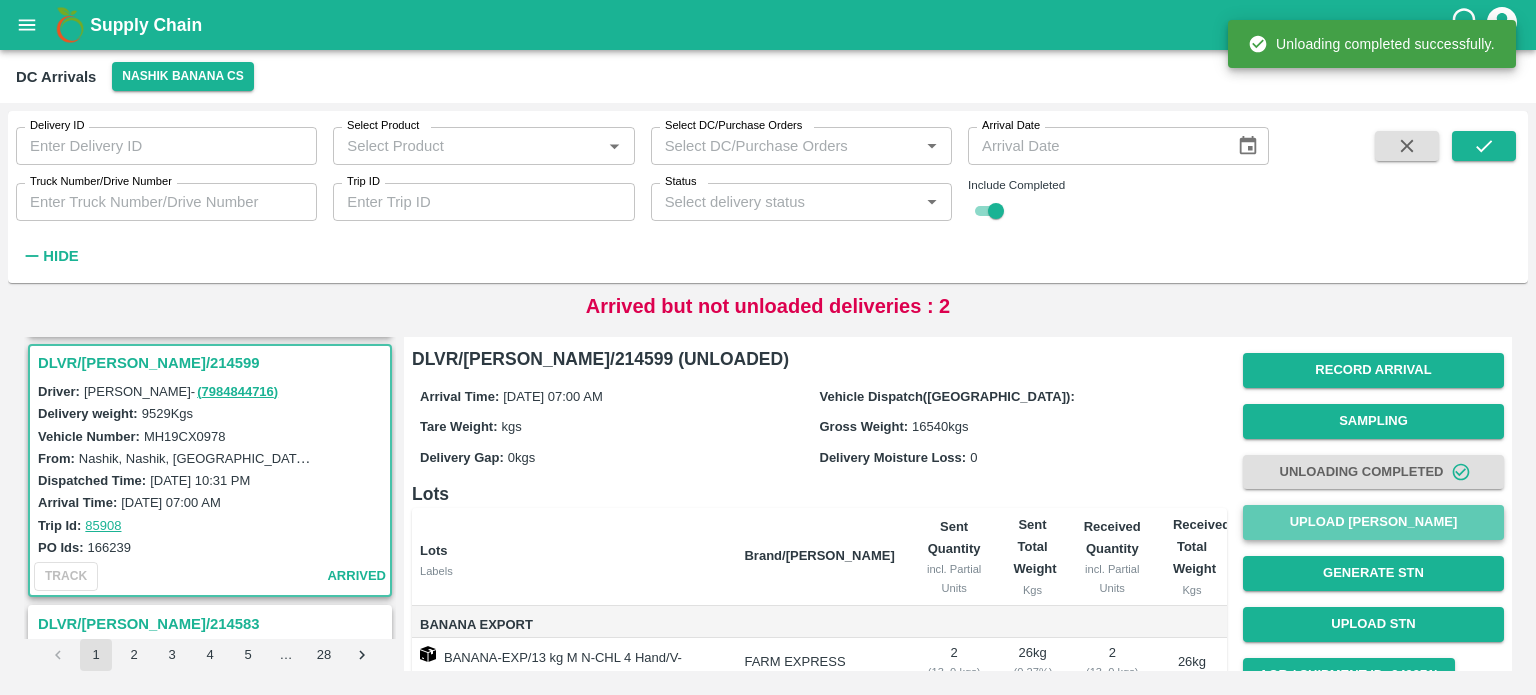 click on "Upload [PERSON_NAME]" at bounding box center (1373, 522) 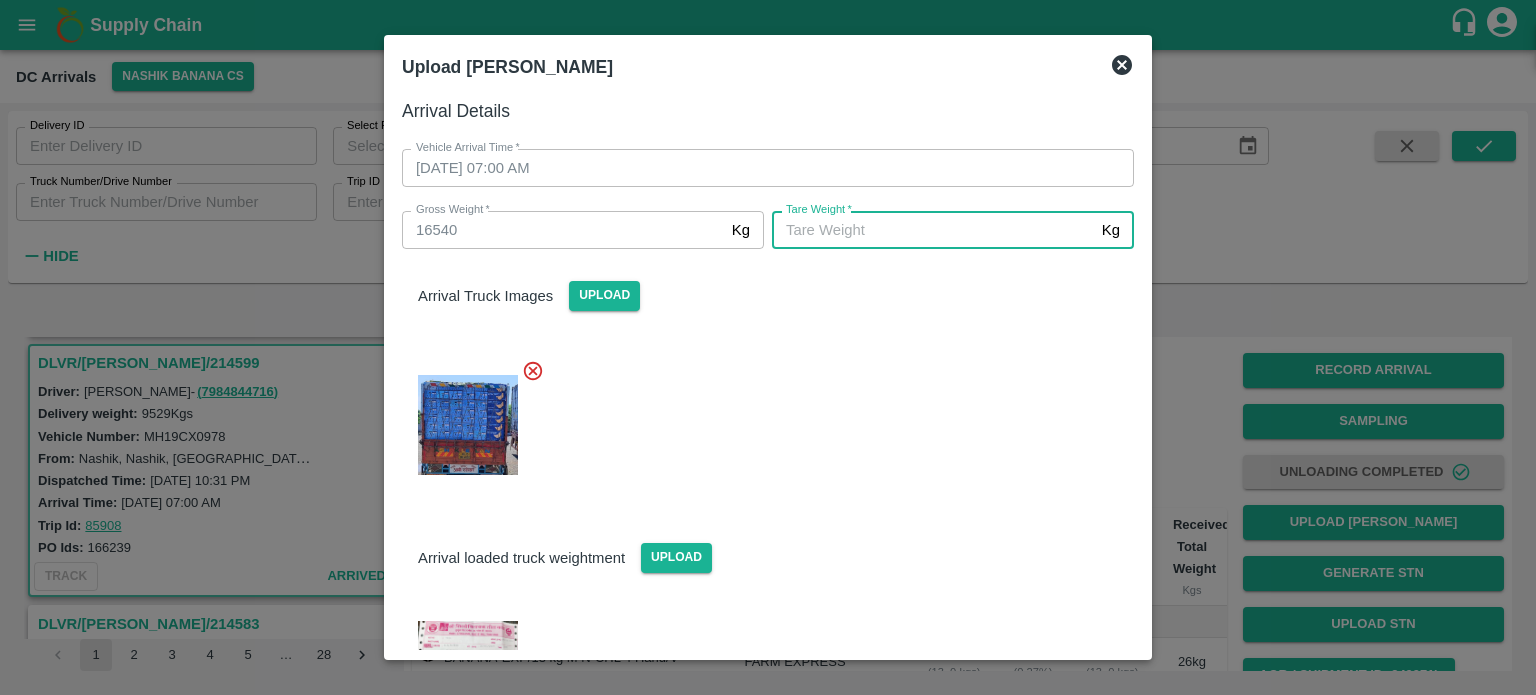 click on "[PERSON_NAME]   *" at bounding box center (933, 230) 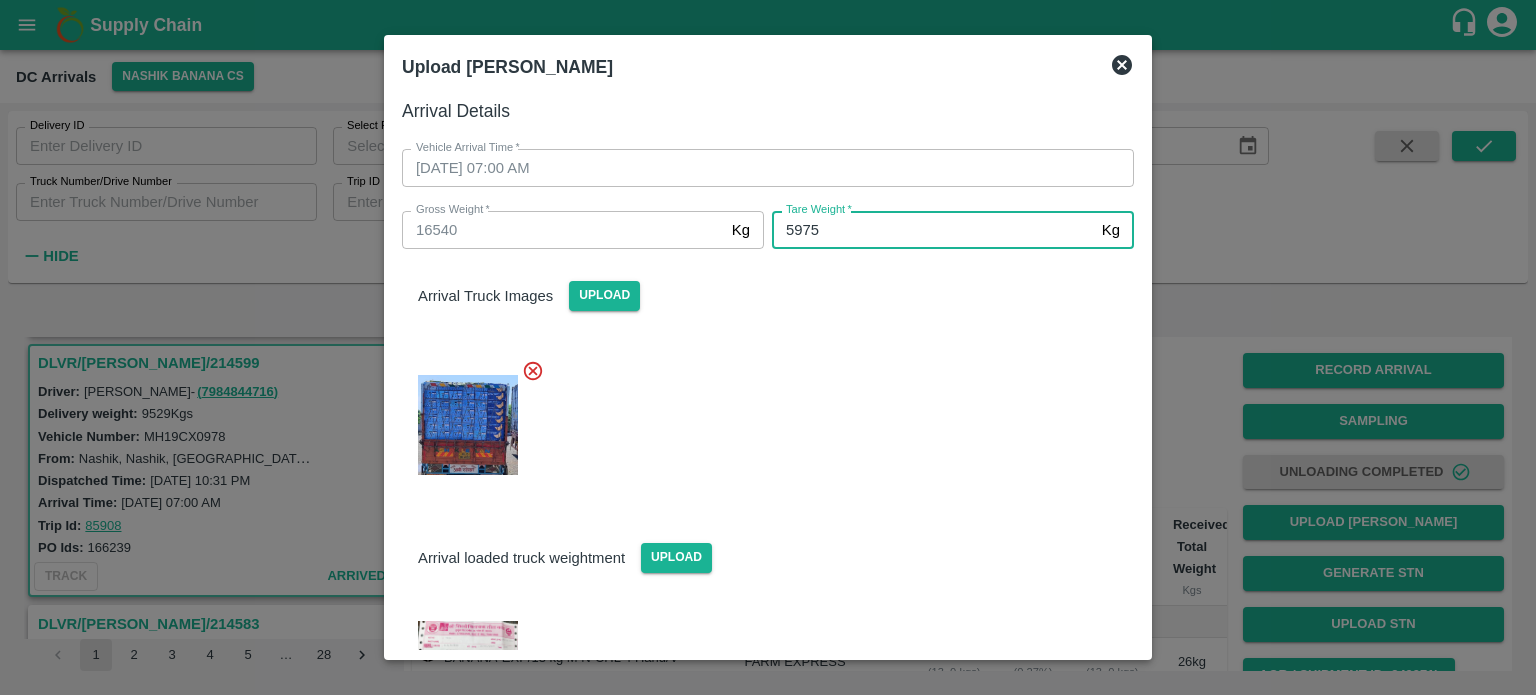 type on "5975" 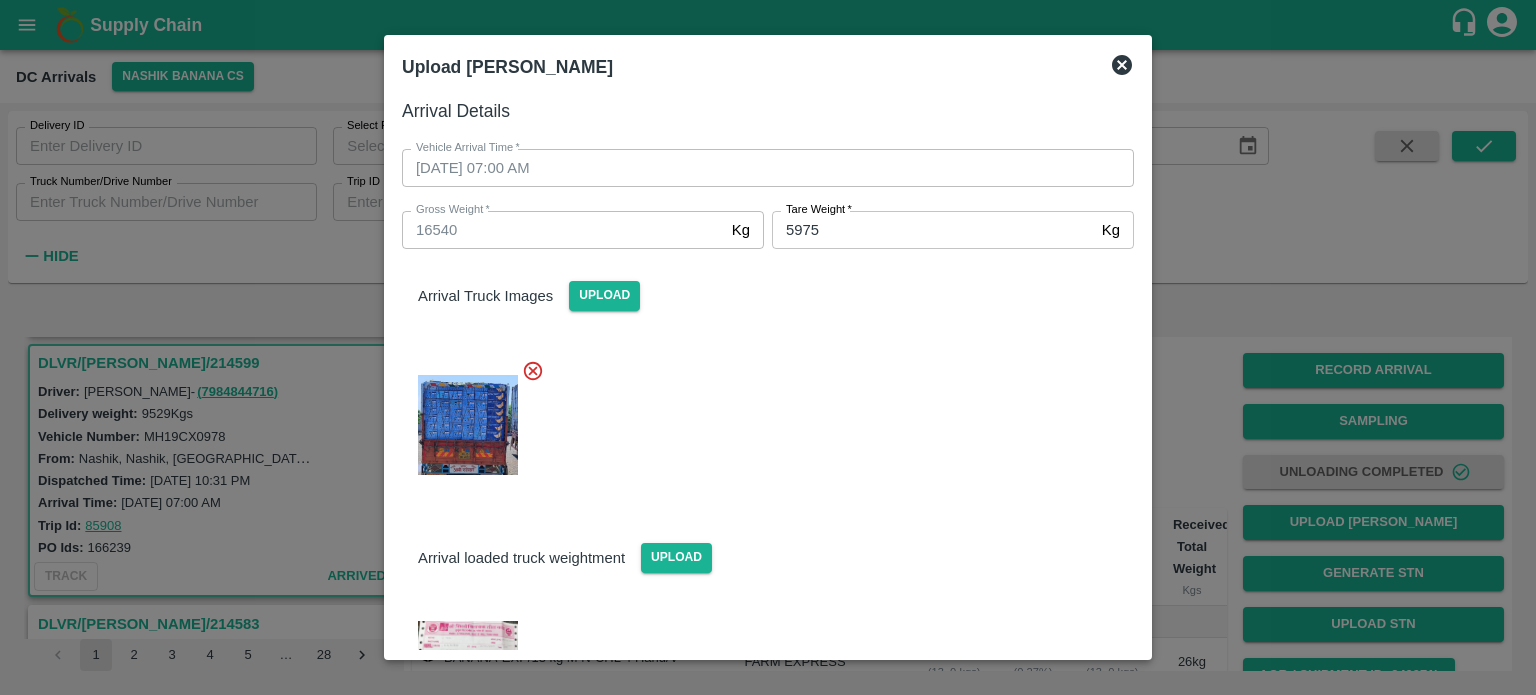 click on "Arrival loaded truck weightment Upload" at bounding box center [760, 596] 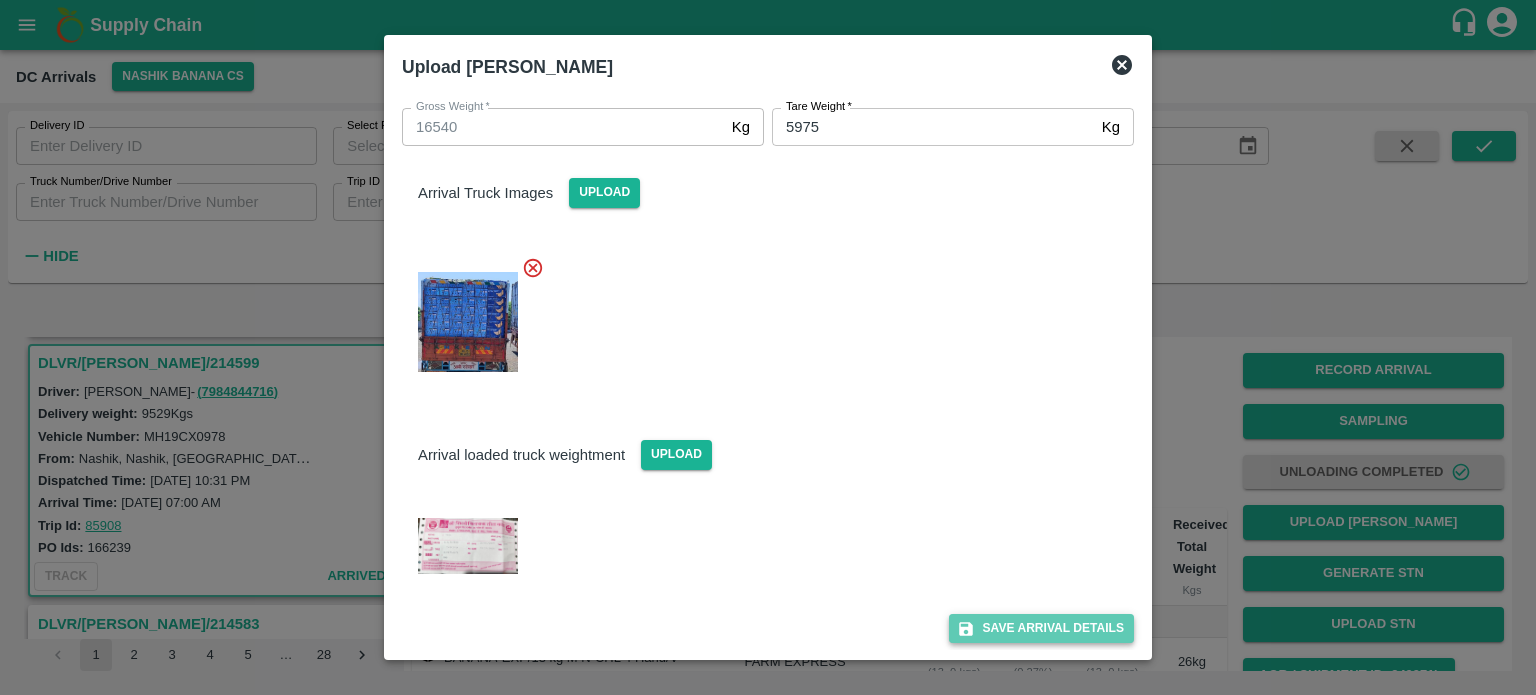 click on "Save Arrival Details" at bounding box center [1041, 628] 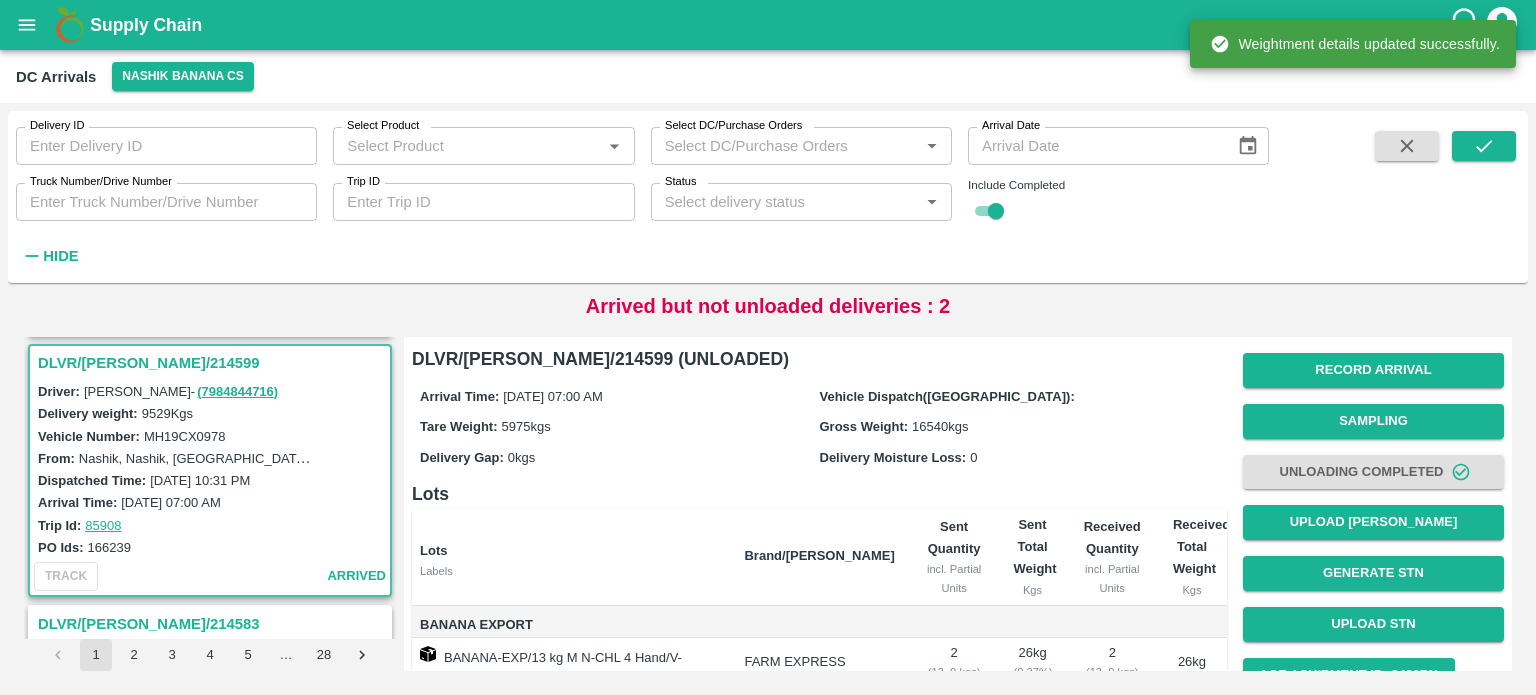 scroll, scrollTop: 148, scrollLeft: 0, axis: vertical 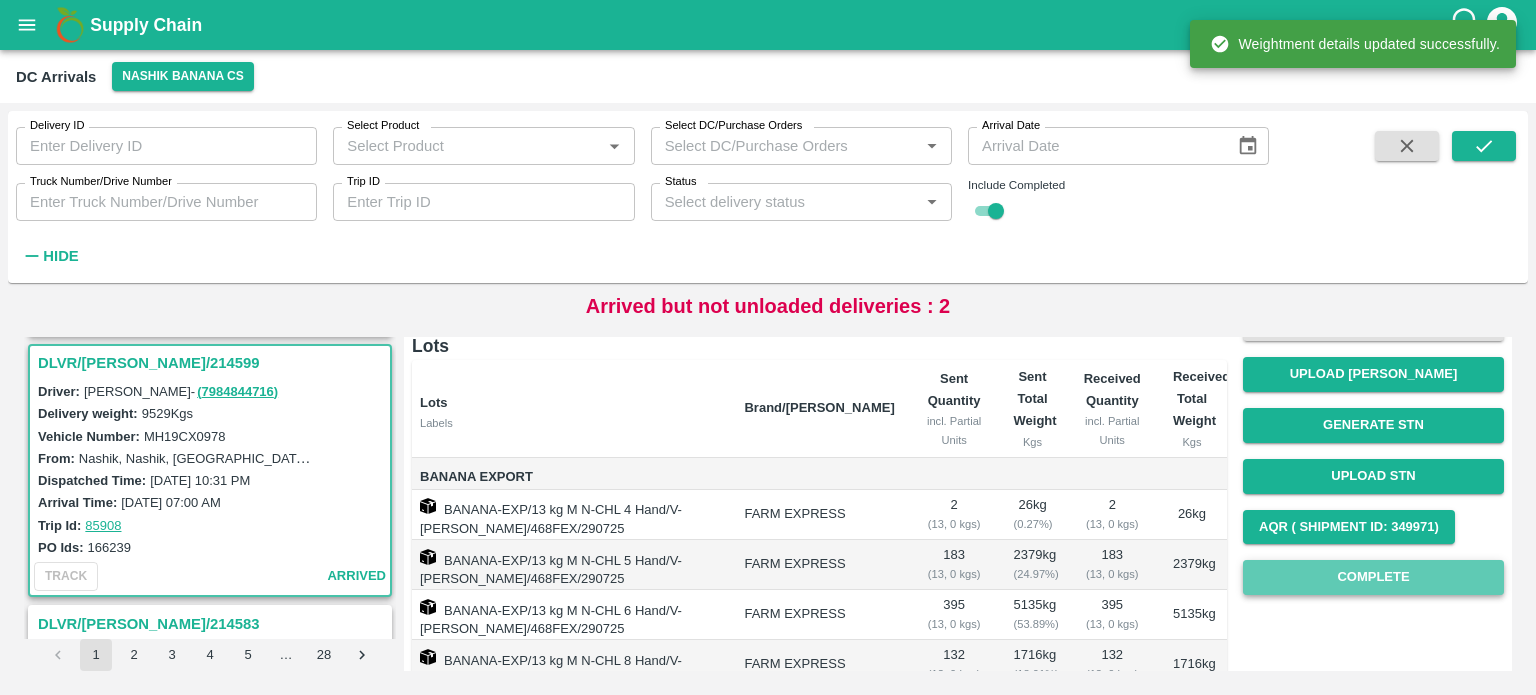 click on "Complete" at bounding box center [1373, 577] 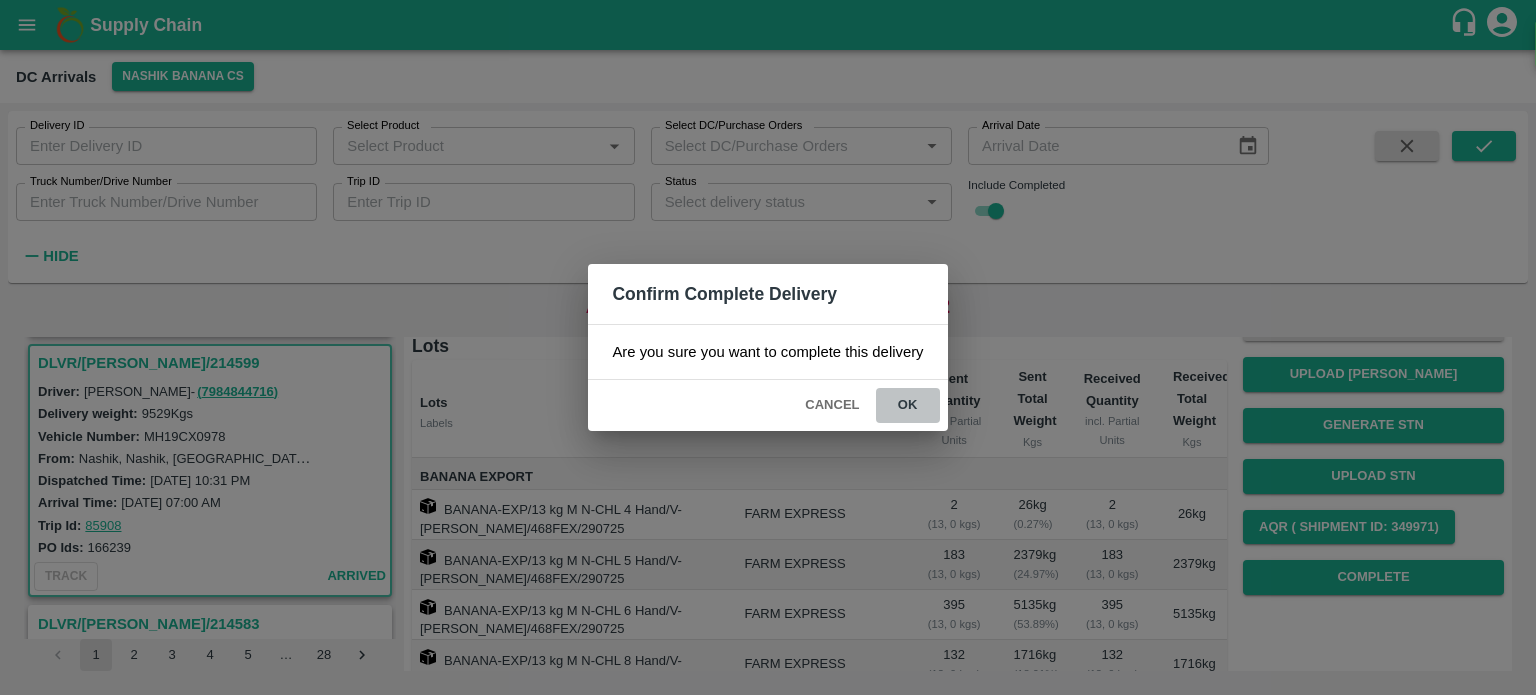 click on "ok" at bounding box center [908, 405] 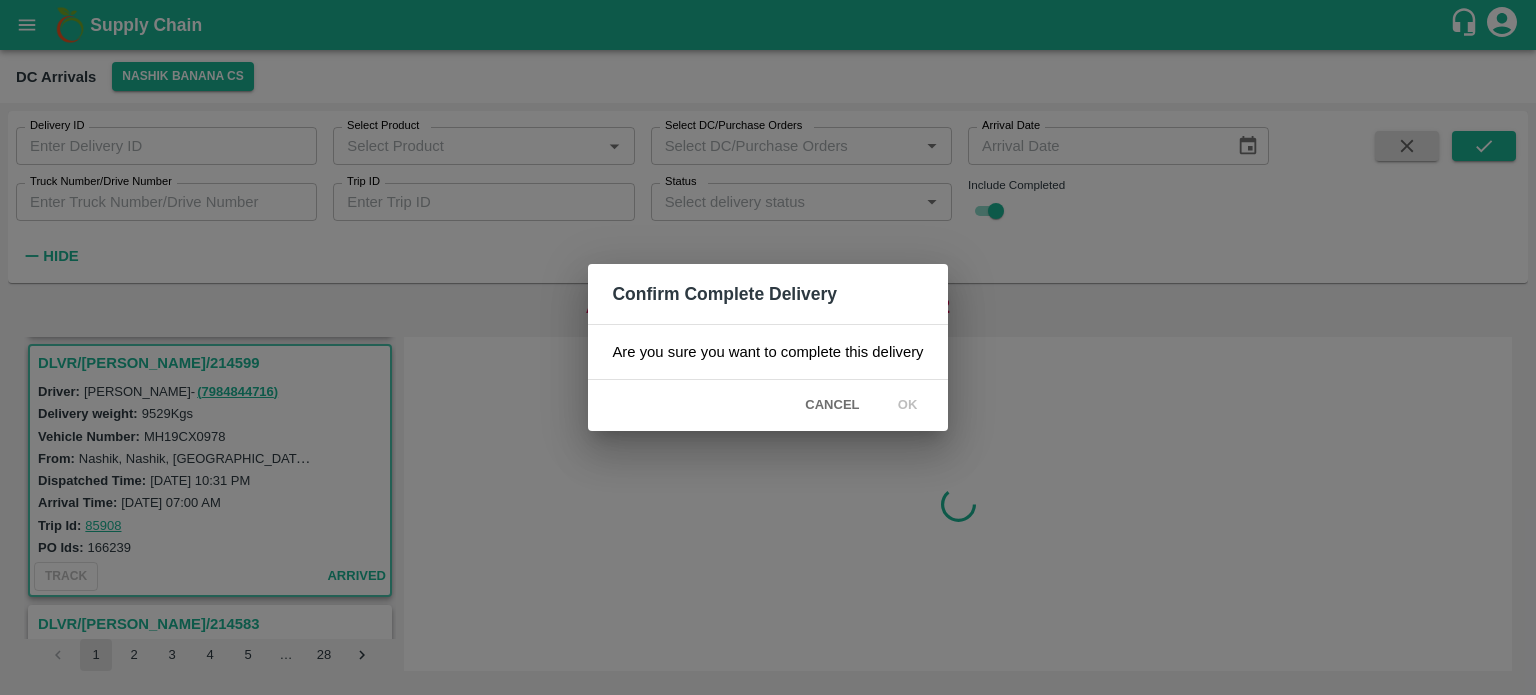 scroll, scrollTop: 0, scrollLeft: 0, axis: both 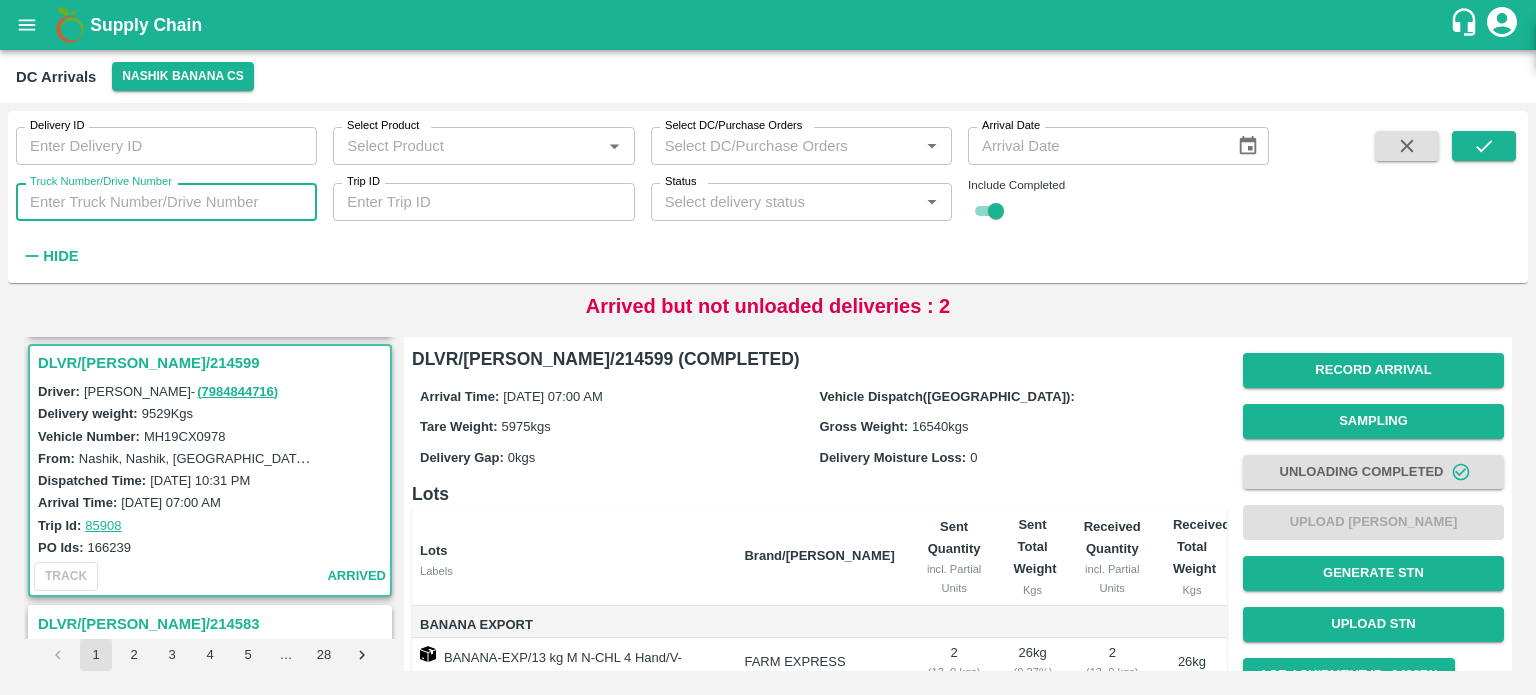 click on "Truck Number/Drive Number" at bounding box center (166, 202) 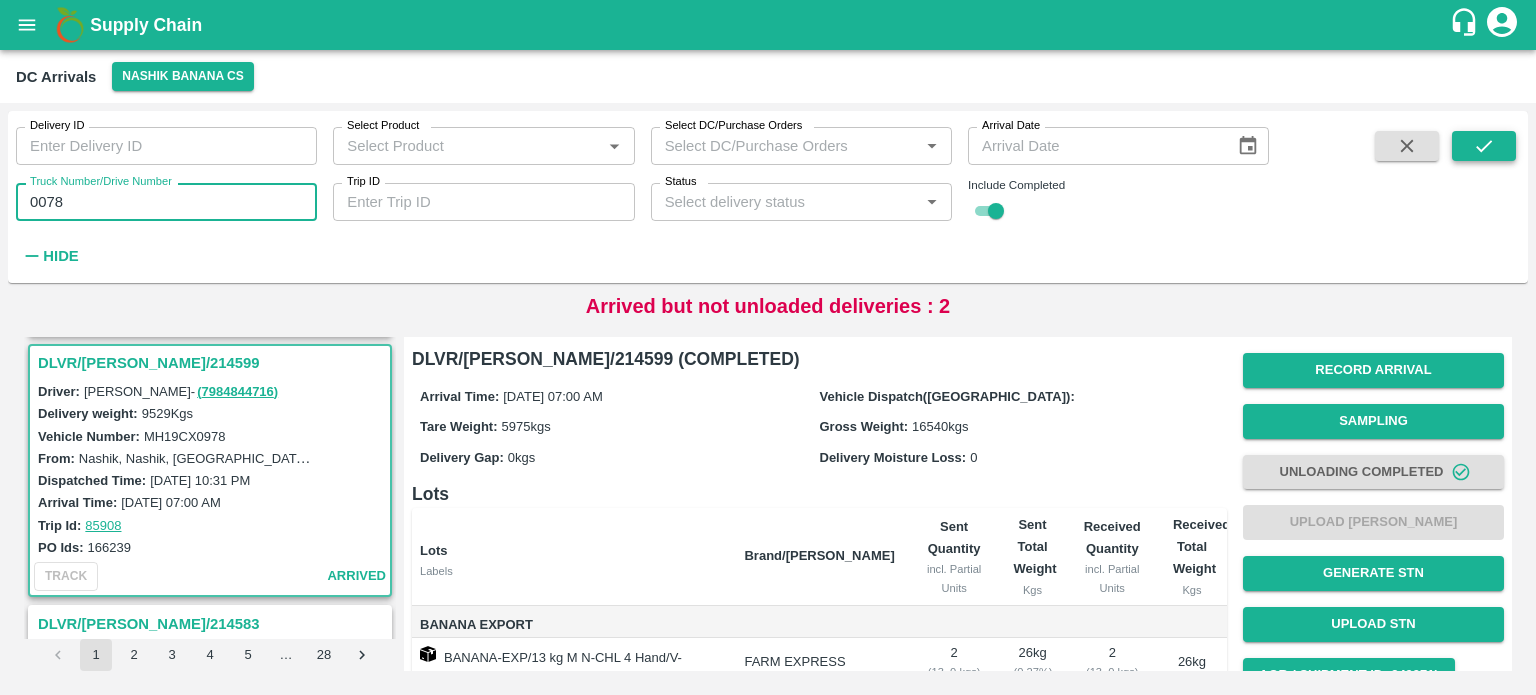 type on "0078" 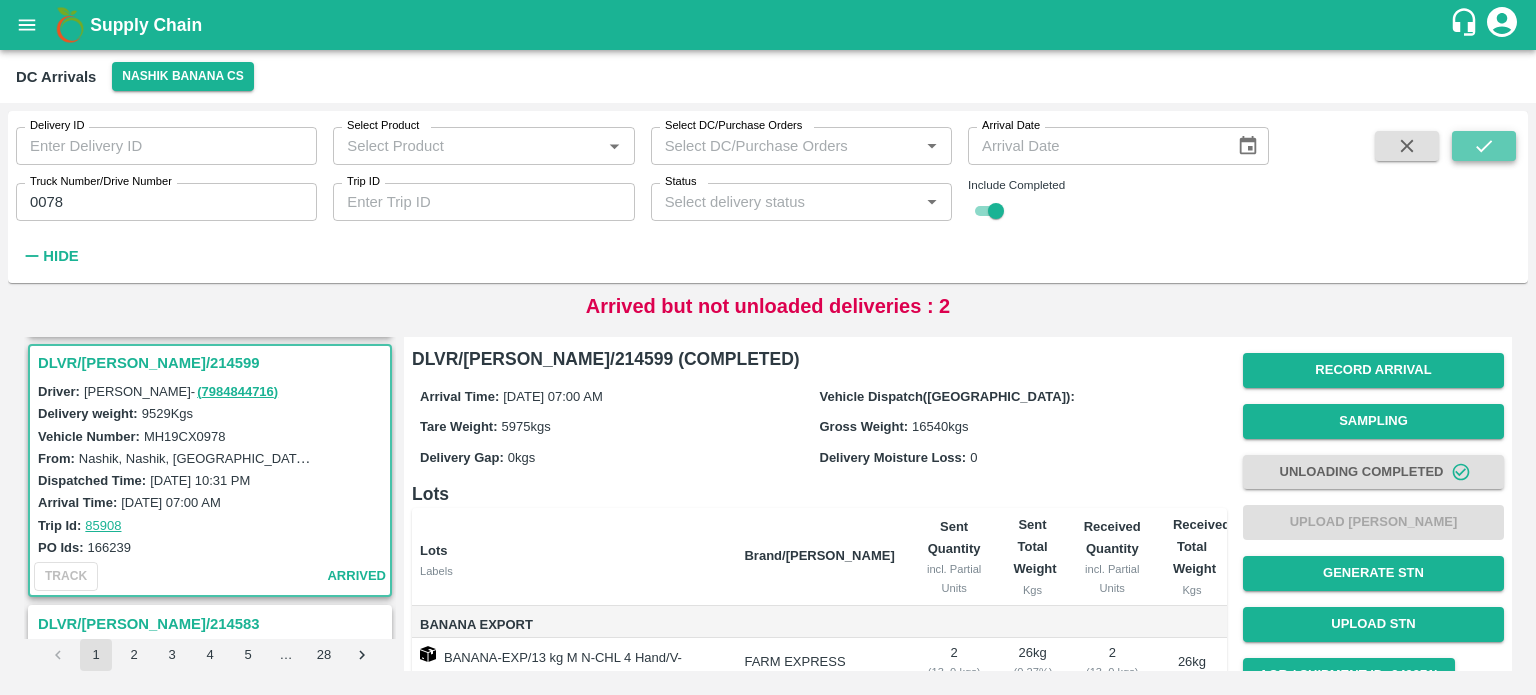 click 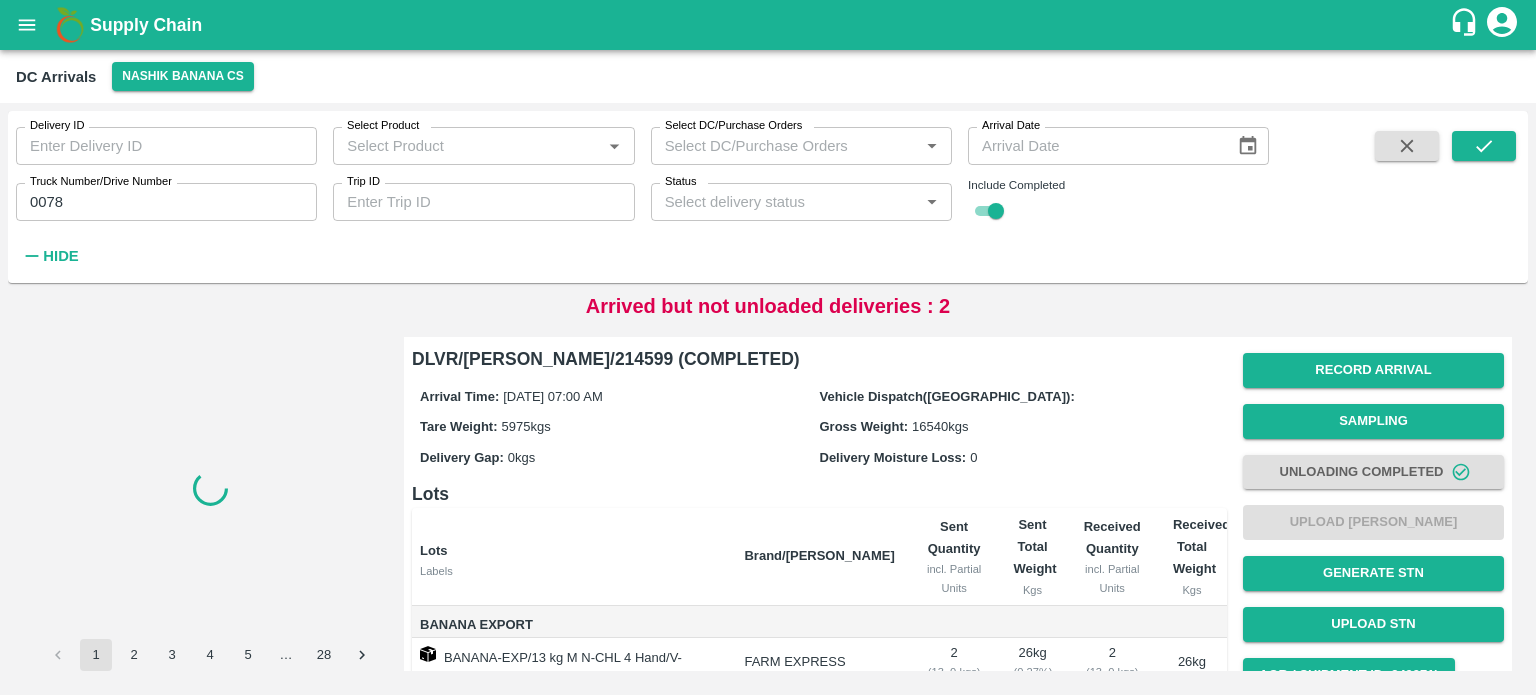 scroll, scrollTop: 0, scrollLeft: 0, axis: both 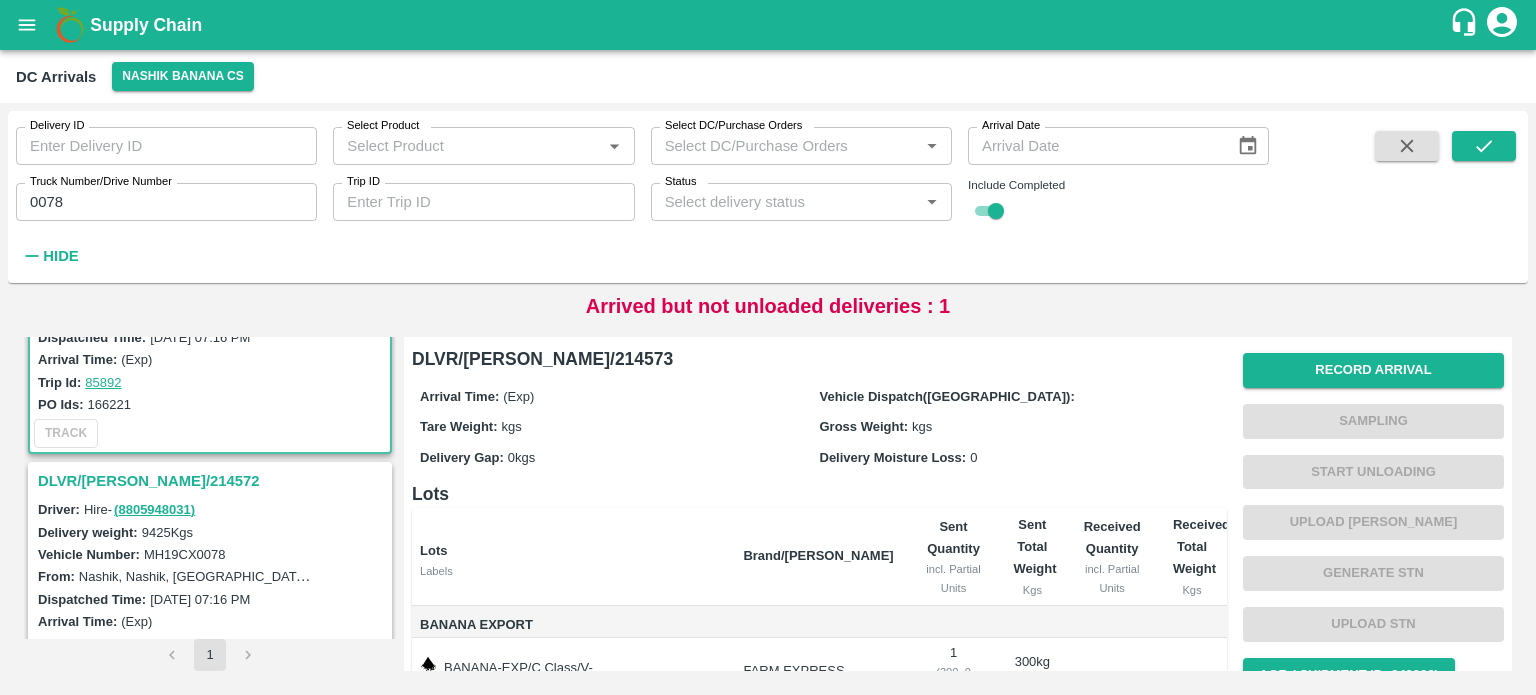 click on "DLVR/[PERSON_NAME]/214572" at bounding box center [213, 481] 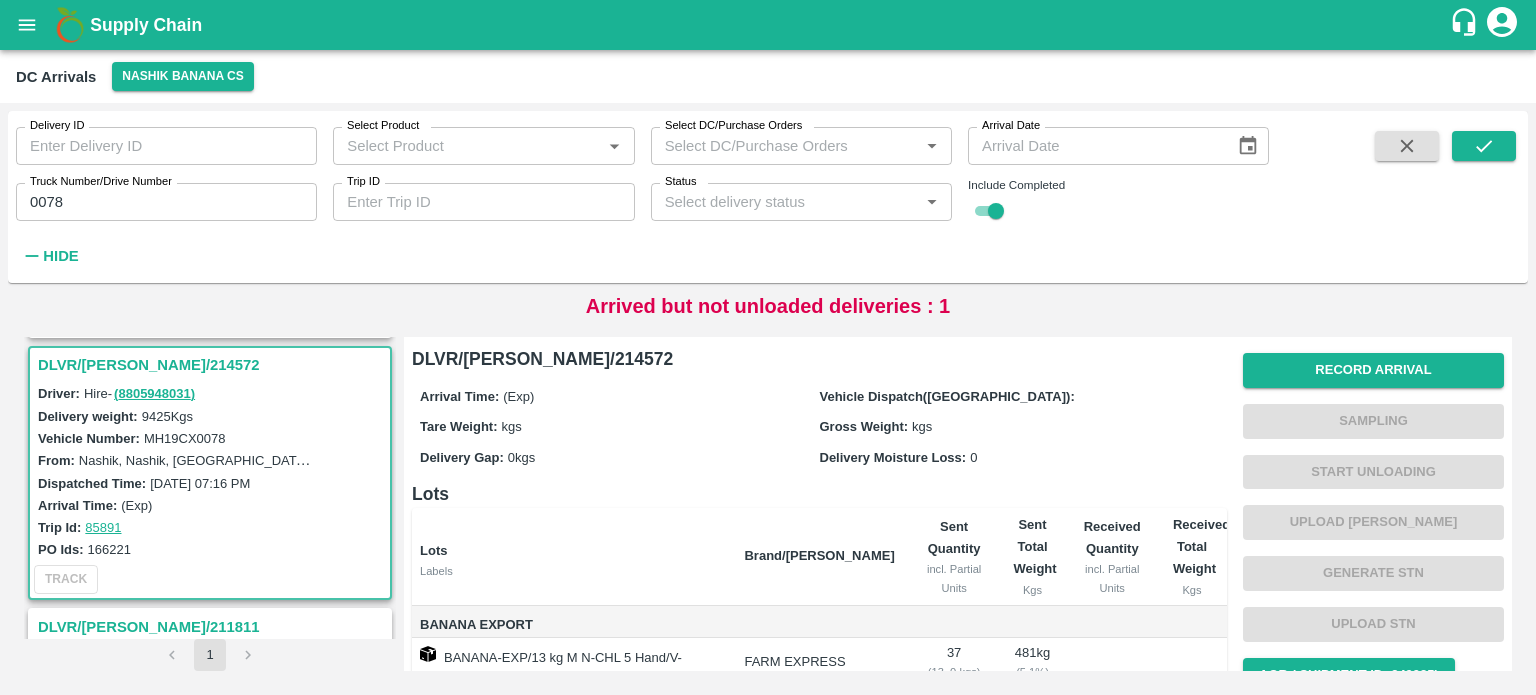 scroll, scrollTop: 260, scrollLeft: 0, axis: vertical 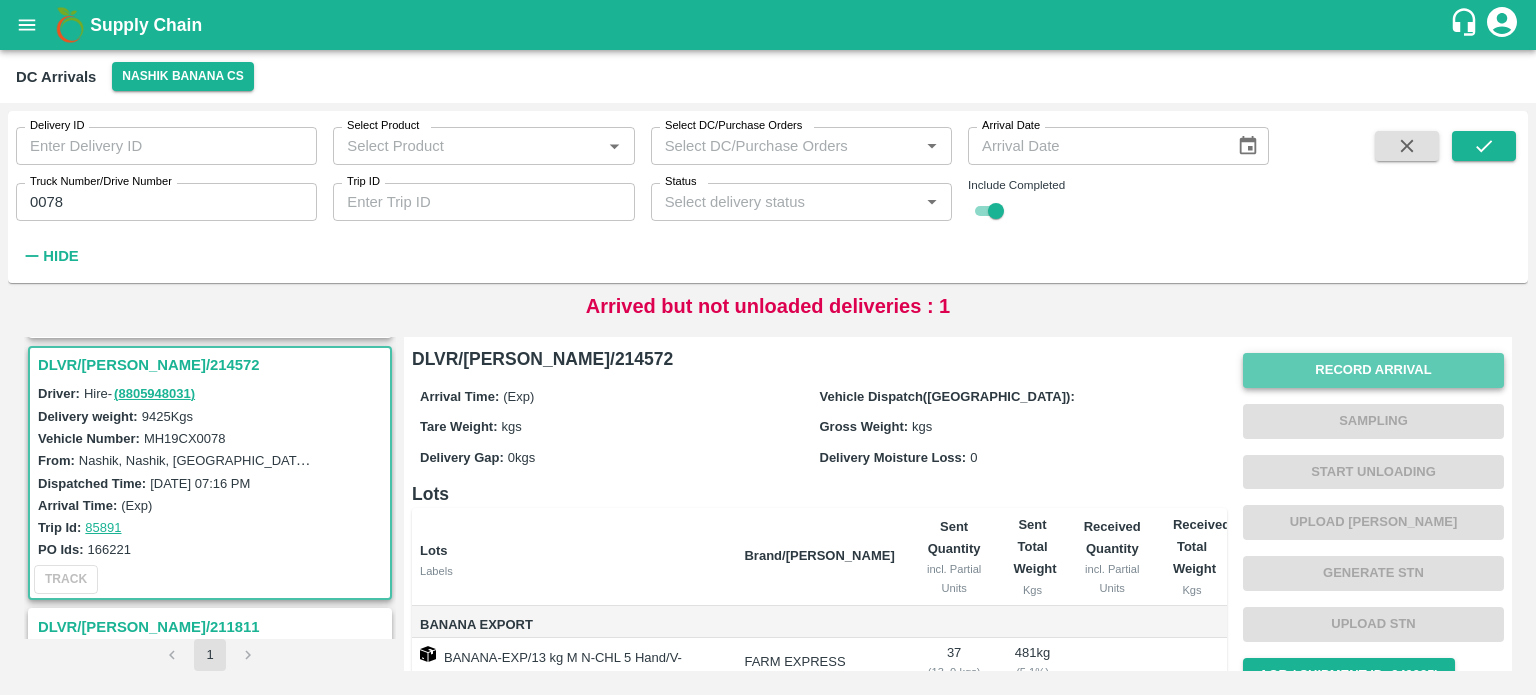 click on "Record Arrival" at bounding box center (1373, 370) 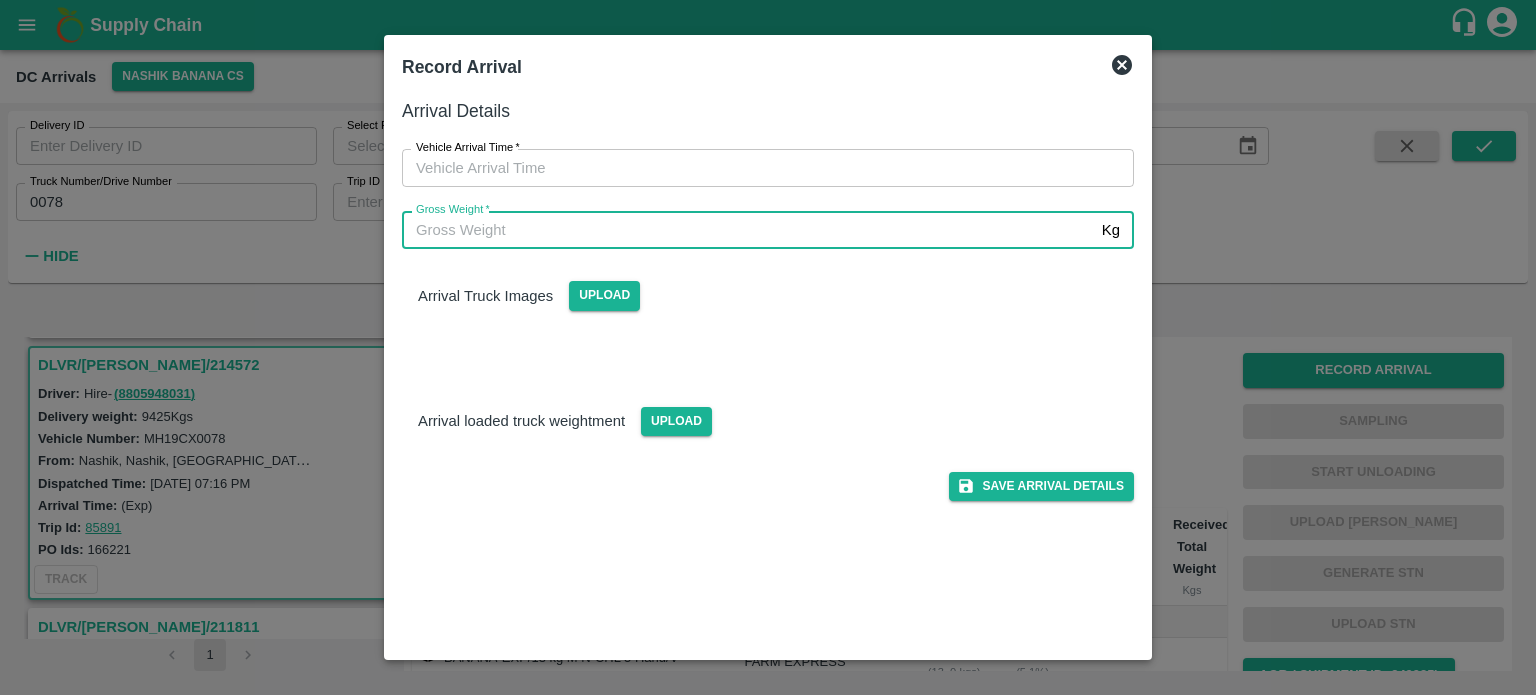click on "Gross Weight   *" at bounding box center [748, 230] 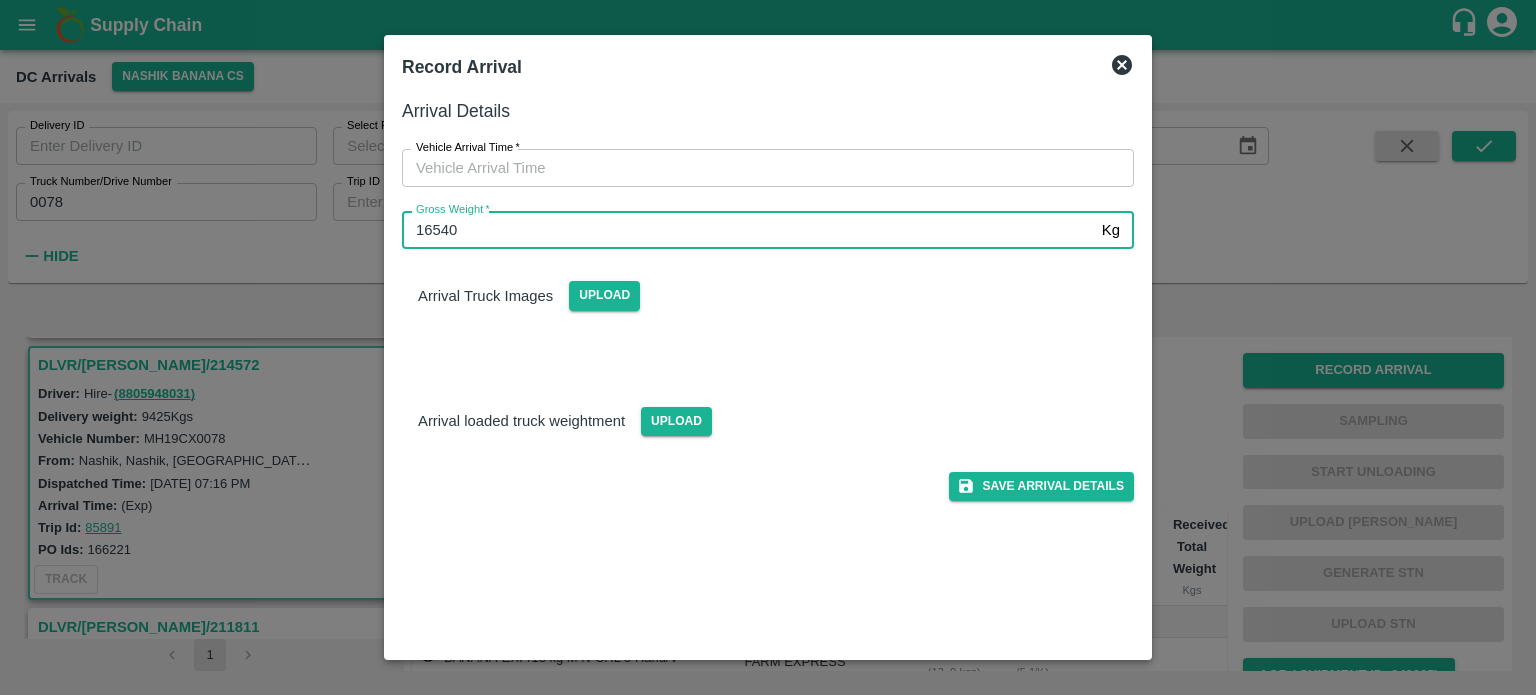 type on "16540" 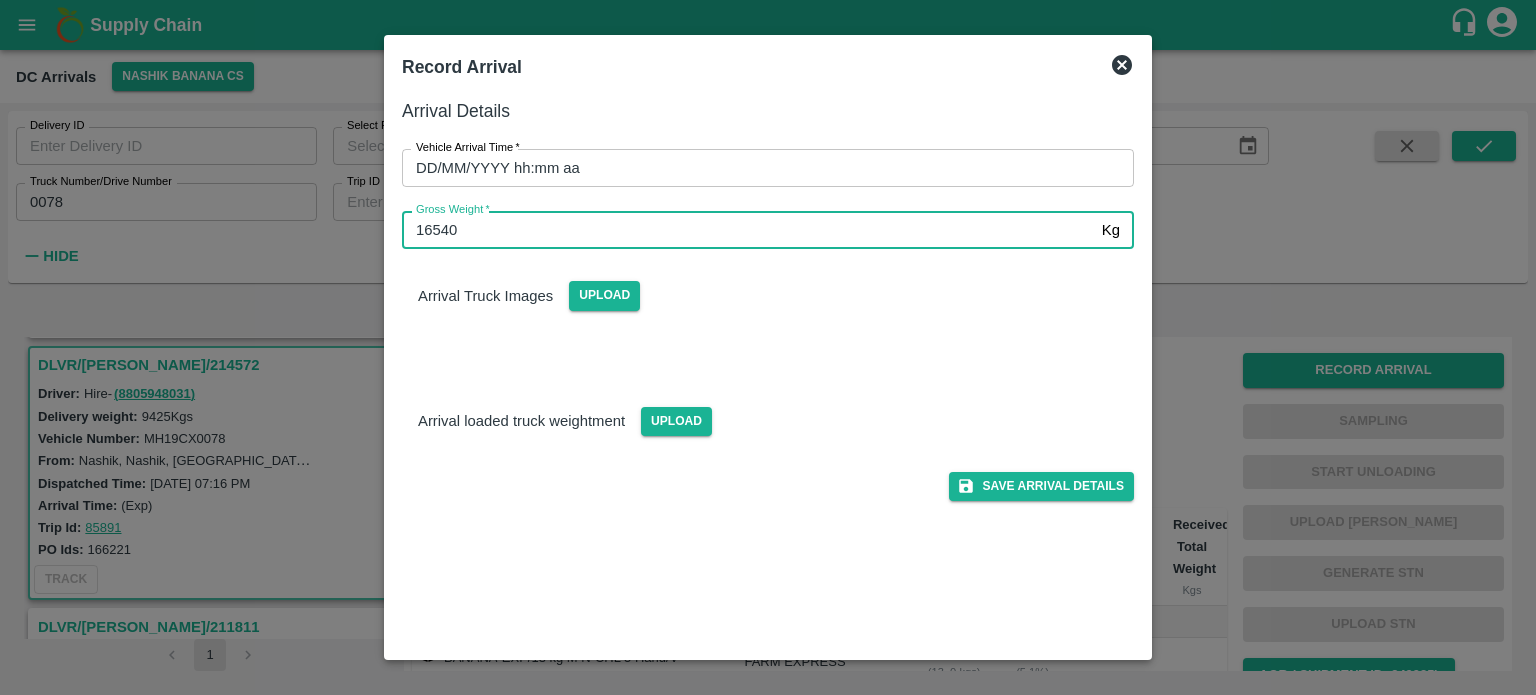 click on "DD/MM/YYYY hh:mm aa" at bounding box center (761, 168) 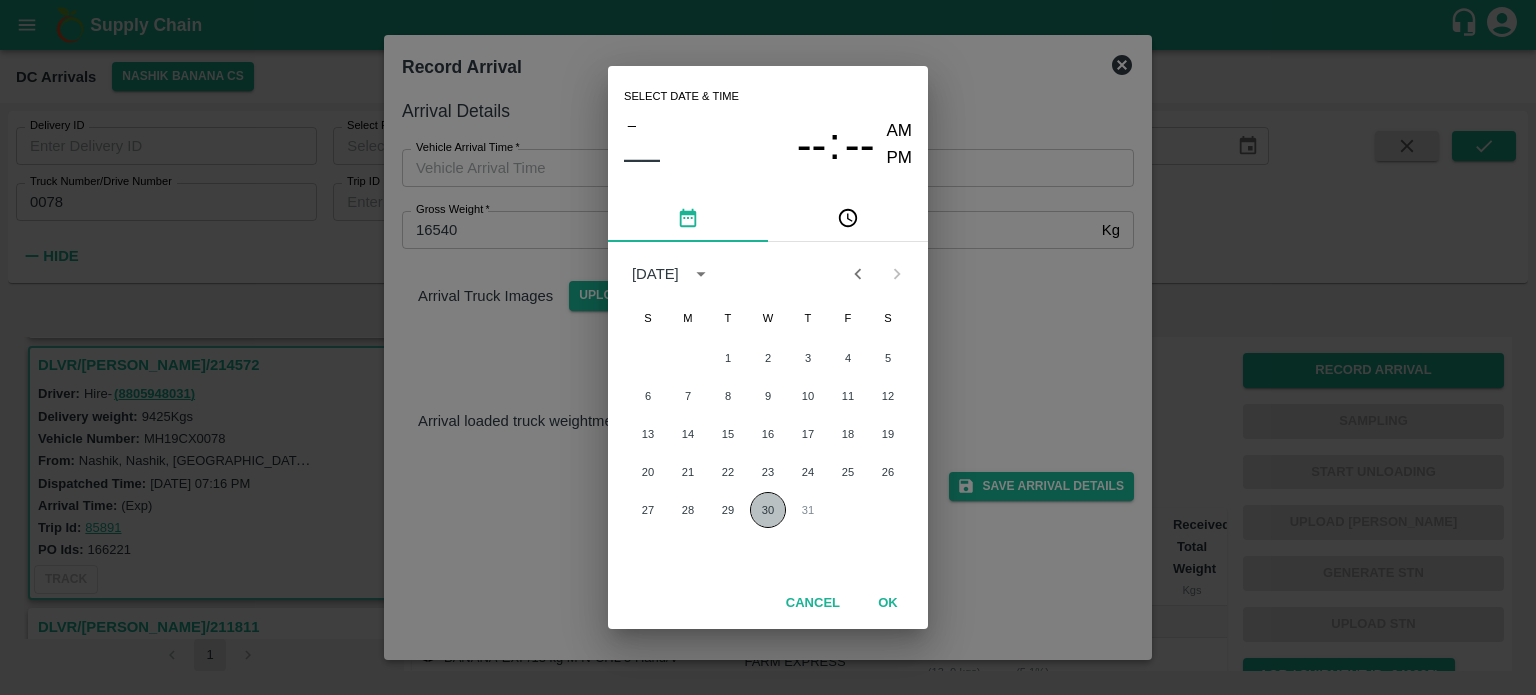 click on "30" at bounding box center (768, 510) 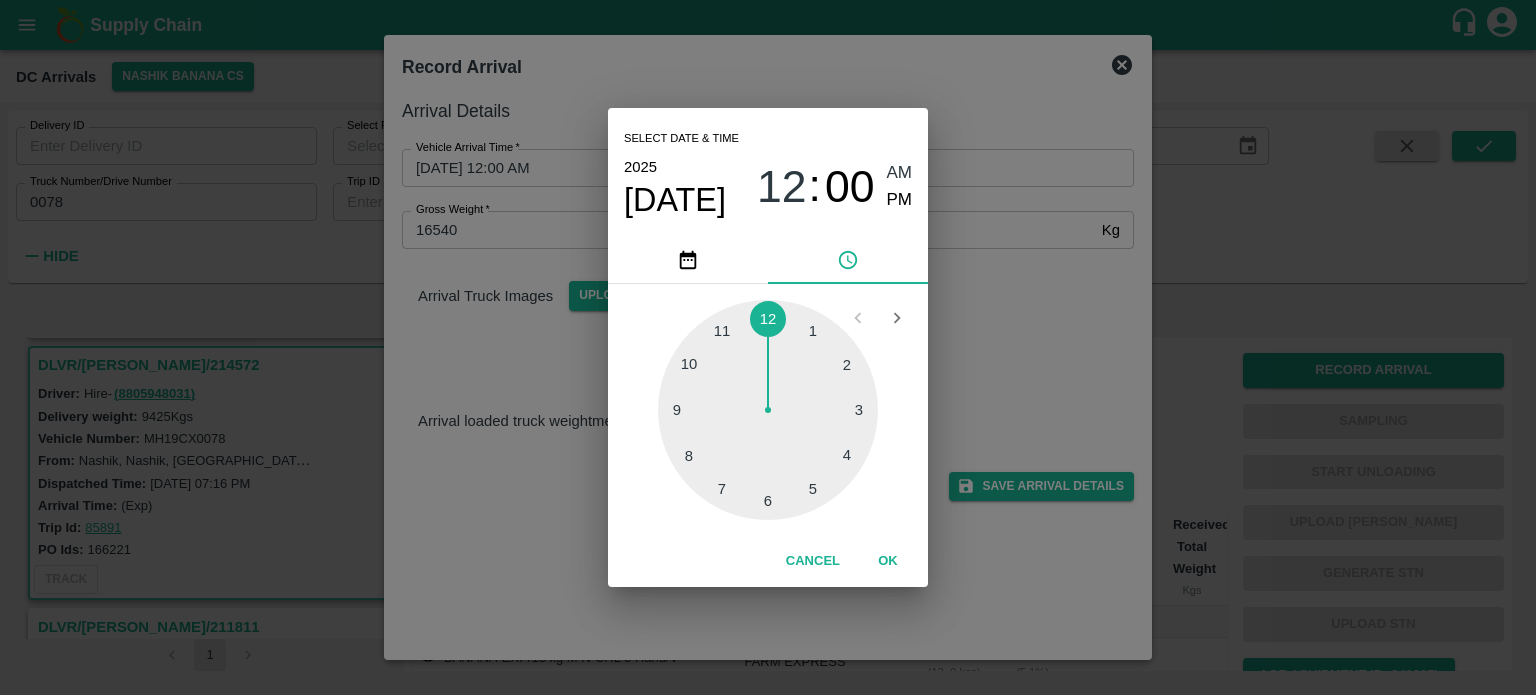 click at bounding box center [768, 410] 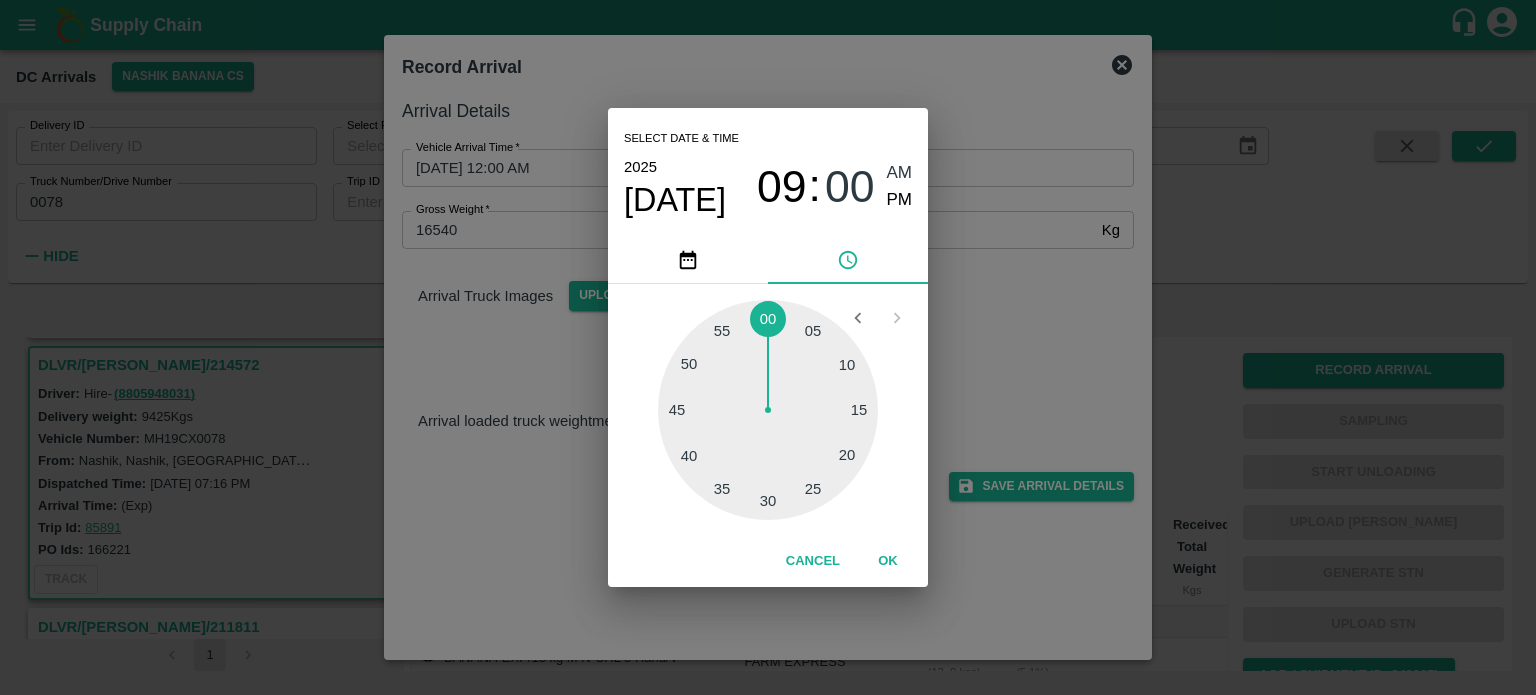 type on "[DATE] 09:00 AM" 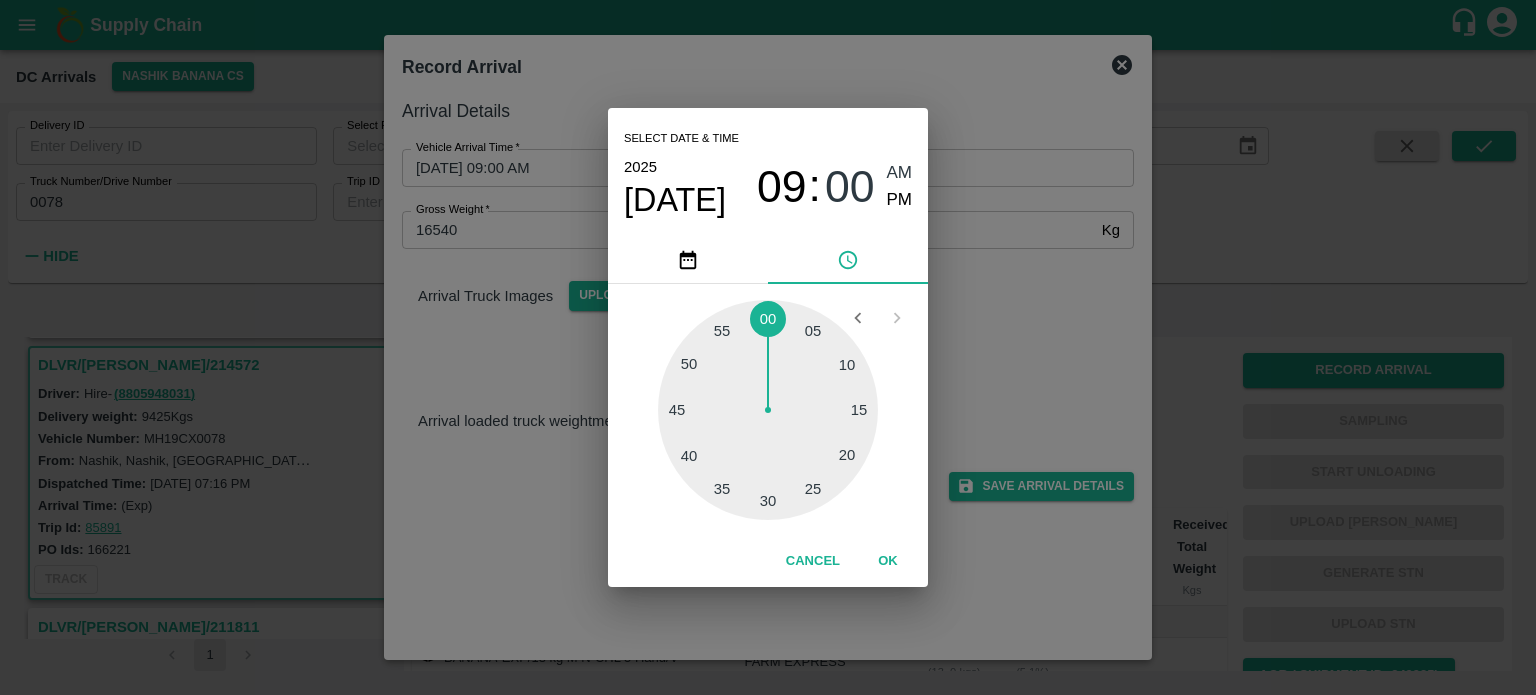 click on "Select date & time [DATE] 09 : 00 AM PM 05 10 15 20 25 30 35 40 45 50 55 00 Cancel OK" at bounding box center [768, 347] 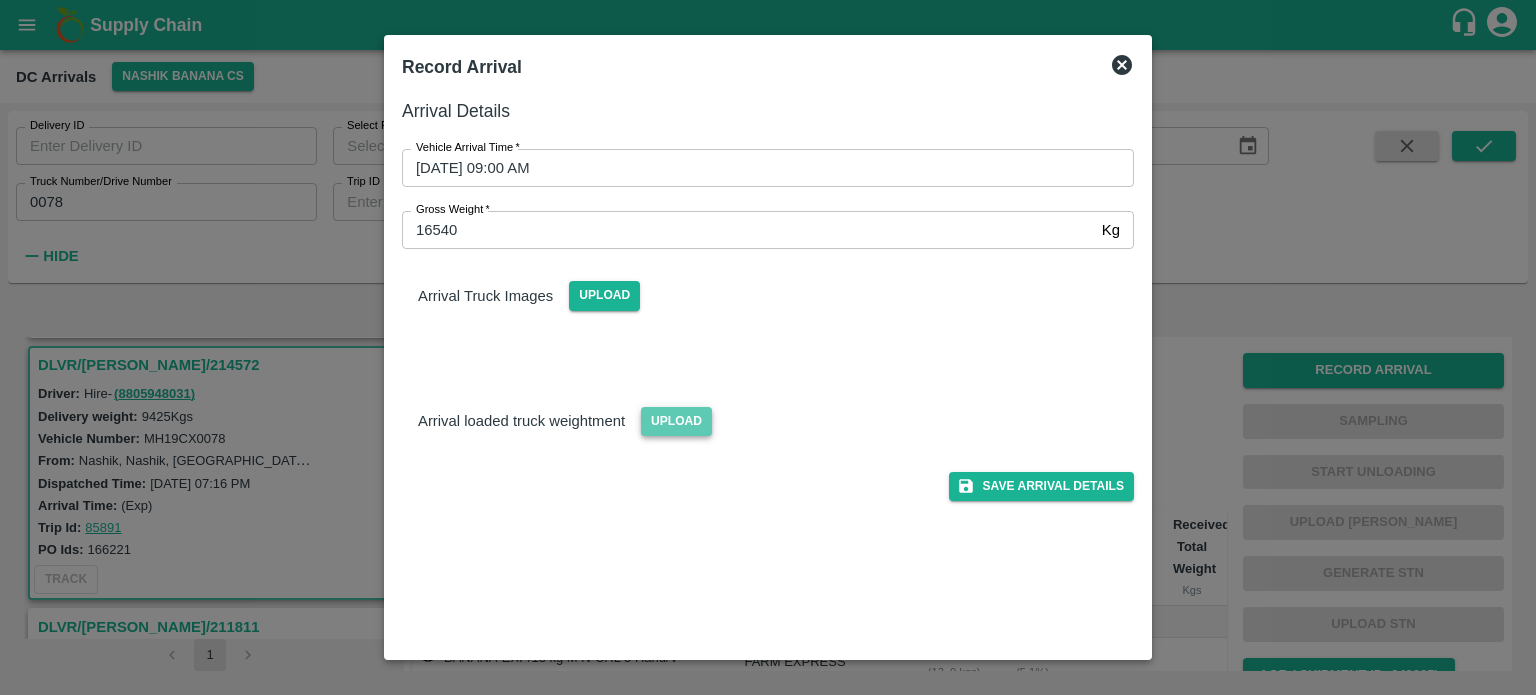 click on "Upload" at bounding box center (676, 421) 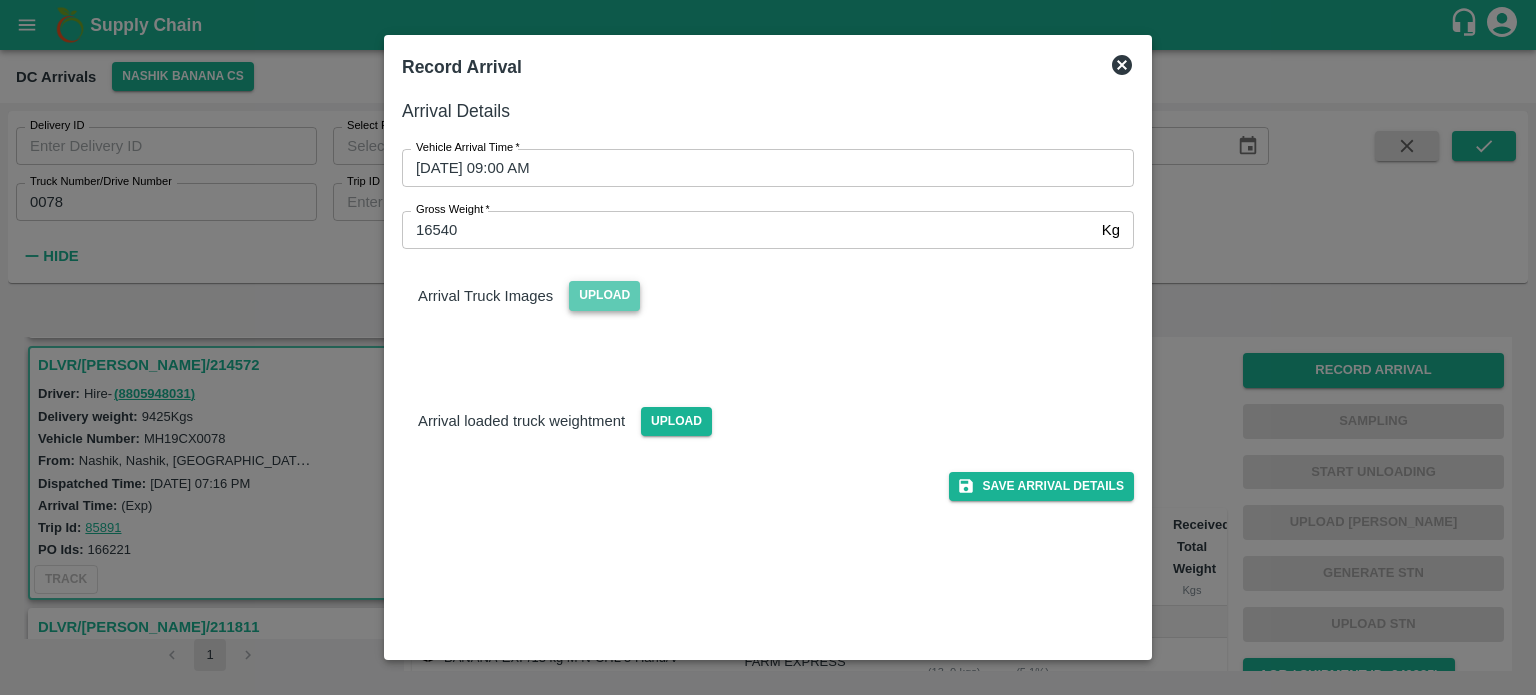click on "Upload" at bounding box center [604, 295] 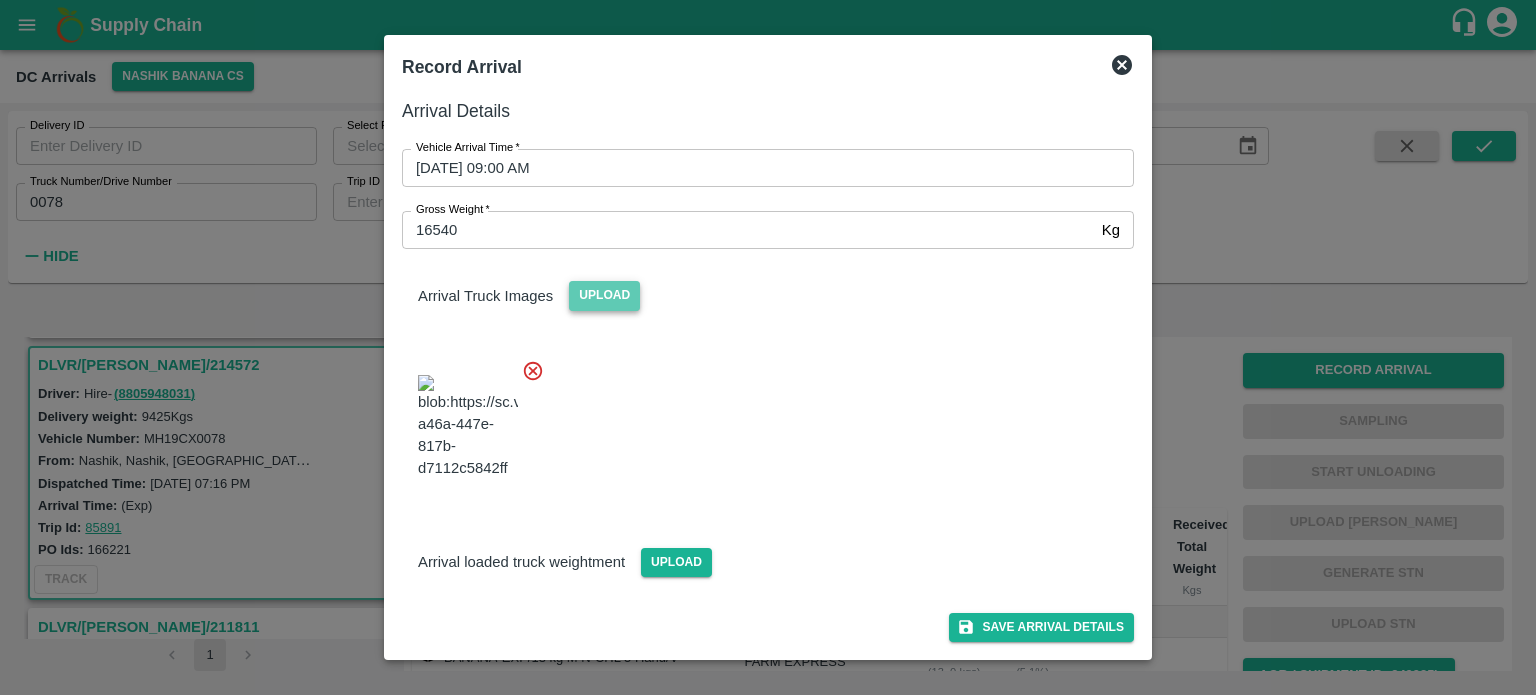 click on "Upload" at bounding box center (604, 295) 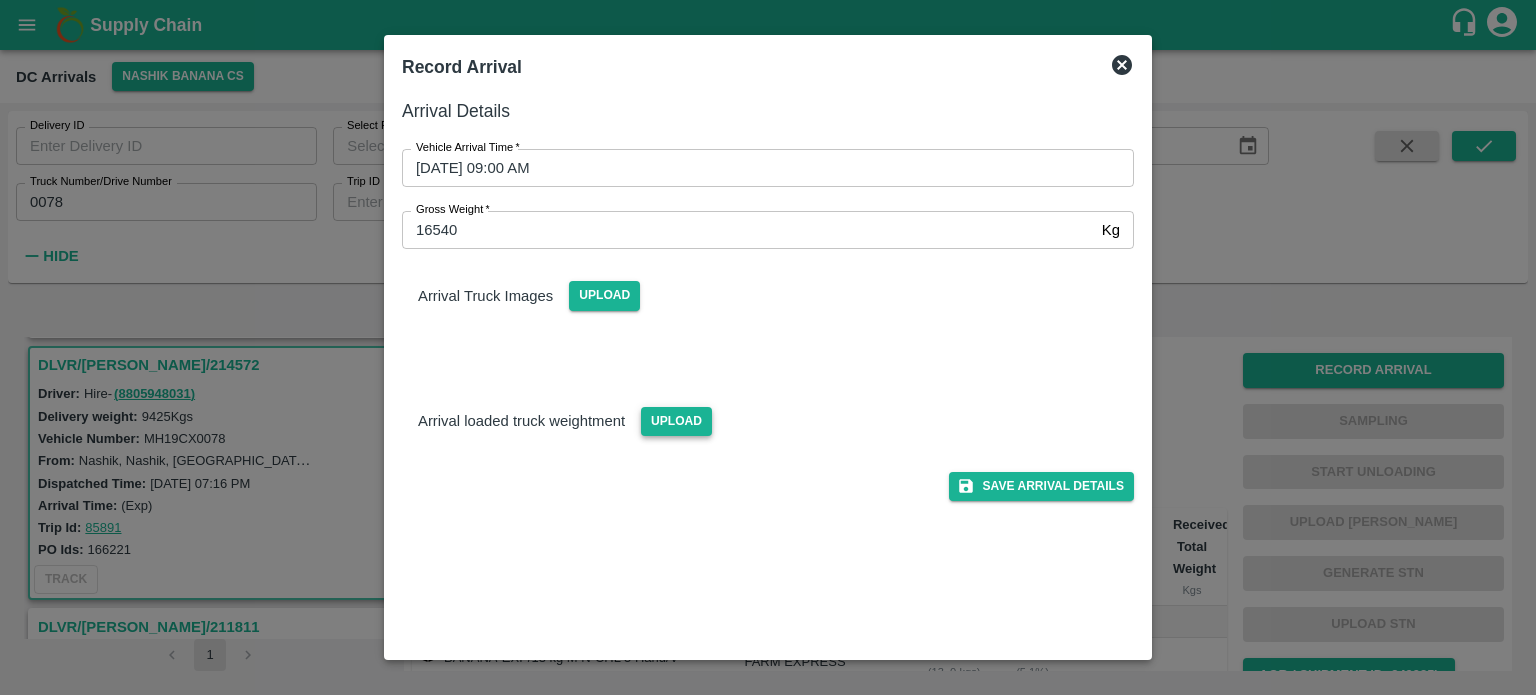 click on "Upload" at bounding box center [676, 421] 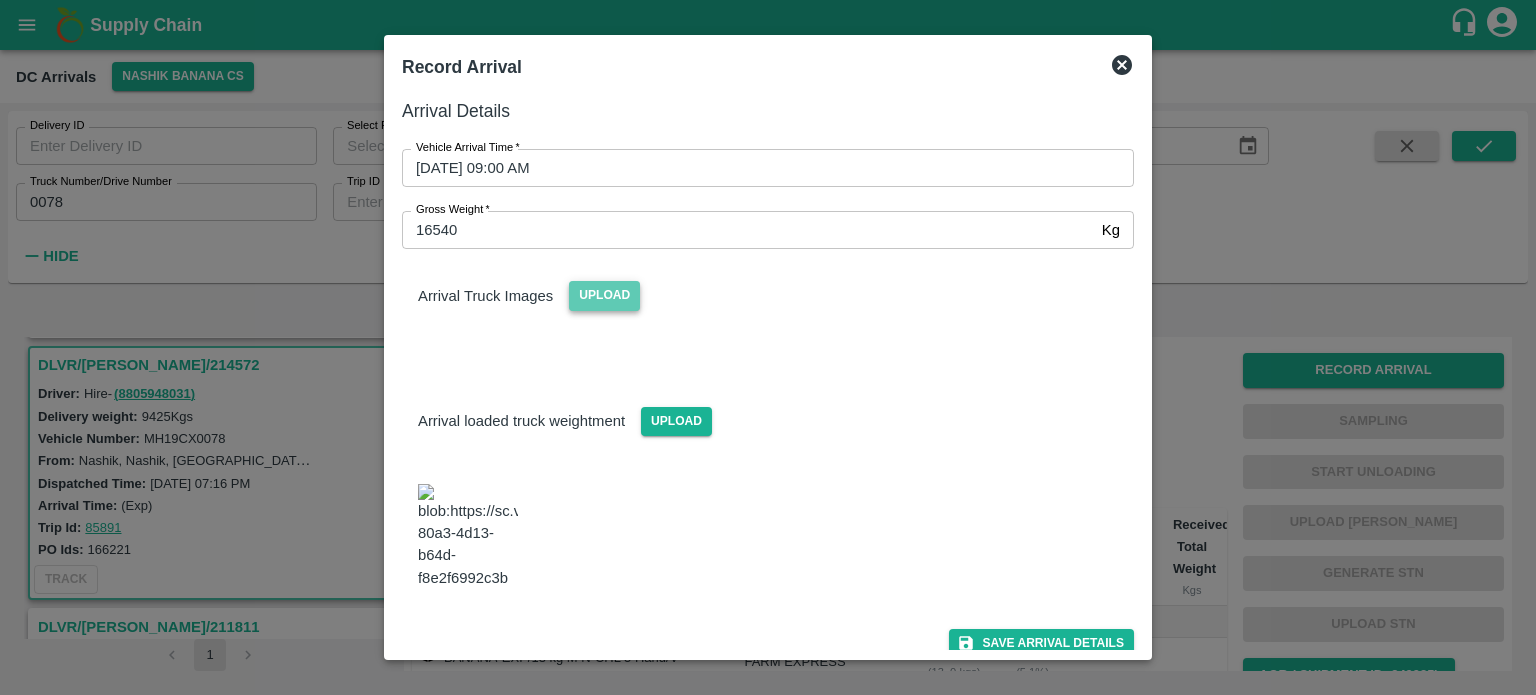click on "Upload" at bounding box center (604, 295) 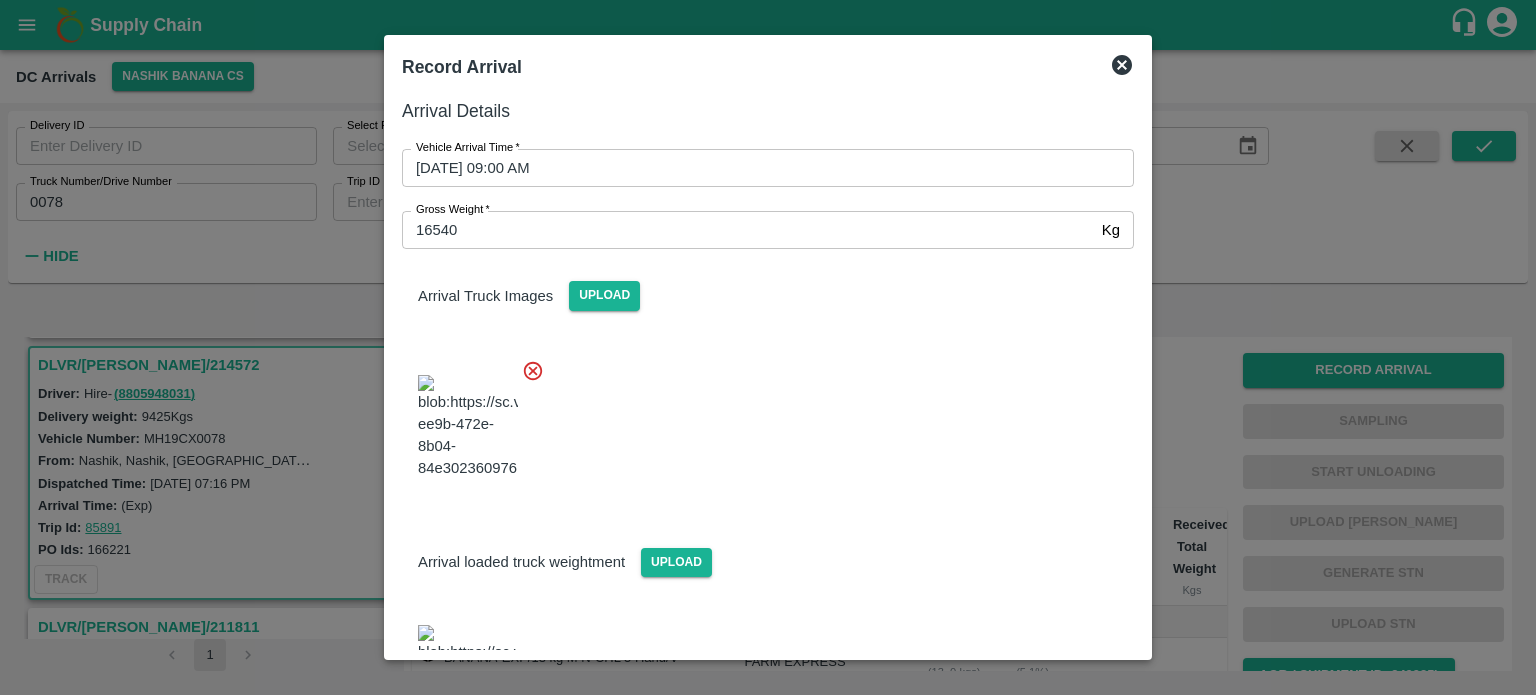 click at bounding box center [760, 421] 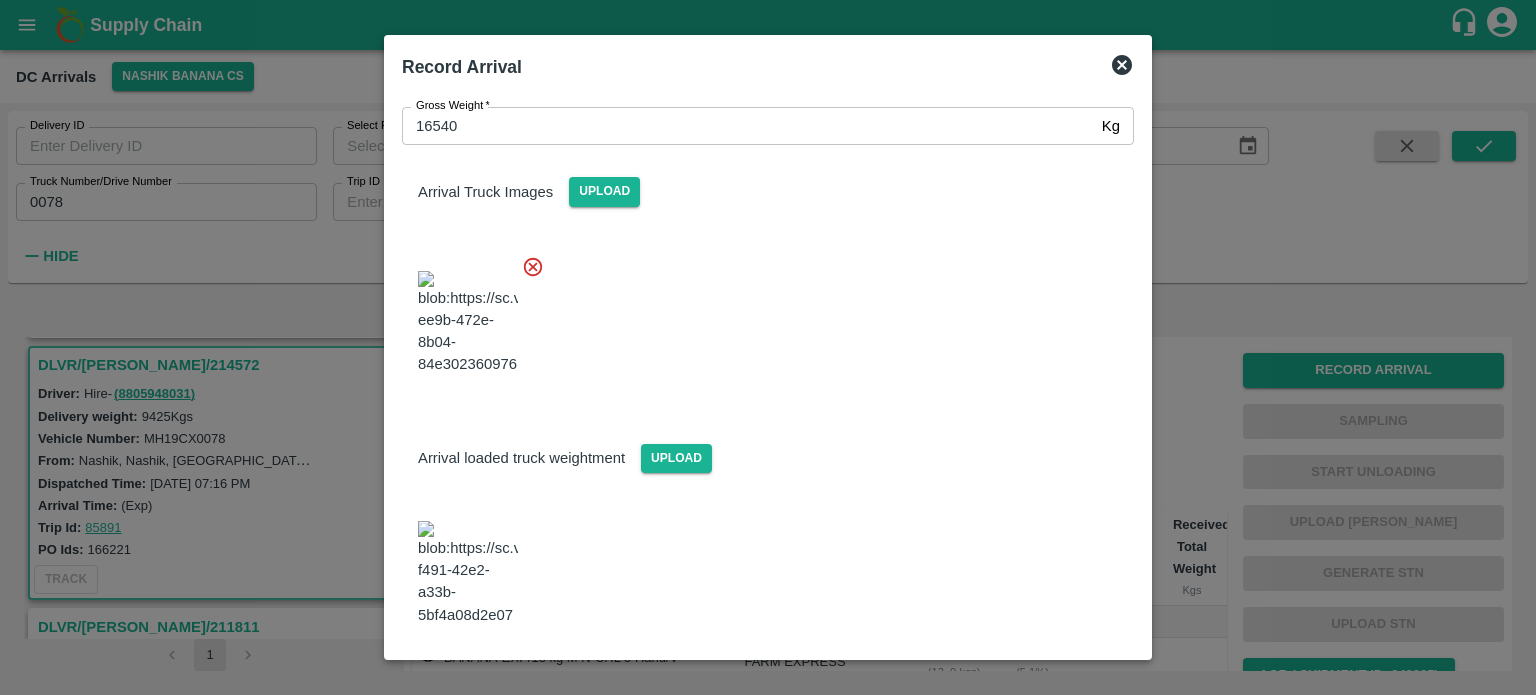 click on "Arrival Details Vehicle Arrival Time   * [DATE] 09:00 AM Vehicle Arrival Time Gross Weight   * 16540 Kg Gross Weight Arrival Truck Images Upload Arrival loaded truck weightment Upload Save Arrival Details" at bounding box center (768, 370) 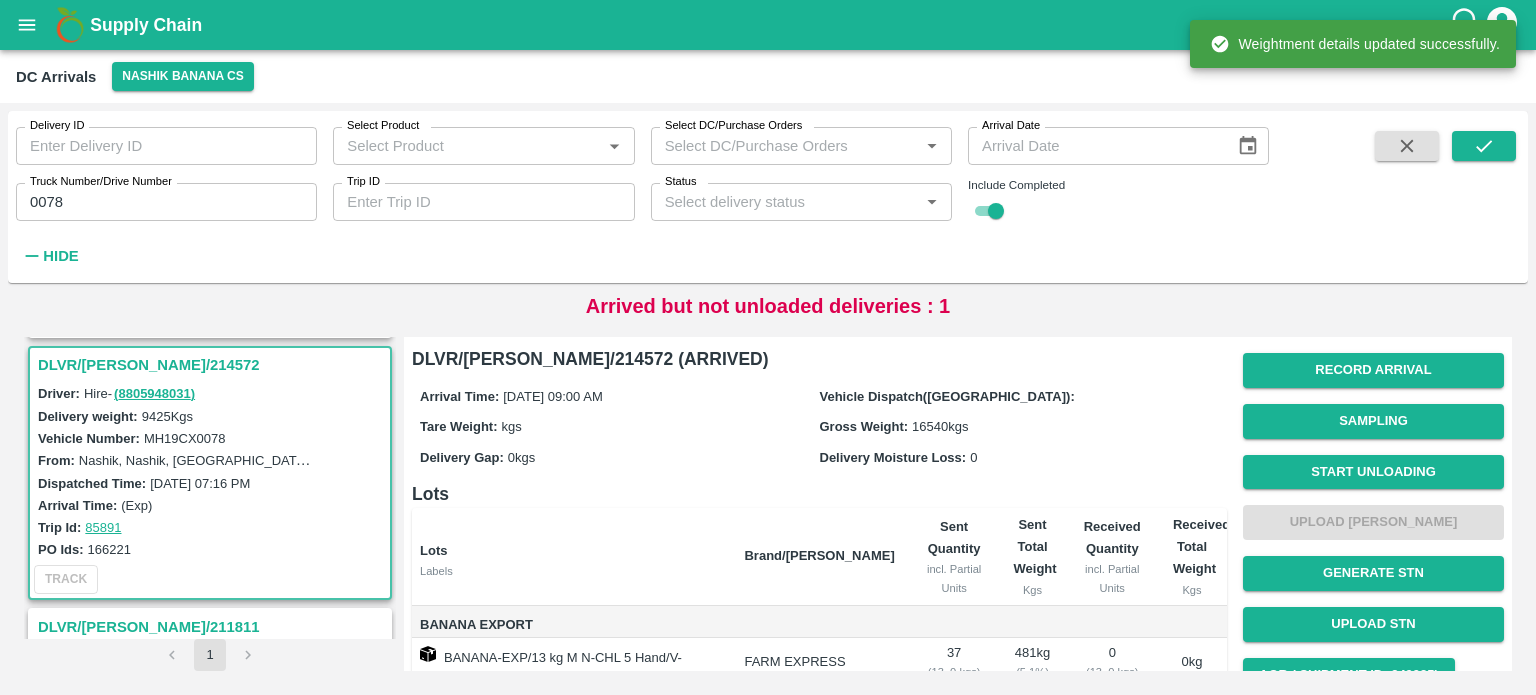click on "Start Unloading" at bounding box center [1373, 472] 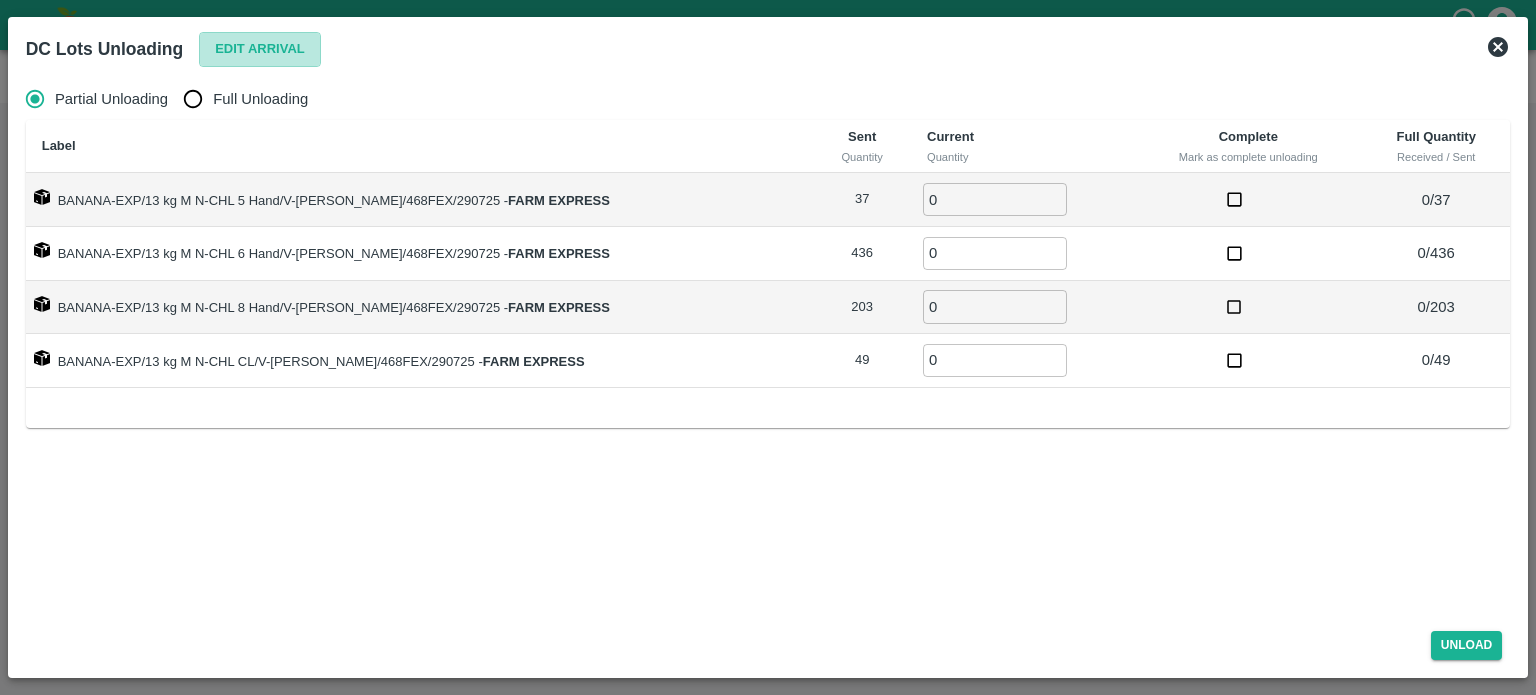 click on "Edit Arrival" at bounding box center (260, 49) 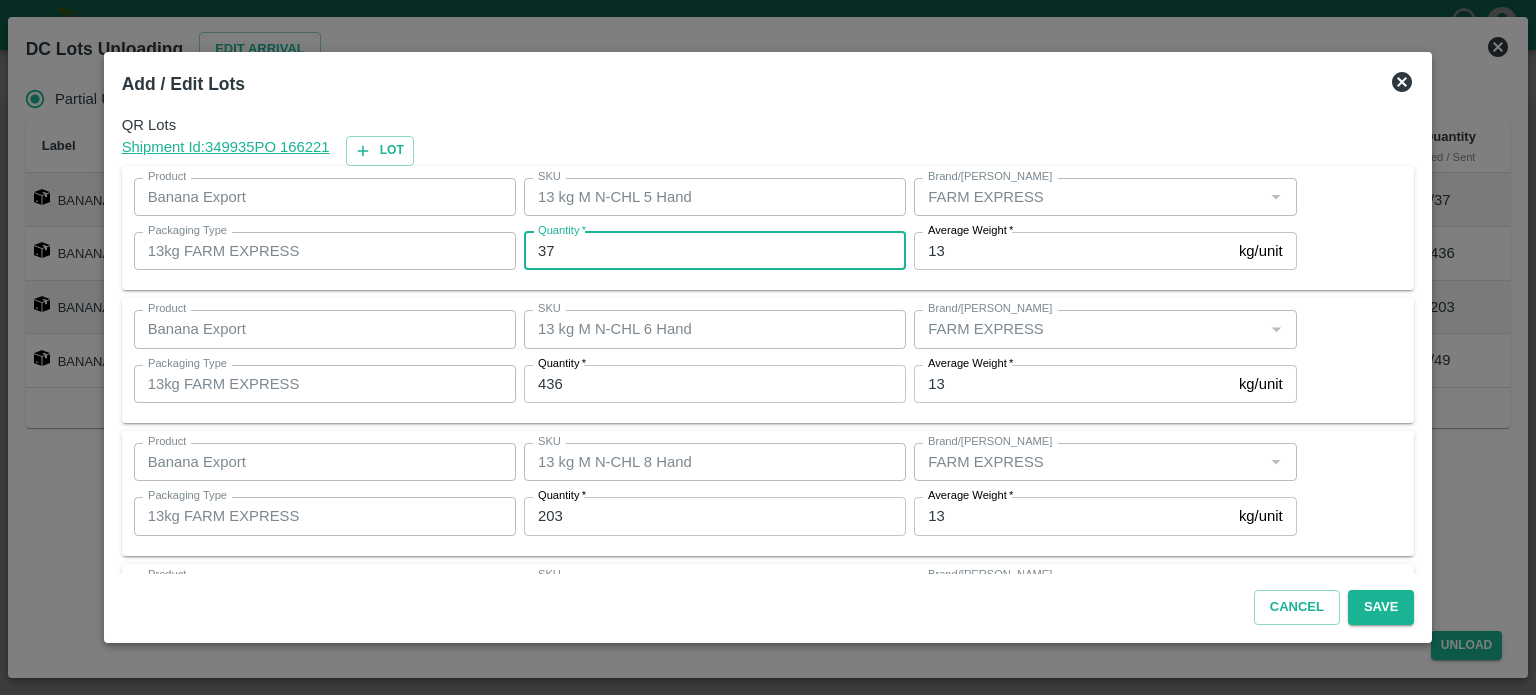 click on "37" at bounding box center [715, 251] 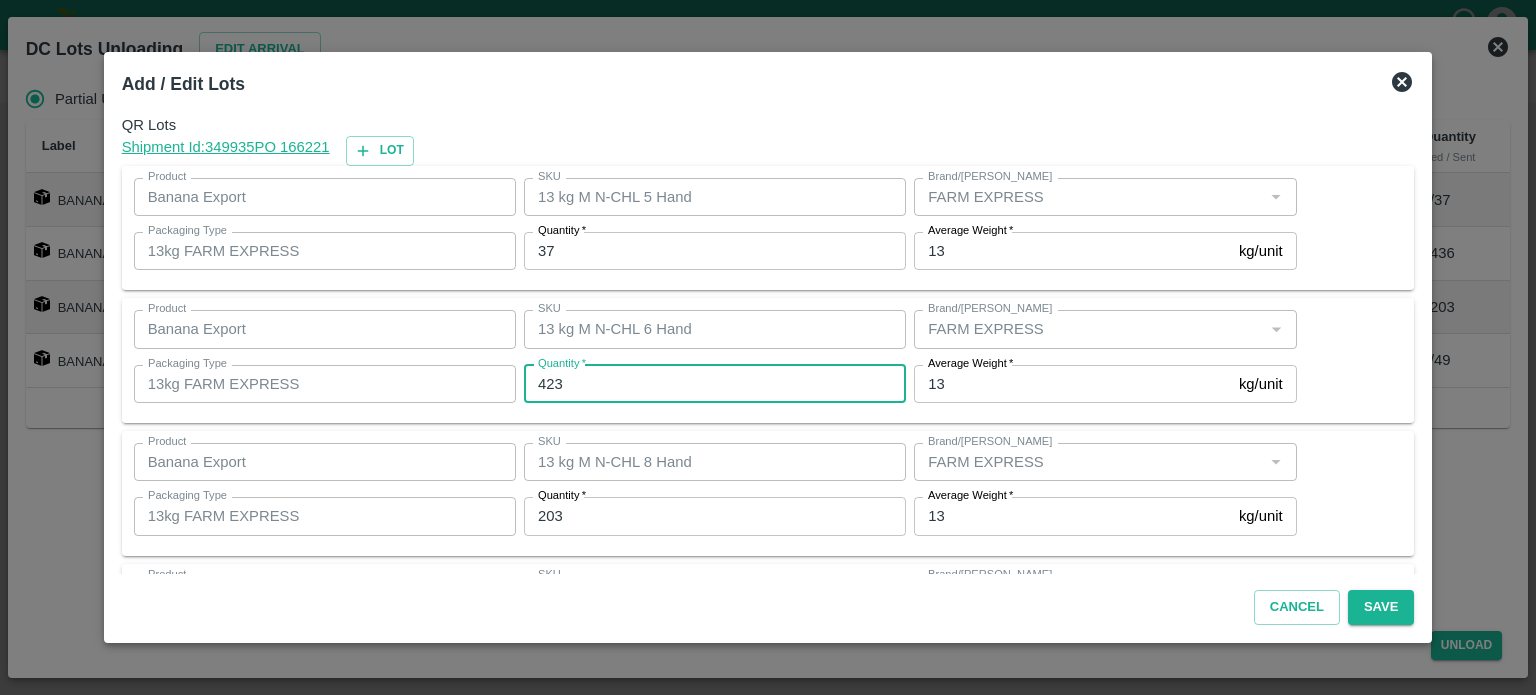 type on "423" 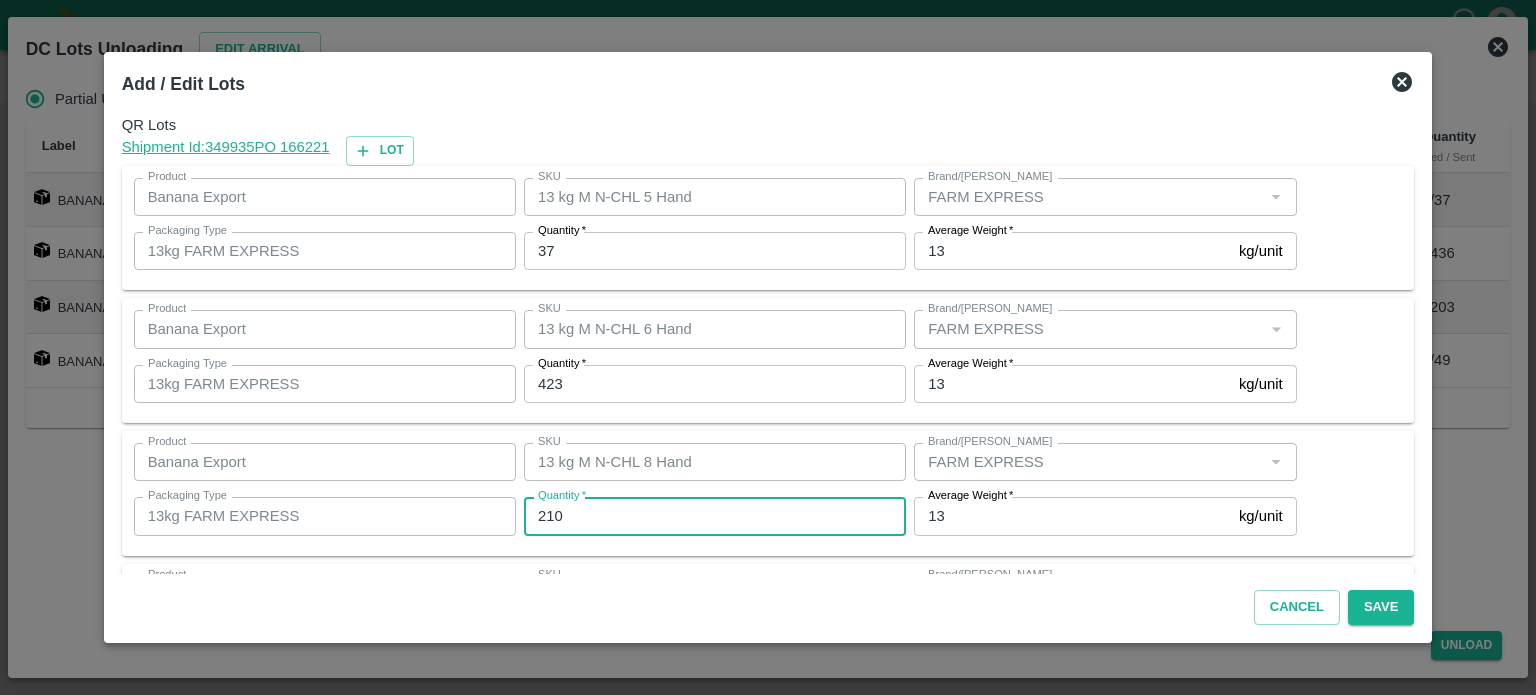 type on "210" 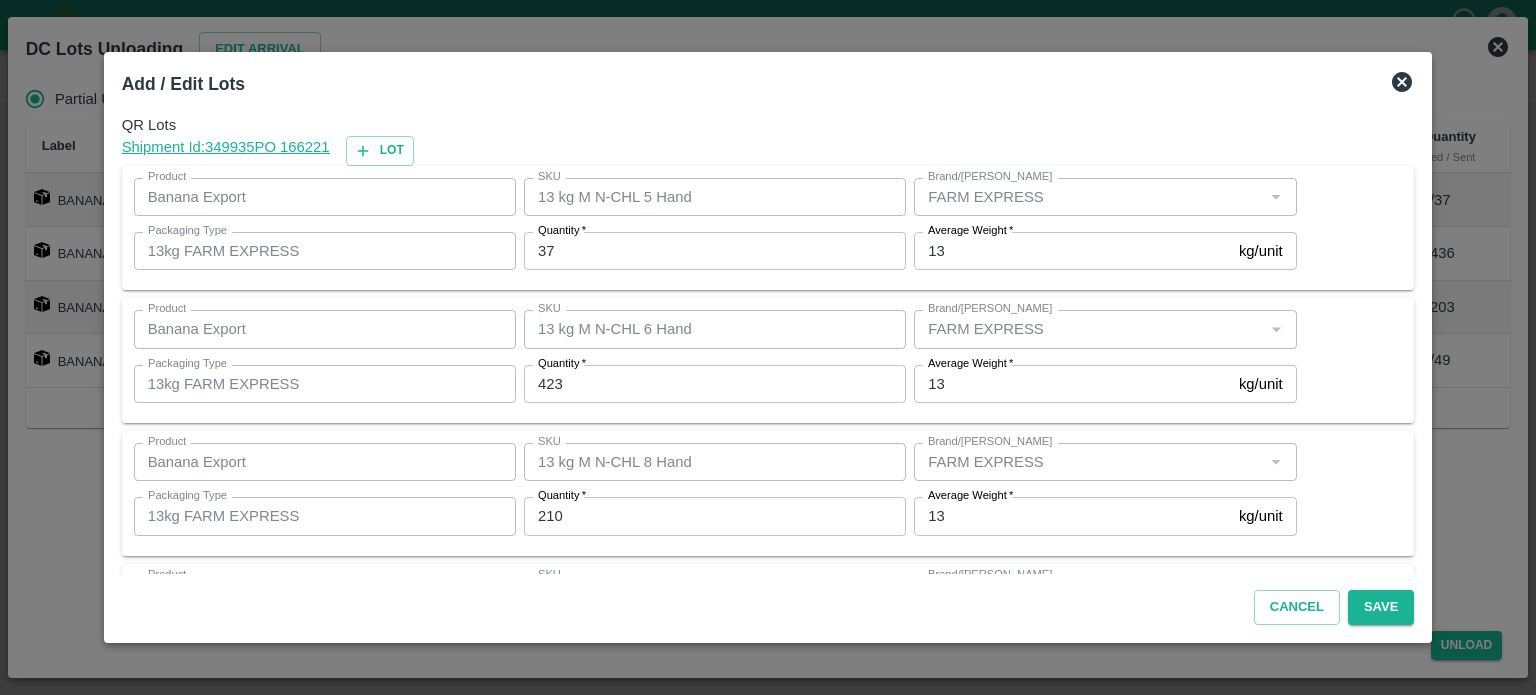 scroll, scrollTop: 129, scrollLeft: 0, axis: vertical 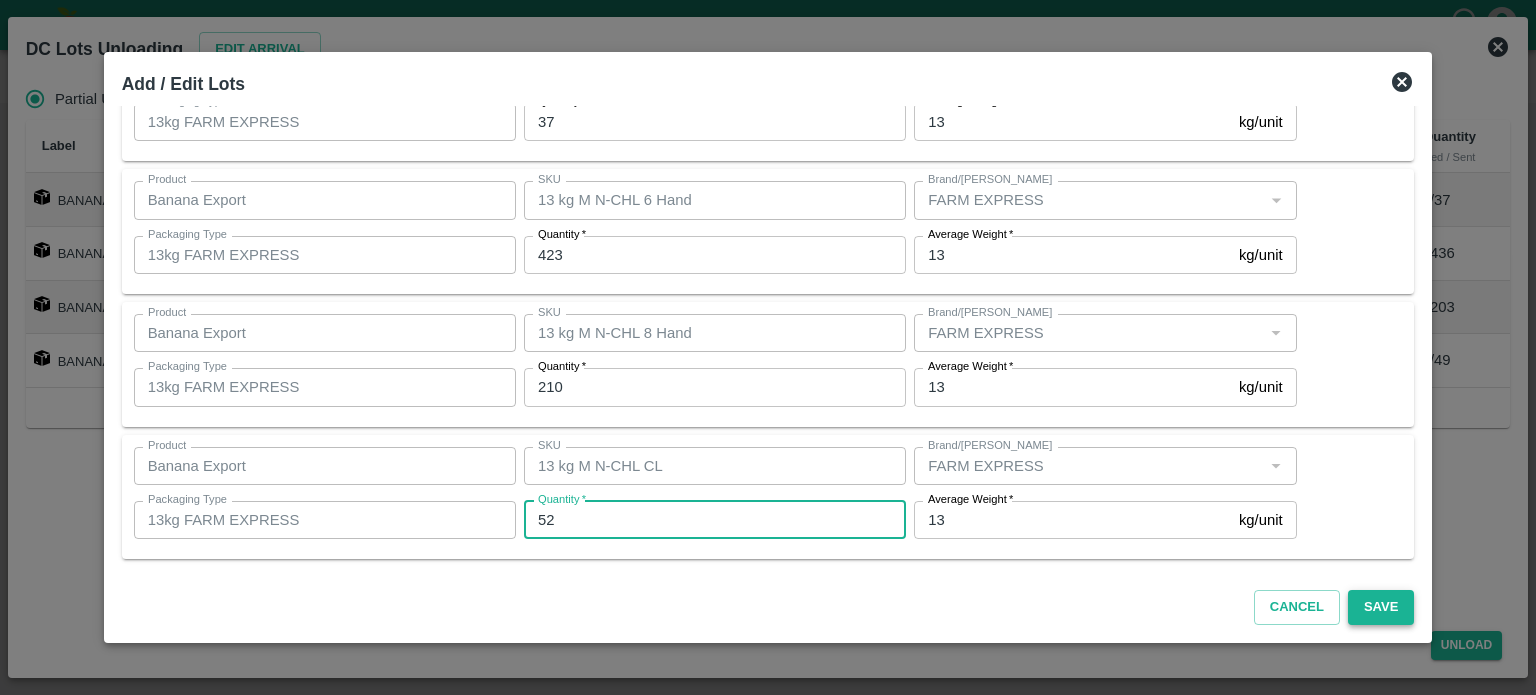 type on "52" 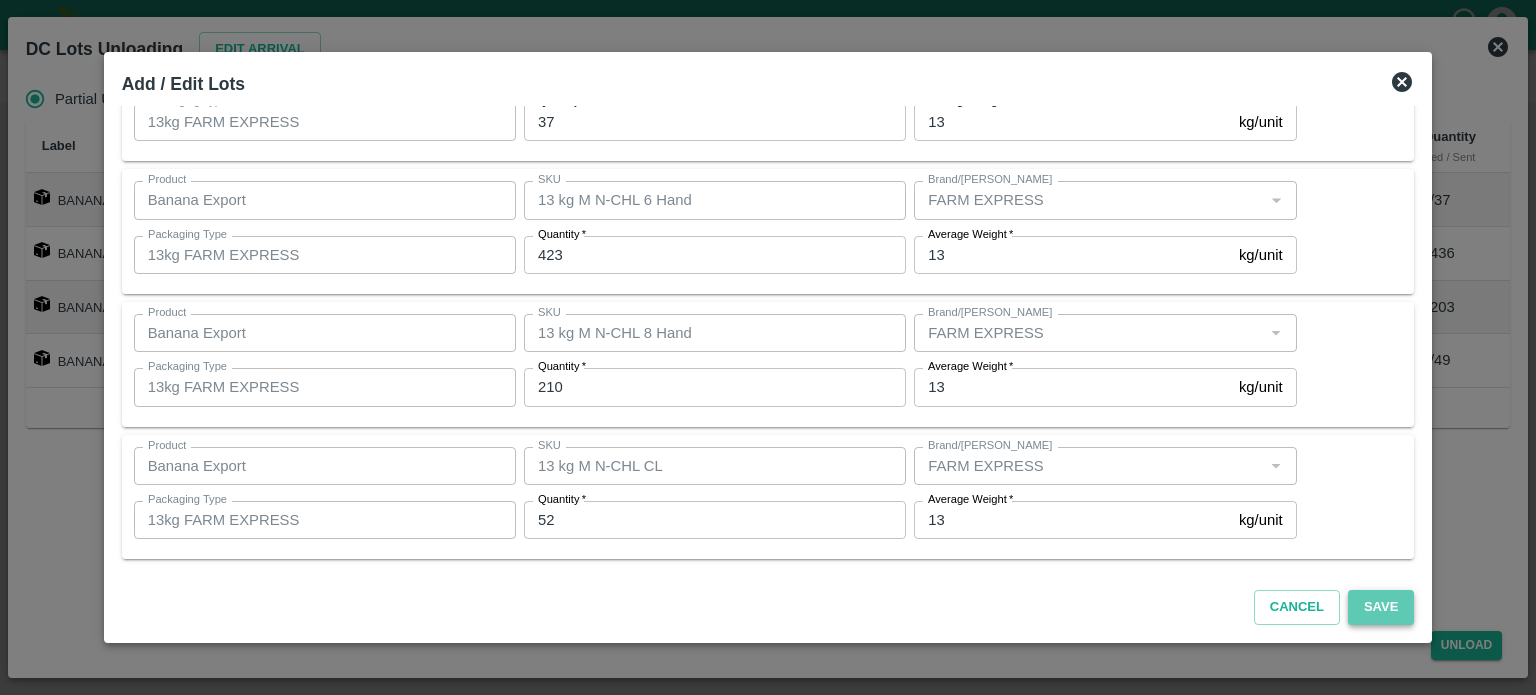 click on "Save" at bounding box center (1381, 607) 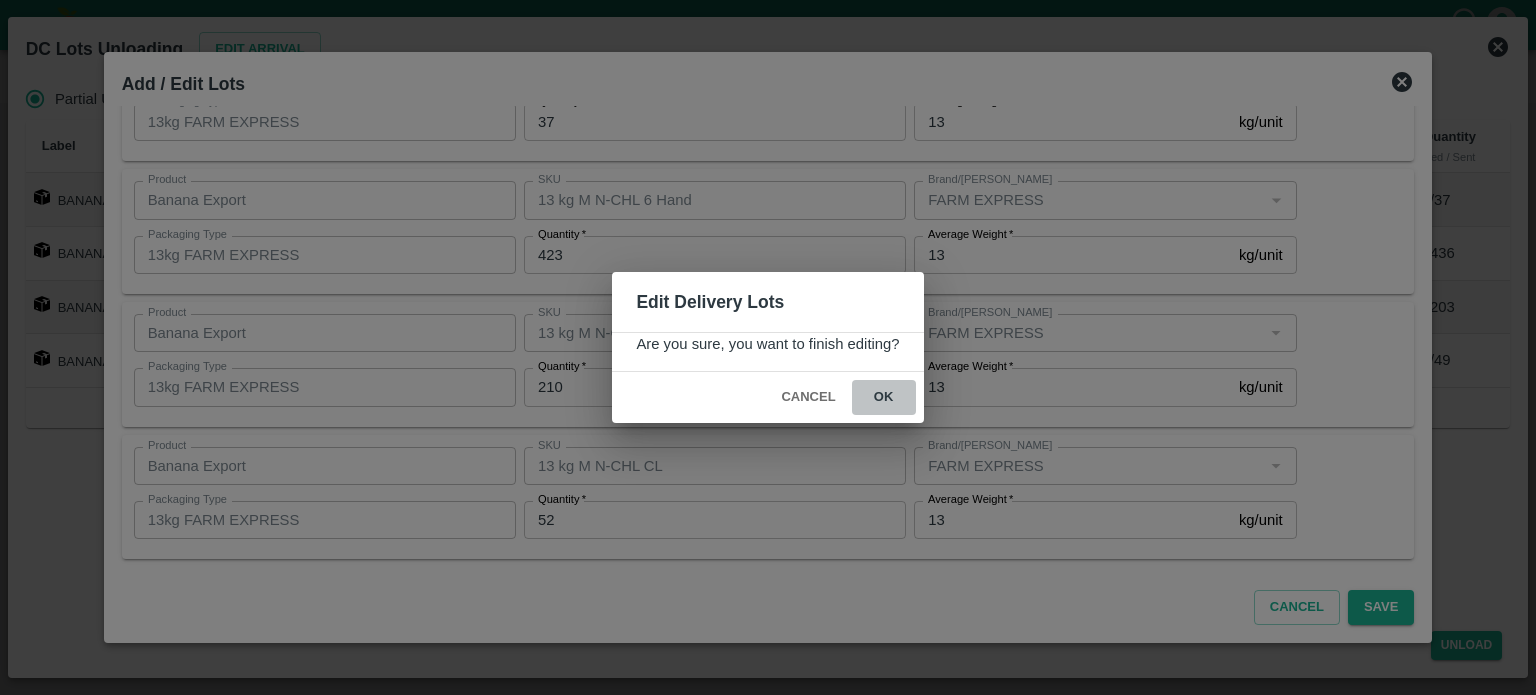 click on "ok" at bounding box center [884, 397] 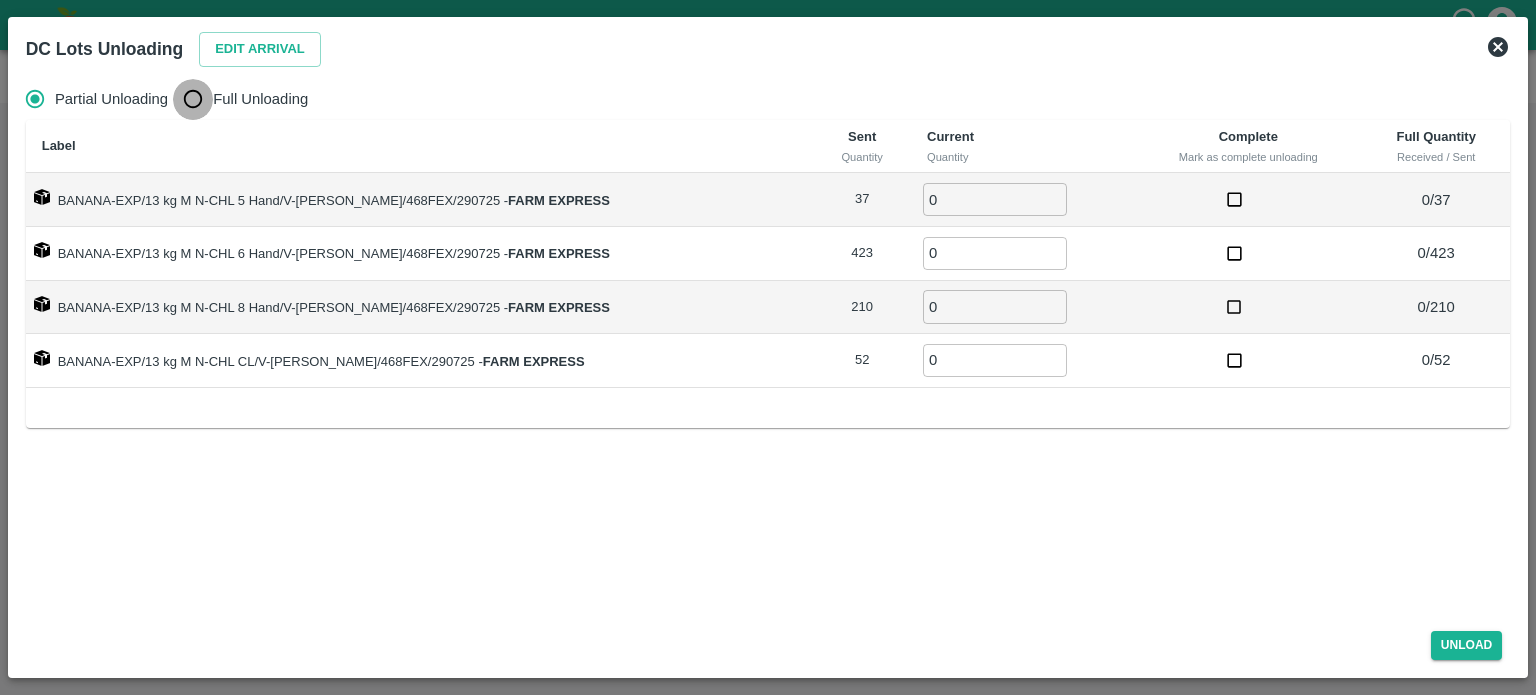 click on "Full Unloading" at bounding box center [193, 99] 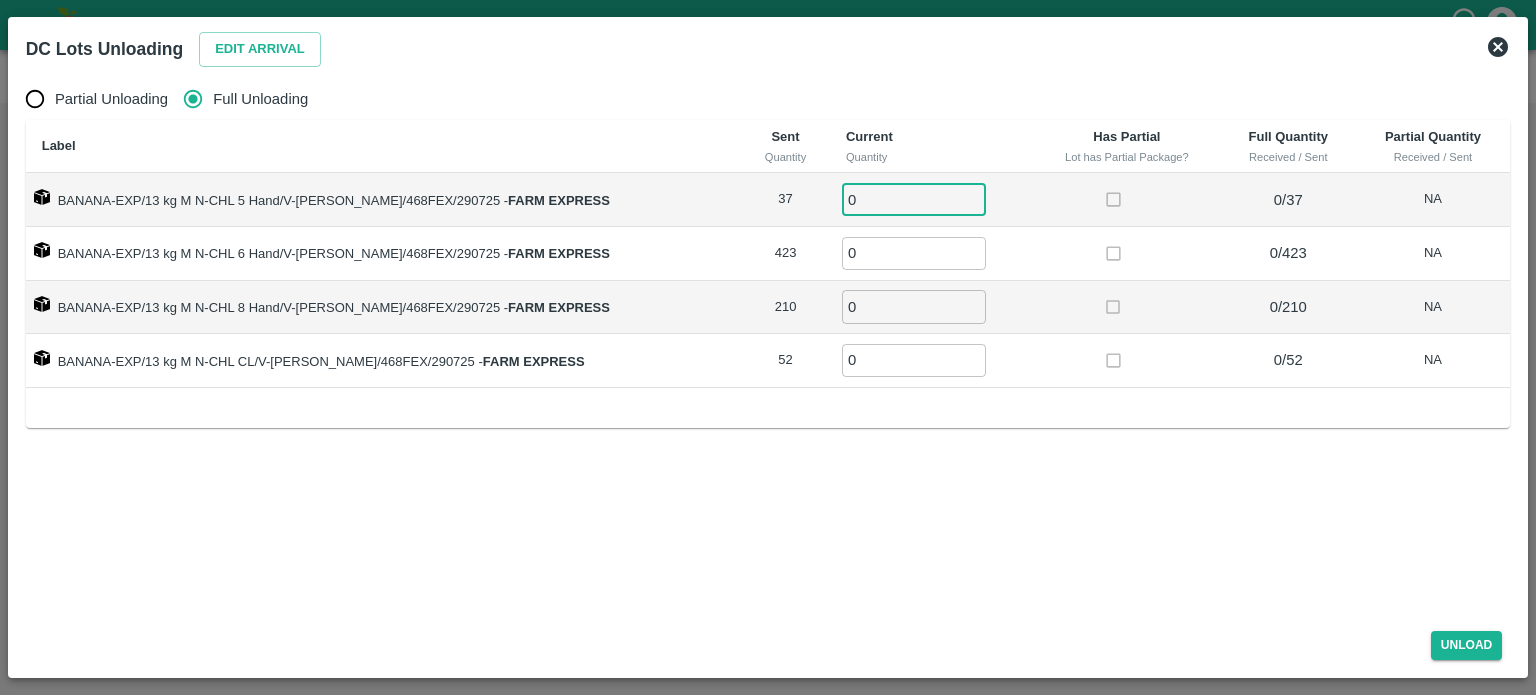 click on "0" at bounding box center [914, 199] 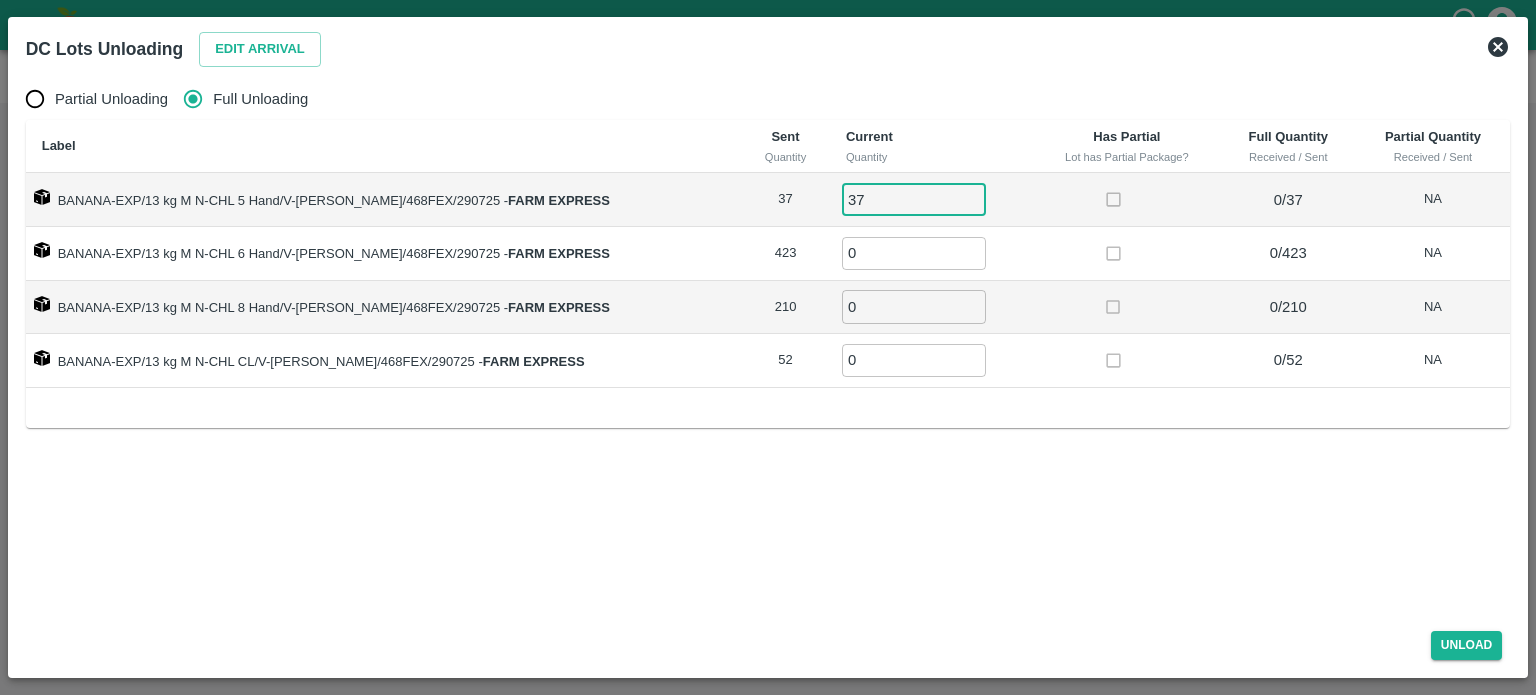 type on "37" 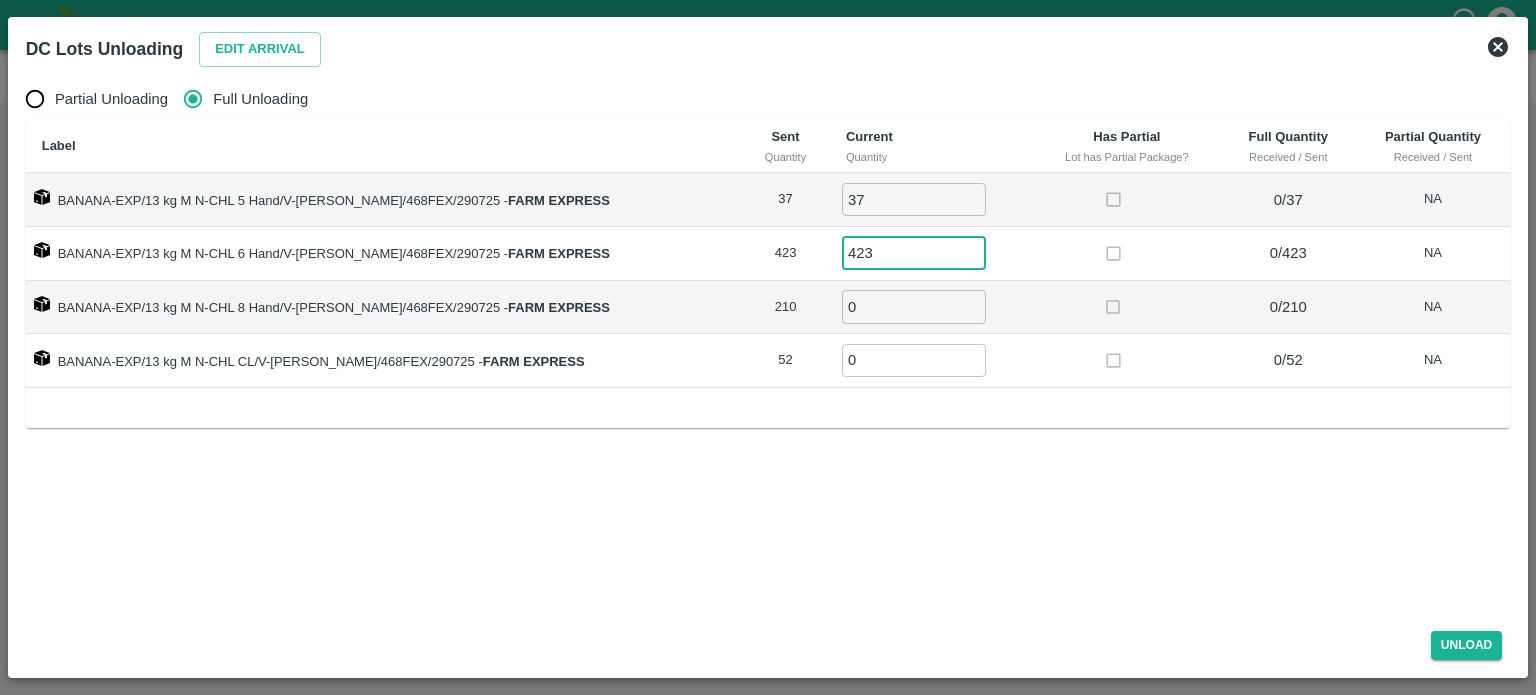 type on "423" 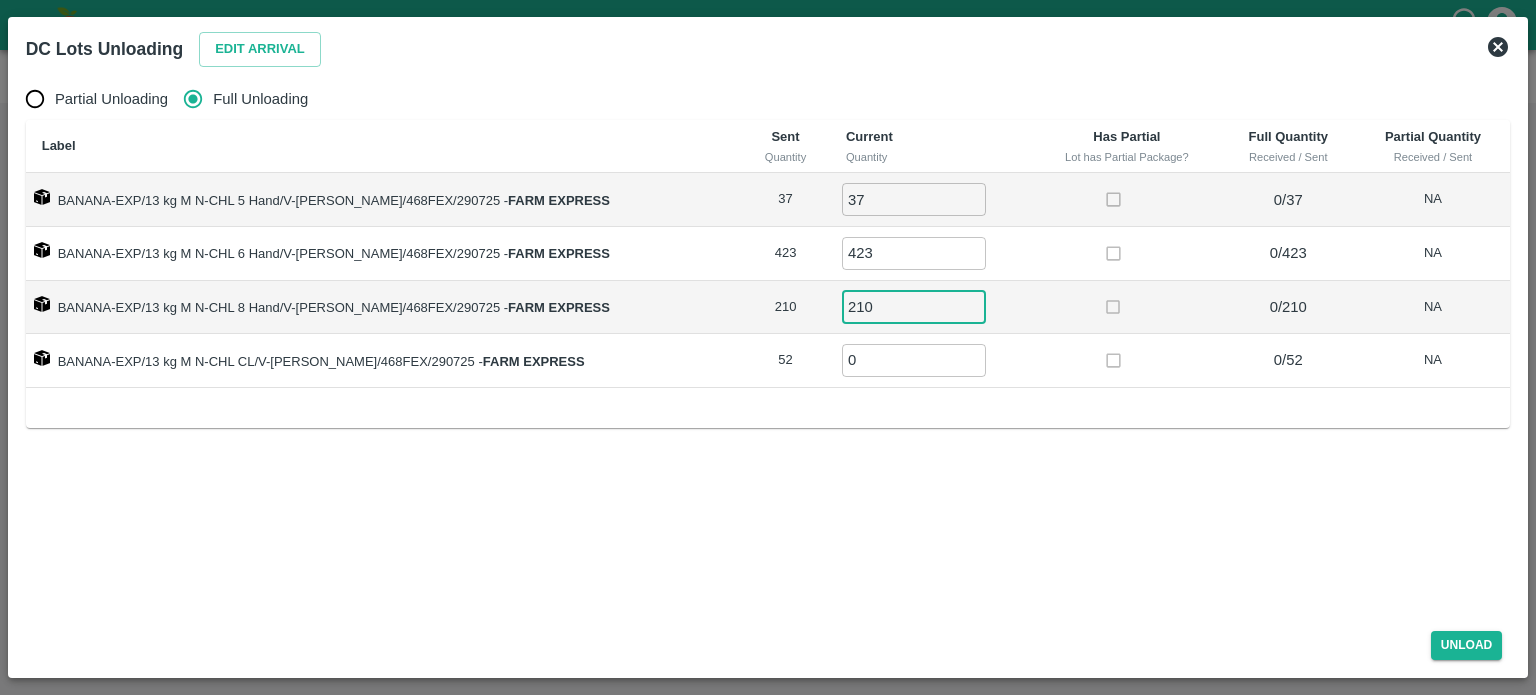 type on "210" 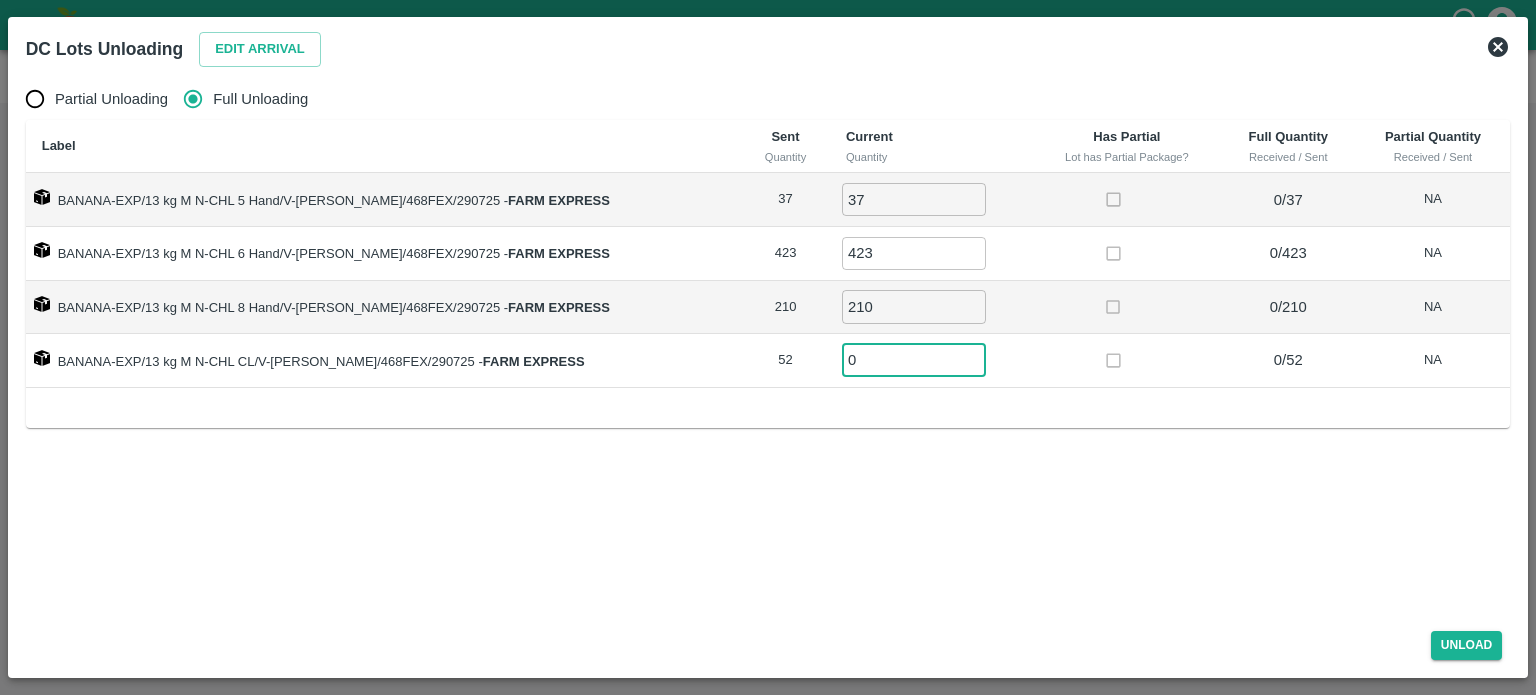 type on "2" 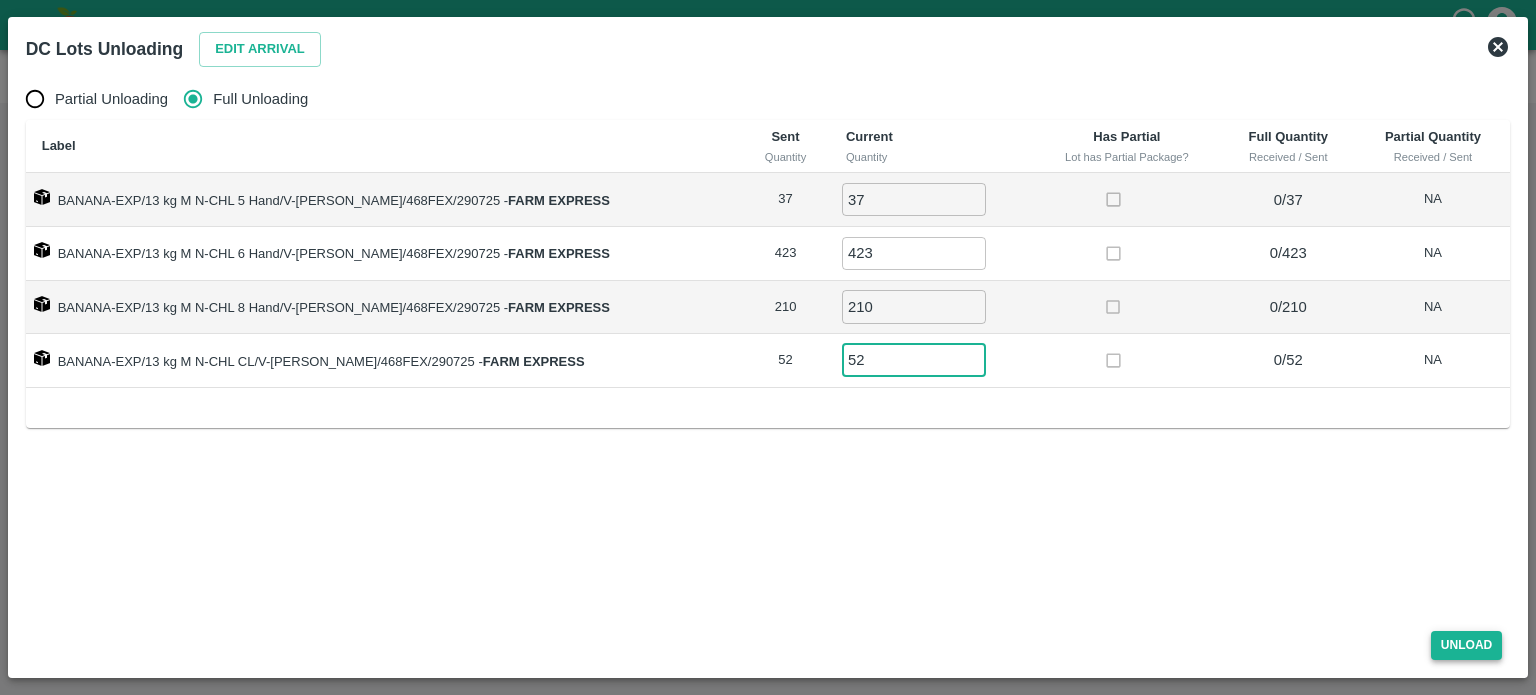 type on "52" 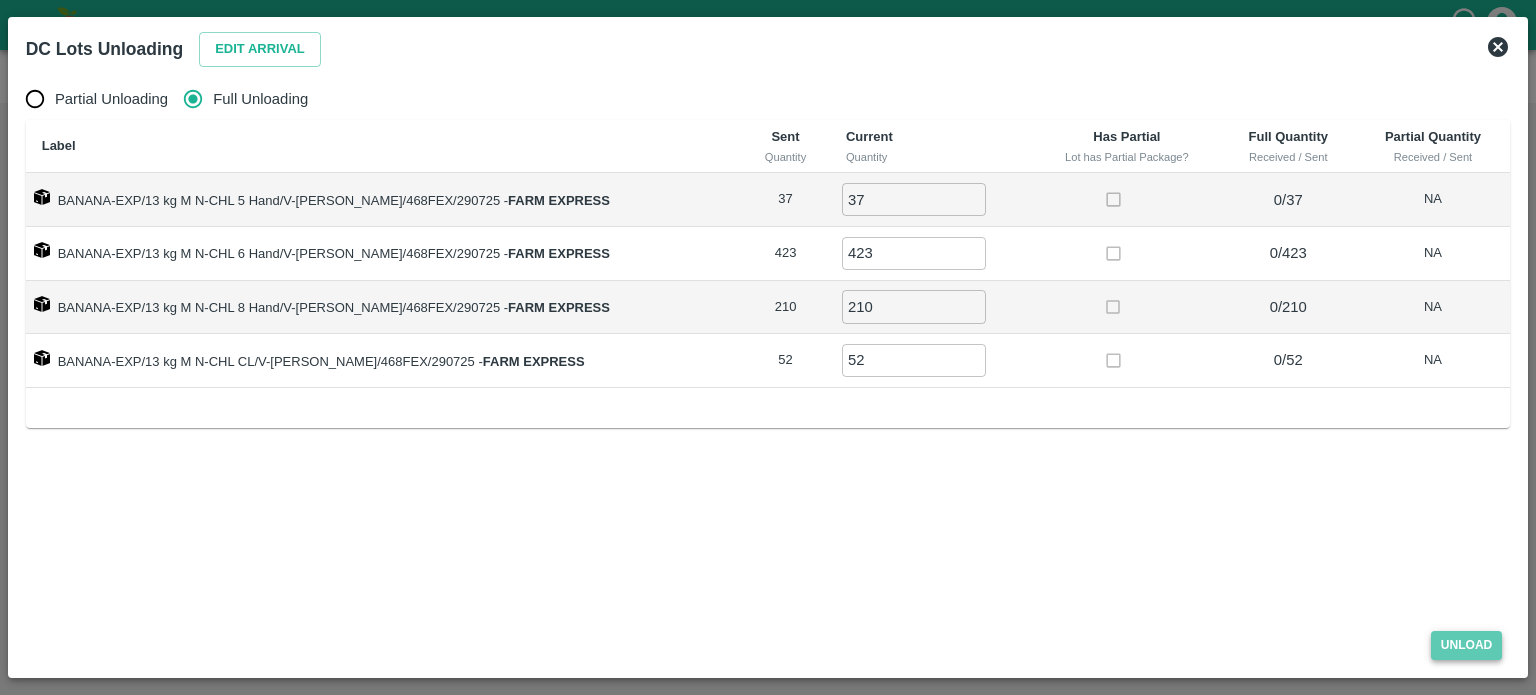 click on "Unload" at bounding box center (1467, 645) 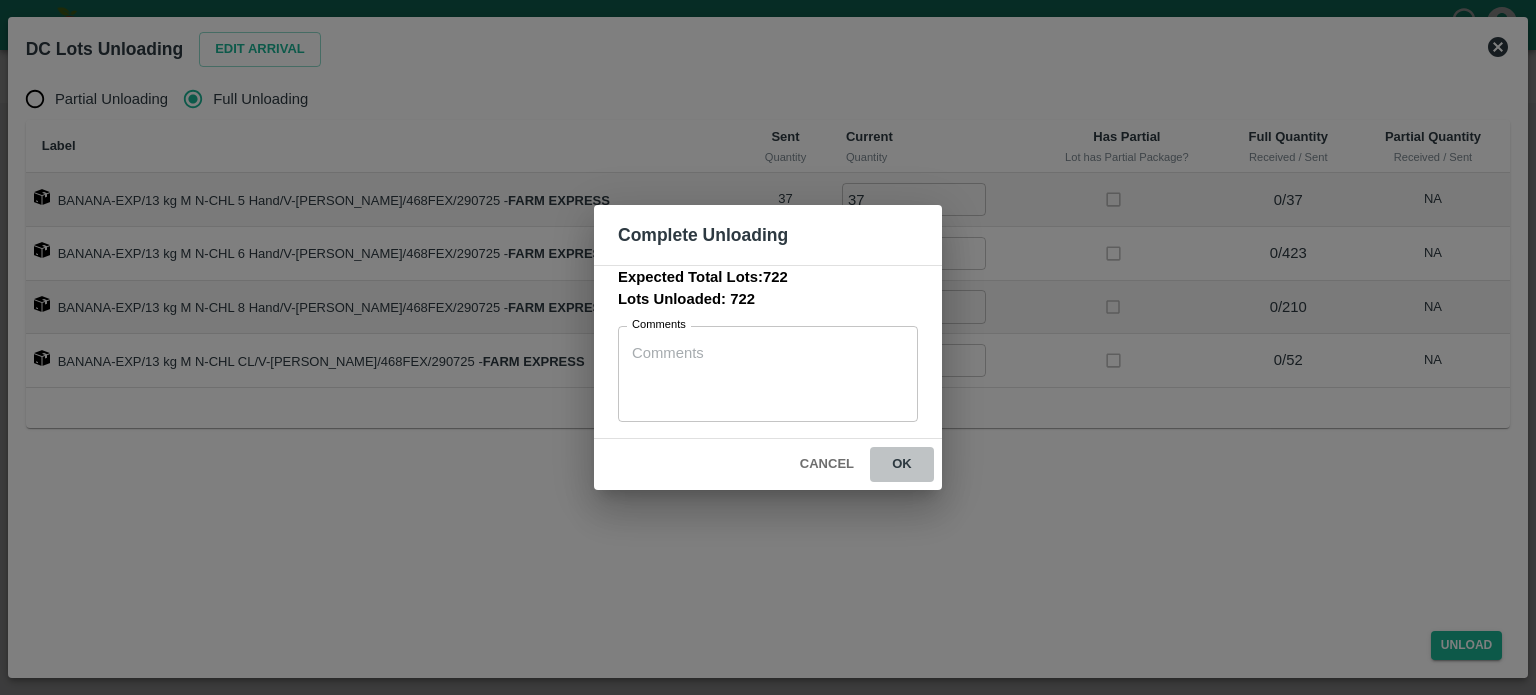 click on "ok" at bounding box center [902, 464] 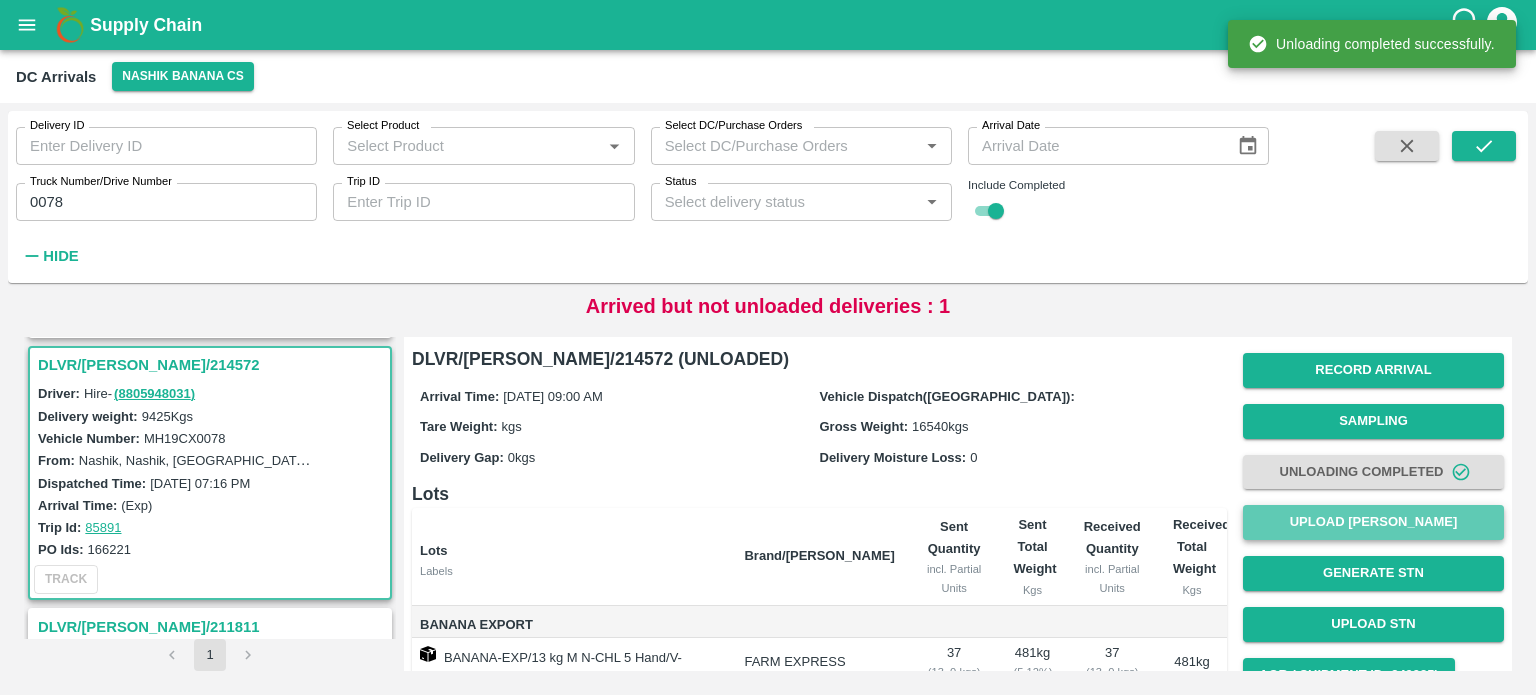 click on "Upload [PERSON_NAME]" at bounding box center (1373, 522) 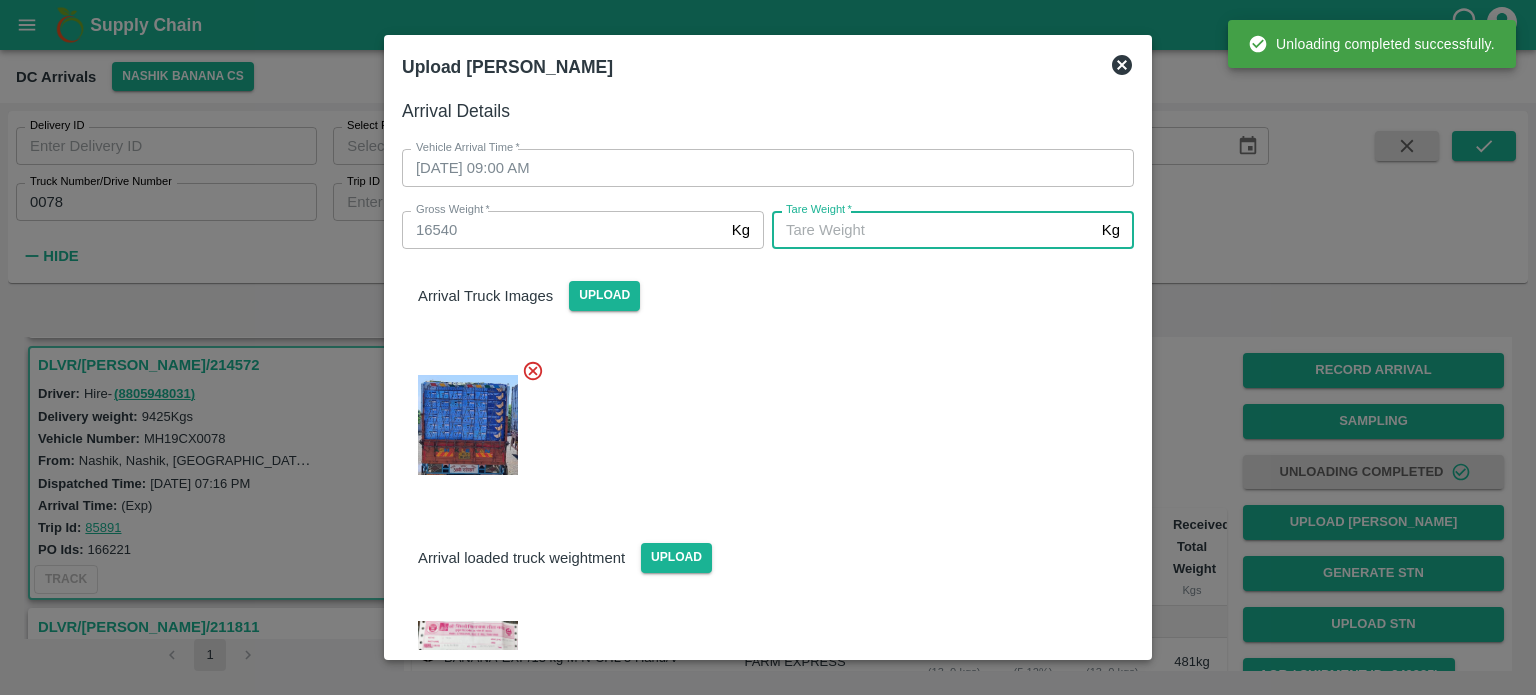 click on "[PERSON_NAME]   *" at bounding box center (933, 230) 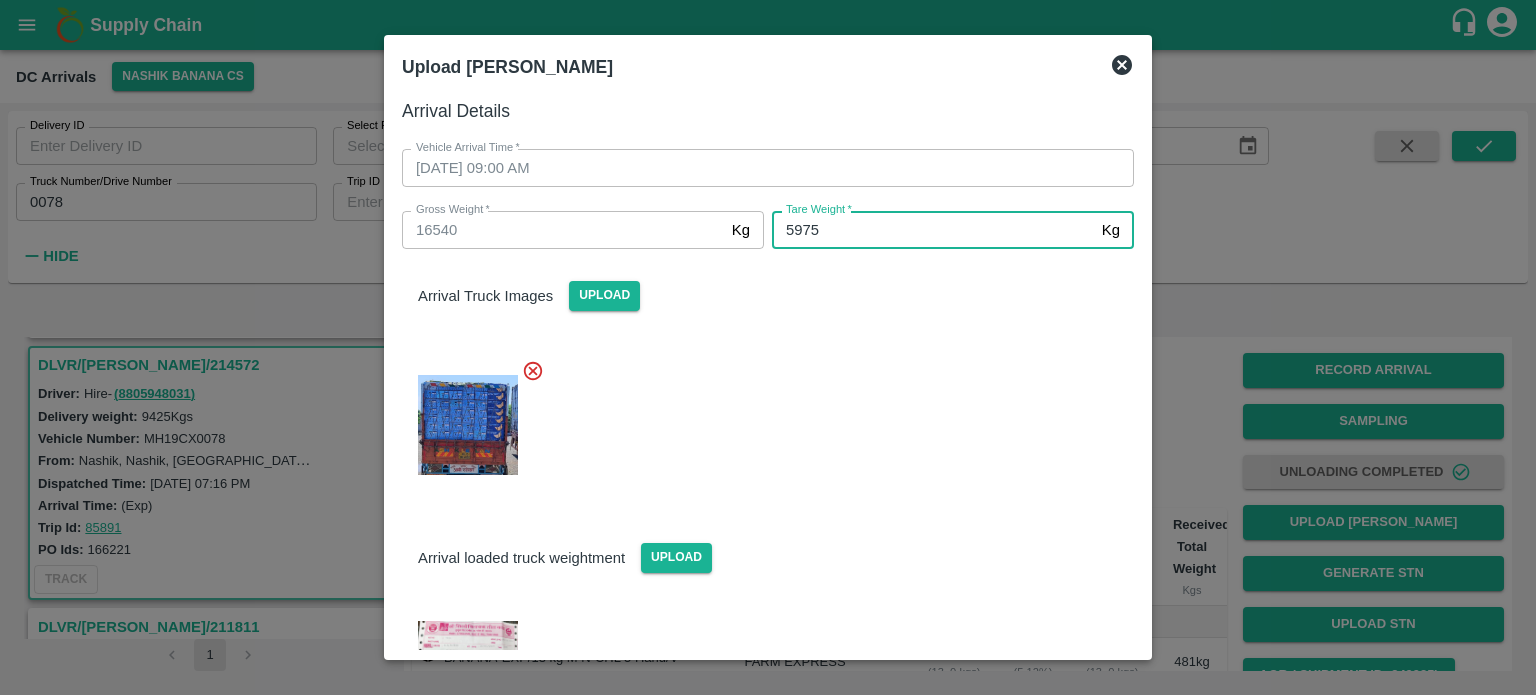 type on "5975" 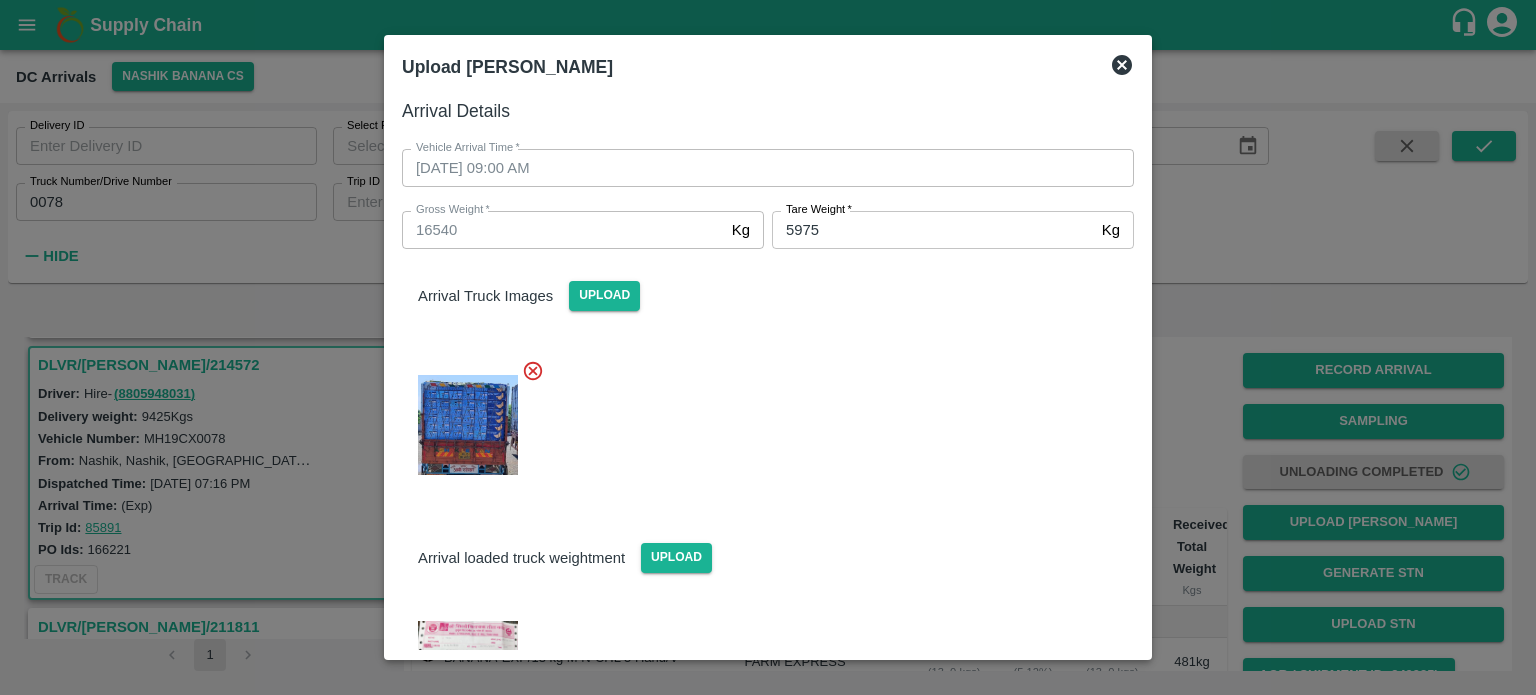 click on "Arrival loaded truck weightment Upload" at bounding box center [768, 541] 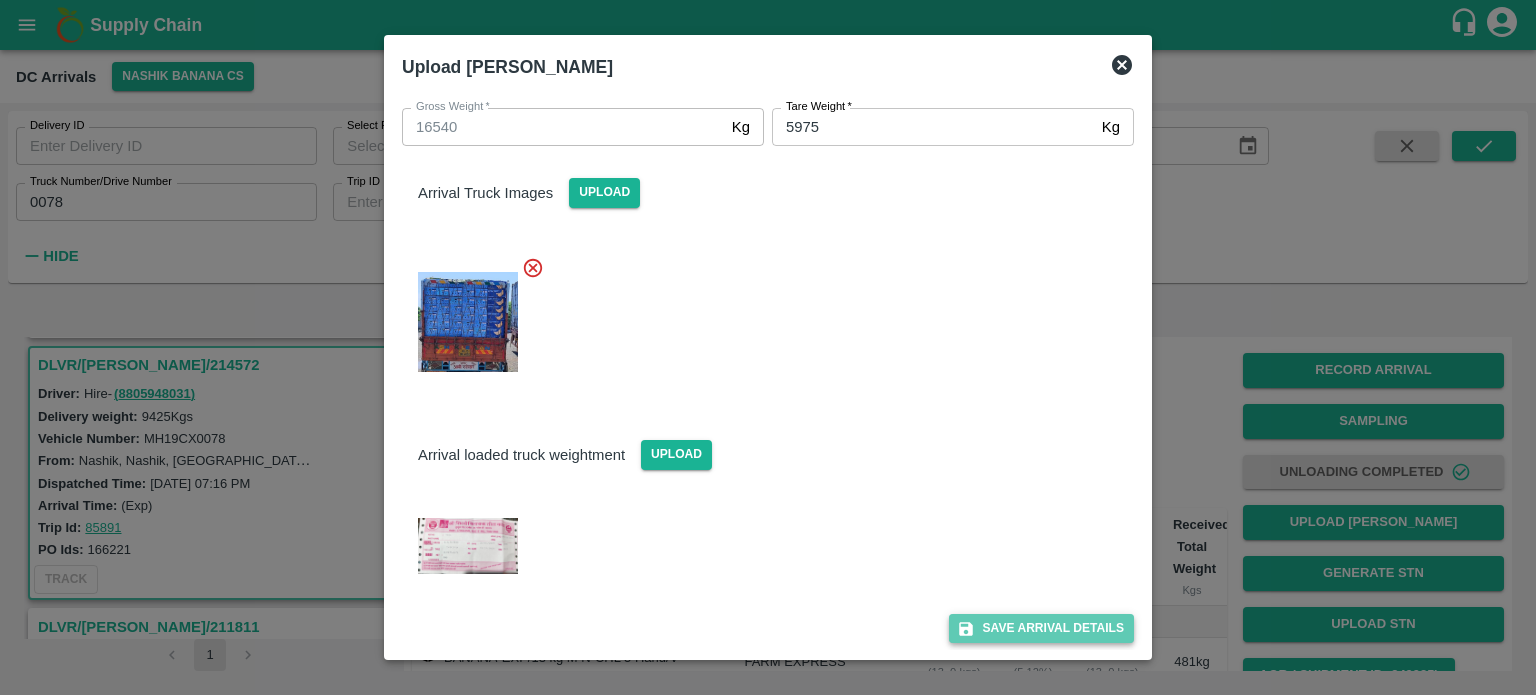 click on "Save Arrival Details" at bounding box center (1041, 628) 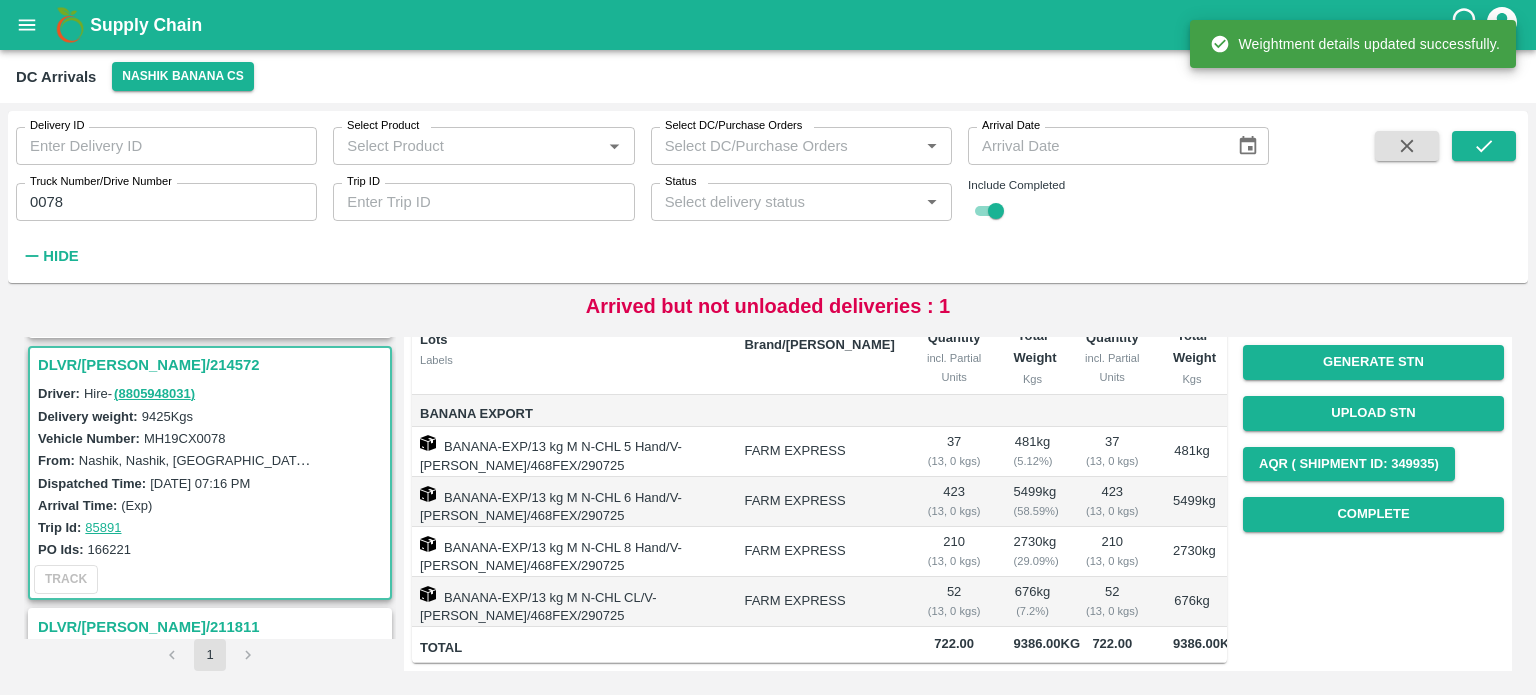 scroll, scrollTop: 231, scrollLeft: 0, axis: vertical 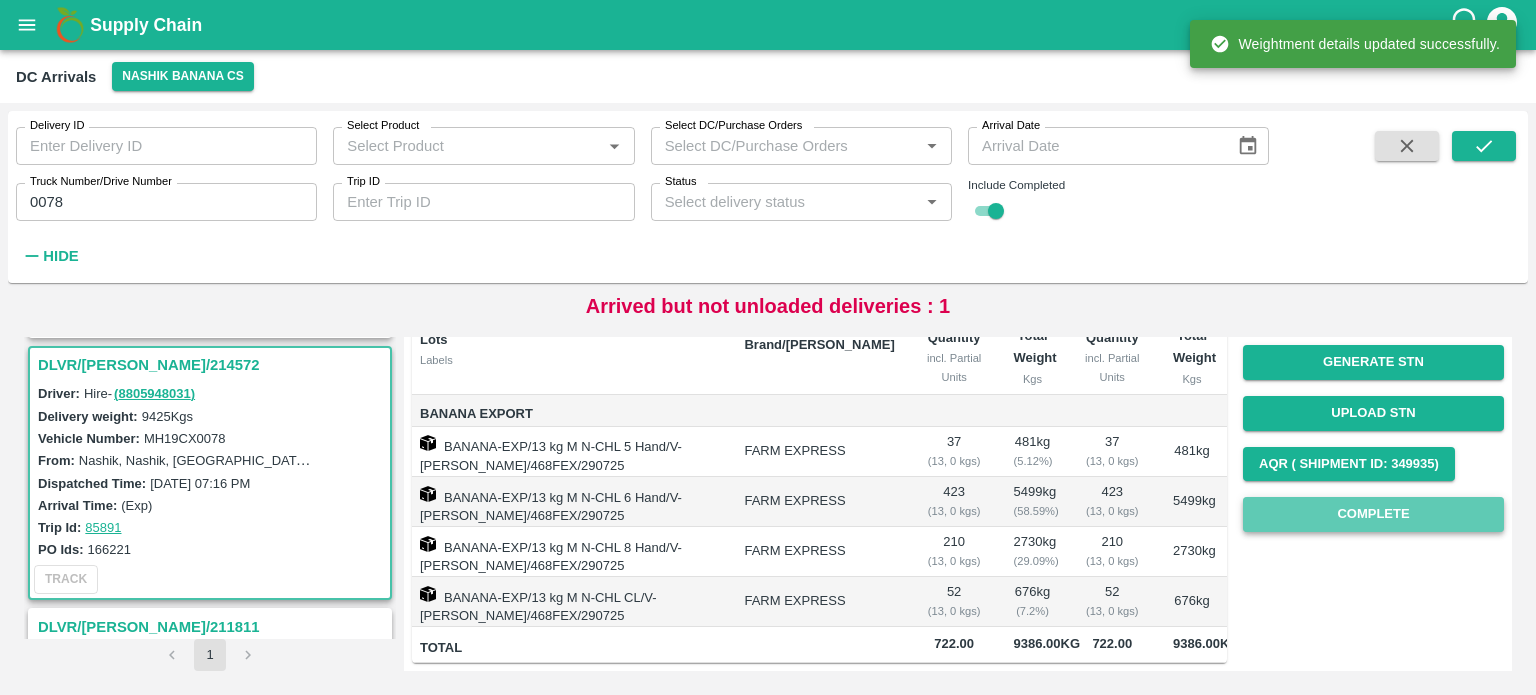 click on "Complete" at bounding box center [1373, 514] 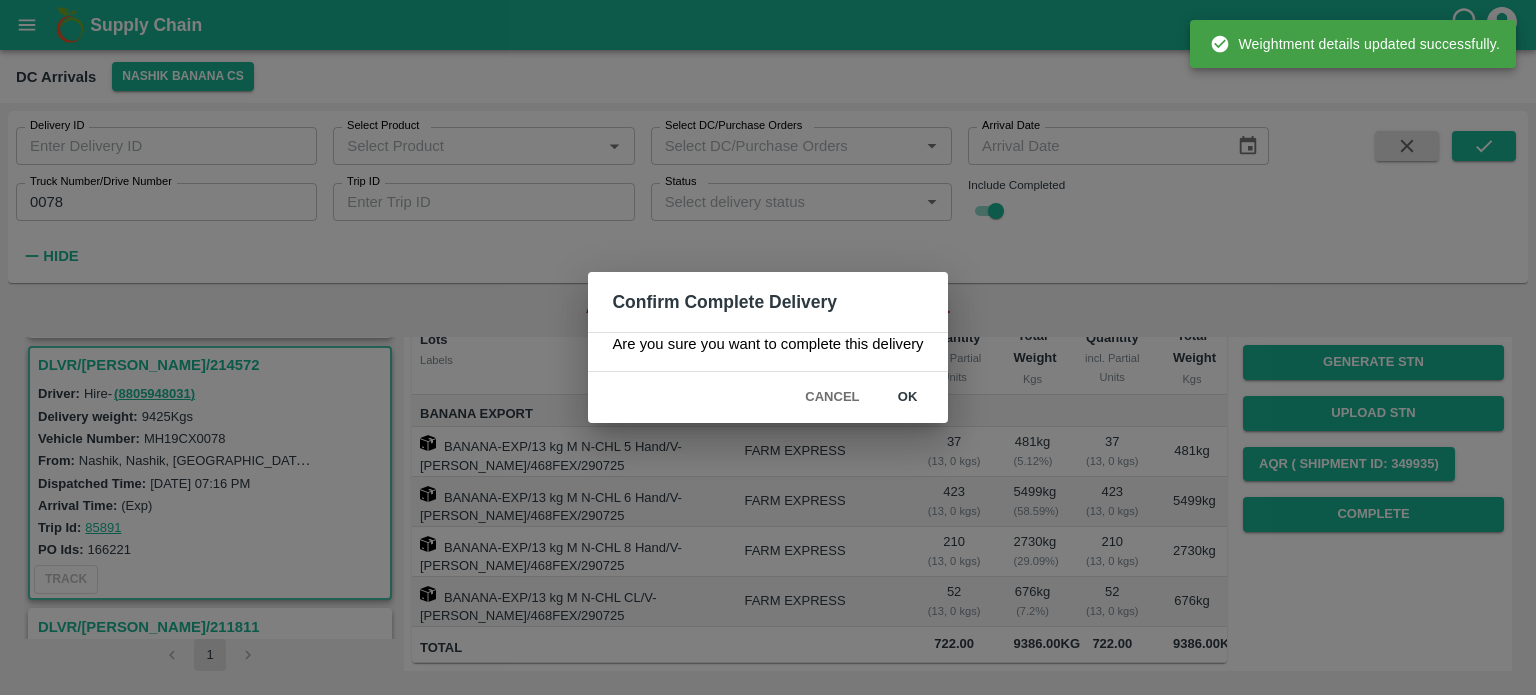 click on "ok" at bounding box center [908, 397] 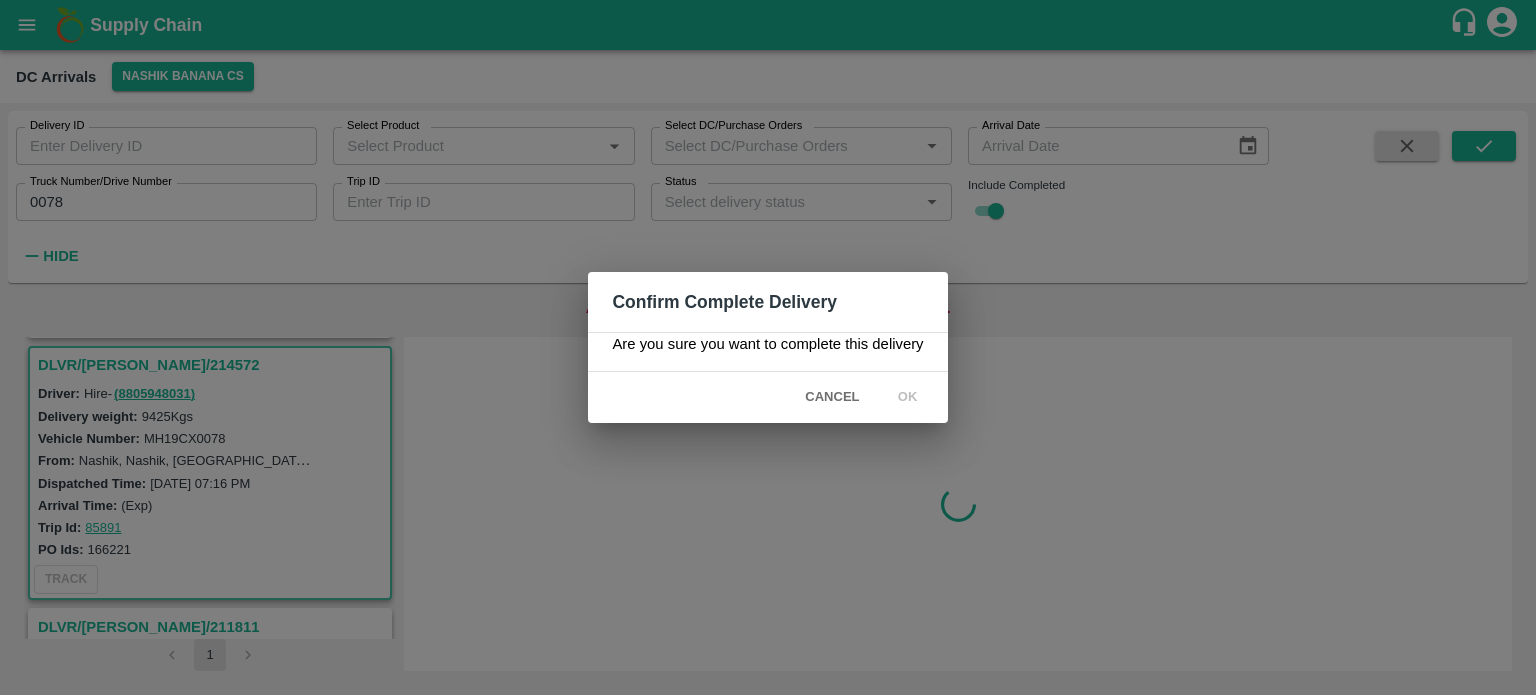 scroll, scrollTop: 0, scrollLeft: 0, axis: both 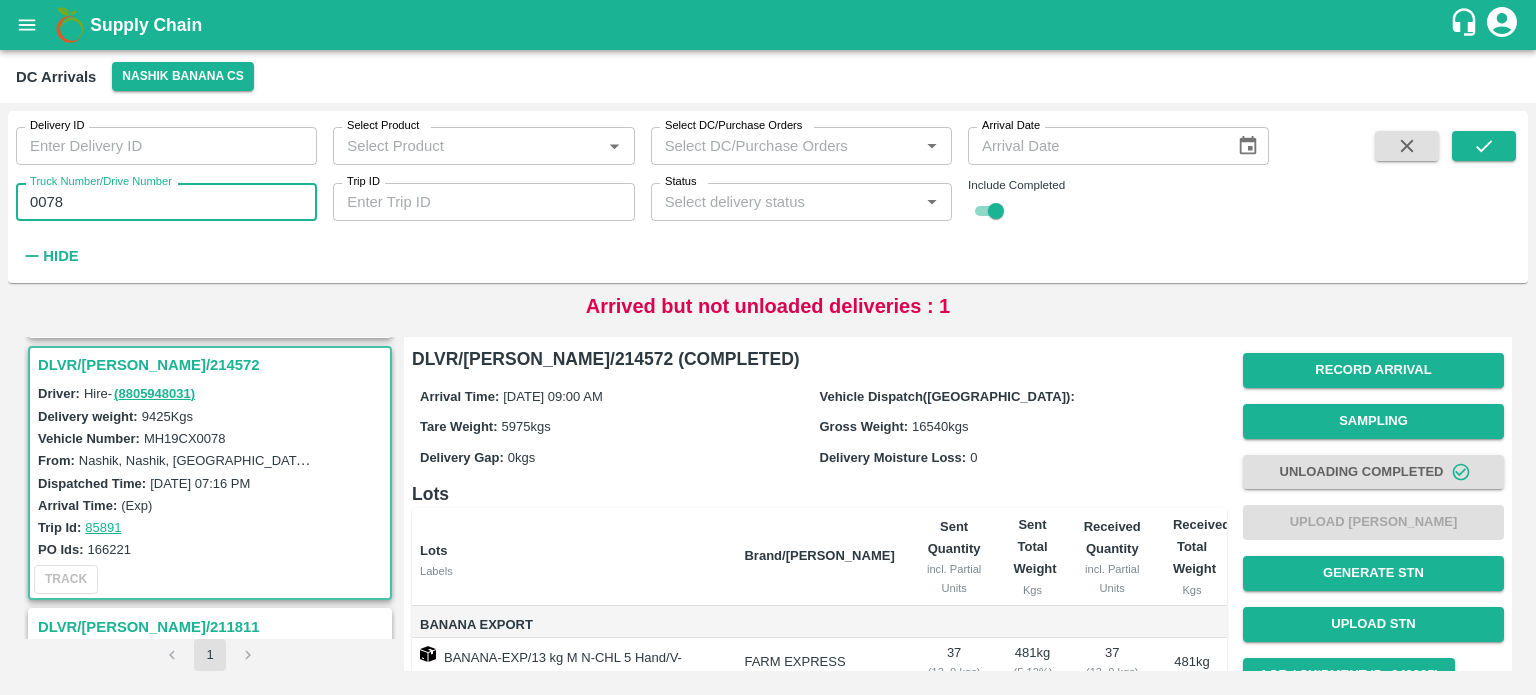 click on "0078" at bounding box center (166, 202) 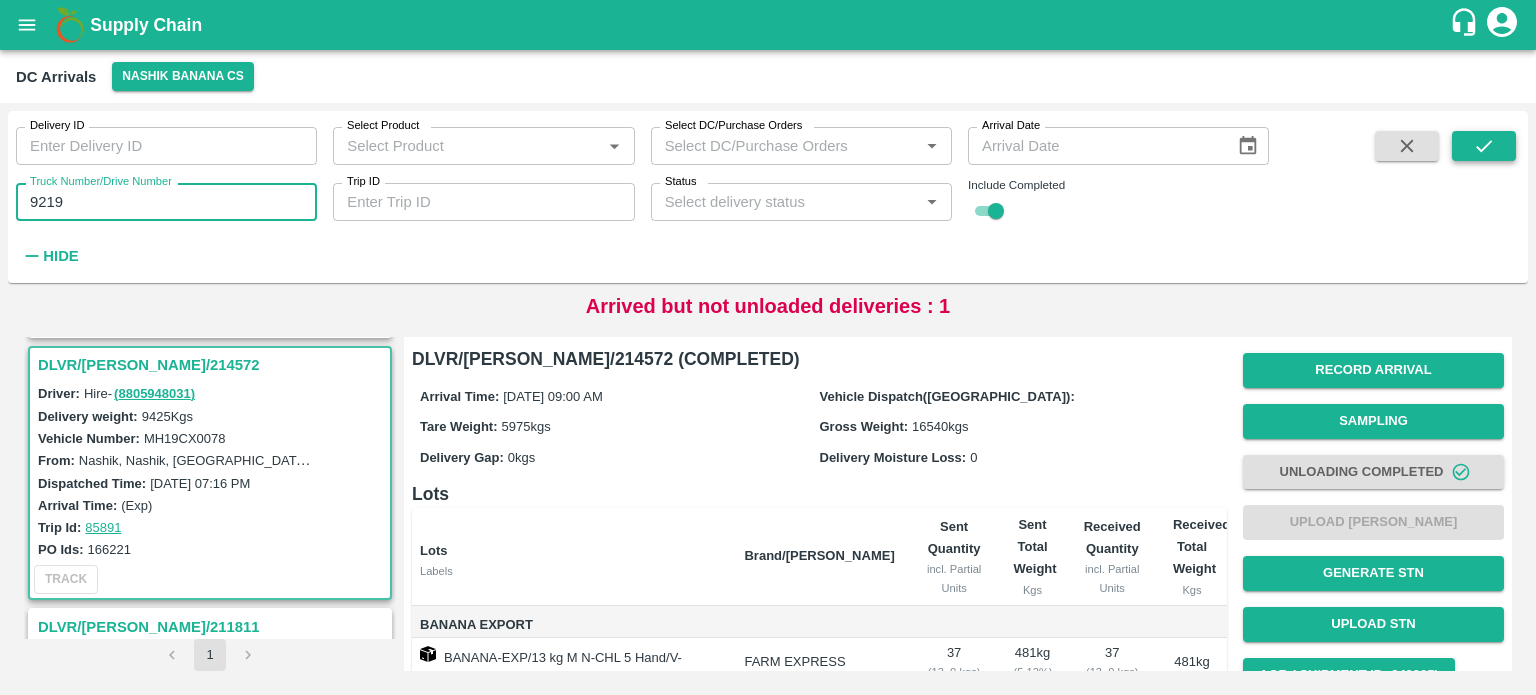 type on "9219" 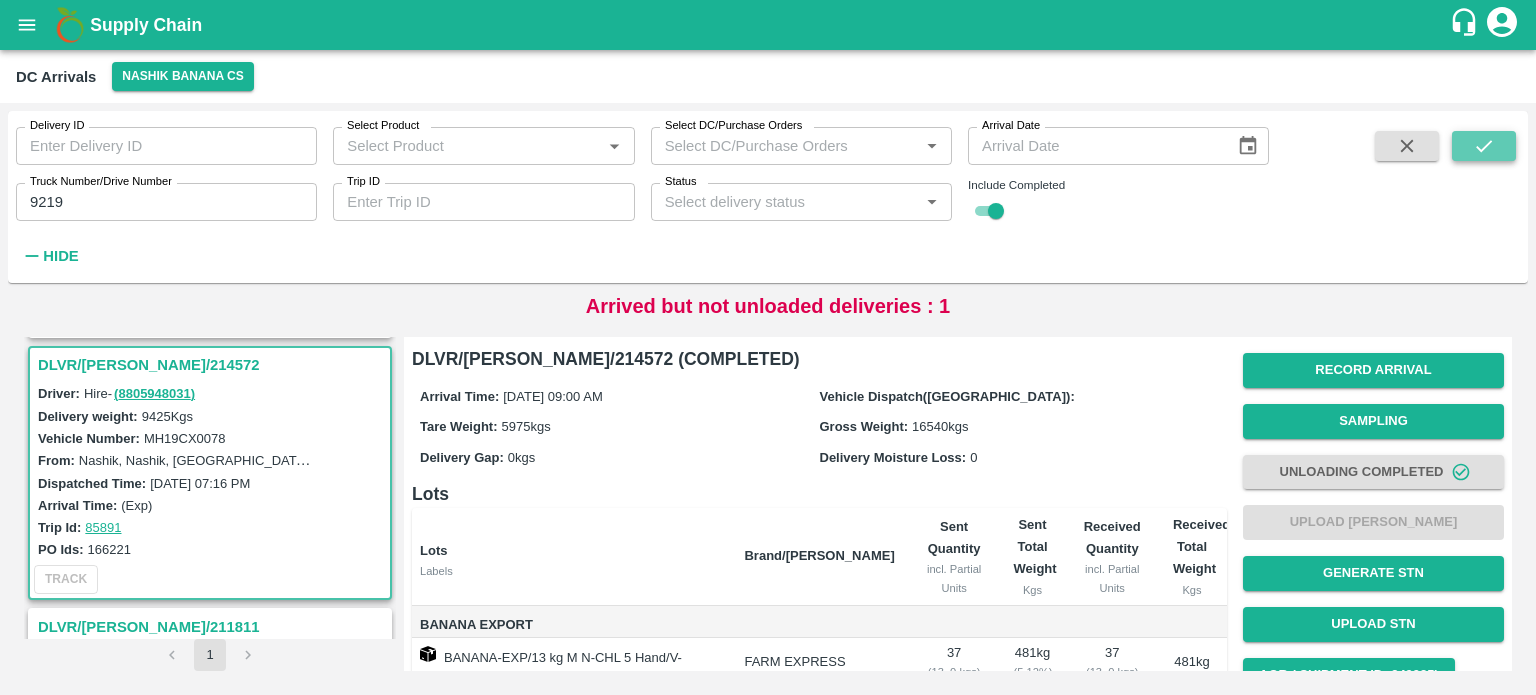 click 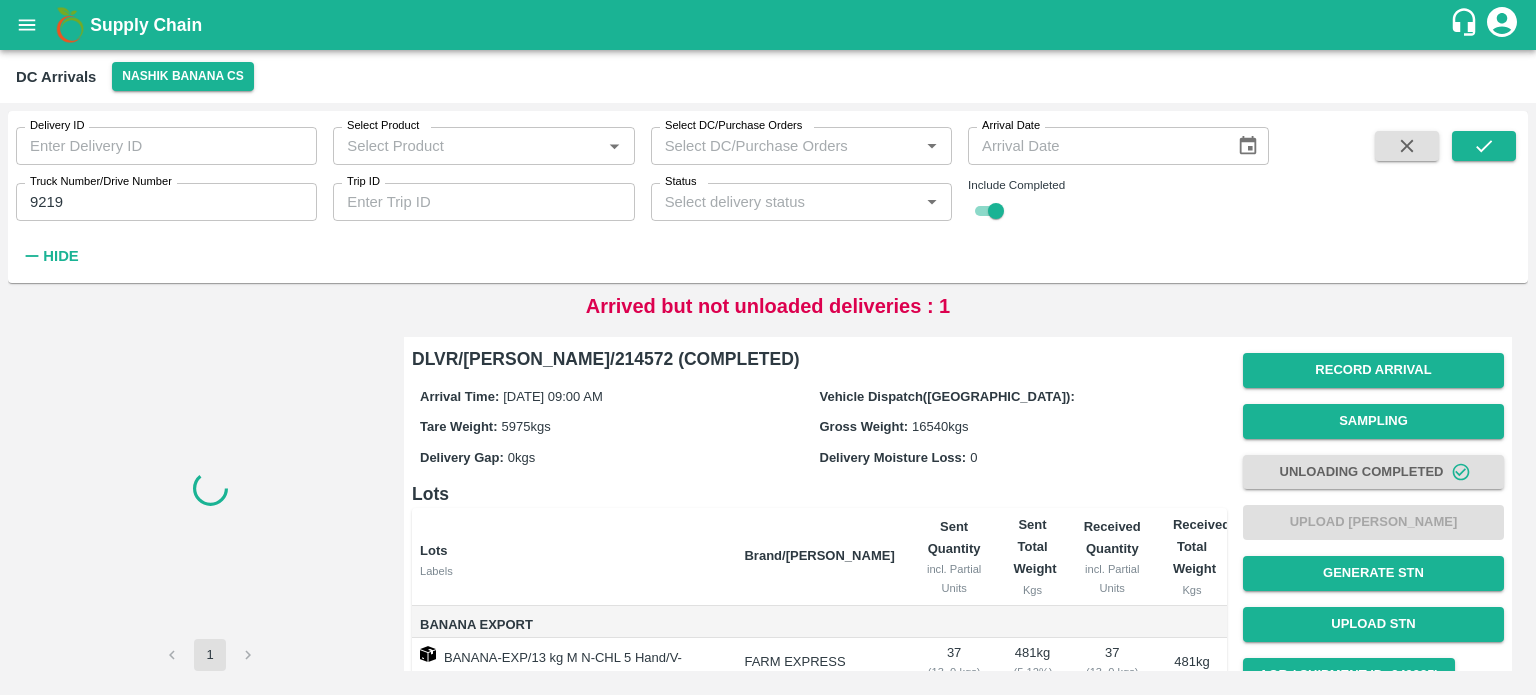 scroll, scrollTop: 0, scrollLeft: 0, axis: both 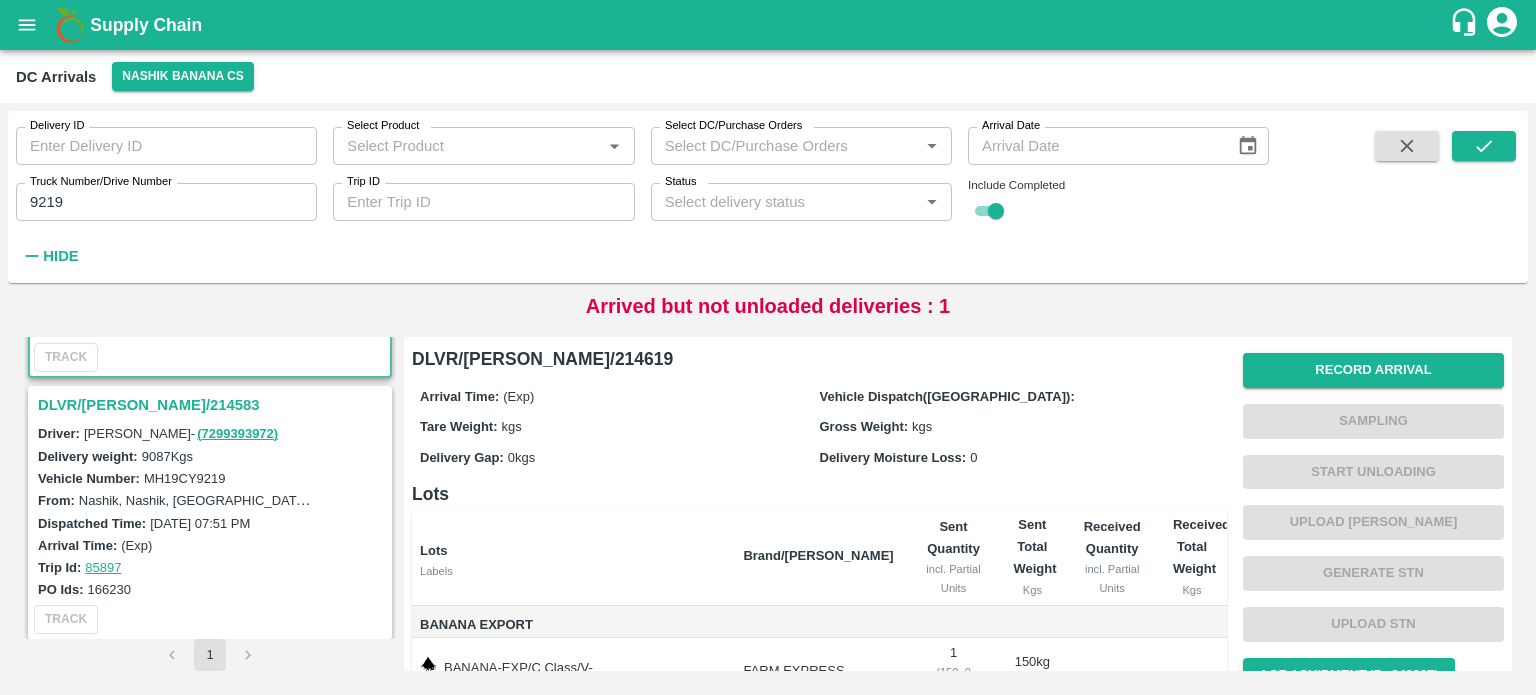 click on "DLVR/[PERSON_NAME]/214583" at bounding box center (213, 405) 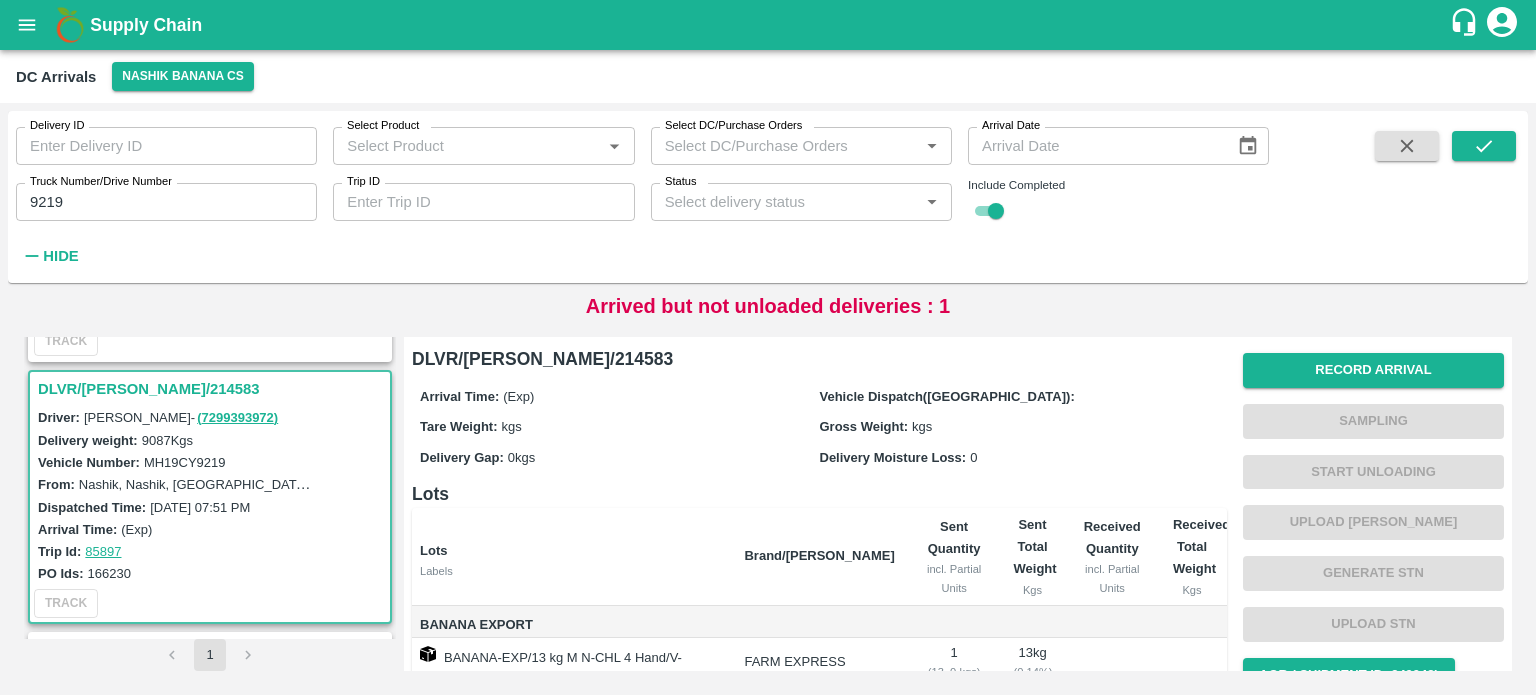 scroll, scrollTop: 236, scrollLeft: 0, axis: vertical 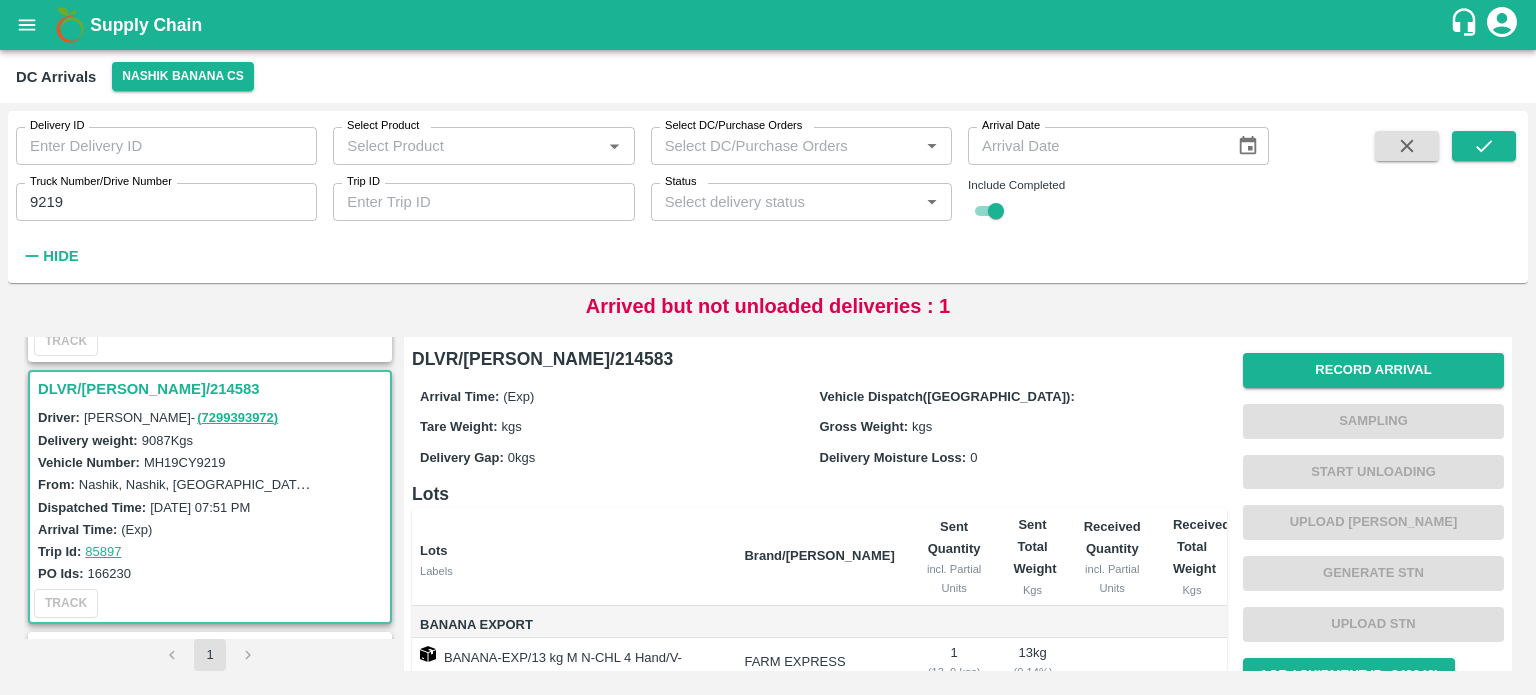 click on "MH19CY9219" at bounding box center [185, 462] 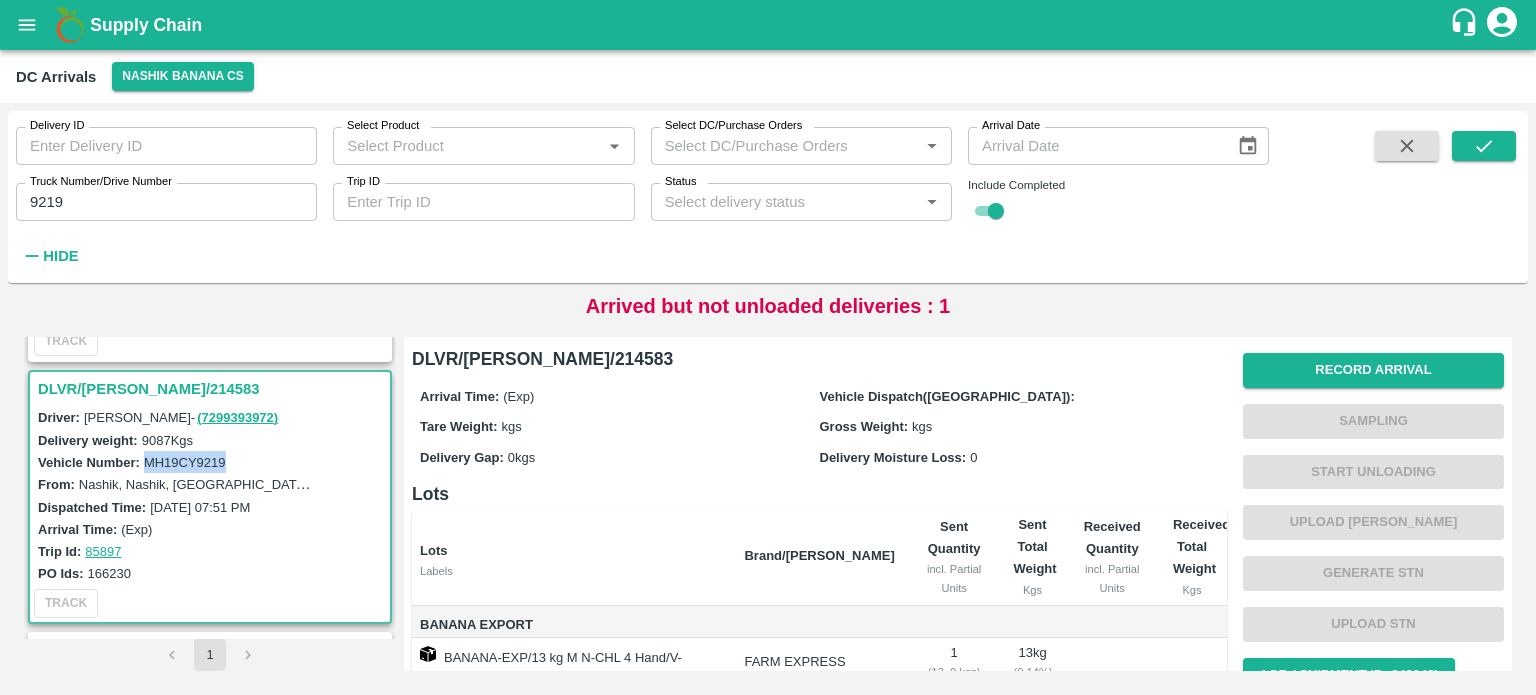 copy on "MH19CY9219" 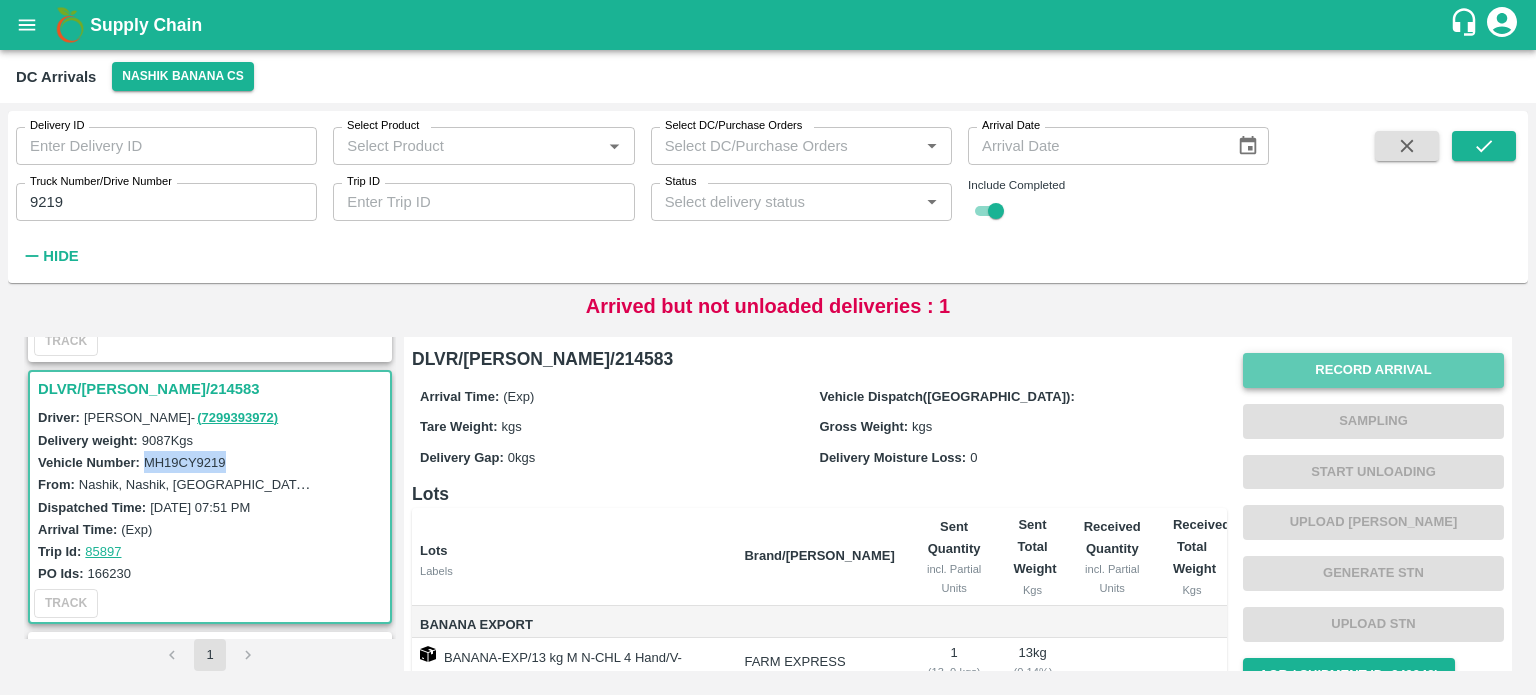 click on "Record Arrival" at bounding box center [1373, 370] 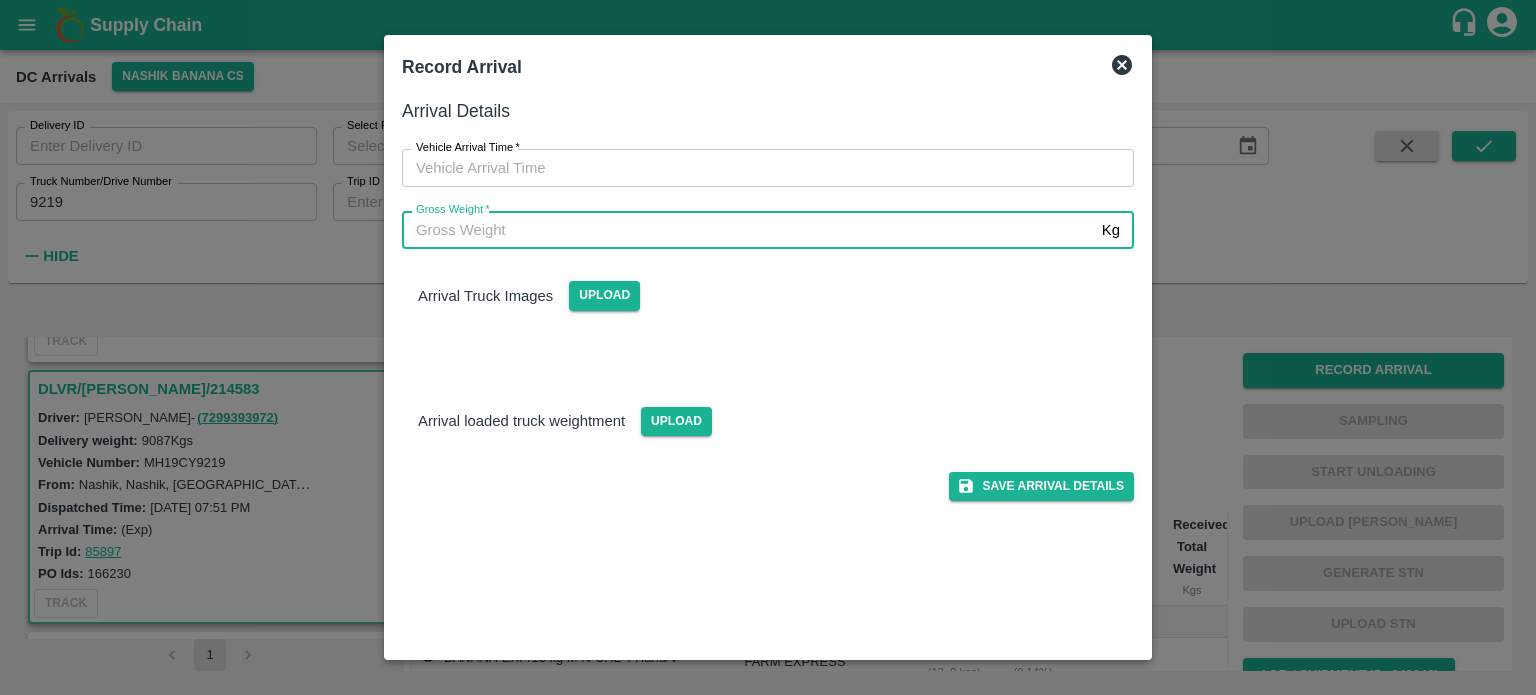 click on "Gross Weight   *" at bounding box center (748, 230) 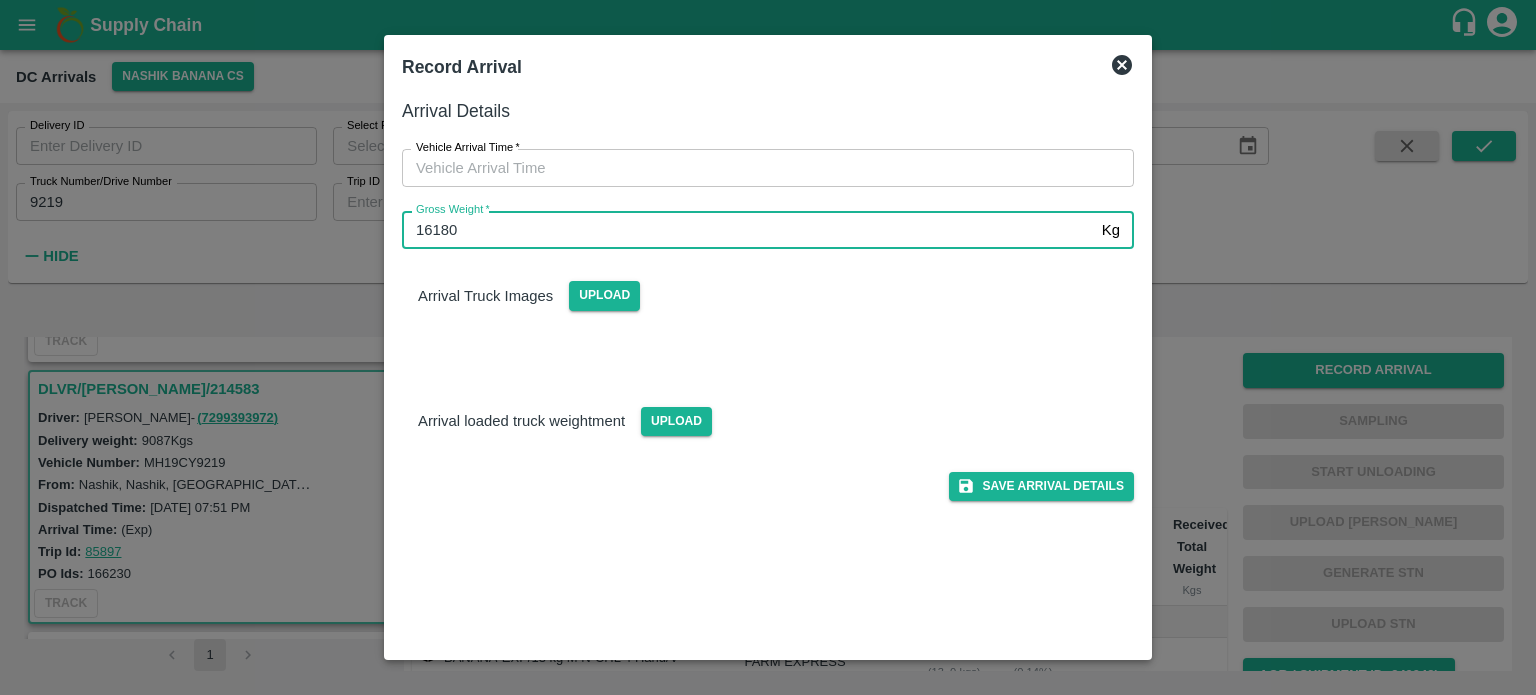 type on "16180" 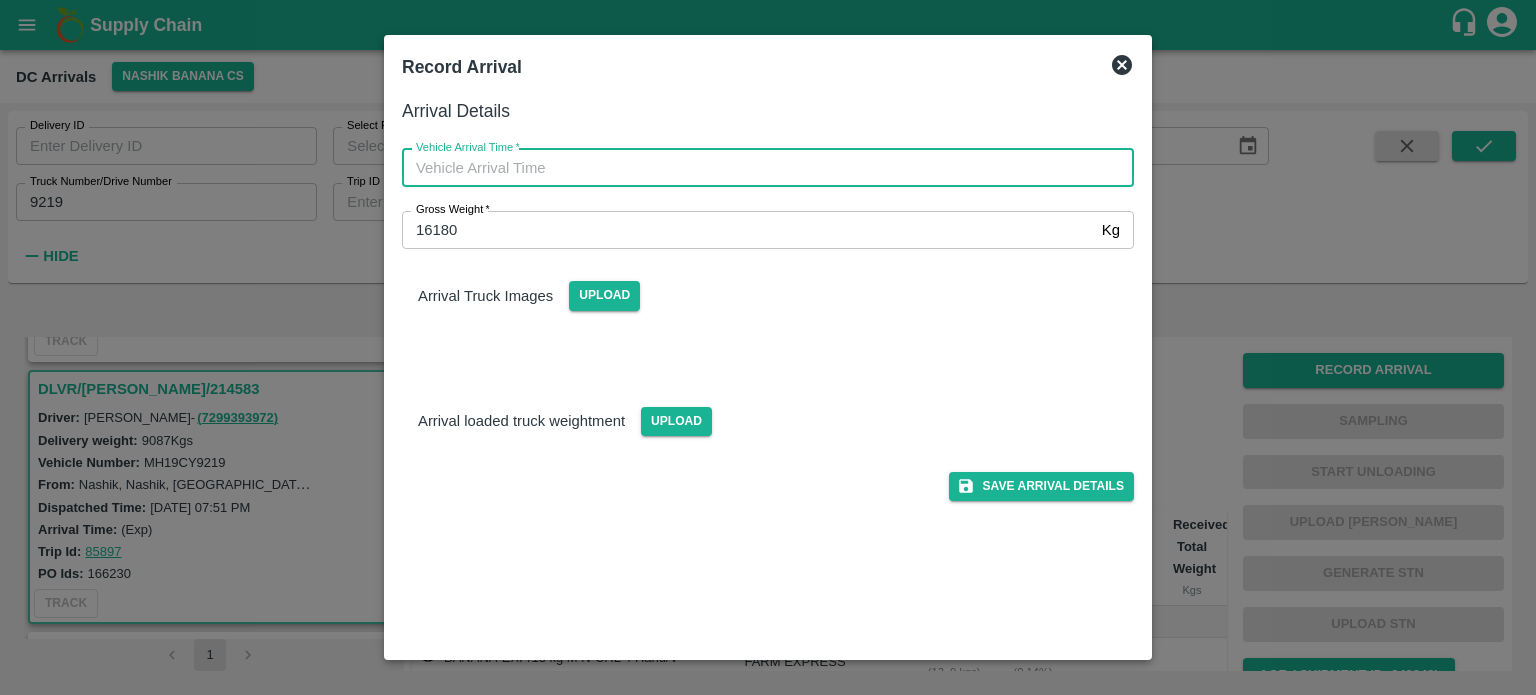 type on "DD/MM/YYYY hh:mm aa" 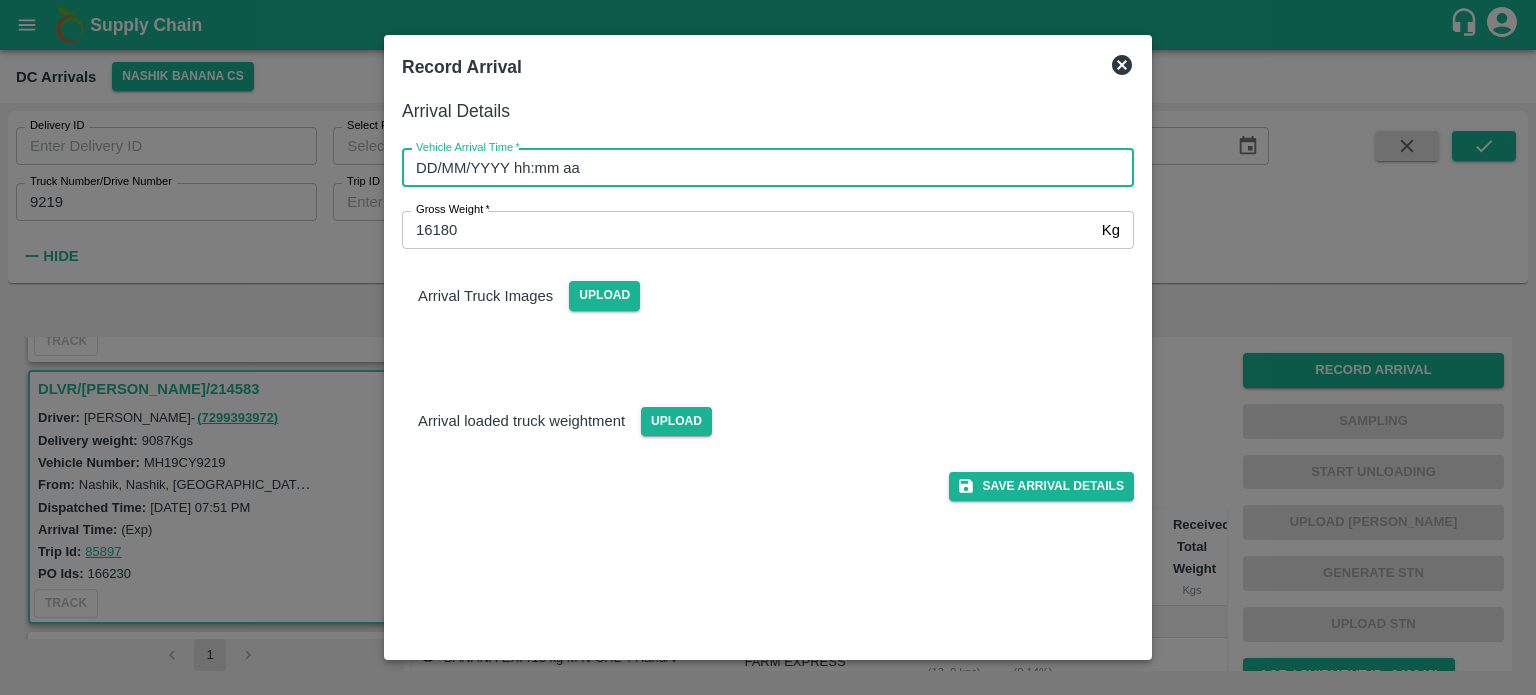 click on "DD/MM/YYYY hh:mm aa" at bounding box center (761, 168) 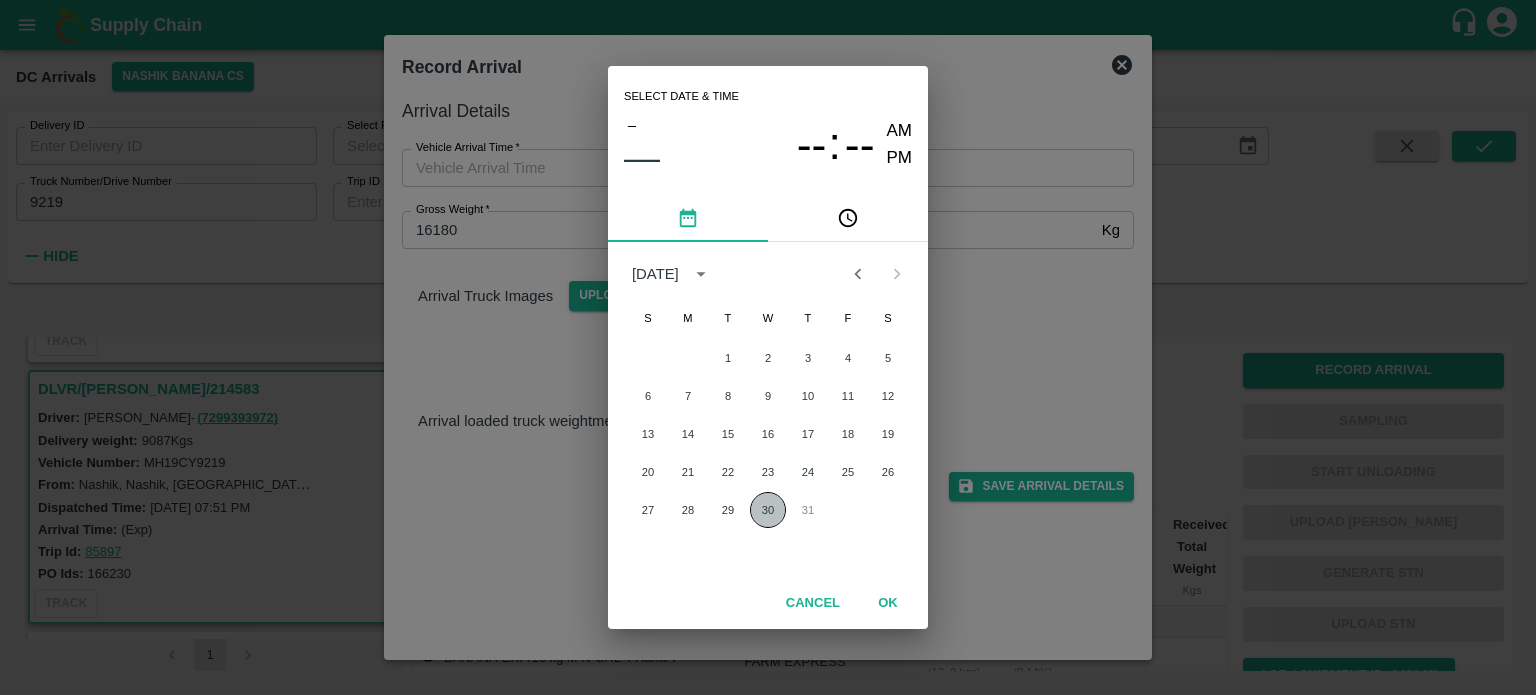 click on "30" at bounding box center [768, 510] 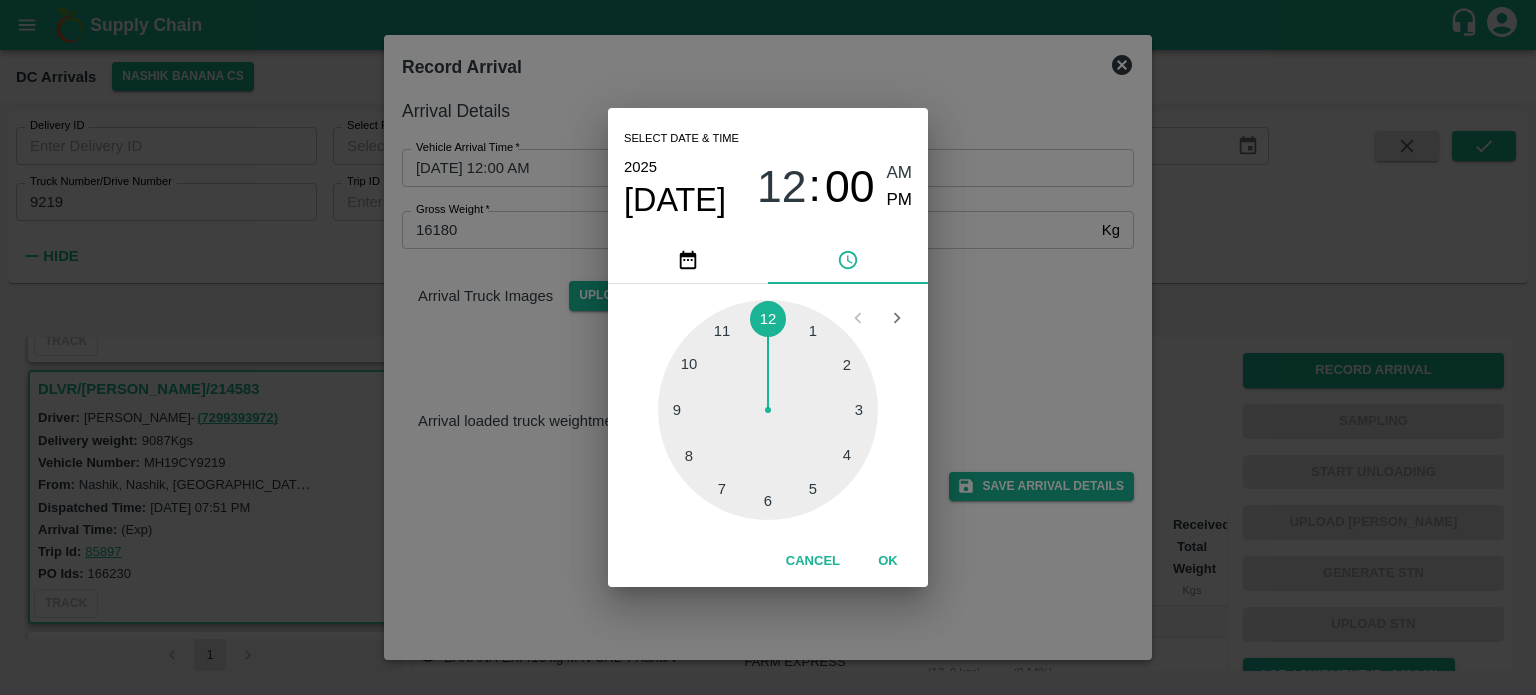 click at bounding box center [768, 410] 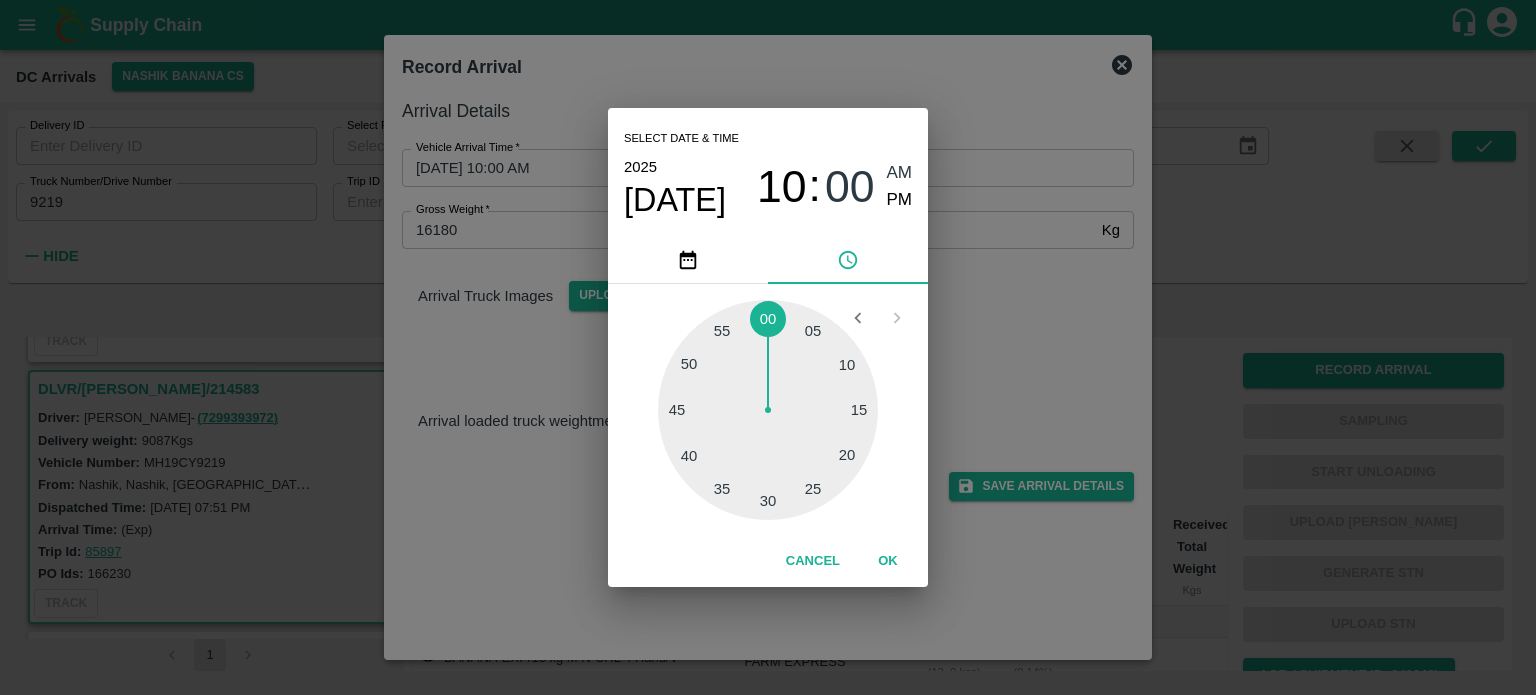 click at bounding box center [768, 410] 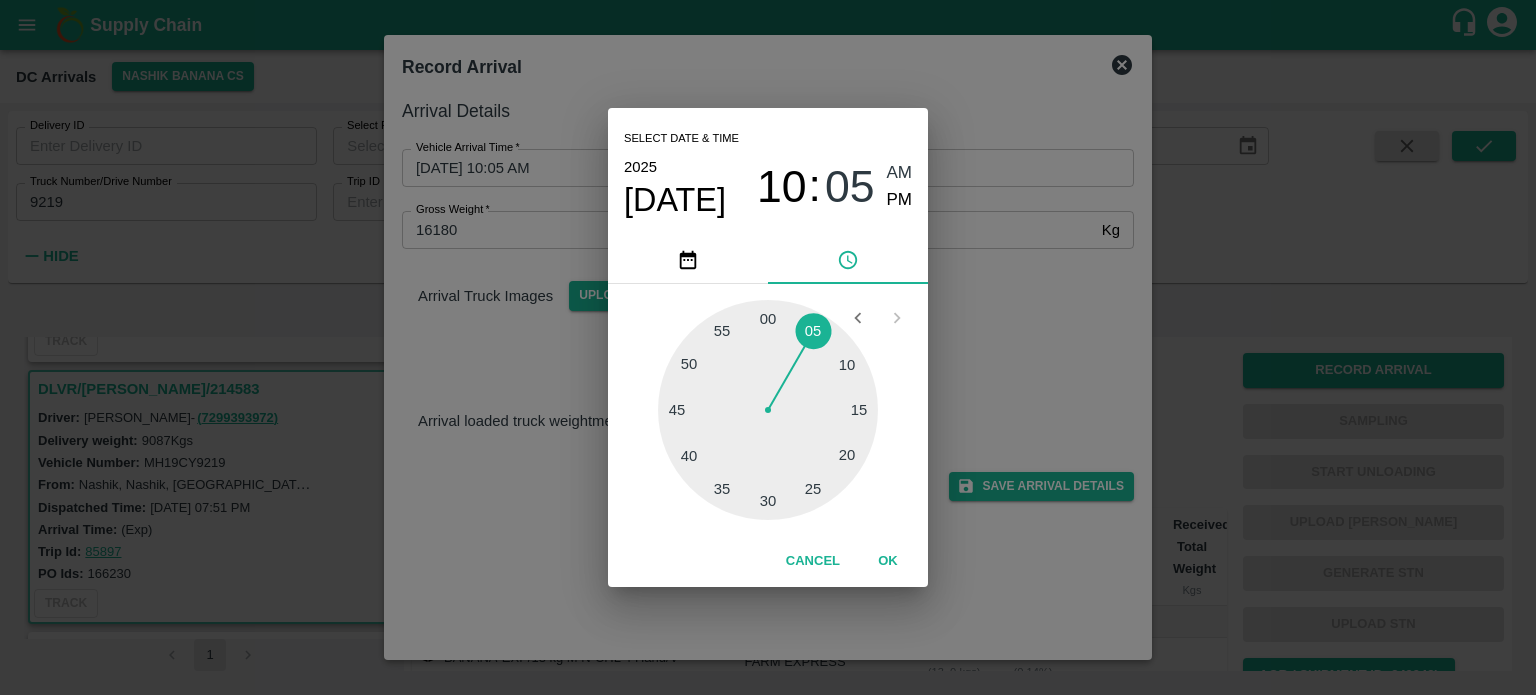 click on "Select date & time [DATE] 10 : 05 AM PM 05 10 15 20 25 30 35 40 45 50 55 00 Cancel OK" at bounding box center (768, 347) 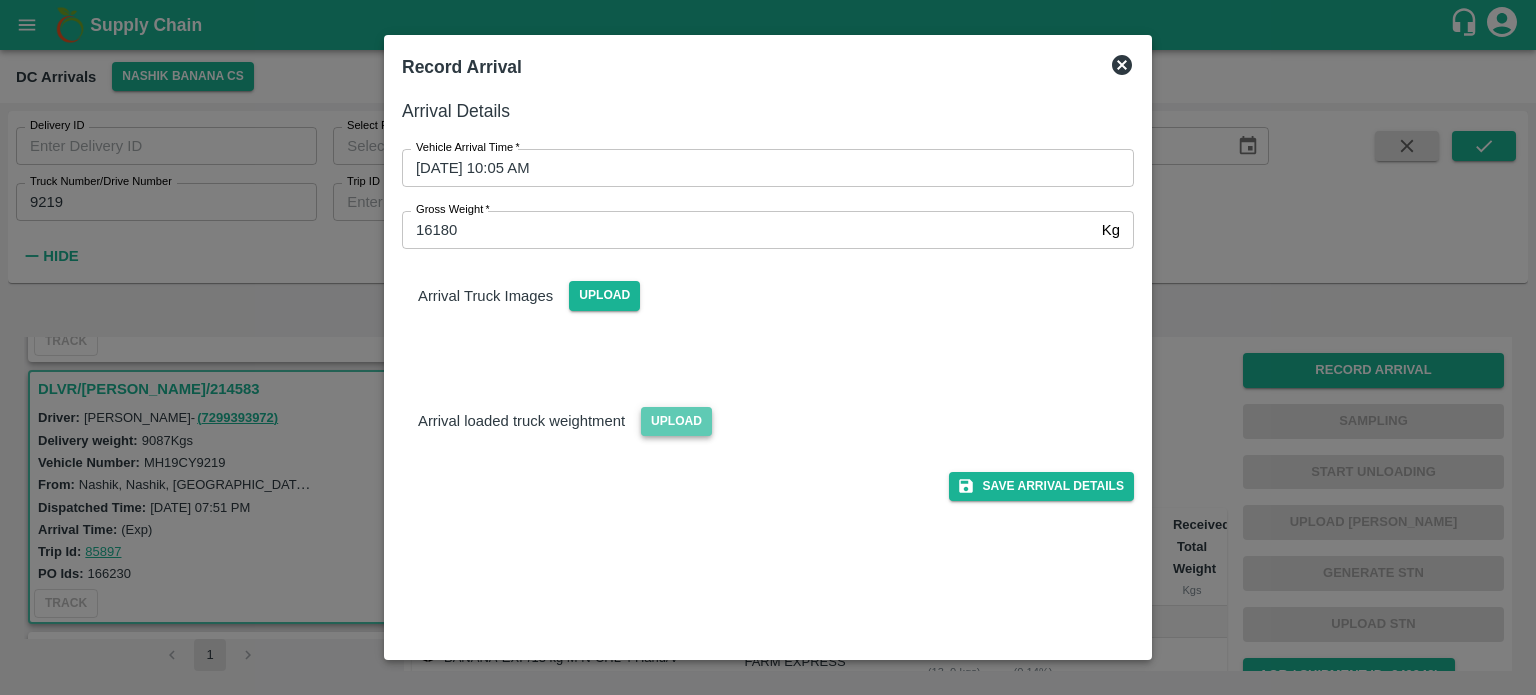 click on "Upload" at bounding box center (676, 421) 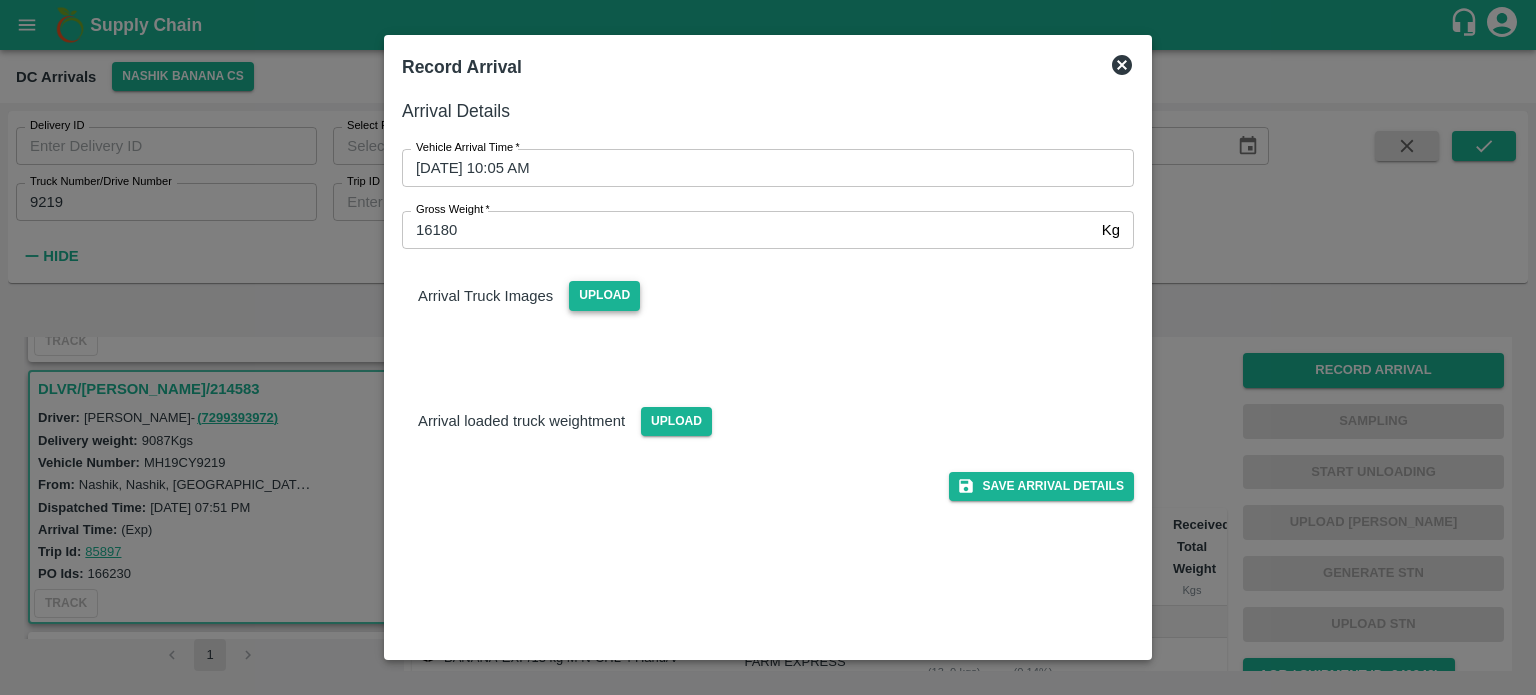 click on "Upload" at bounding box center [604, 295] 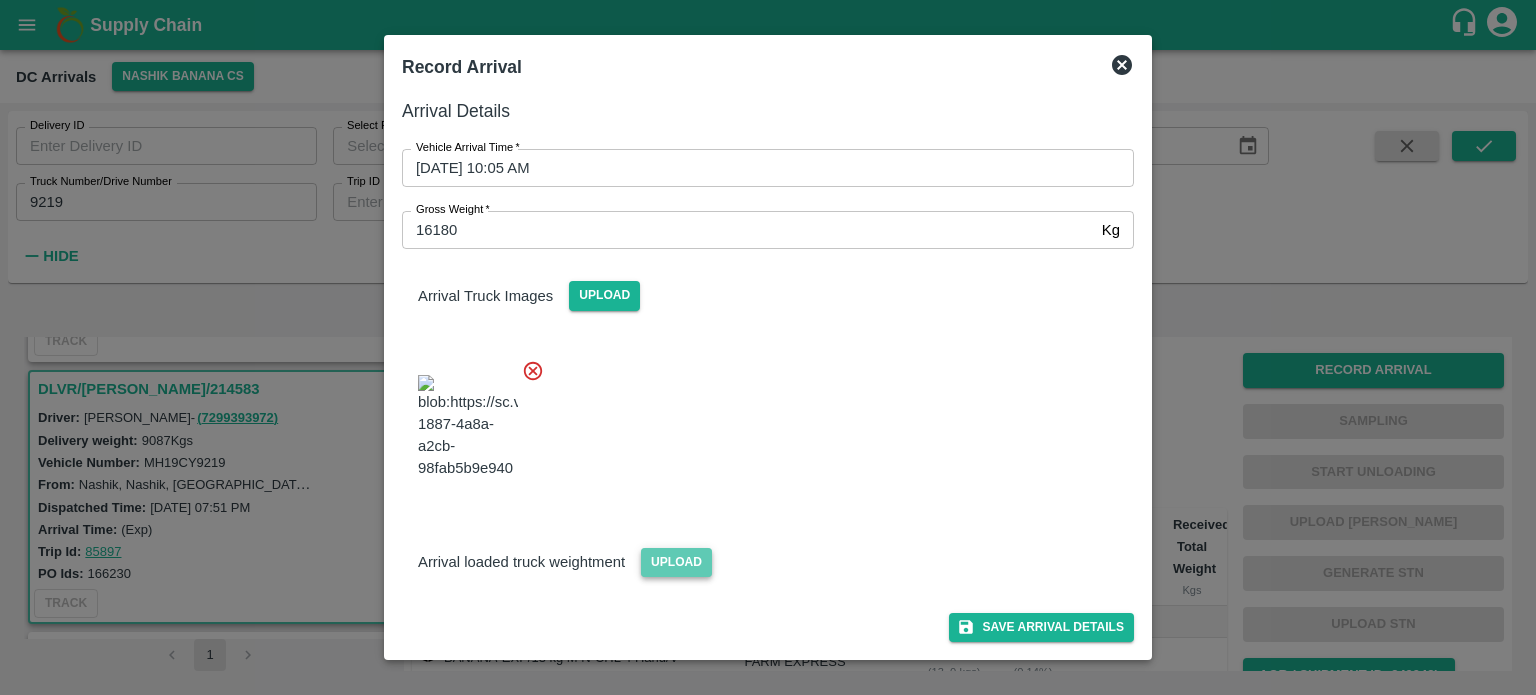 click on "Upload" at bounding box center (676, 562) 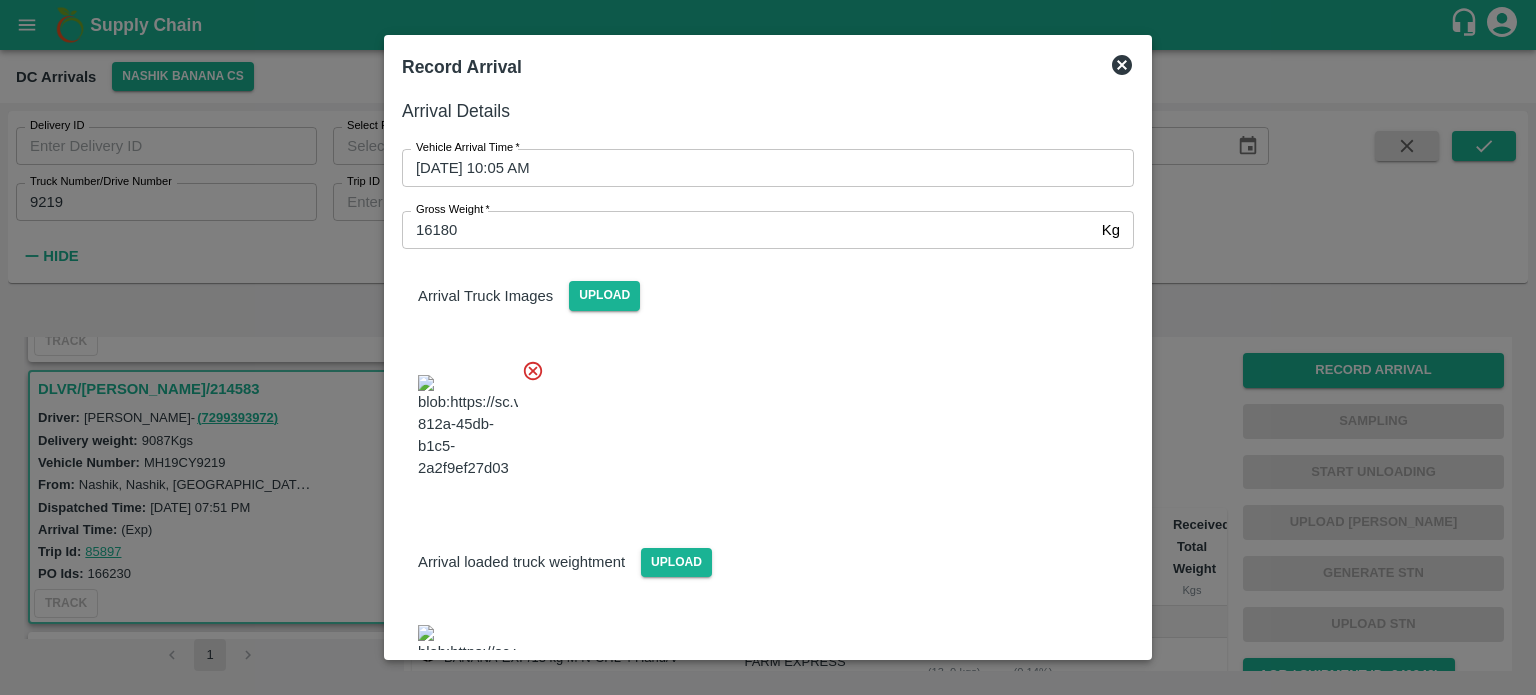 click at bounding box center (760, 421) 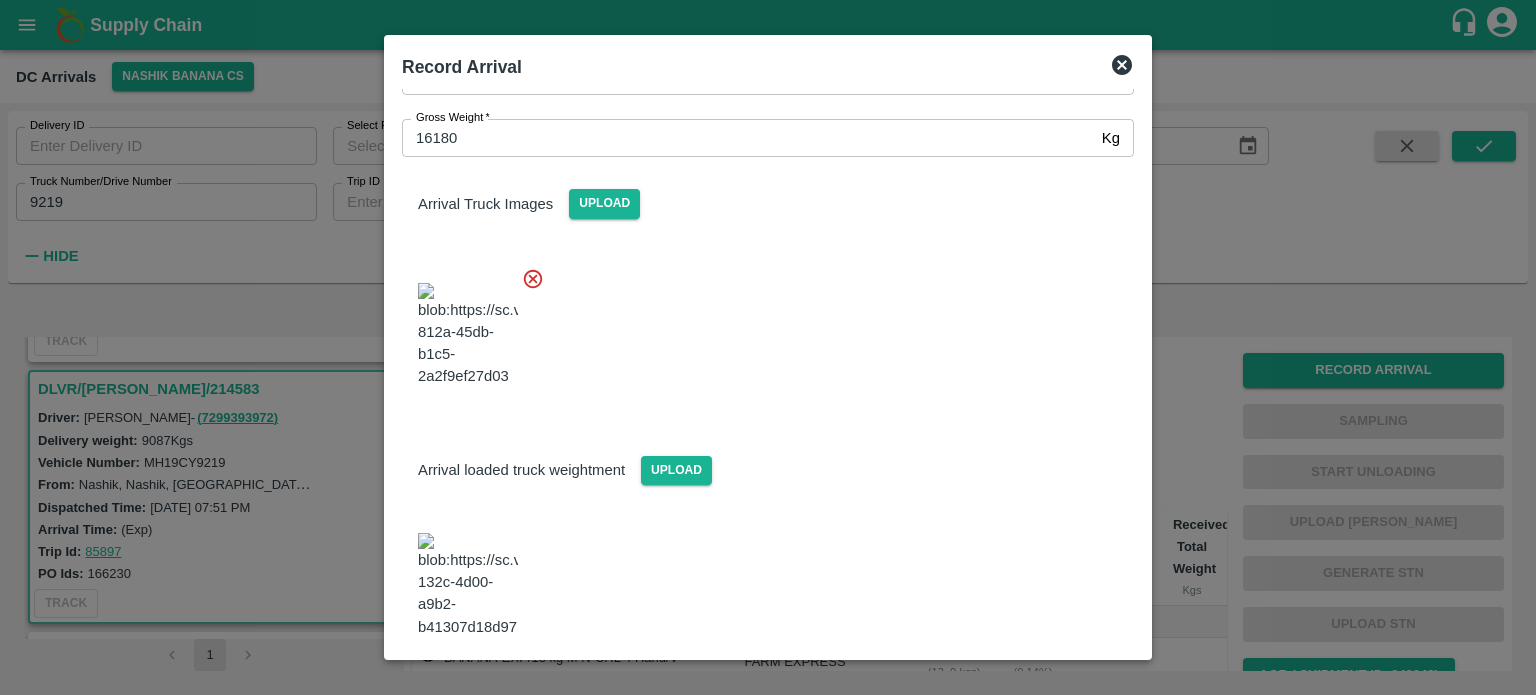 click on "Save Arrival Details" at bounding box center [1041, 692] 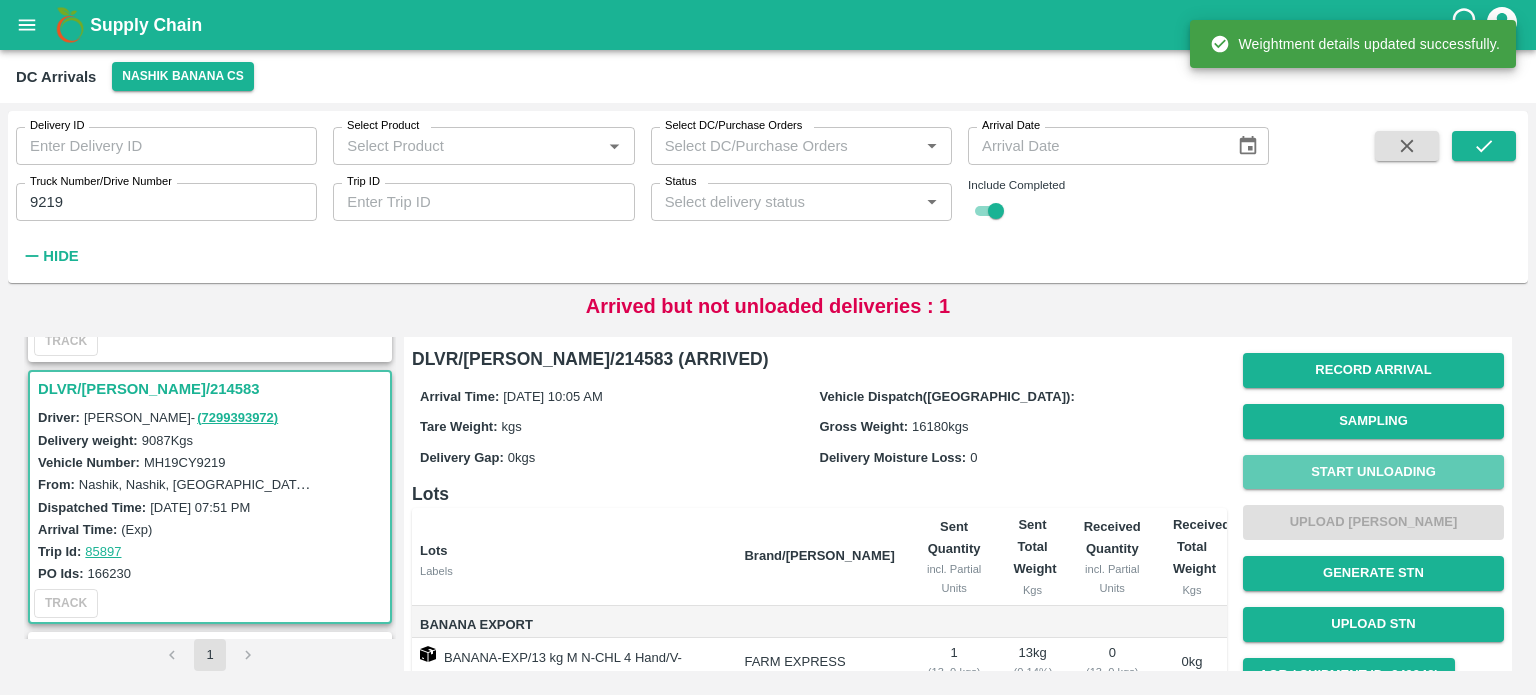 click on "Start Unloading" at bounding box center (1373, 472) 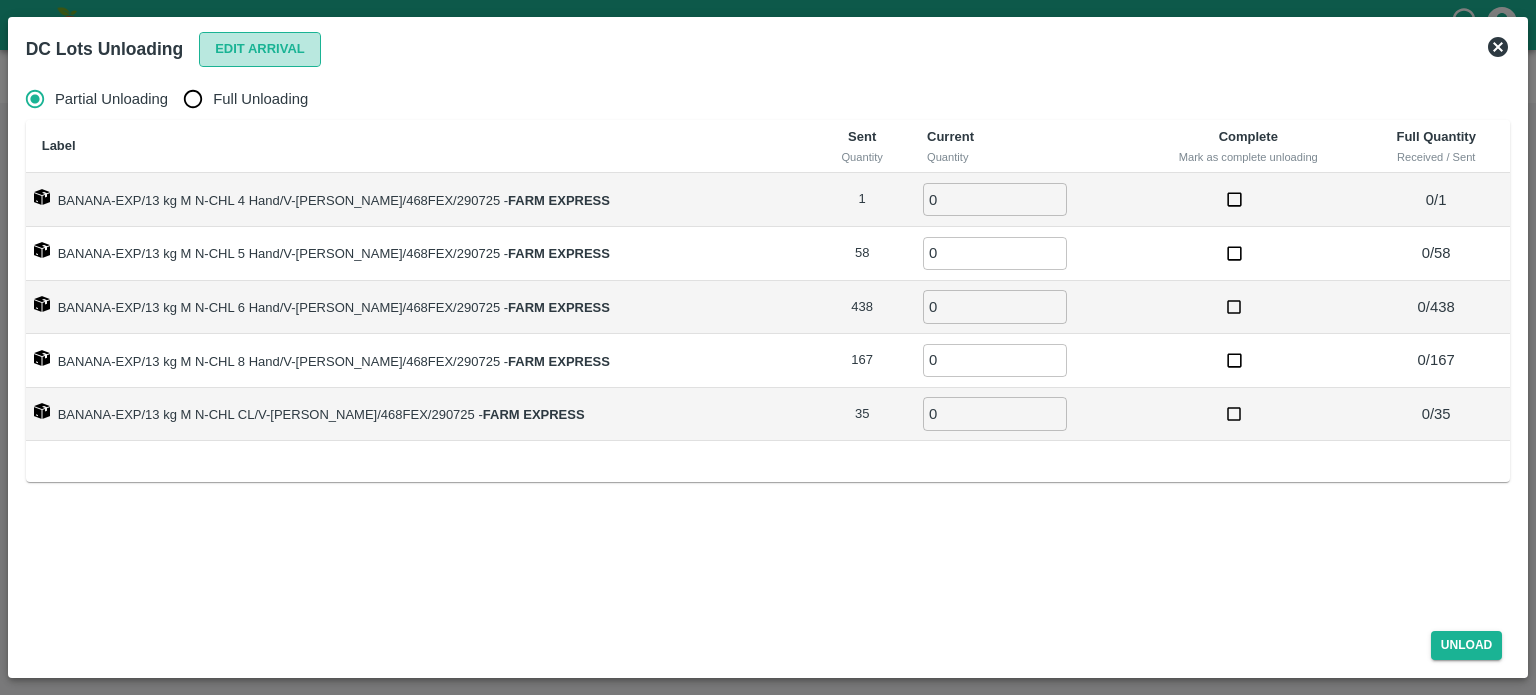 click on "Edit Arrival" at bounding box center [260, 49] 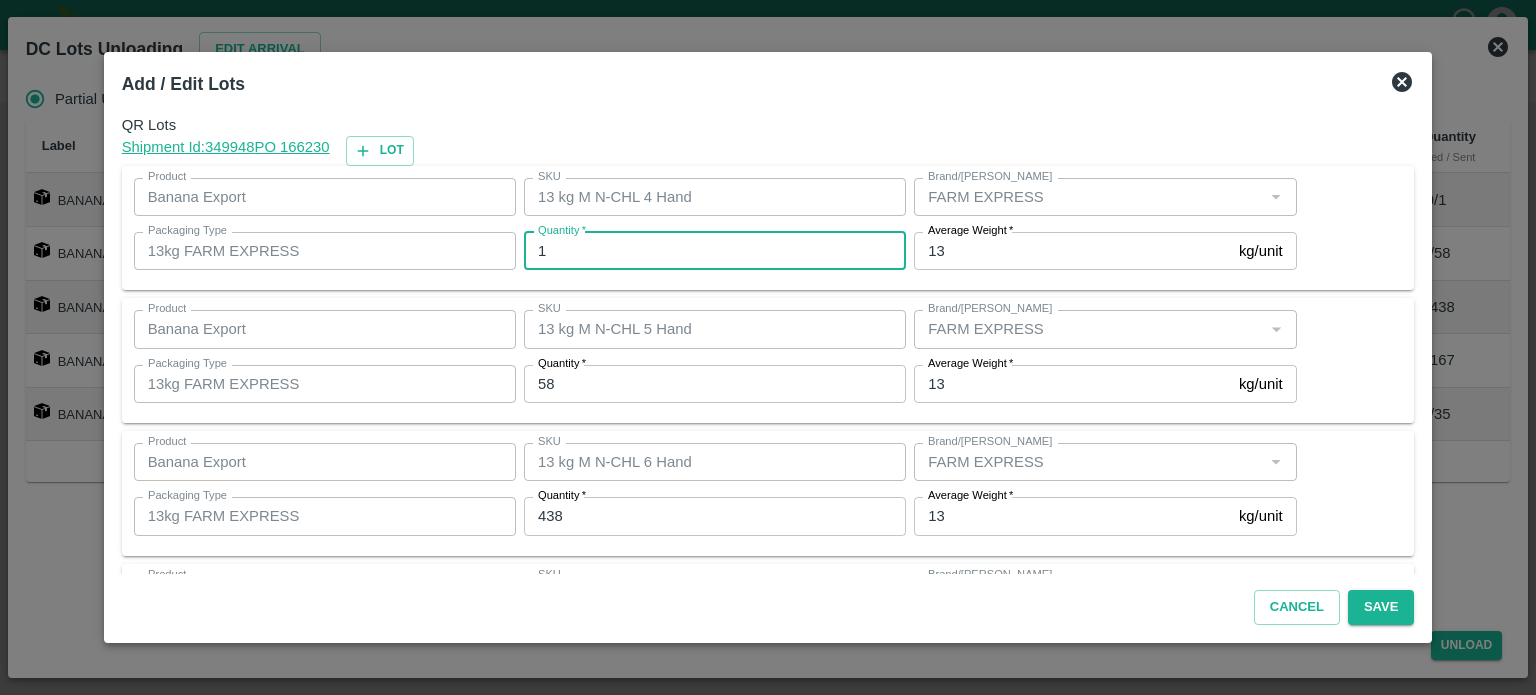 click on "1" at bounding box center [715, 251] 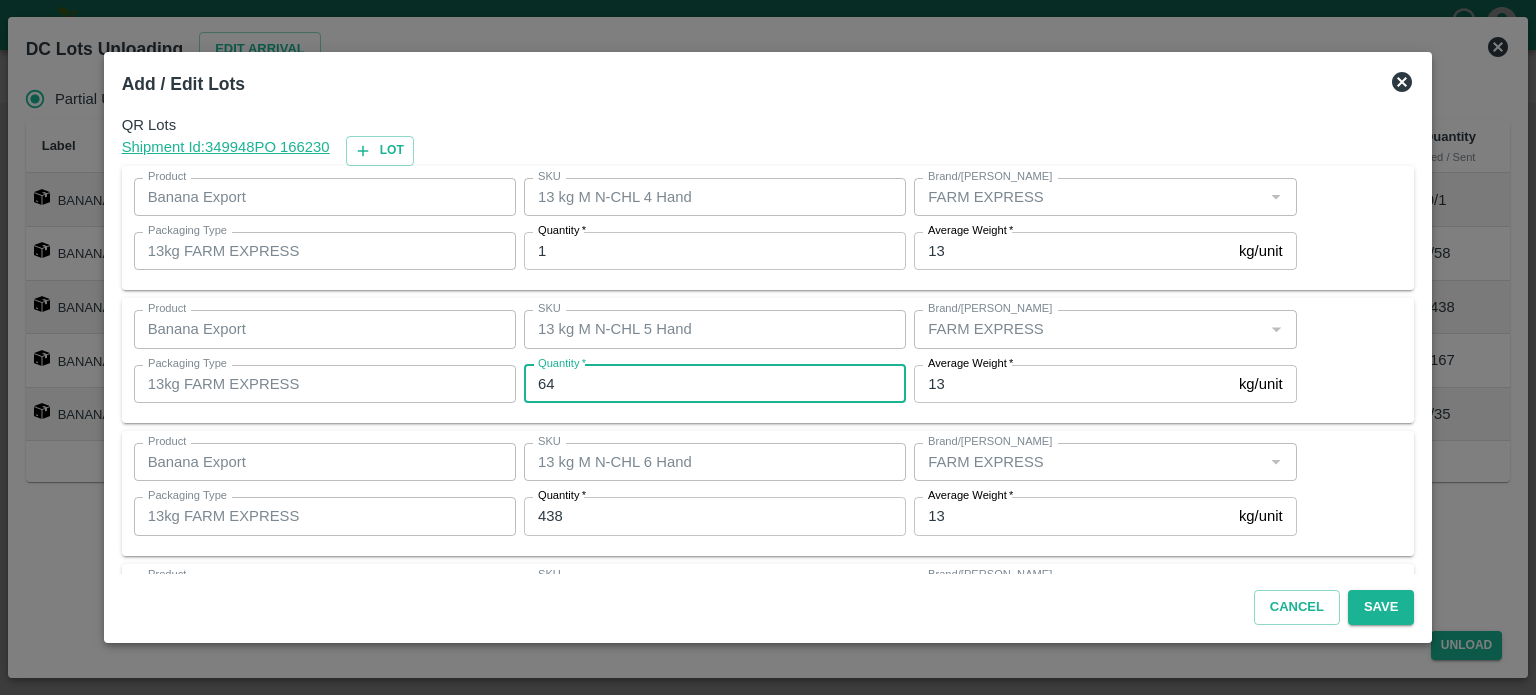type on "64" 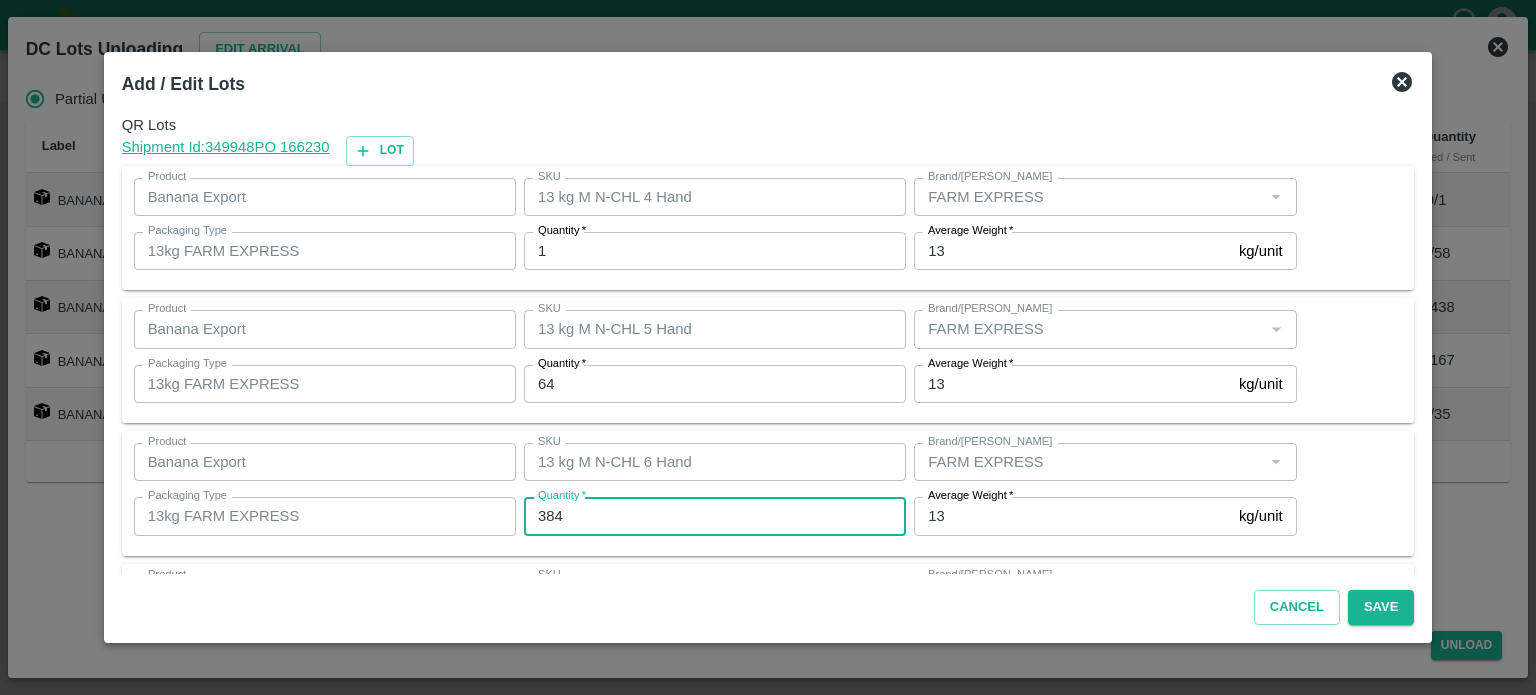 type on "384" 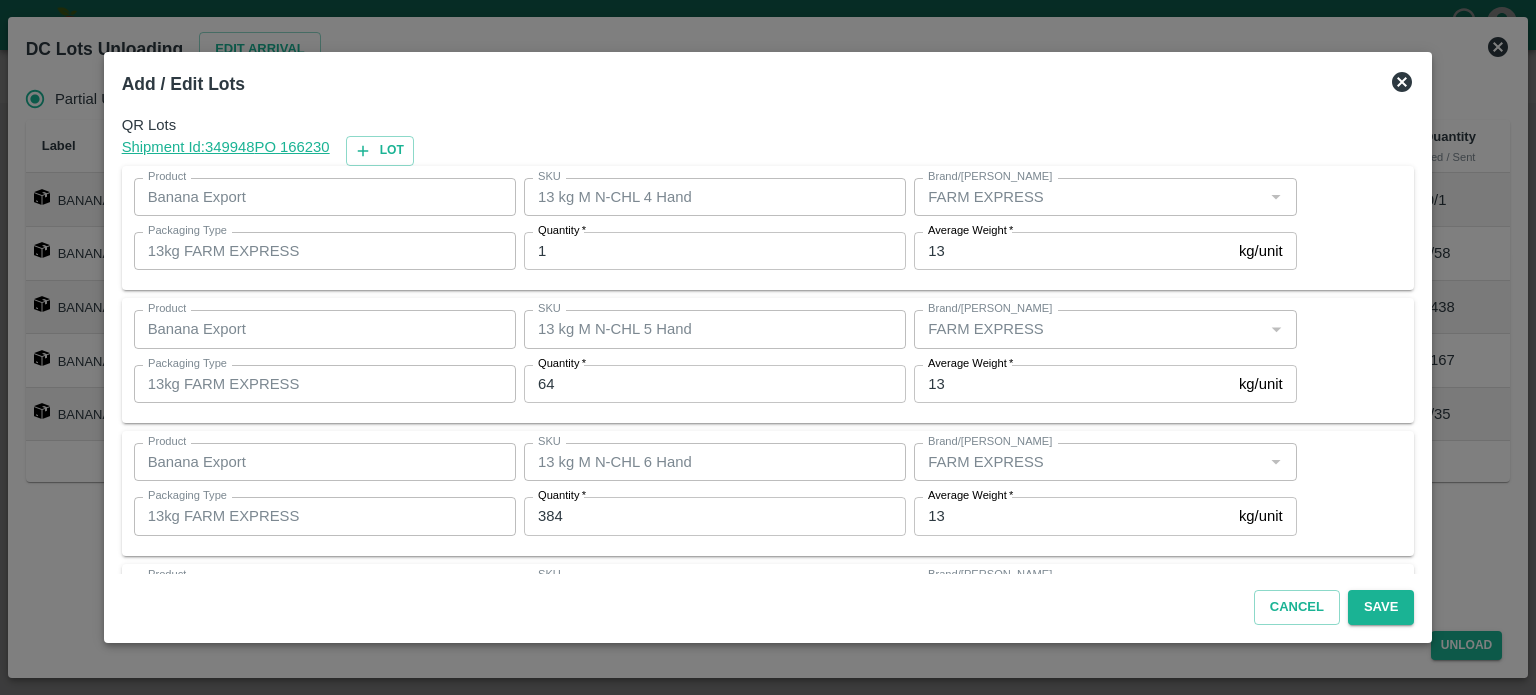 scroll, scrollTop: 262, scrollLeft: 0, axis: vertical 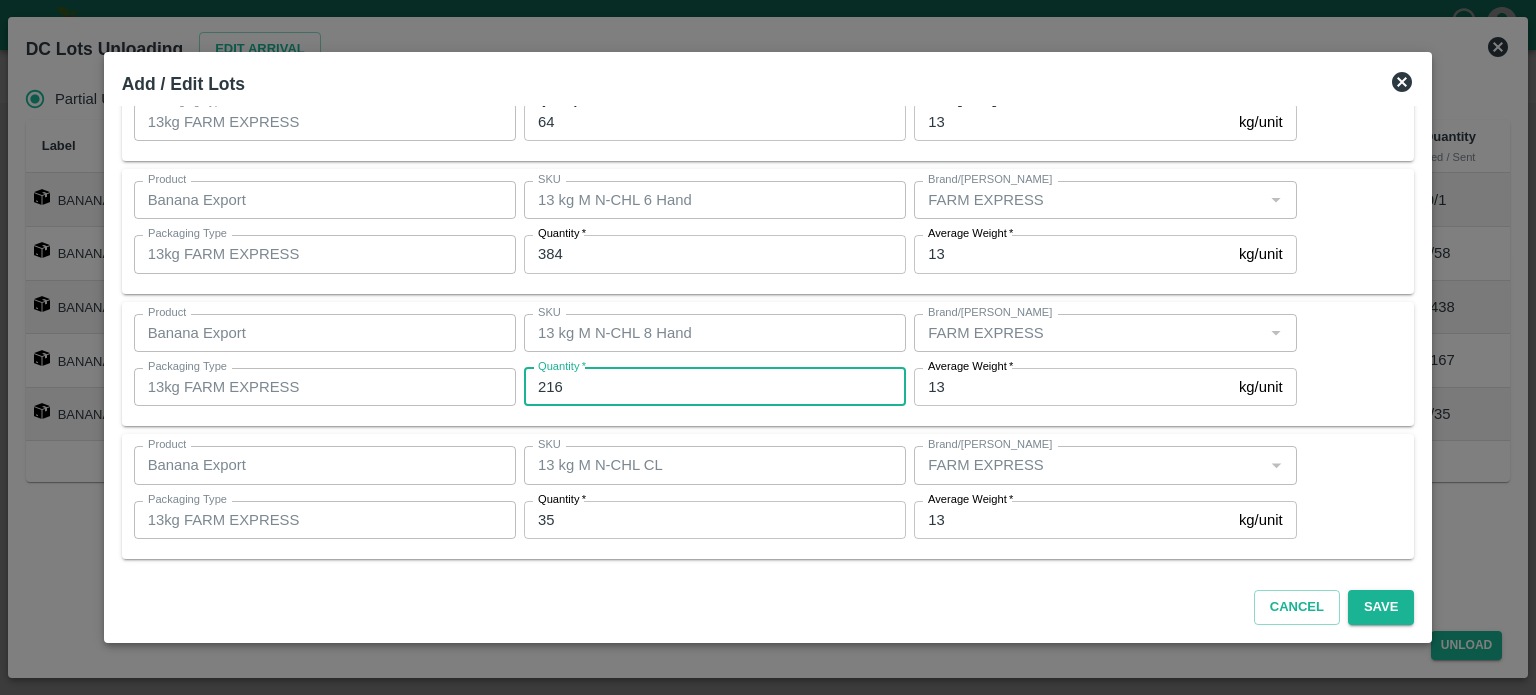 type on "216" 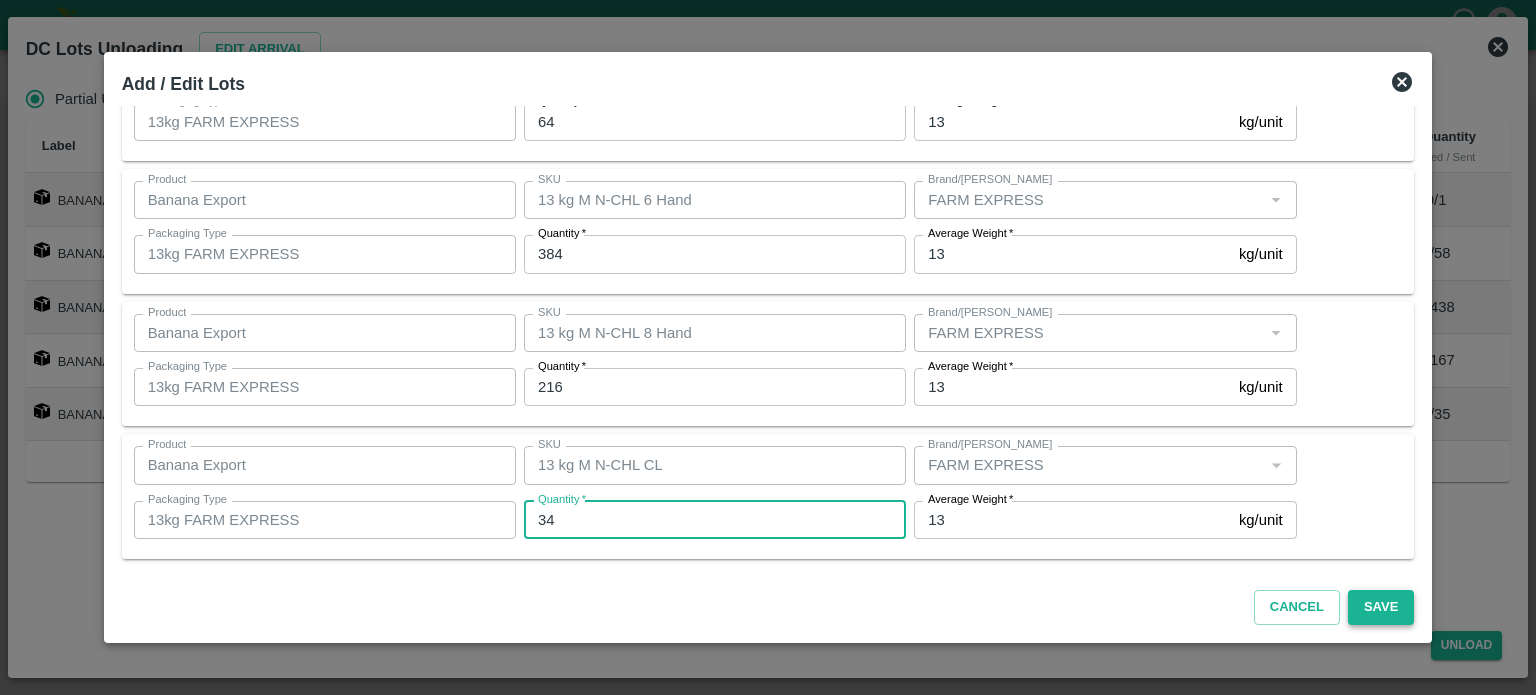 type on "34" 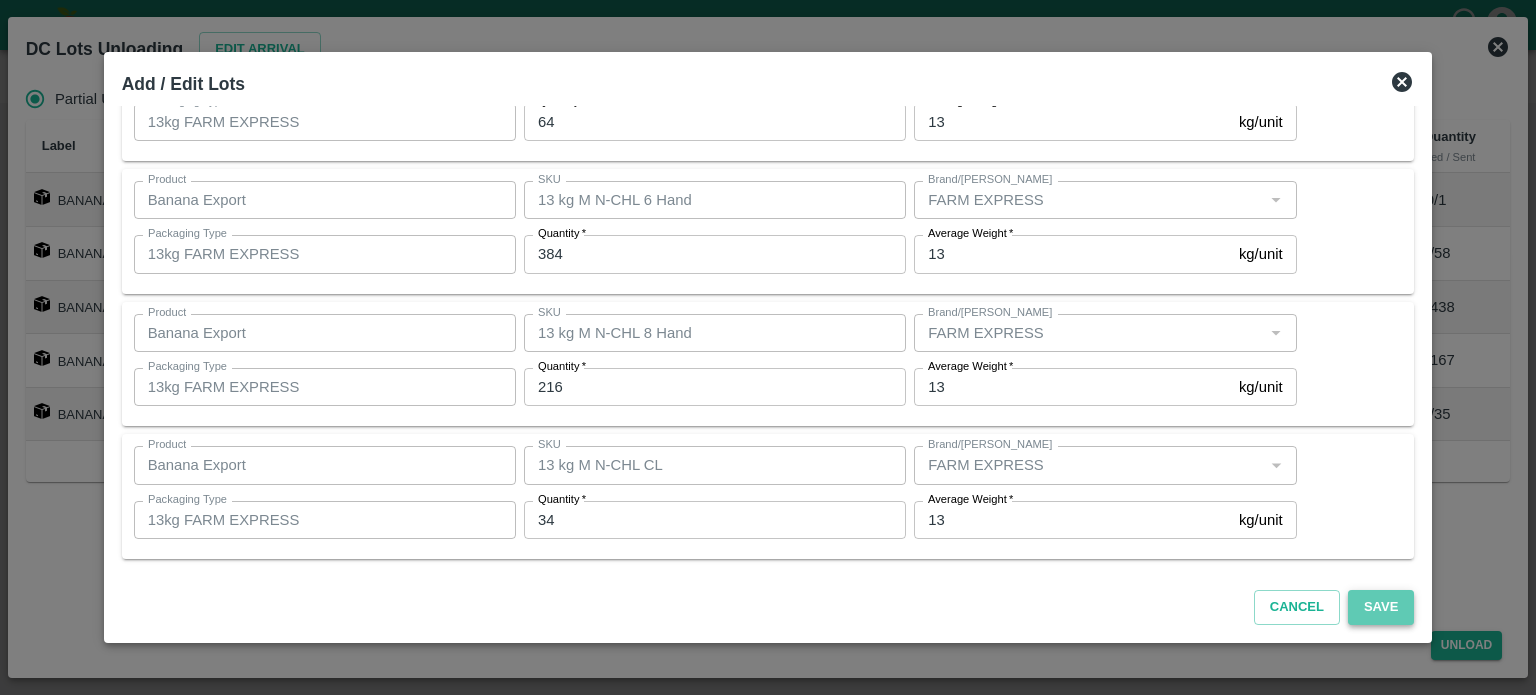 click on "Save" at bounding box center [1381, 607] 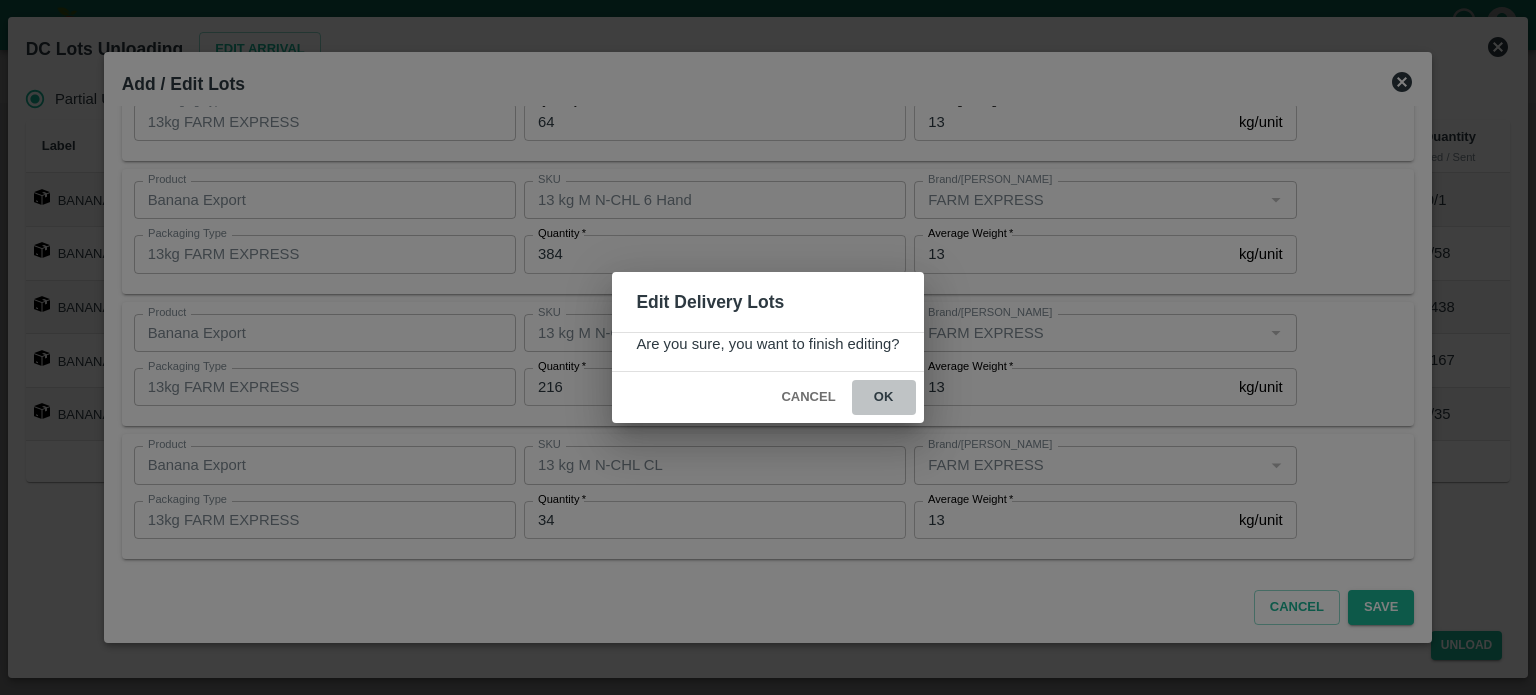 click on "ok" at bounding box center [884, 397] 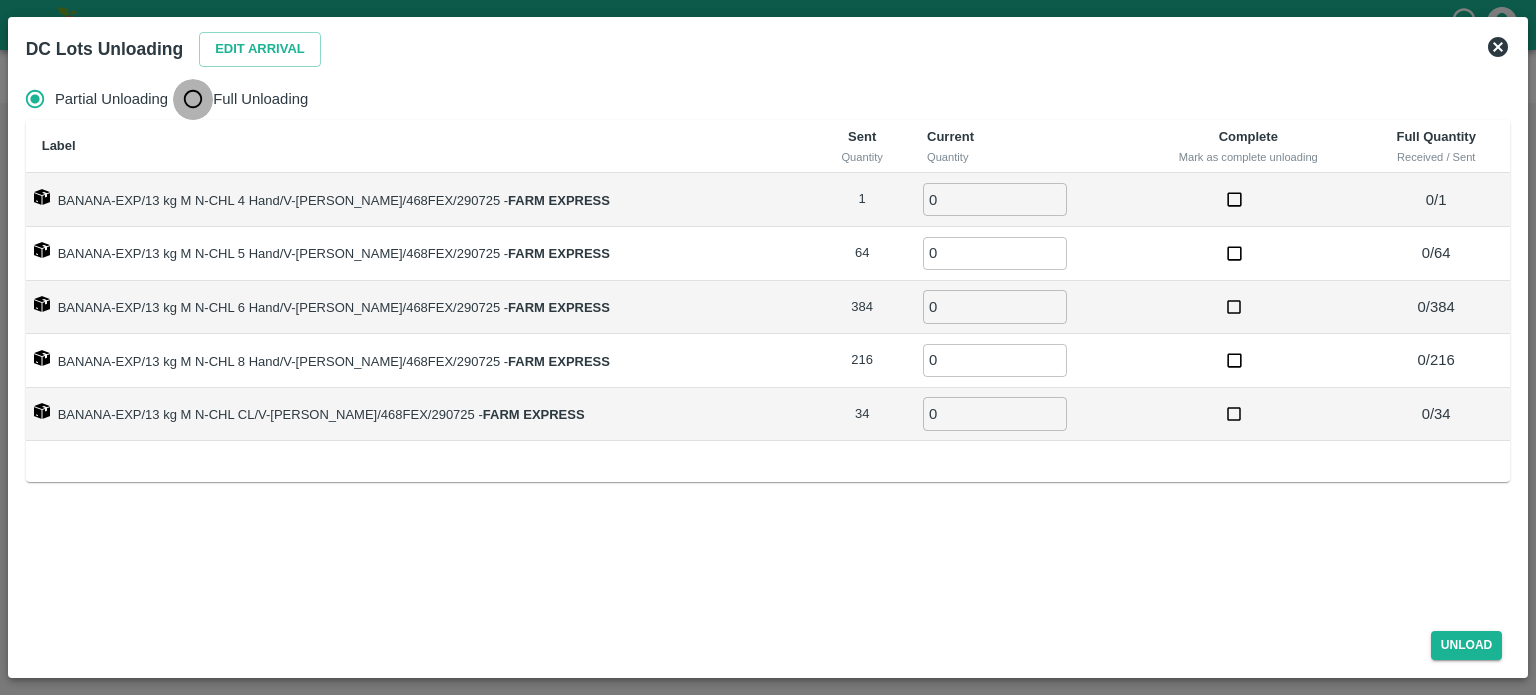 click on "Full Unloading" at bounding box center (193, 99) 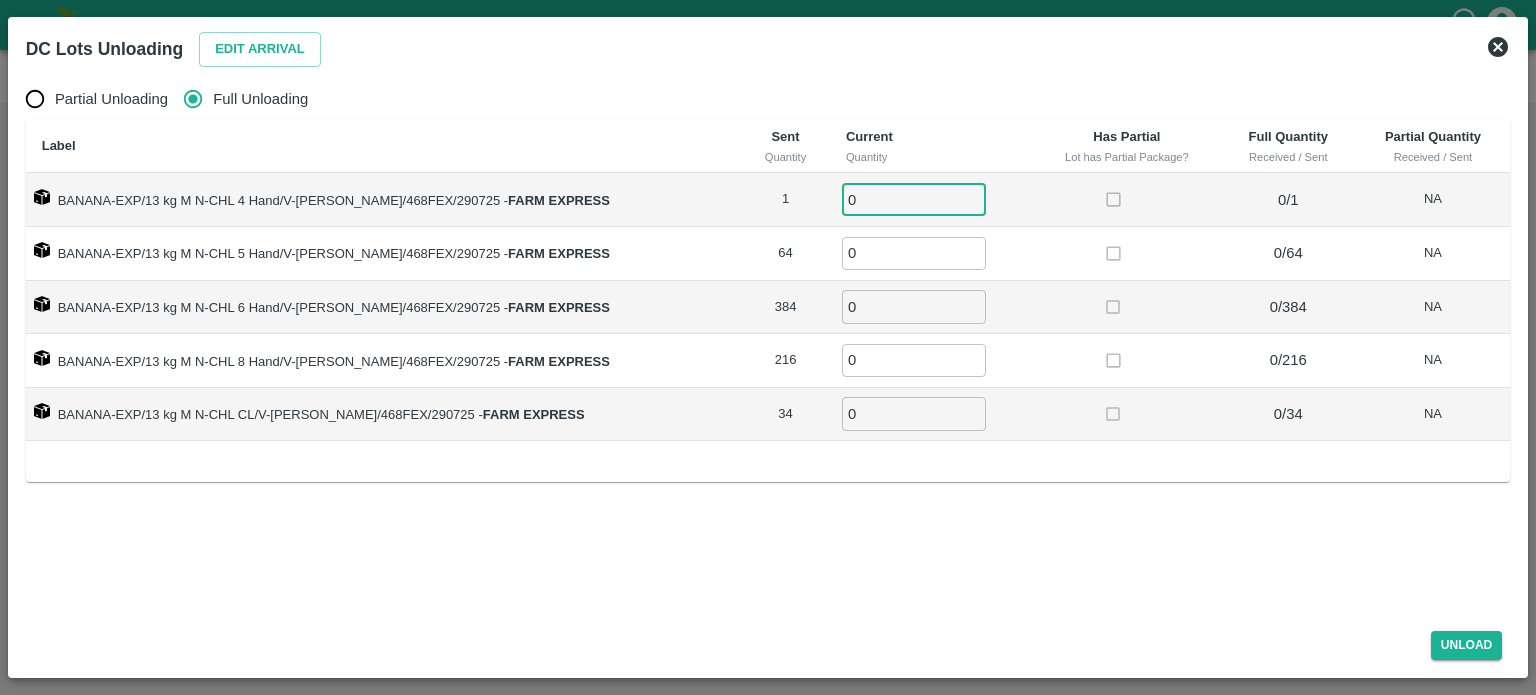 click on "0" at bounding box center (914, 199) 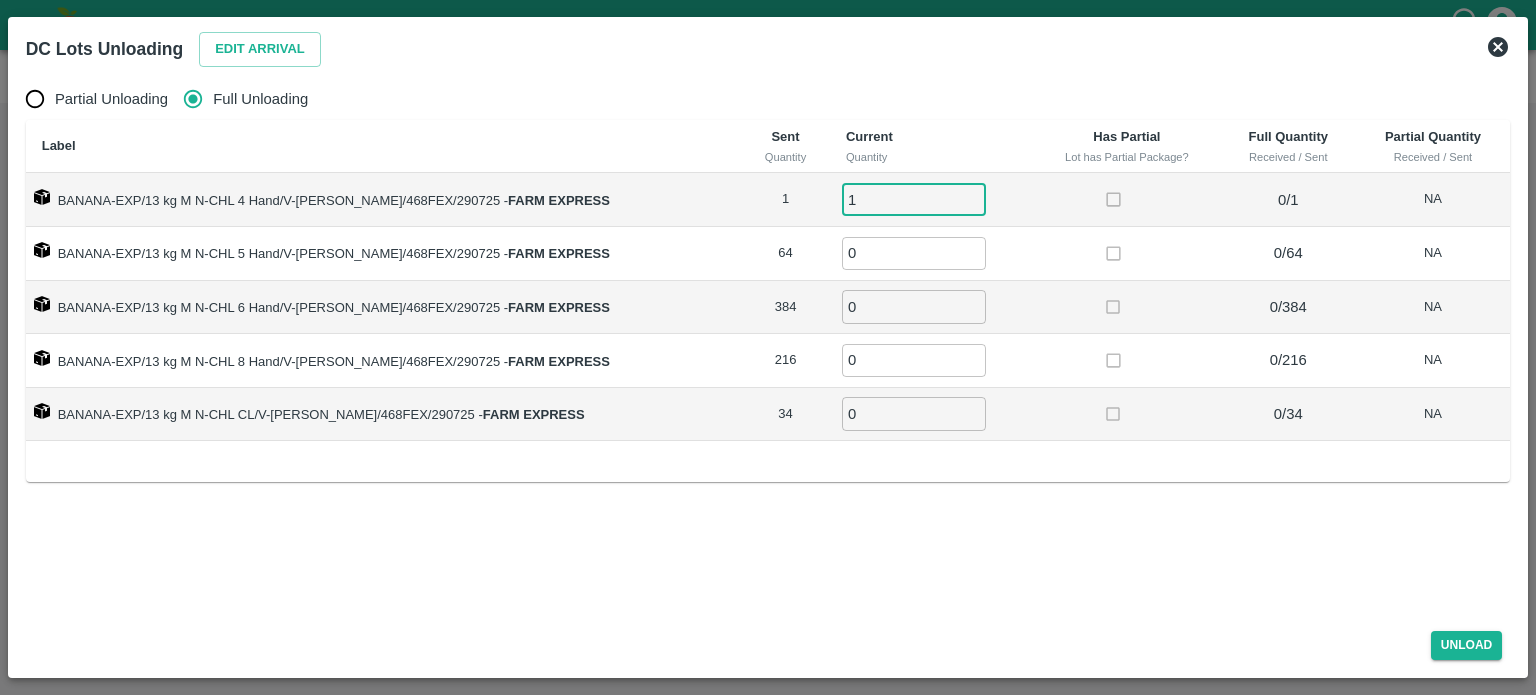 type on "1" 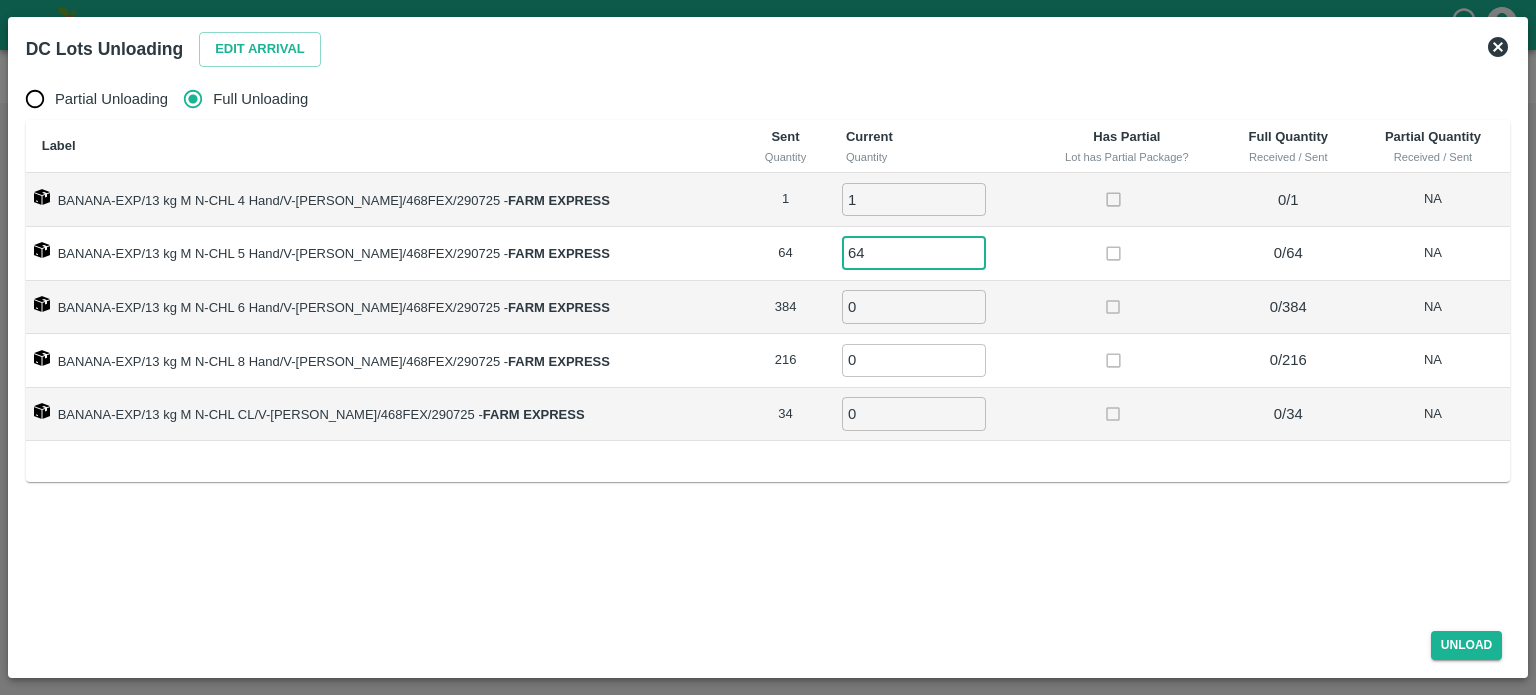type on "64" 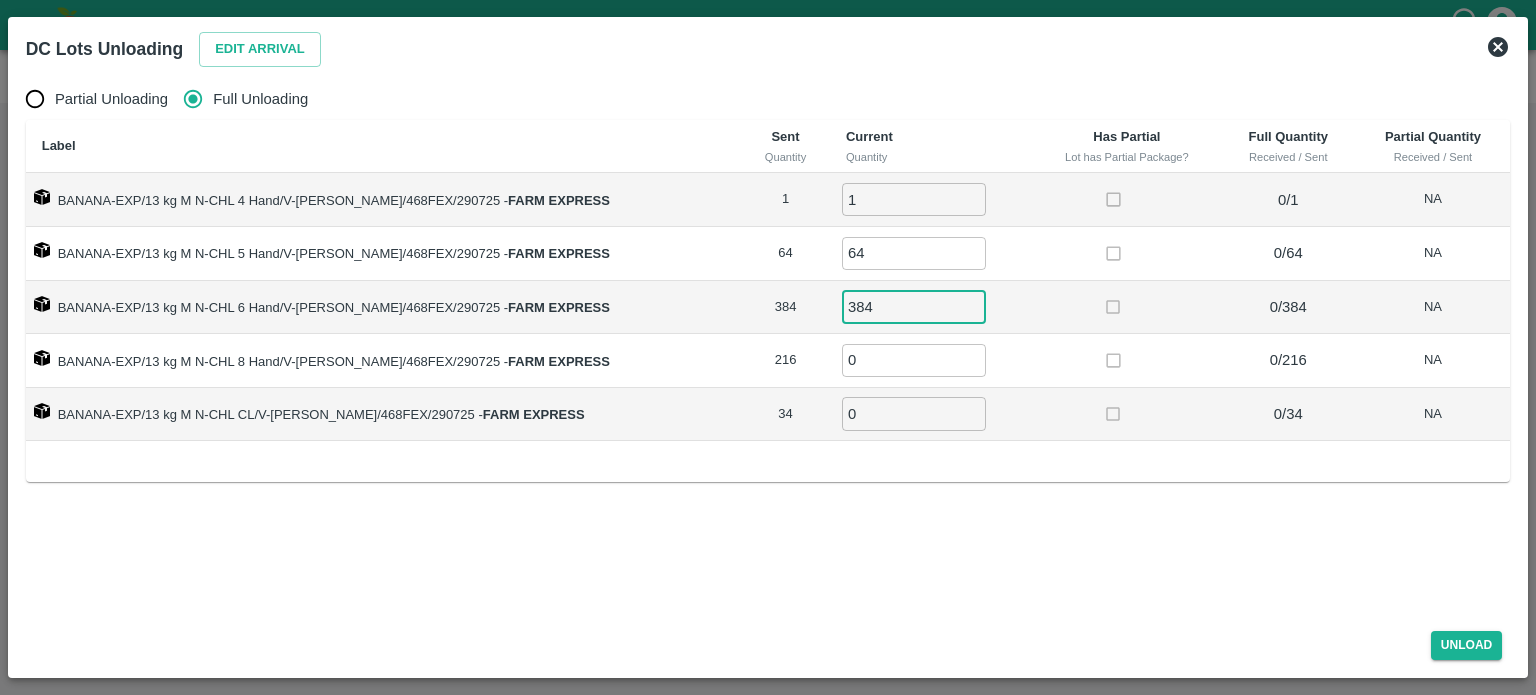 type on "384" 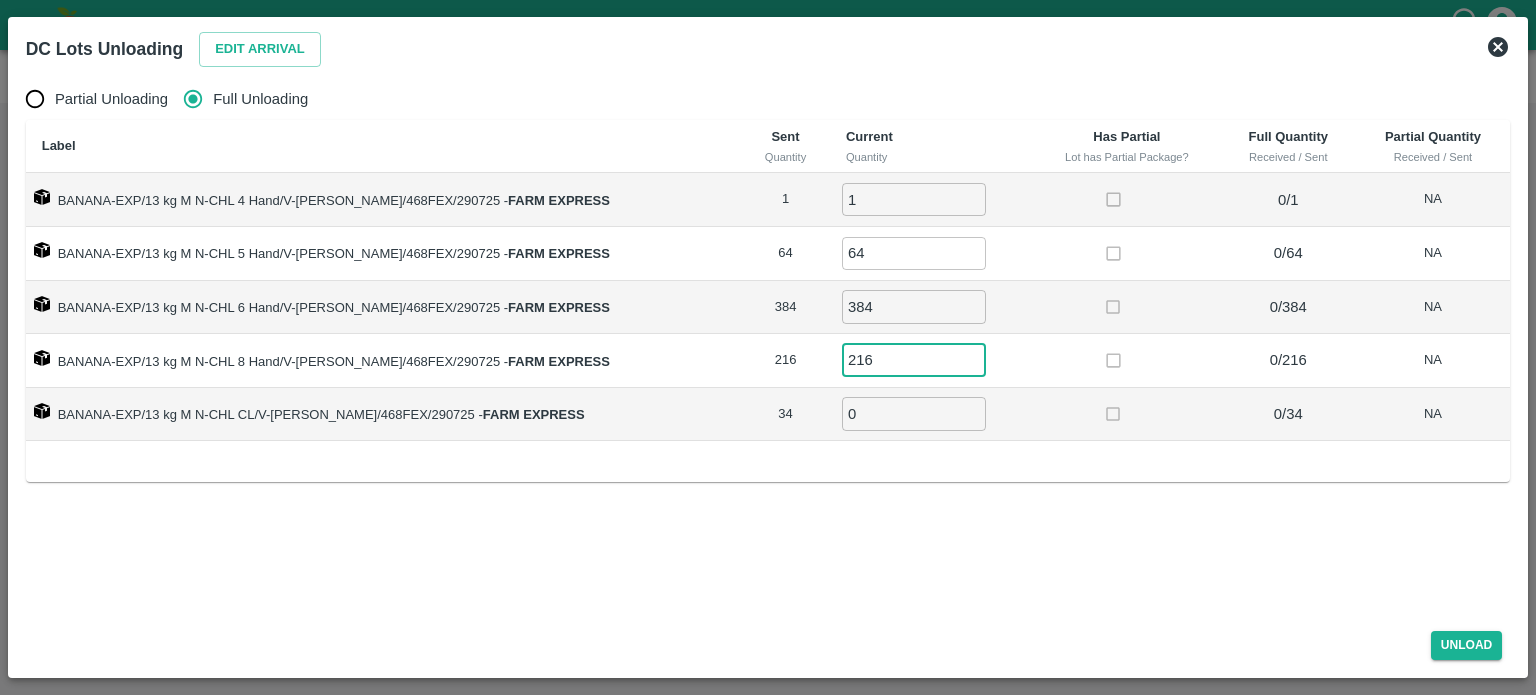 type on "216" 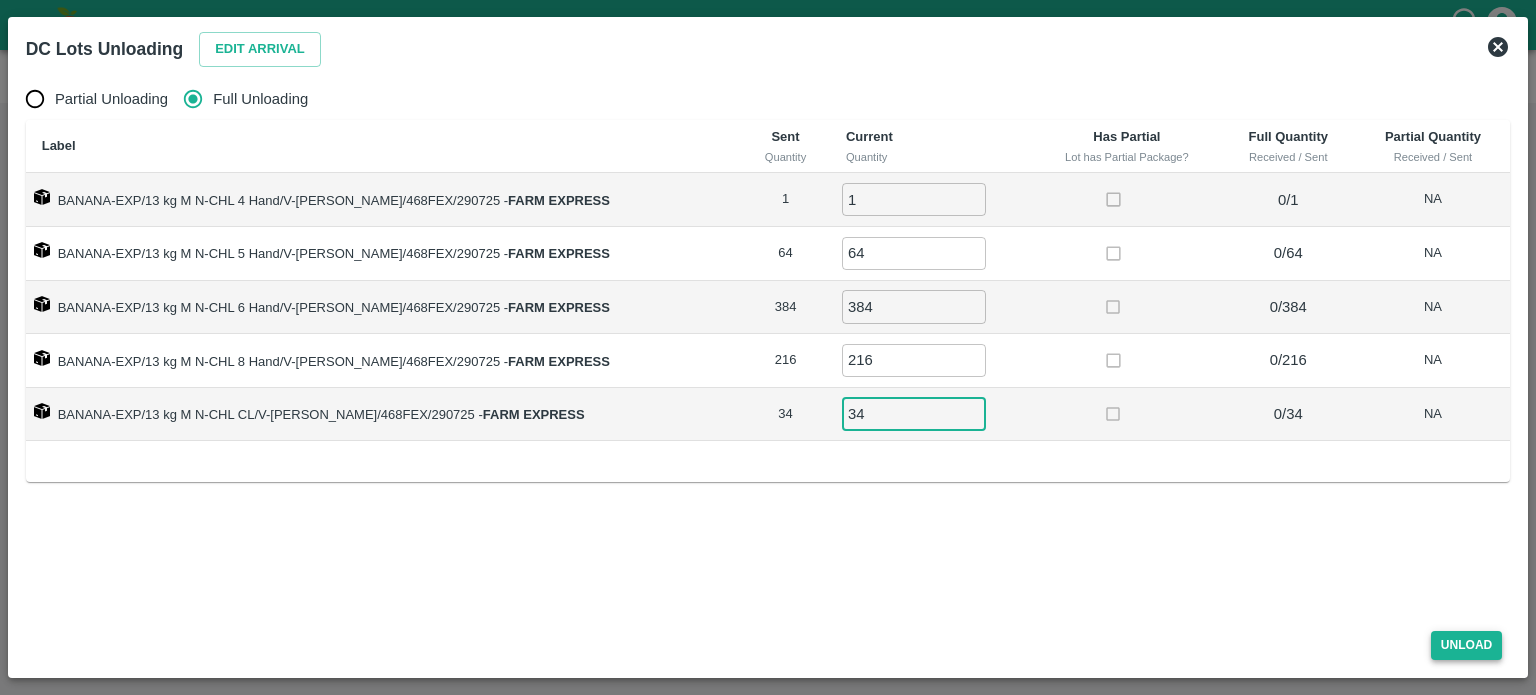 type on "34" 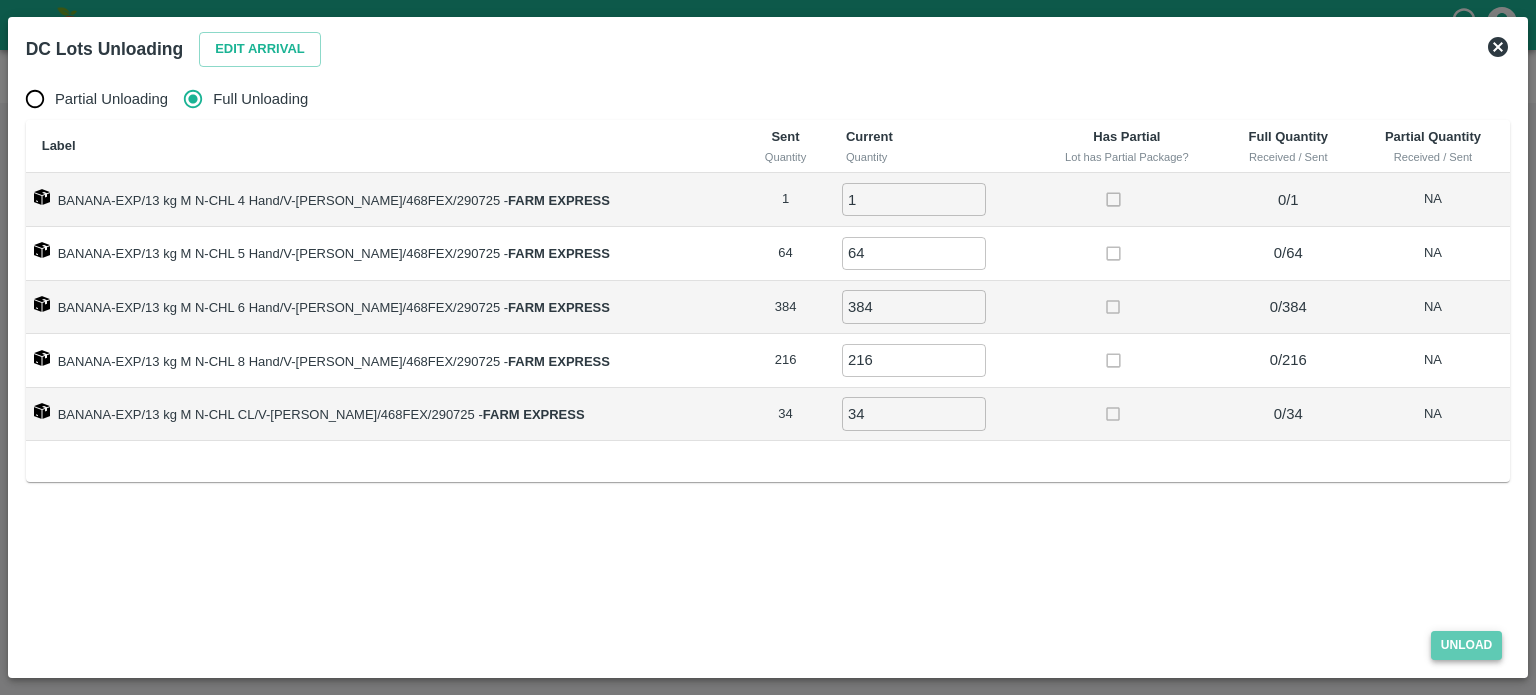 click on "Unload" at bounding box center [1467, 645] 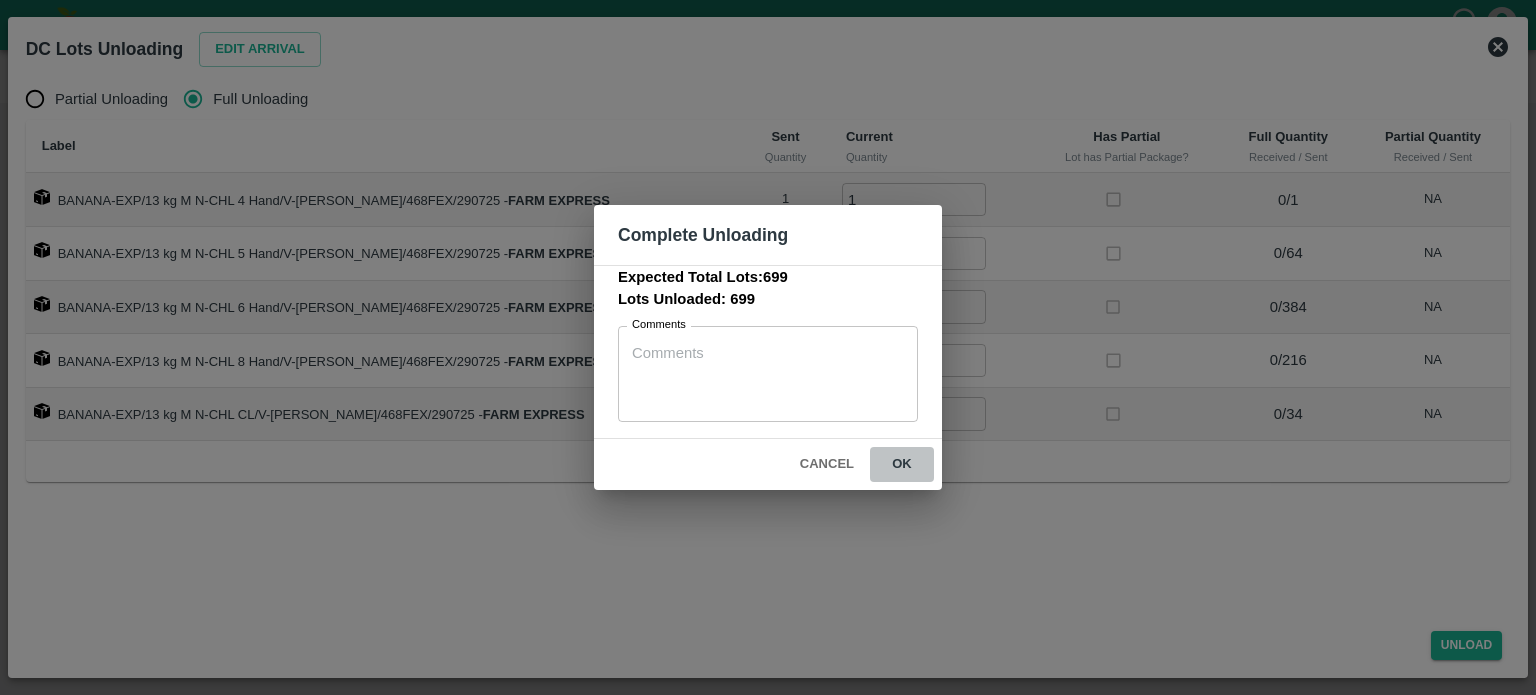 click on "ok" at bounding box center (902, 464) 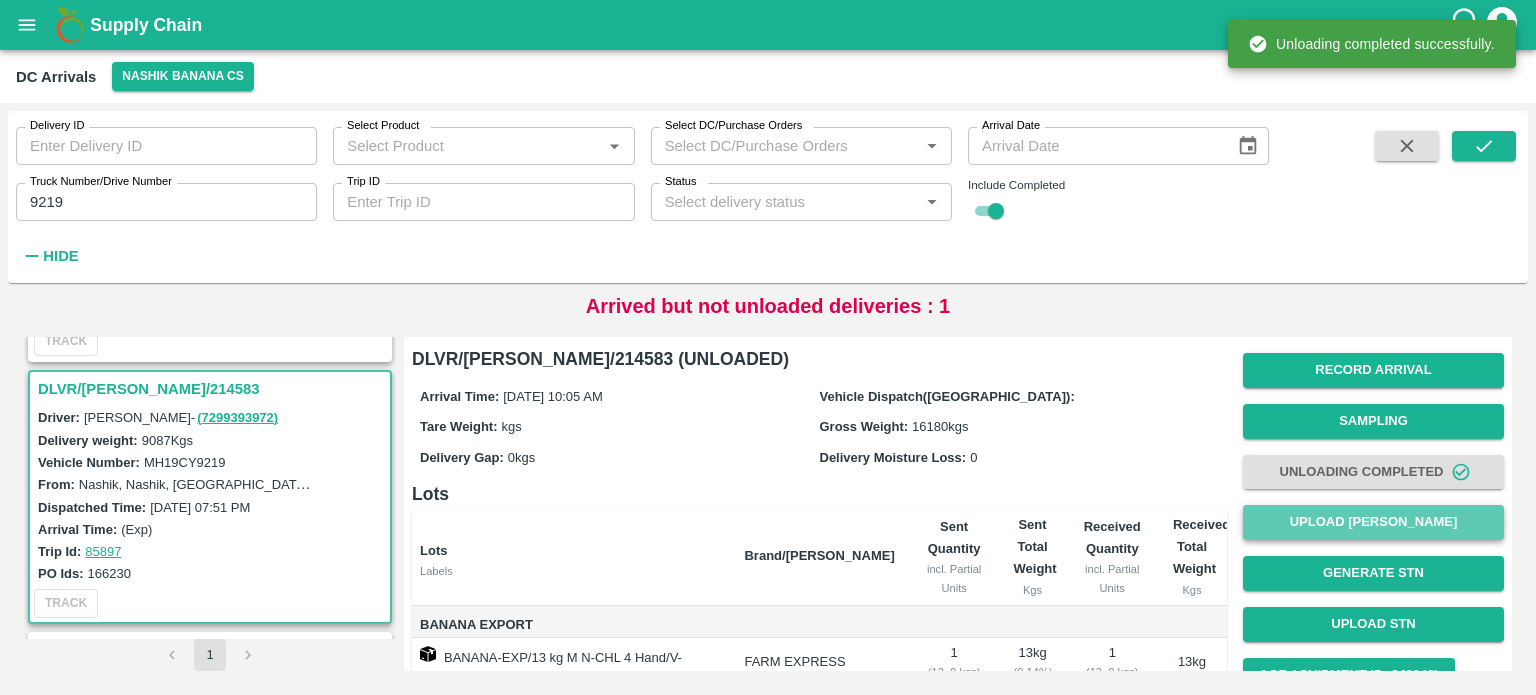 click on "Upload [PERSON_NAME]" at bounding box center [1373, 522] 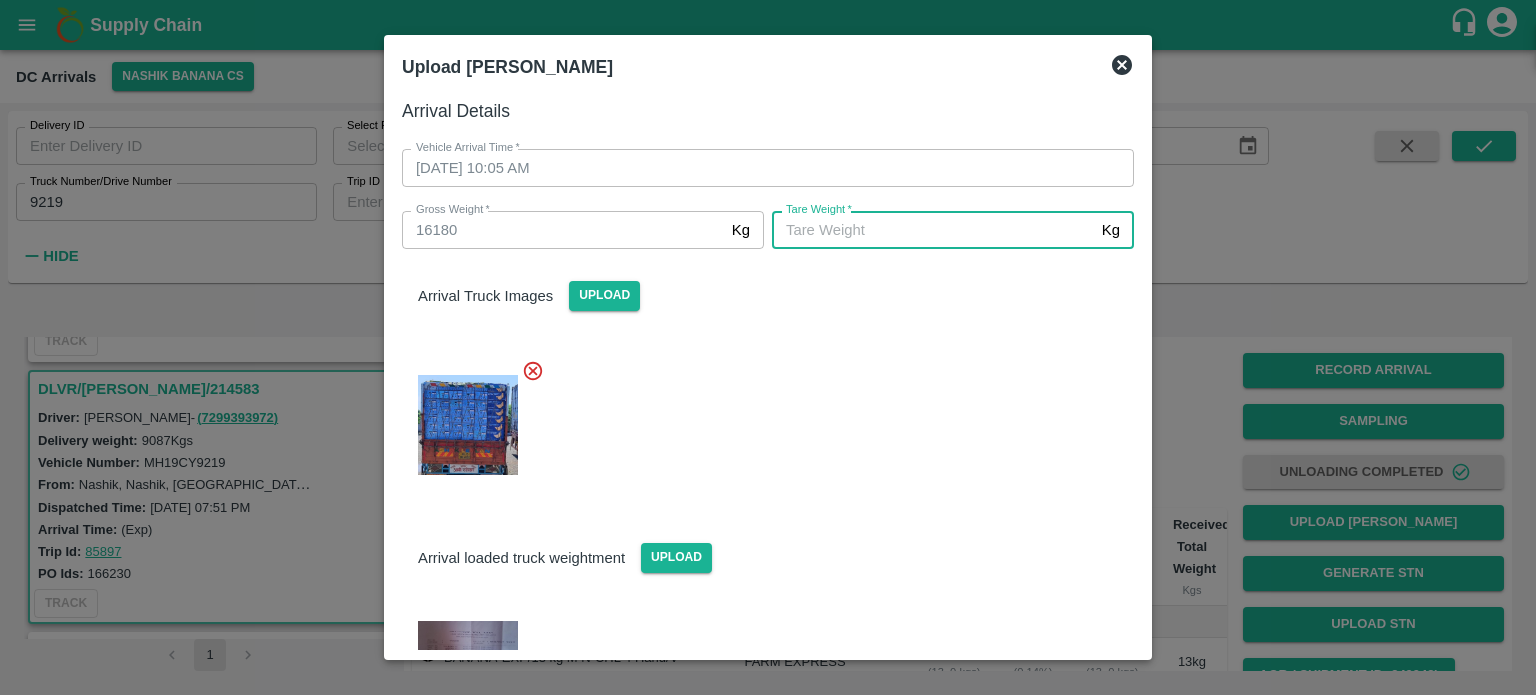 click on "[PERSON_NAME]   *" at bounding box center [933, 230] 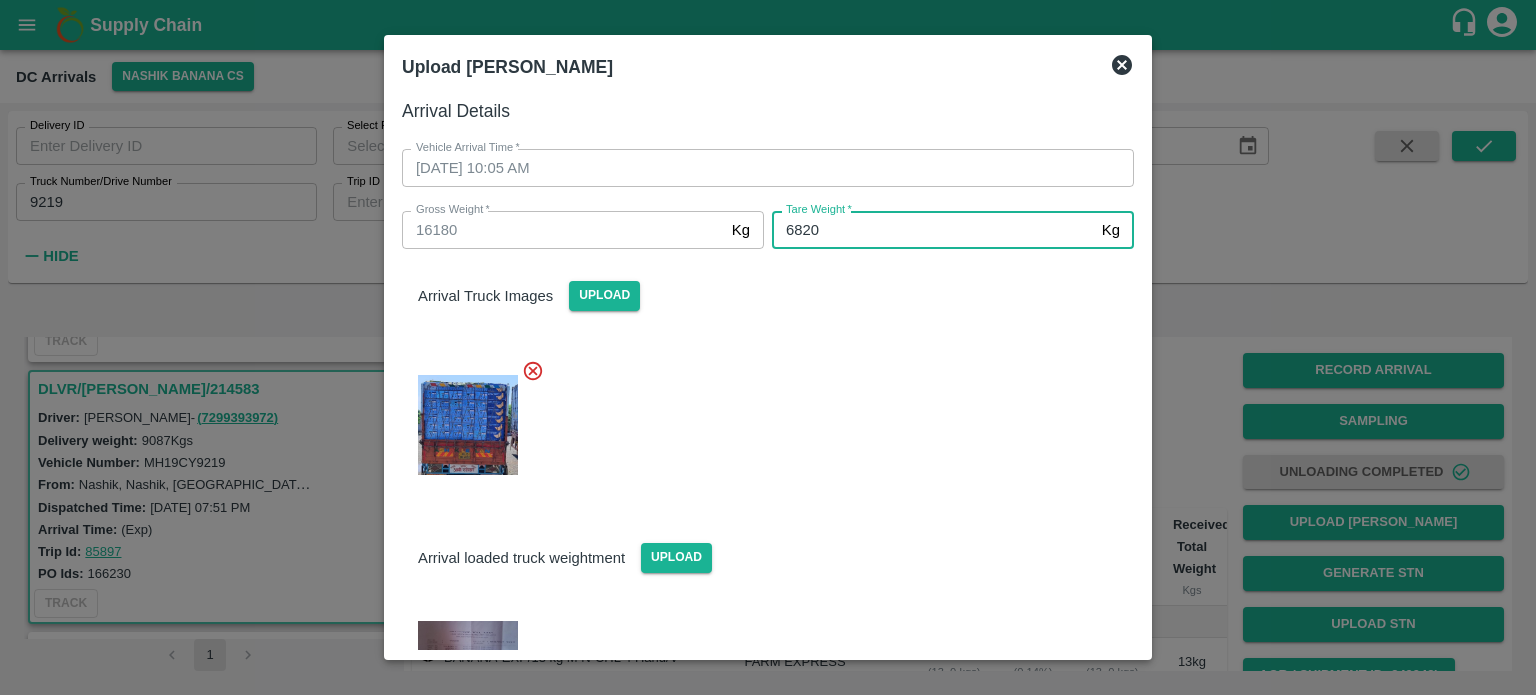 type on "6820" 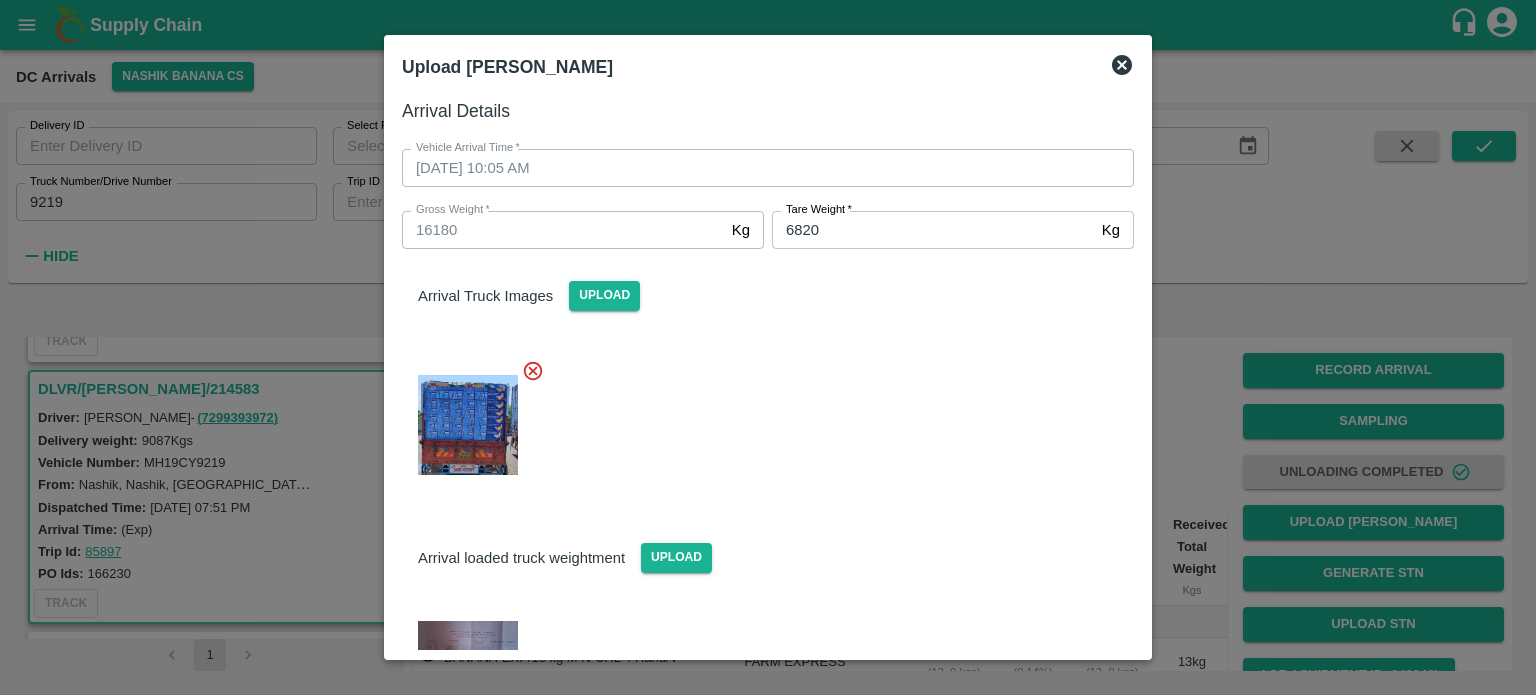 click at bounding box center [760, 419] 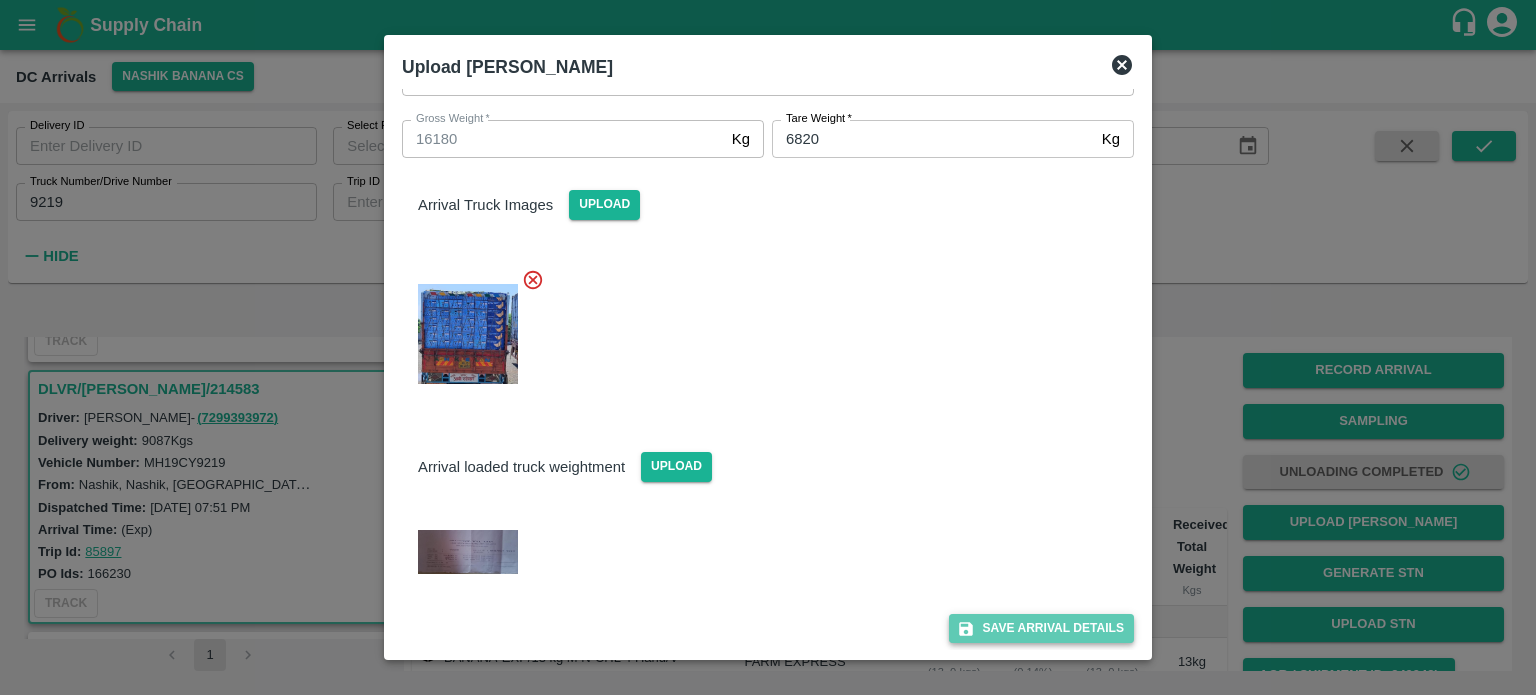 click on "Save Arrival Details" at bounding box center [1041, 628] 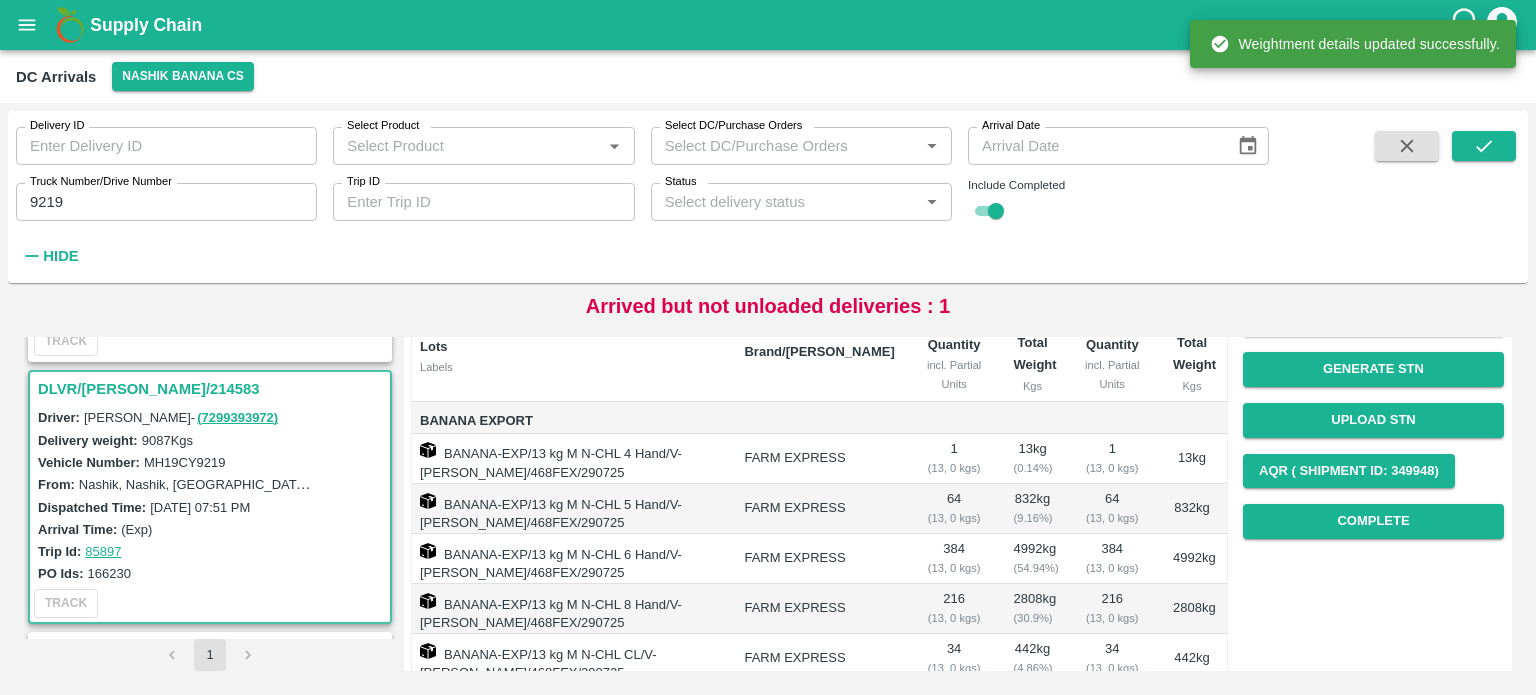 scroll, scrollTop: 206, scrollLeft: 0, axis: vertical 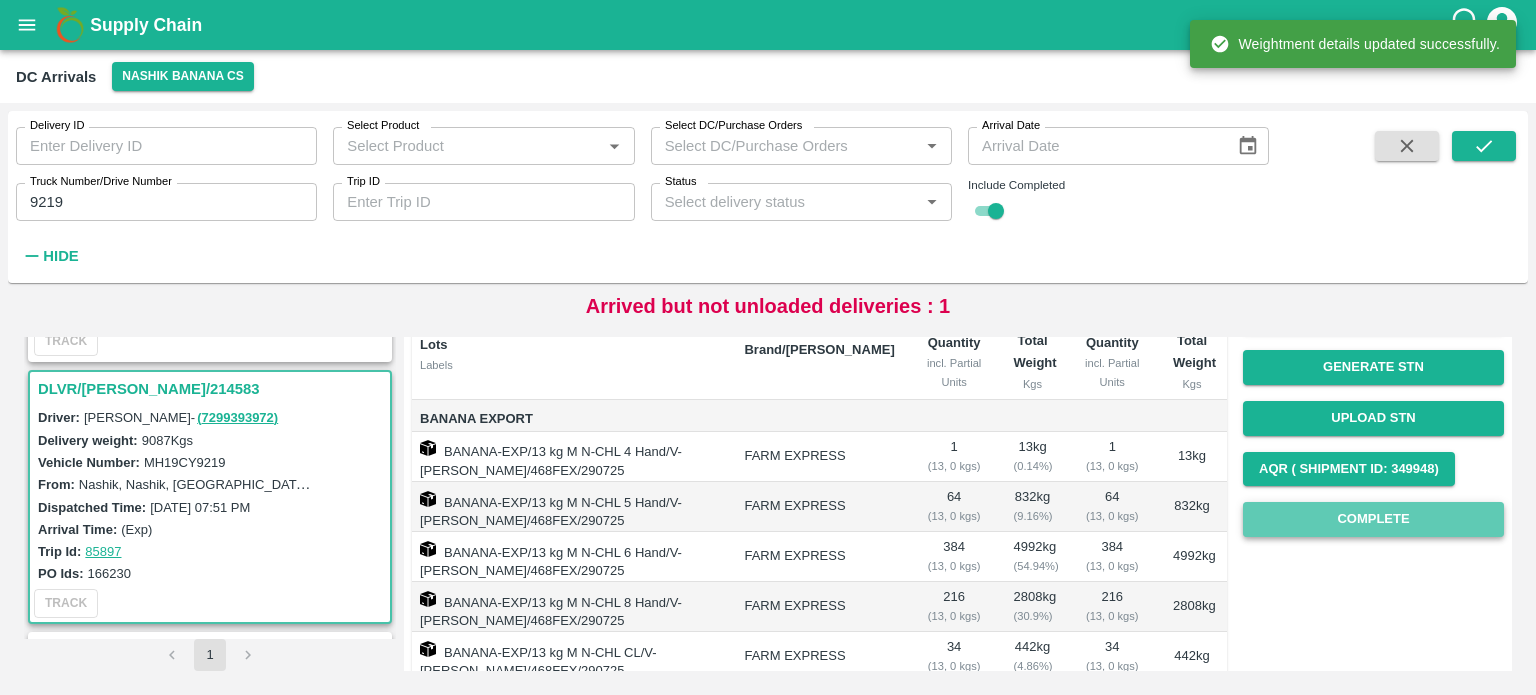 click on "Complete" at bounding box center (1373, 519) 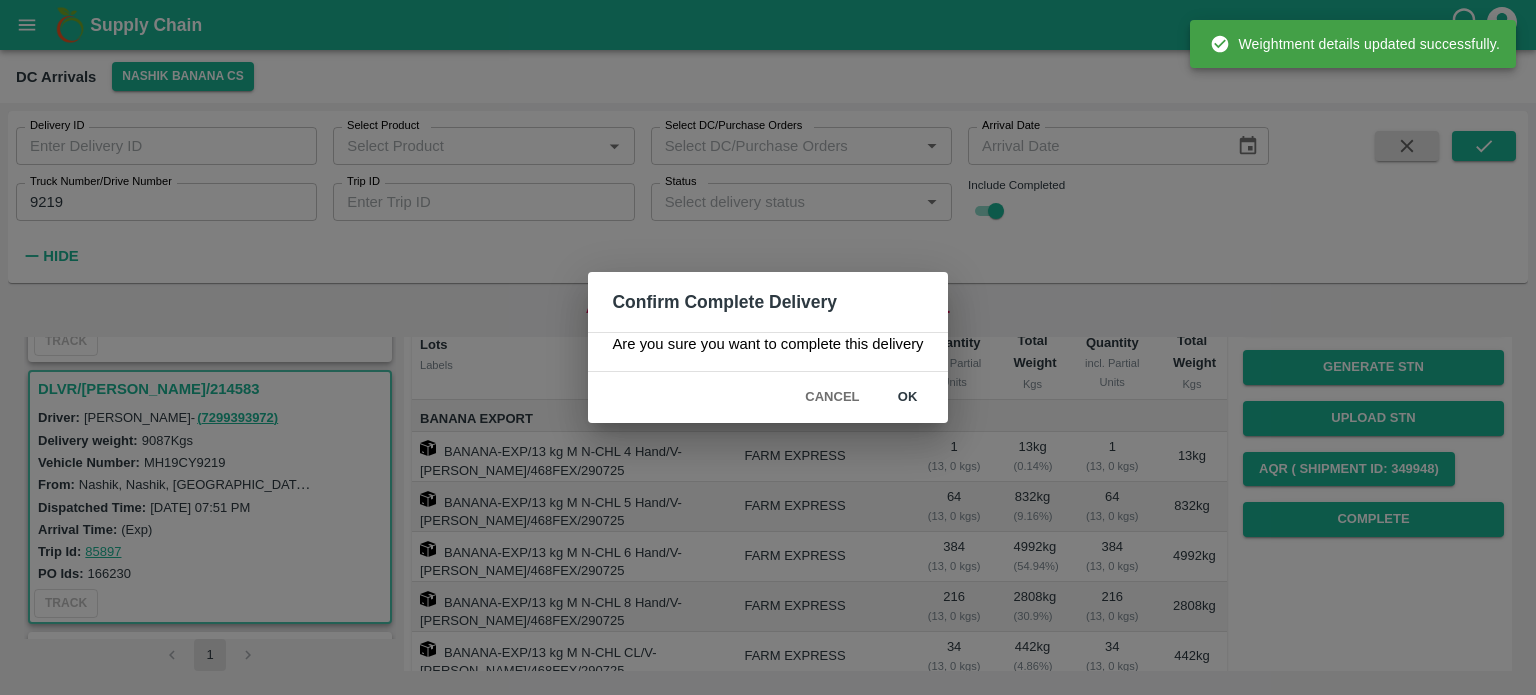 click on "ok" at bounding box center [908, 397] 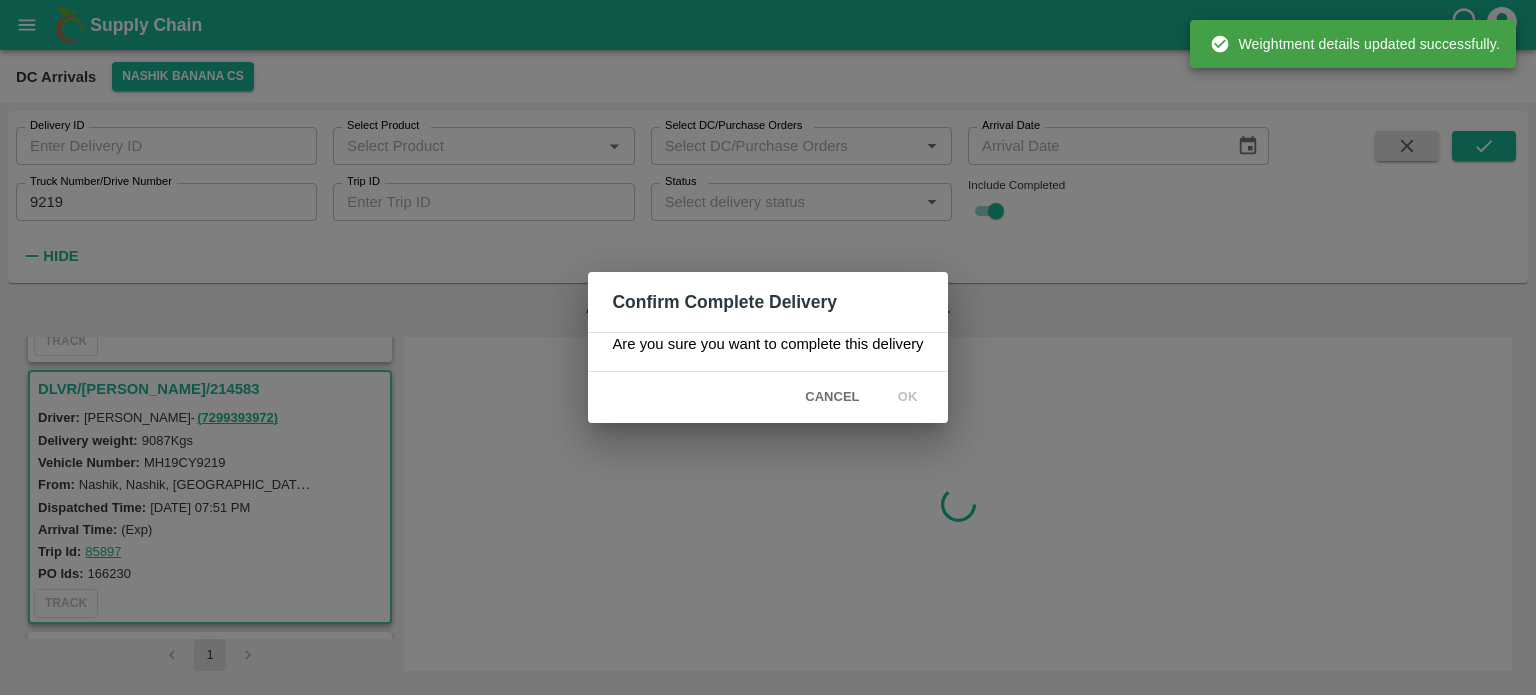 scroll, scrollTop: 0, scrollLeft: 0, axis: both 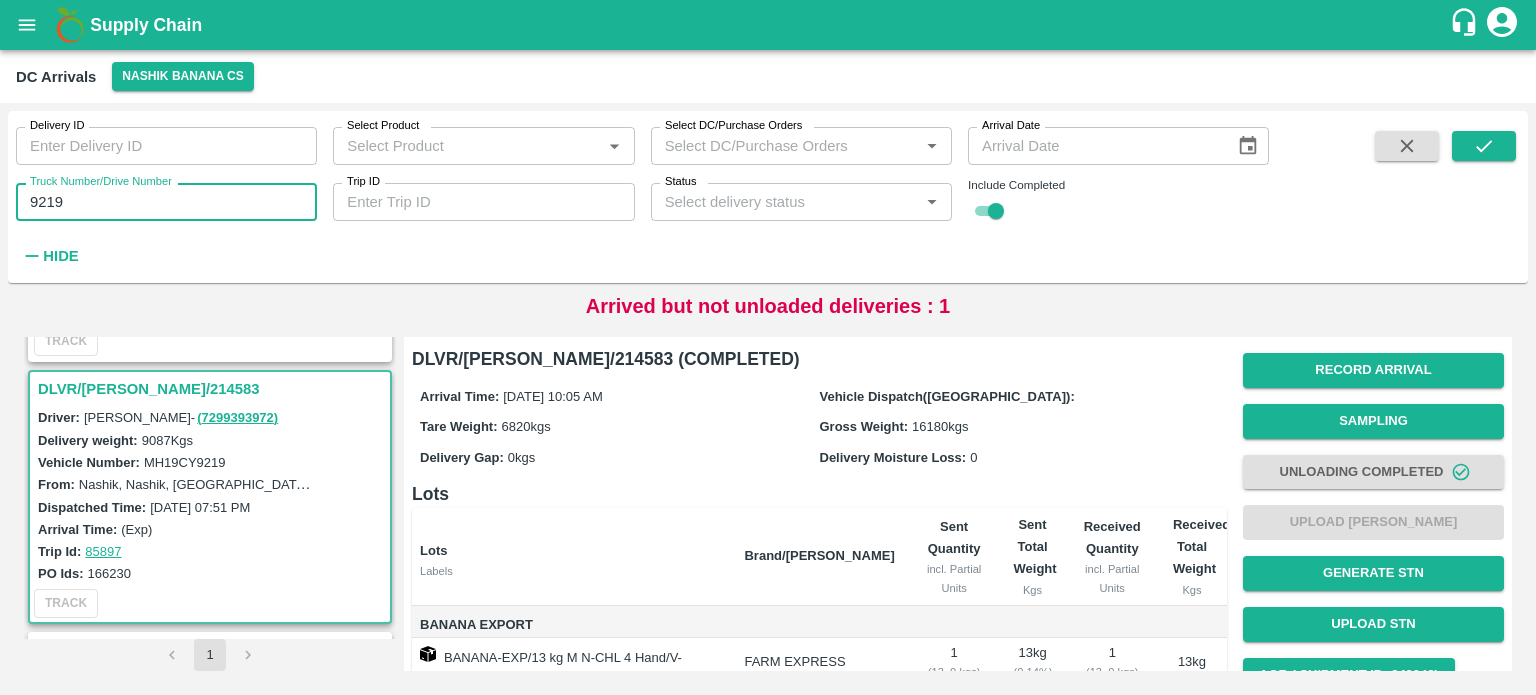 click on "9219" at bounding box center (166, 202) 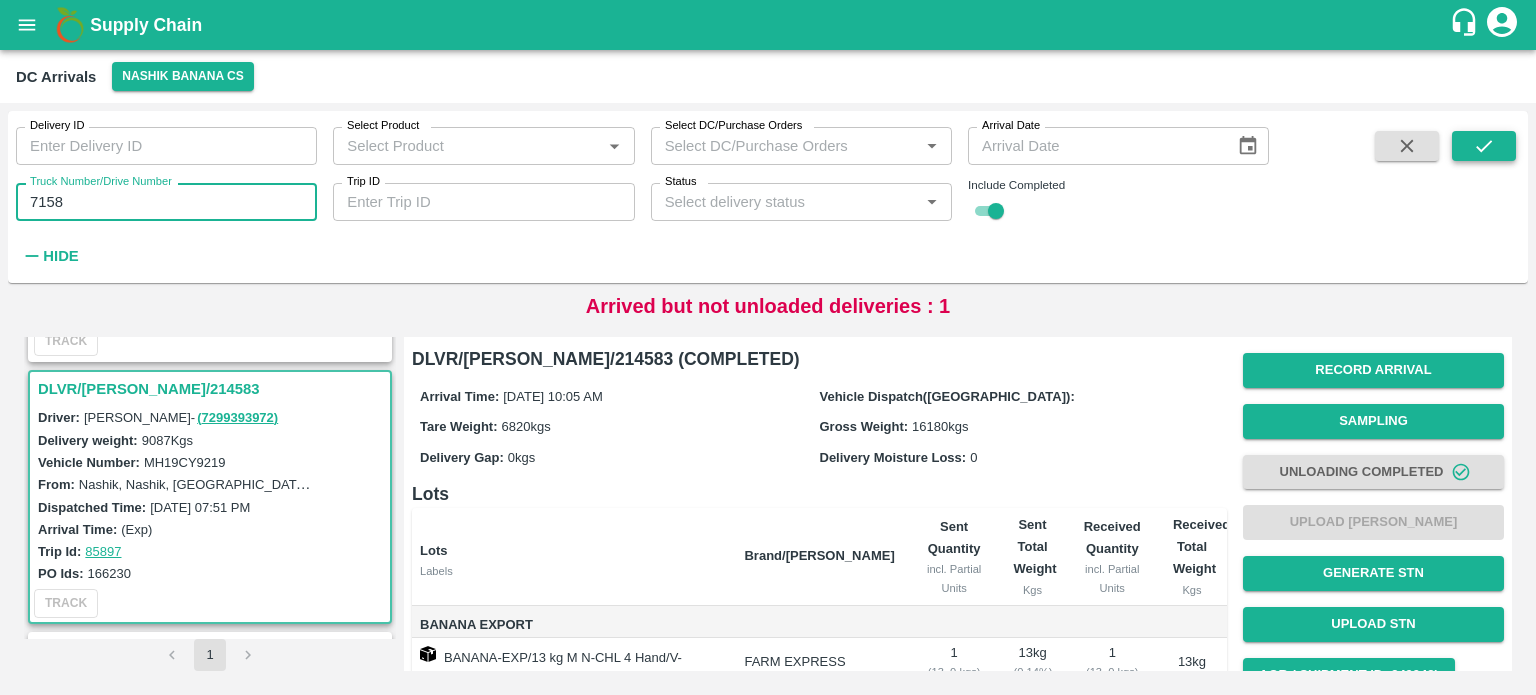 type on "7158" 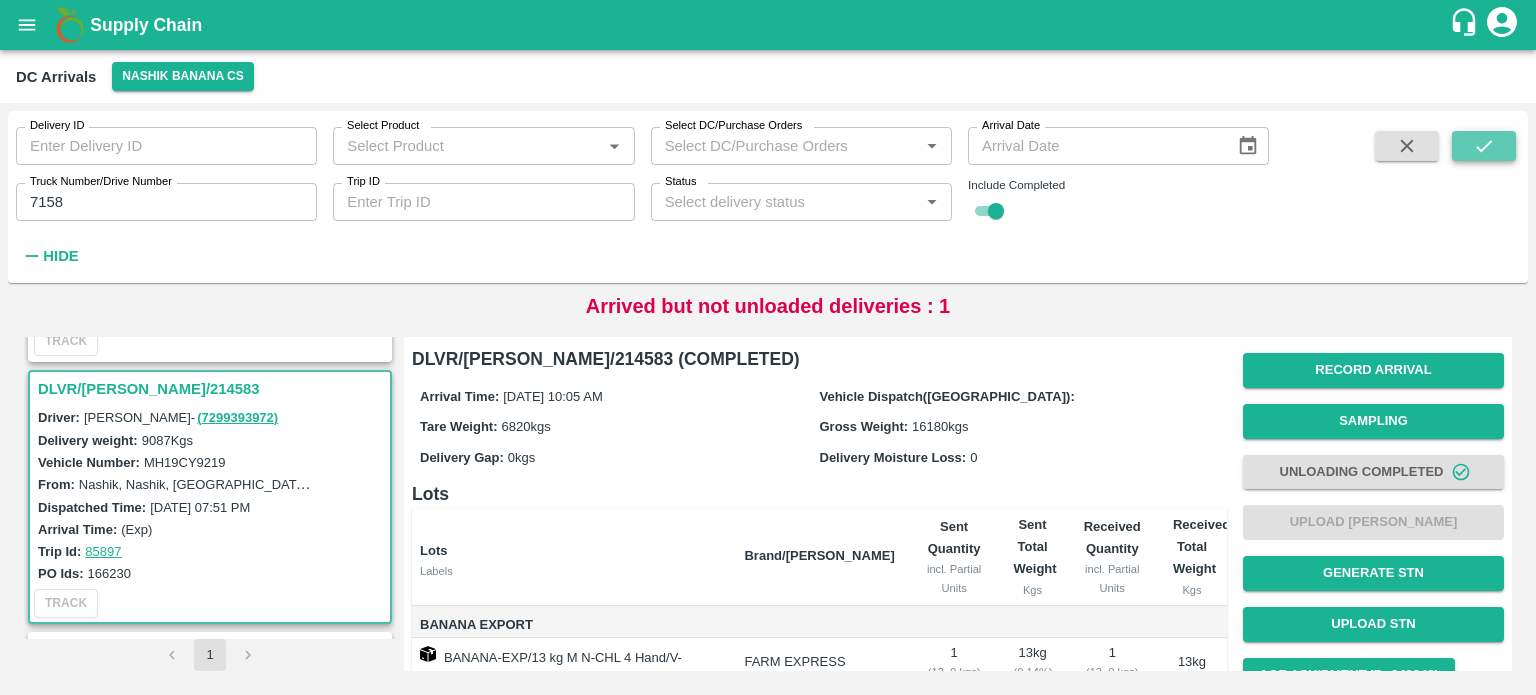 click 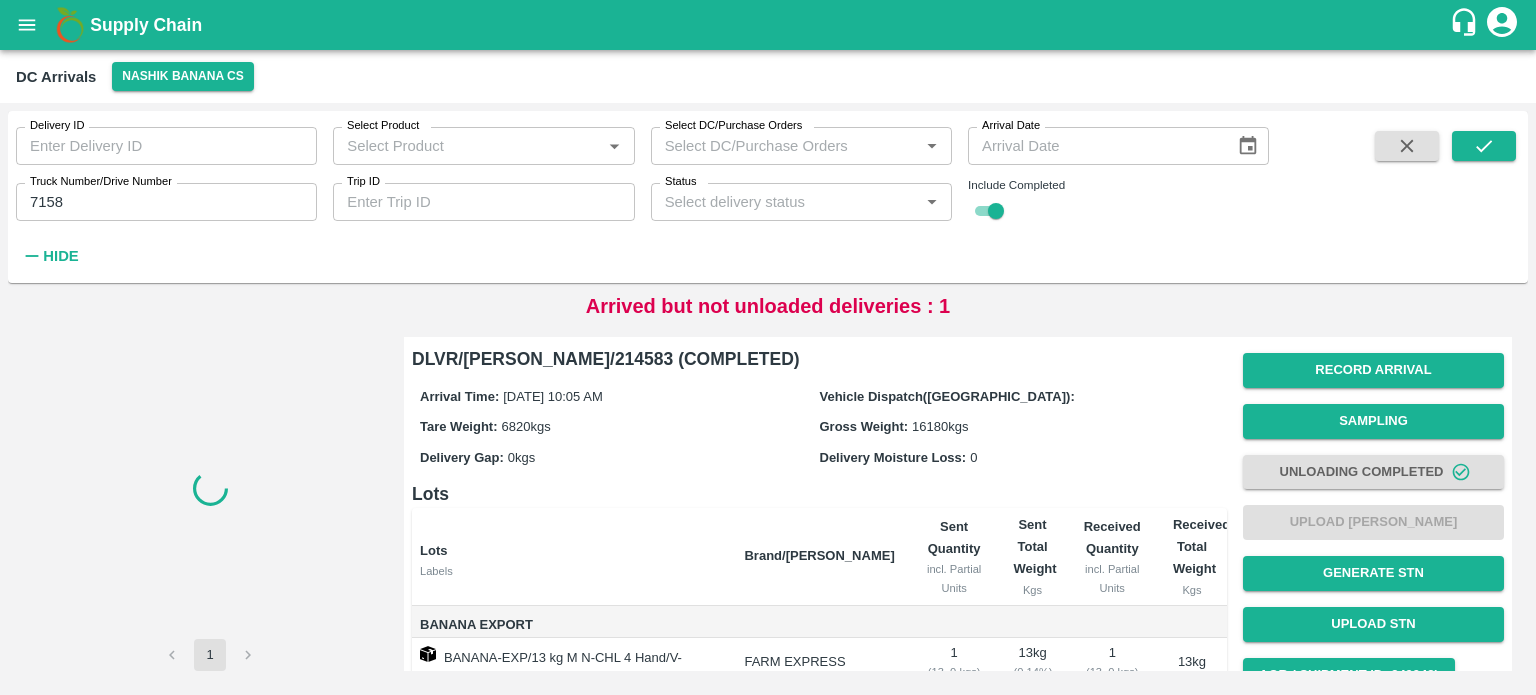 scroll, scrollTop: 0, scrollLeft: 0, axis: both 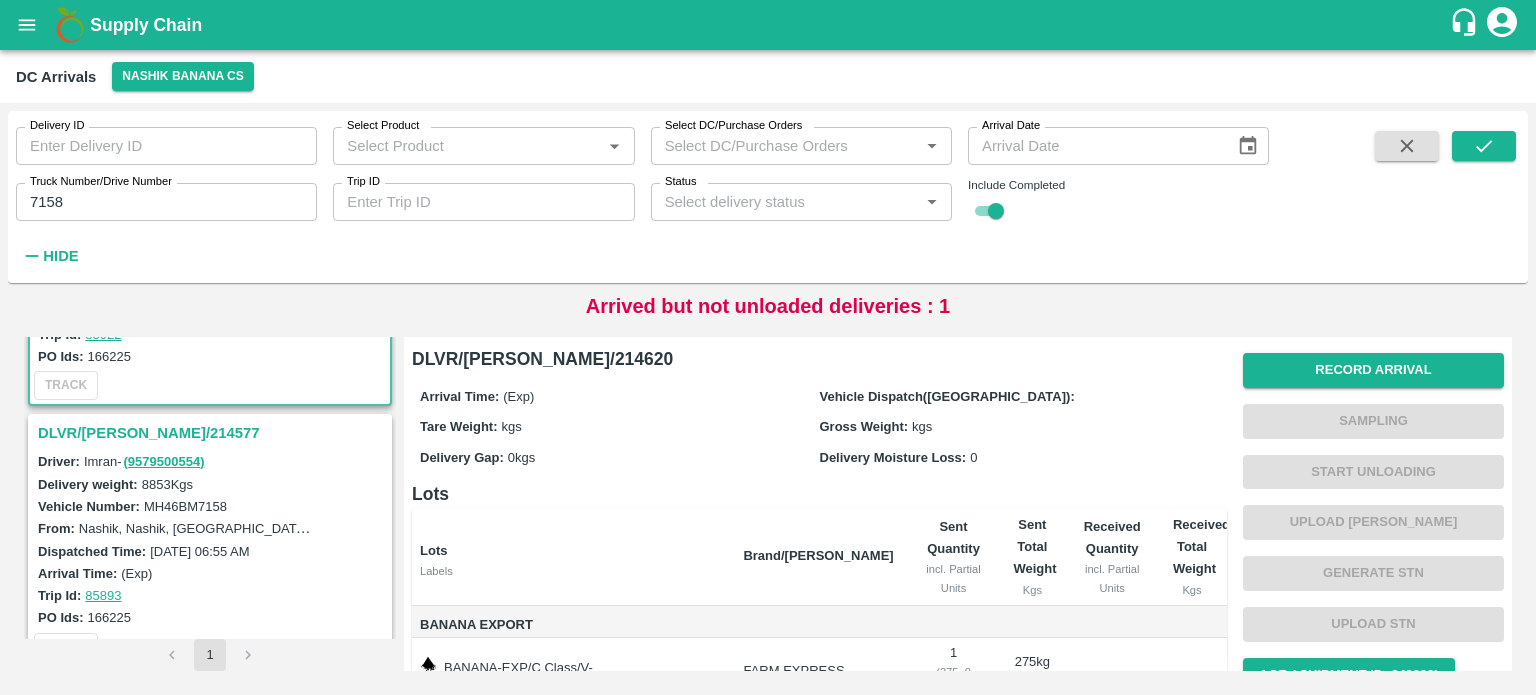 click on "DLVR/[PERSON_NAME]/214577" at bounding box center (213, 433) 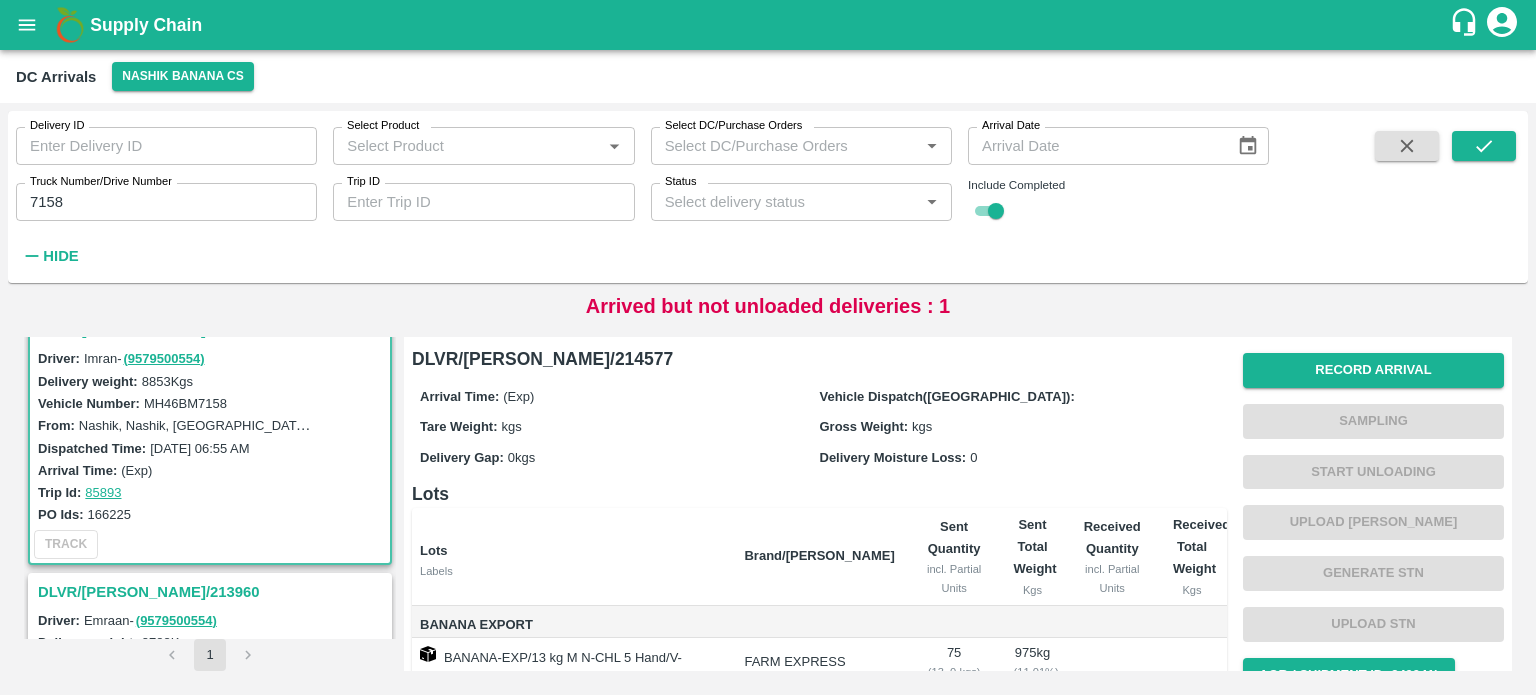 scroll, scrollTop: 268, scrollLeft: 0, axis: vertical 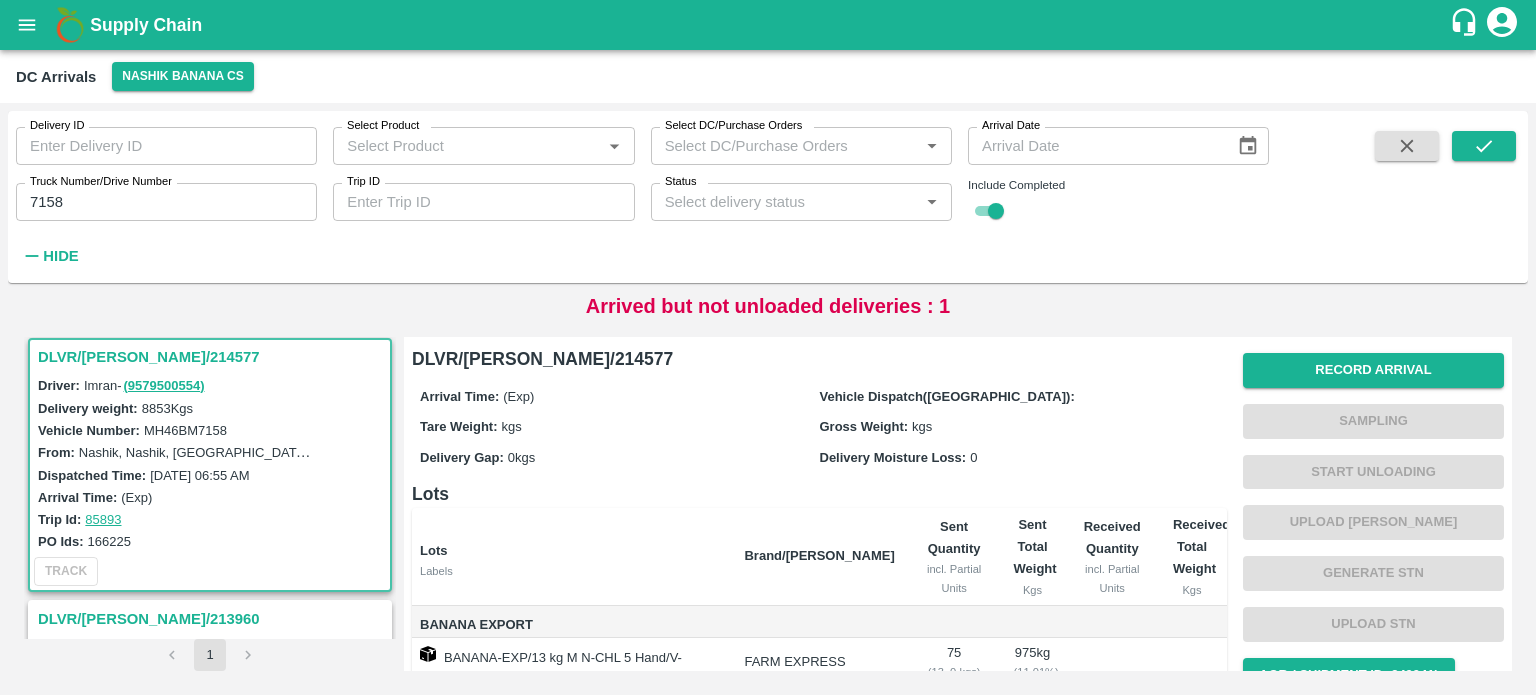 click on "MH46BM7158" at bounding box center (185, 430) 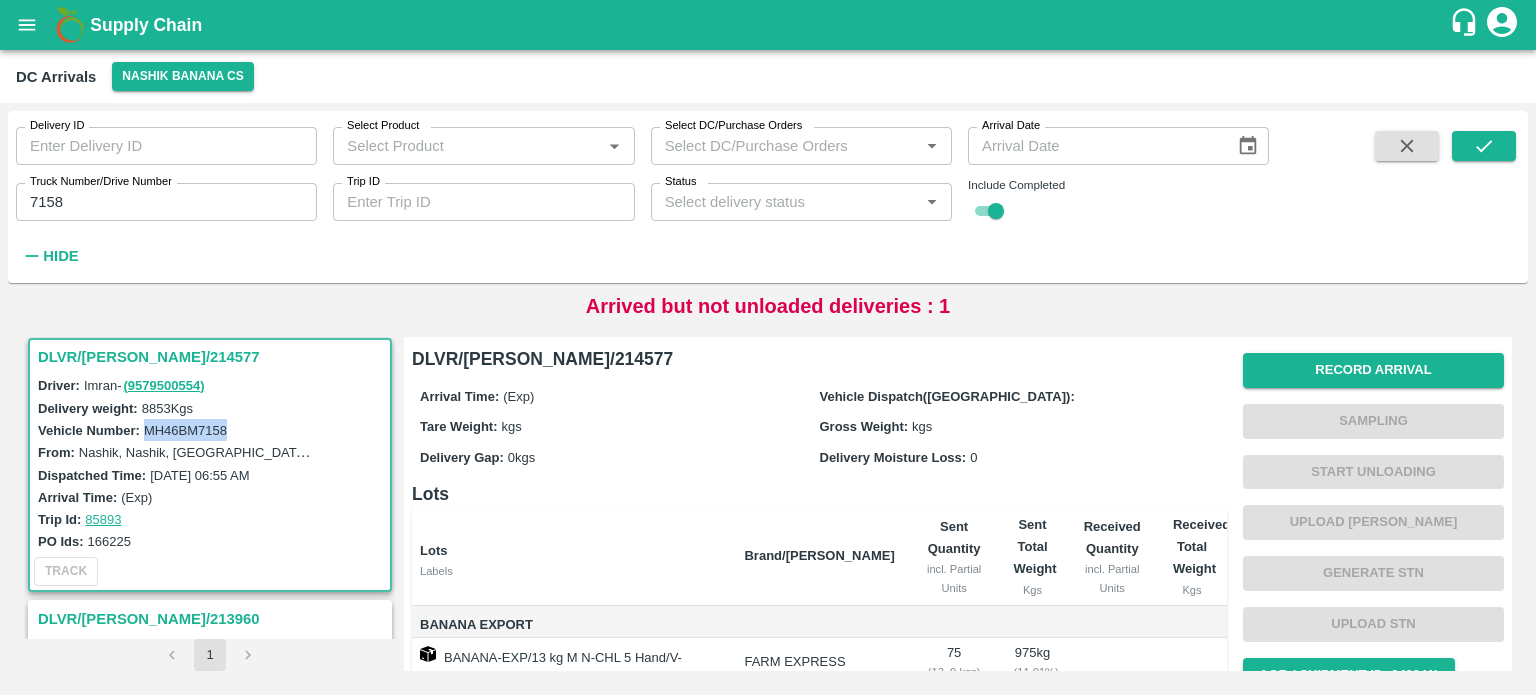 click on "MH46BM7158" at bounding box center (185, 430) 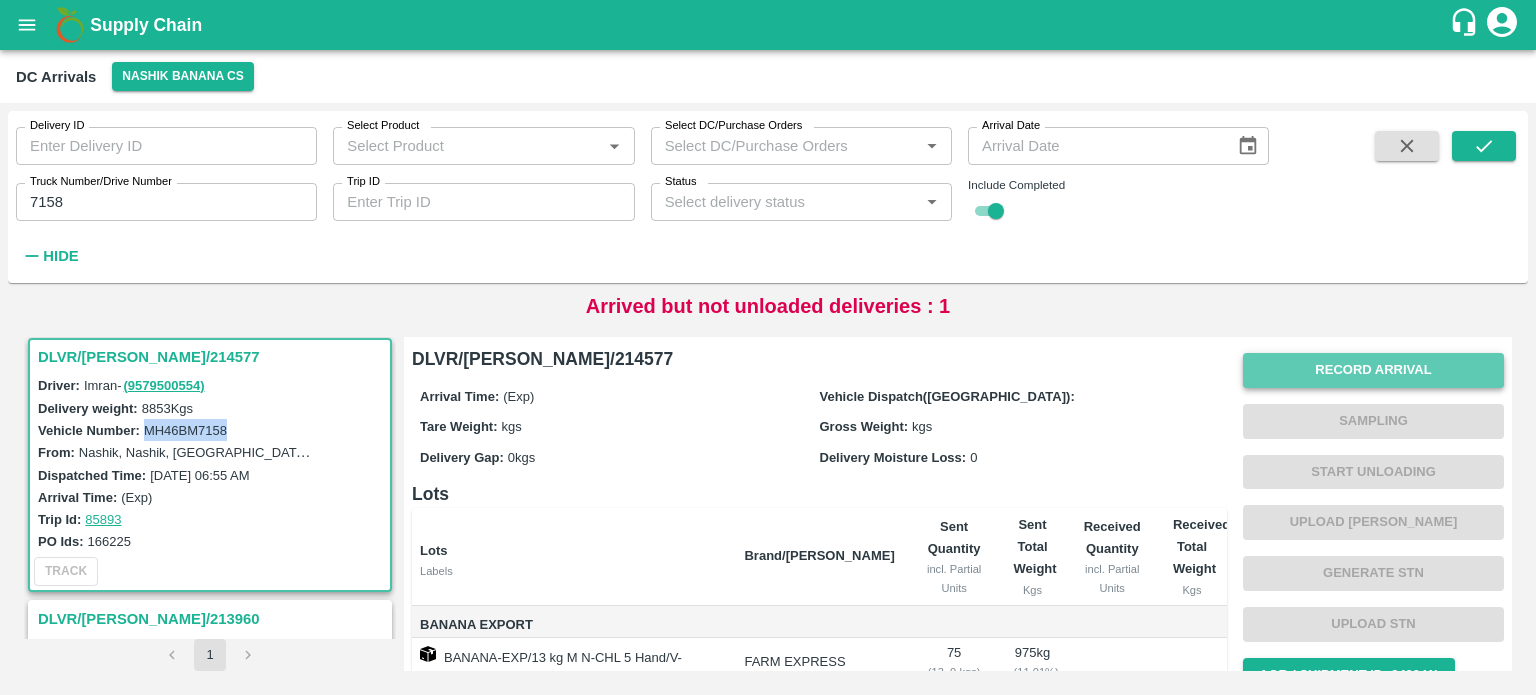 click on "Record Arrival" at bounding box center (1373, 370) 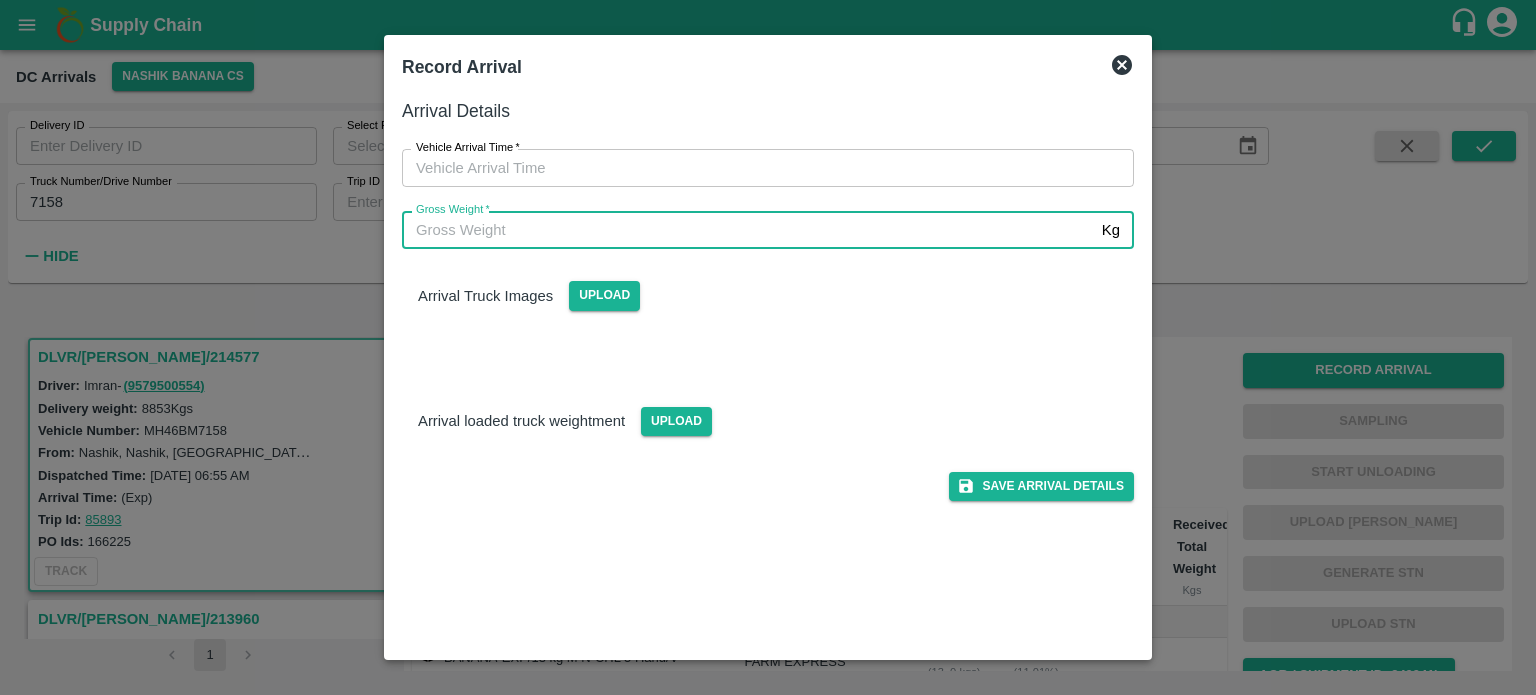 click on "Gross Weight   *" at bounding box center [748, 230] 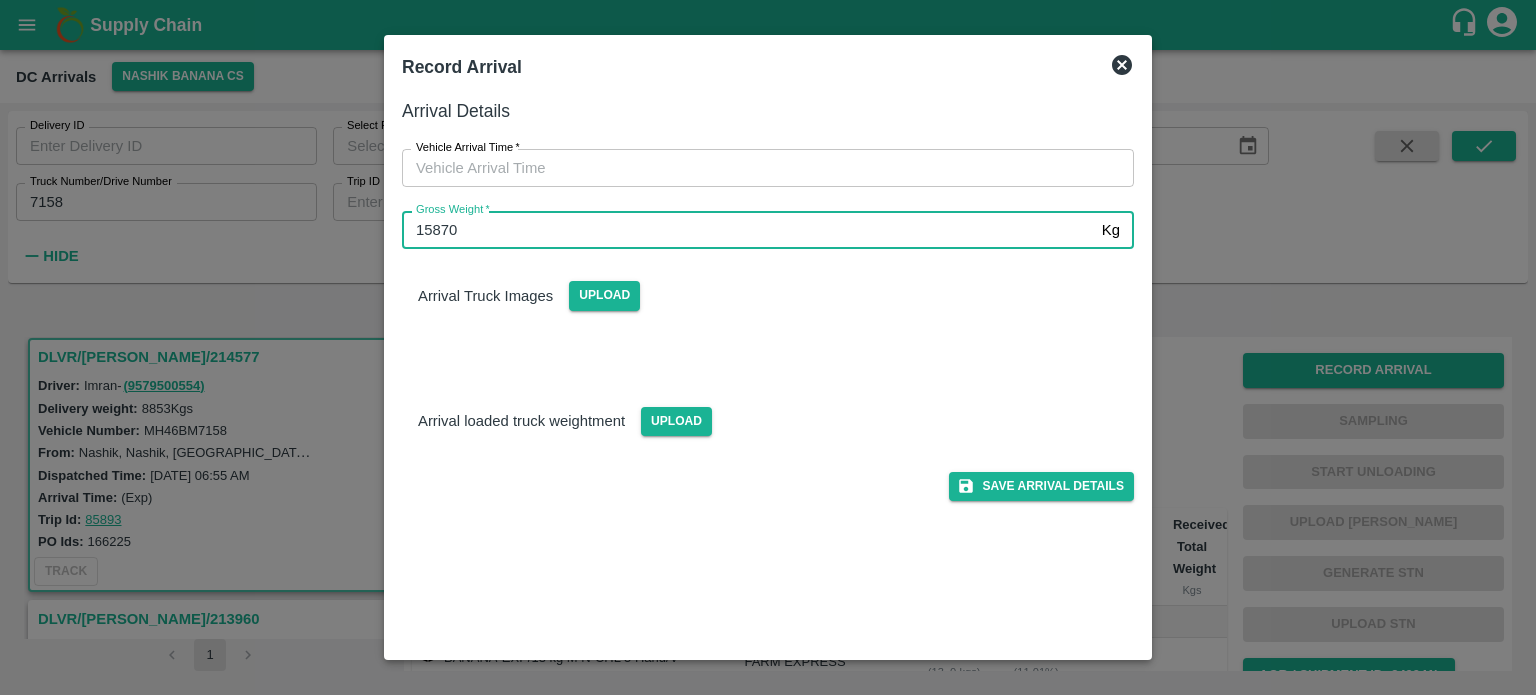 type on "15870" 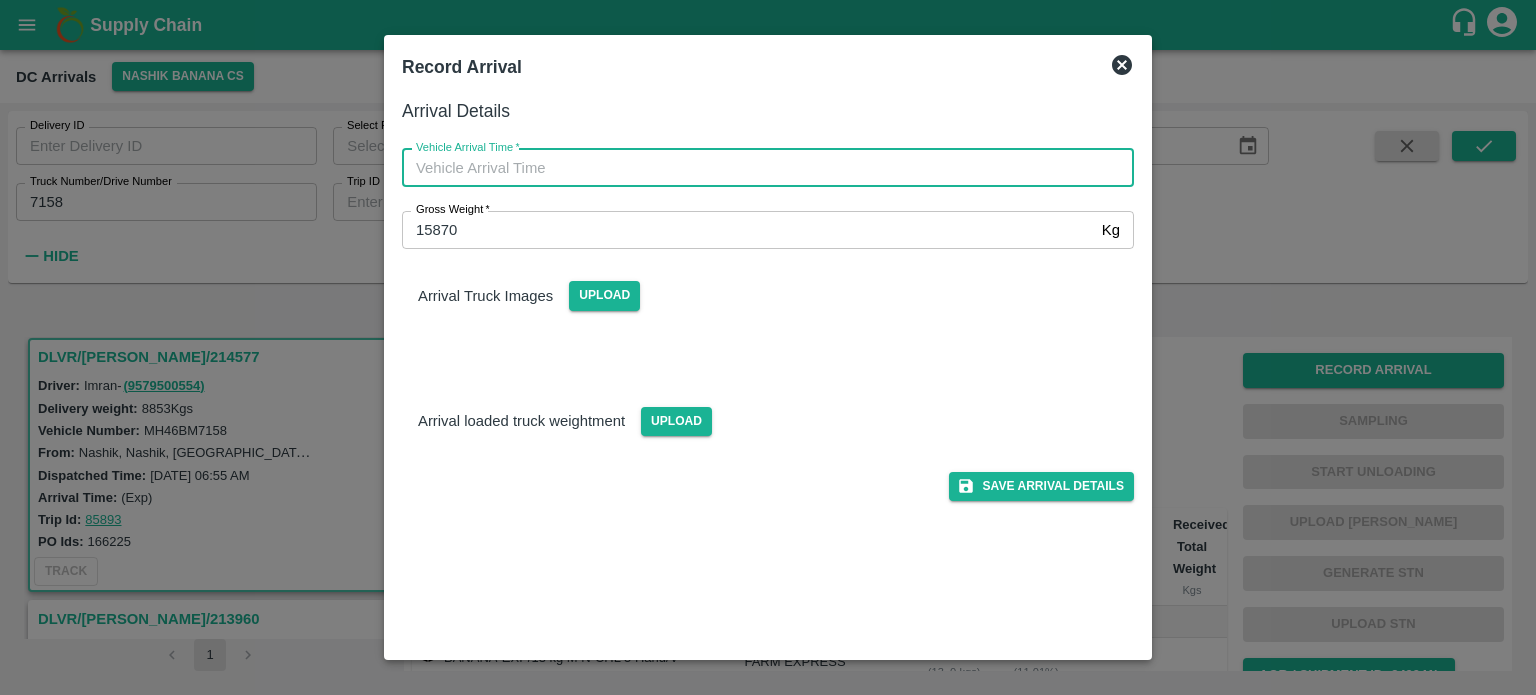 type on "DD/MM/YYYY hh:mm aa" 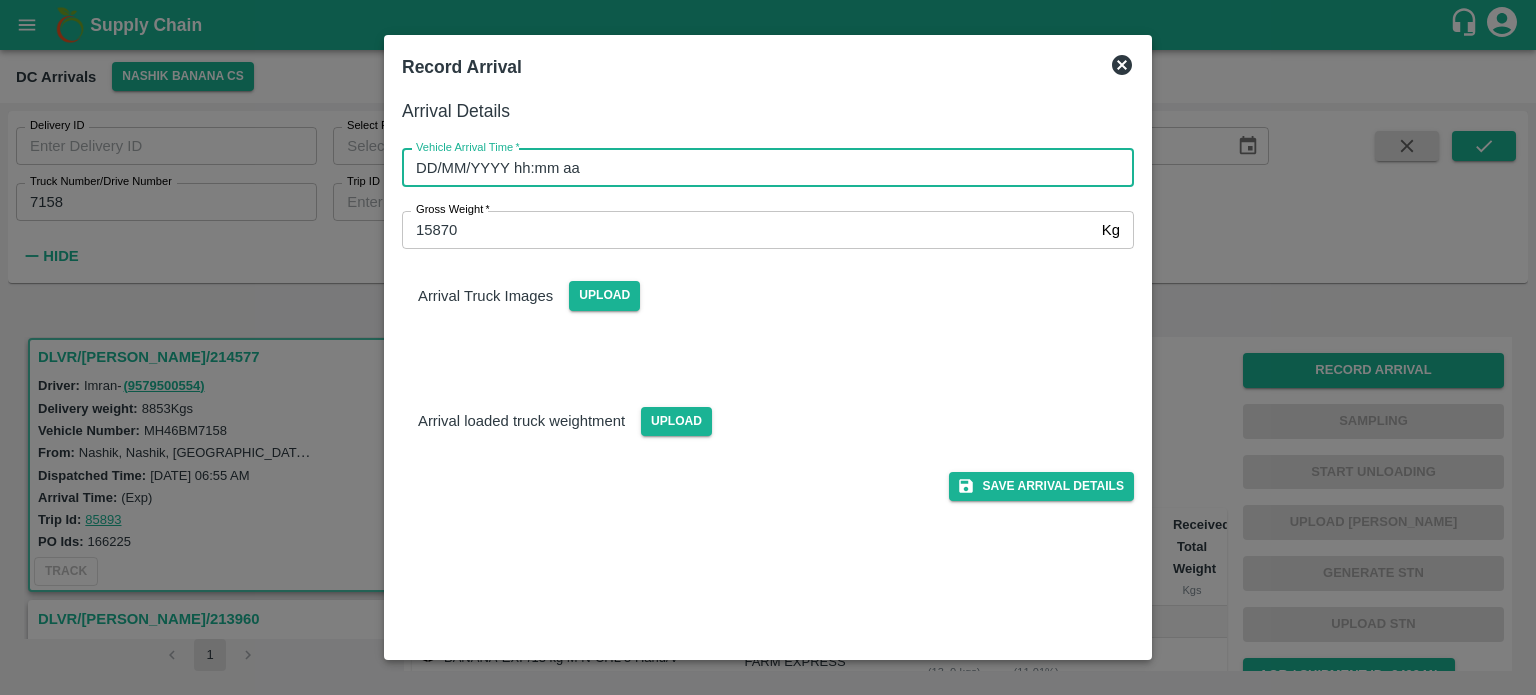 click on "DD/MM/YYYY hh:mm aa" at bounding box center (761, 168) 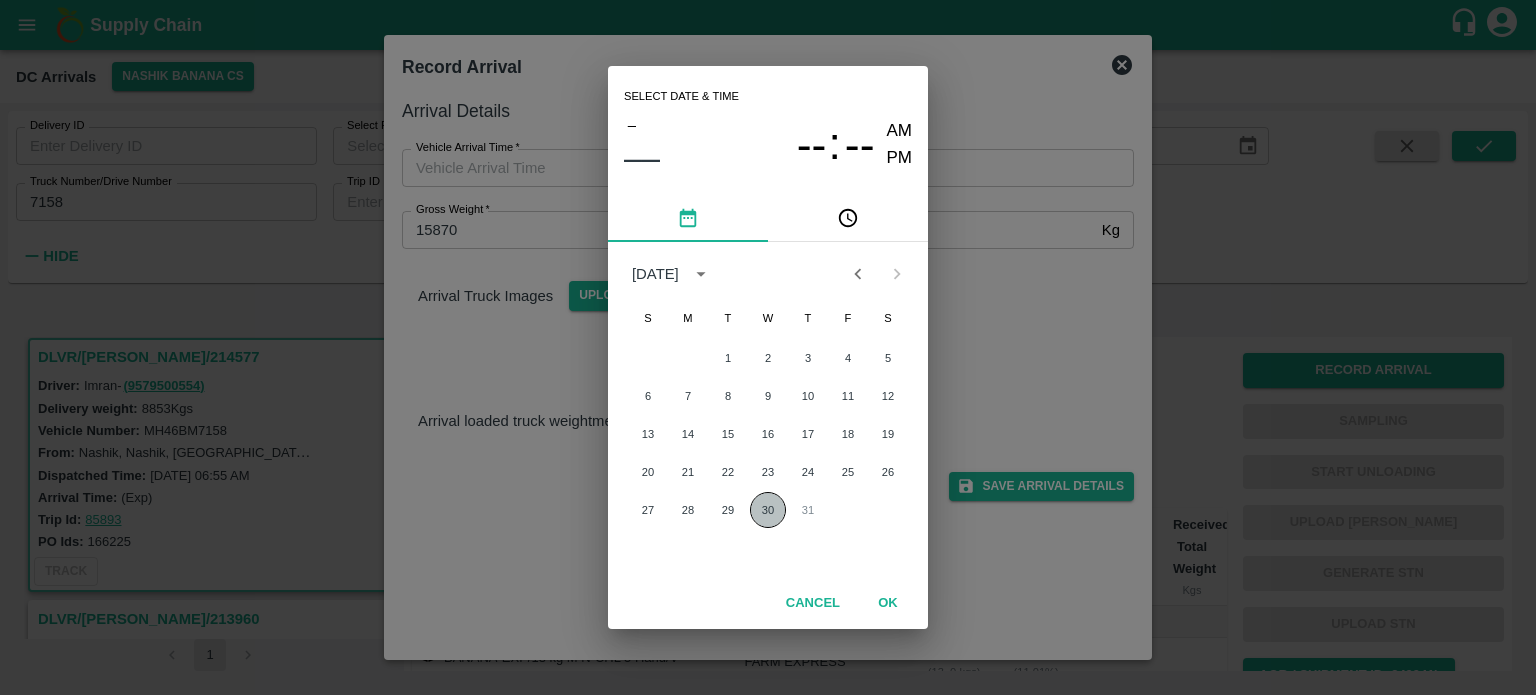 click on "30" at bounding box center [768, 510] 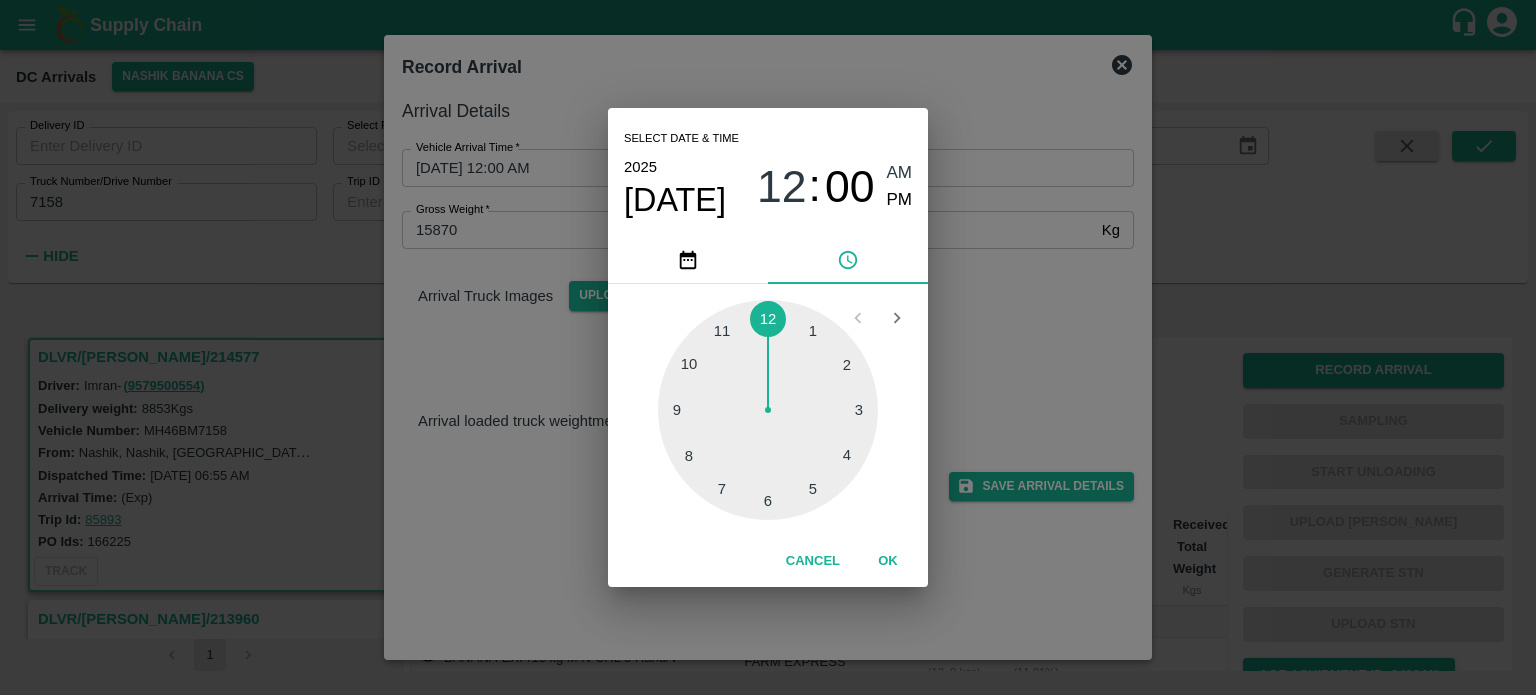 click at bounding box center (768, 410) 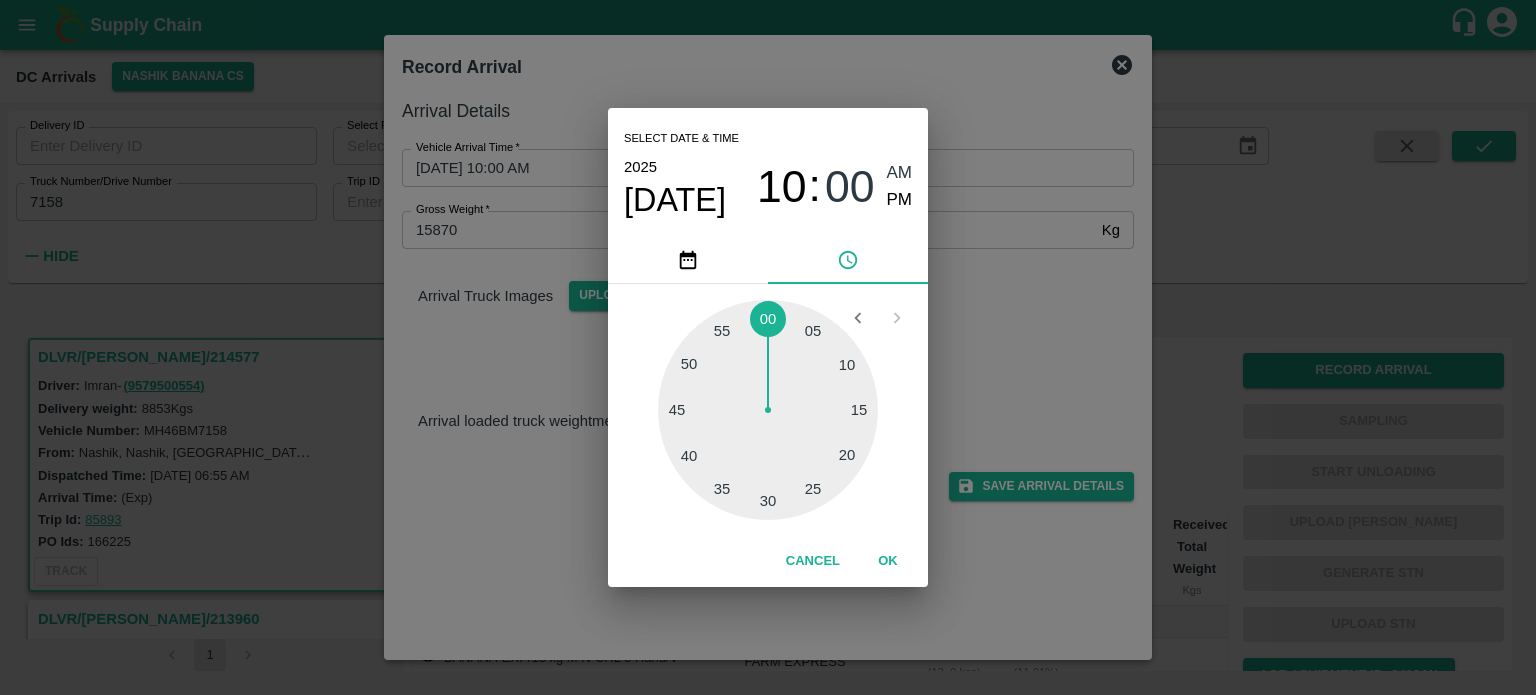 click at bounding box center [768, 410] 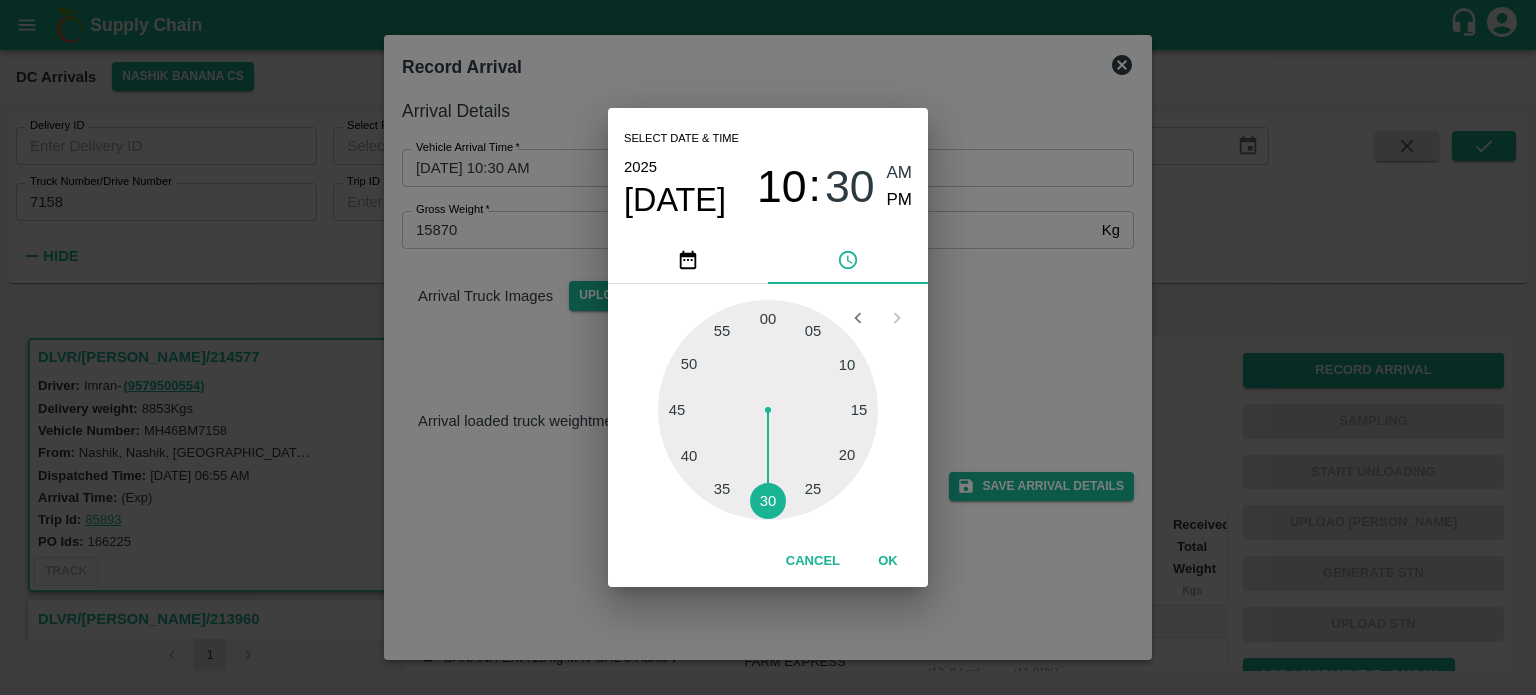 click on "Select date & time [DATE] 10 : 30 AM PM 05 10 15 20 25 30 35 40 45 50 55 00 Cancel OK" at bounding box center [768, 347] 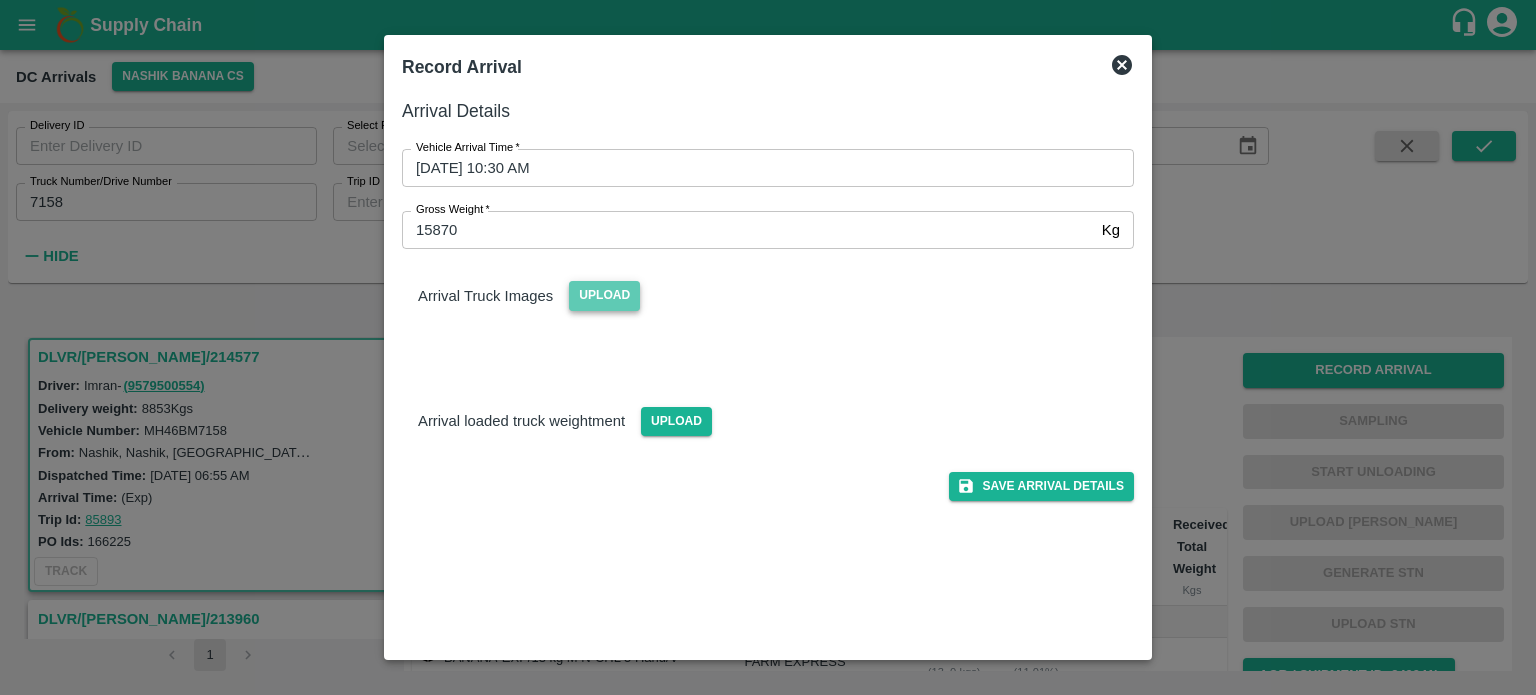 click on "Upload" at bounding box center (604, 295) 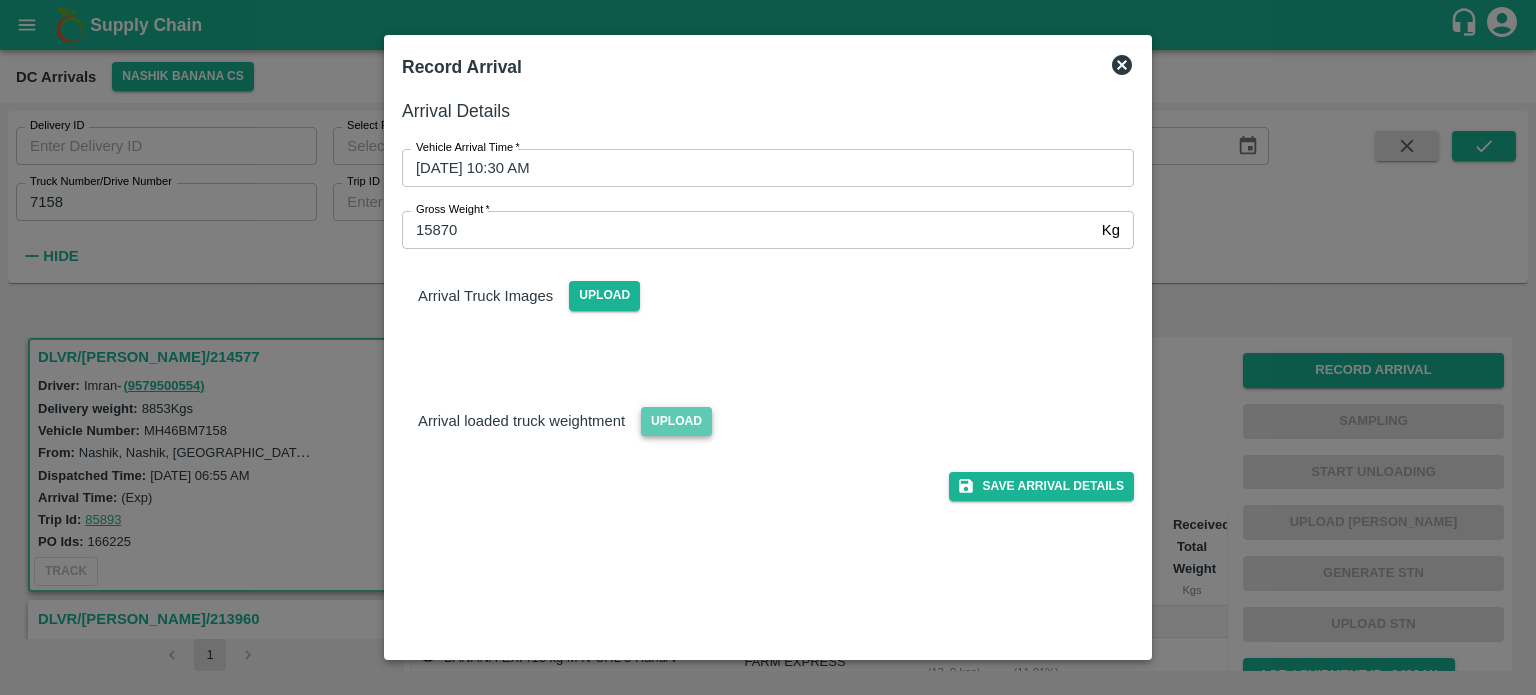 click on "Upload" at bounding box center [676, 421] 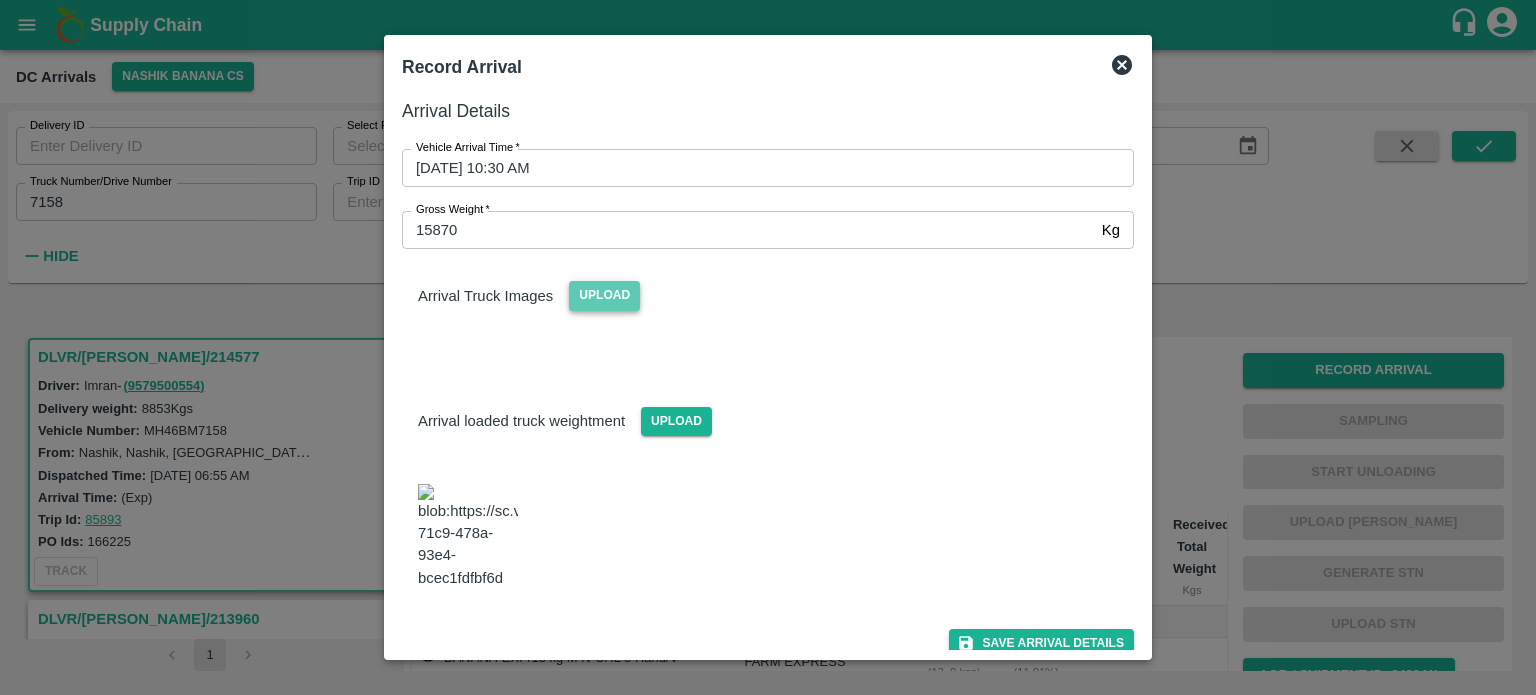 click on "Upload" at bounding box center [604, 295] 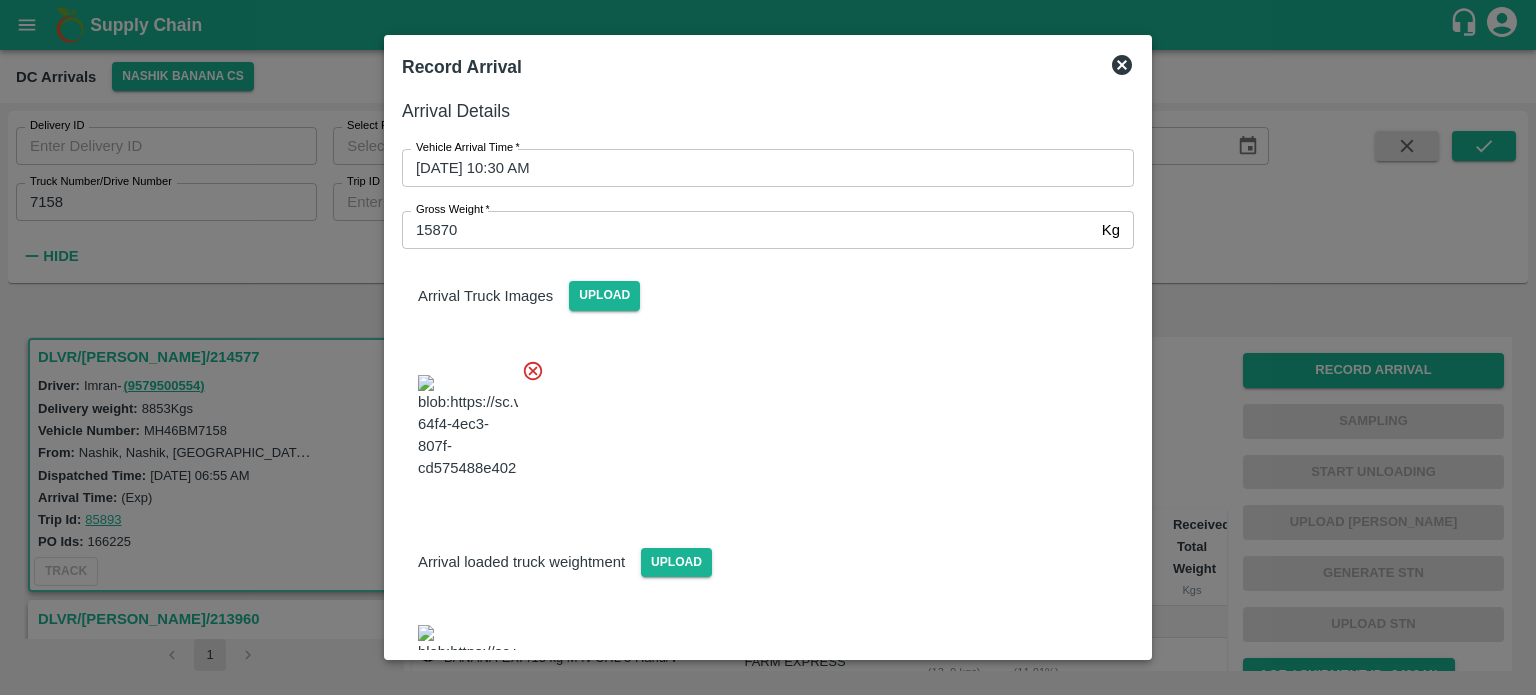 click at bounding box center (760, 421) 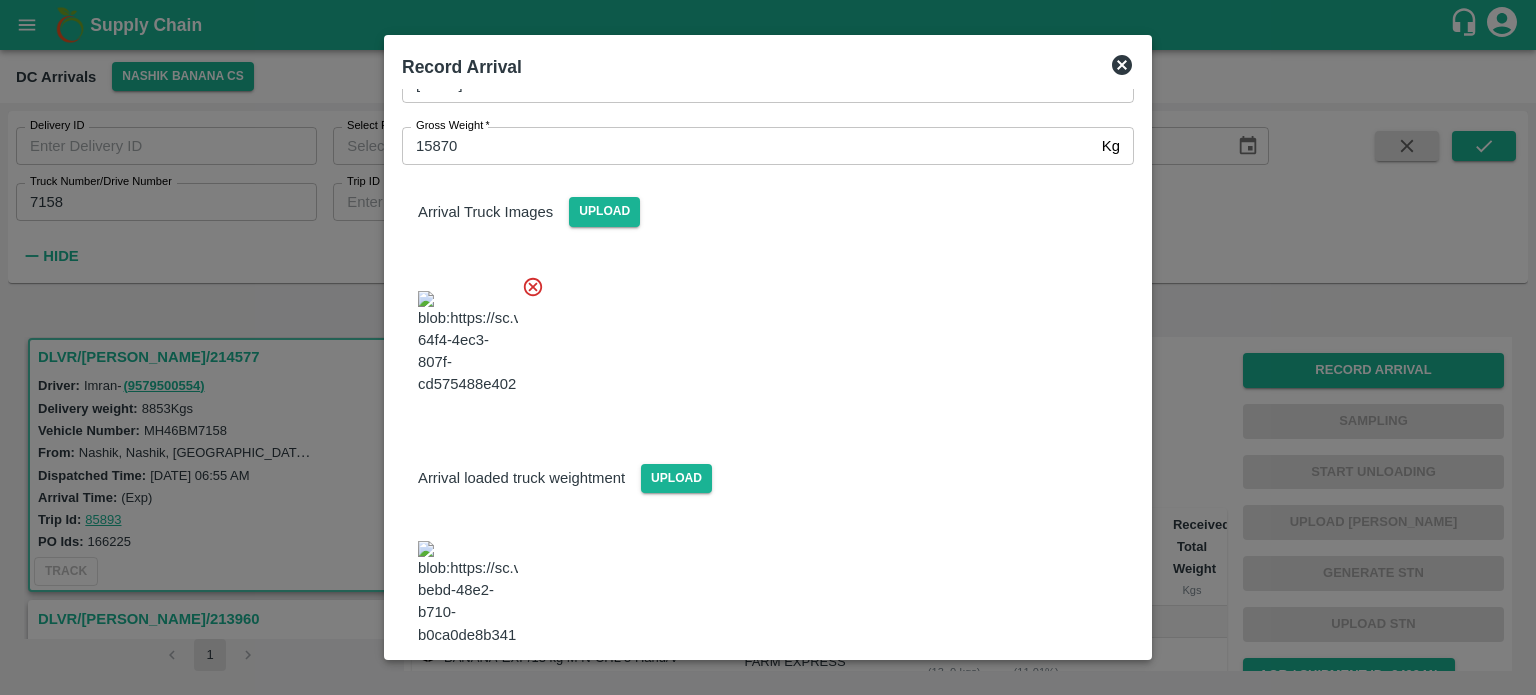 click on "Save Arrival Details" at bounding box center [1041, 700] 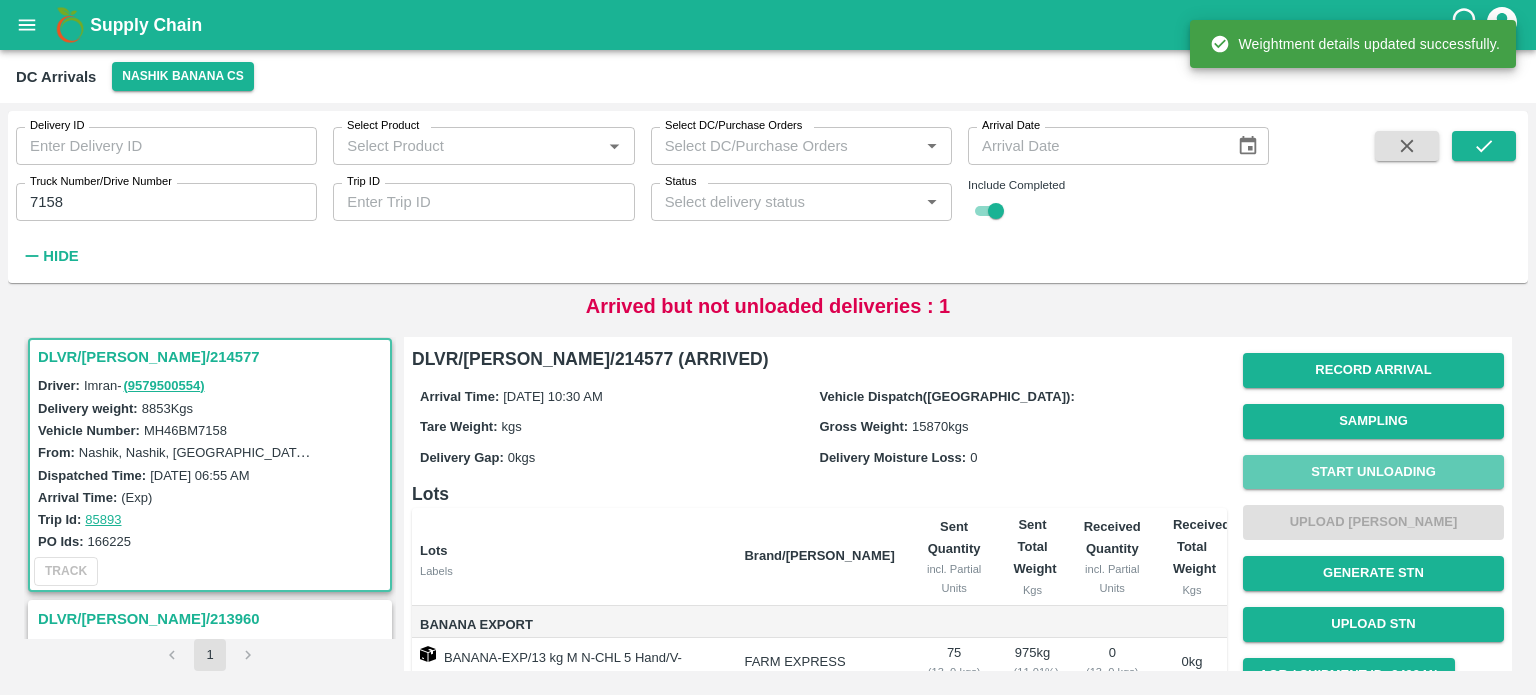 click on "Start Unloading" at bounding box center [1373, 472] 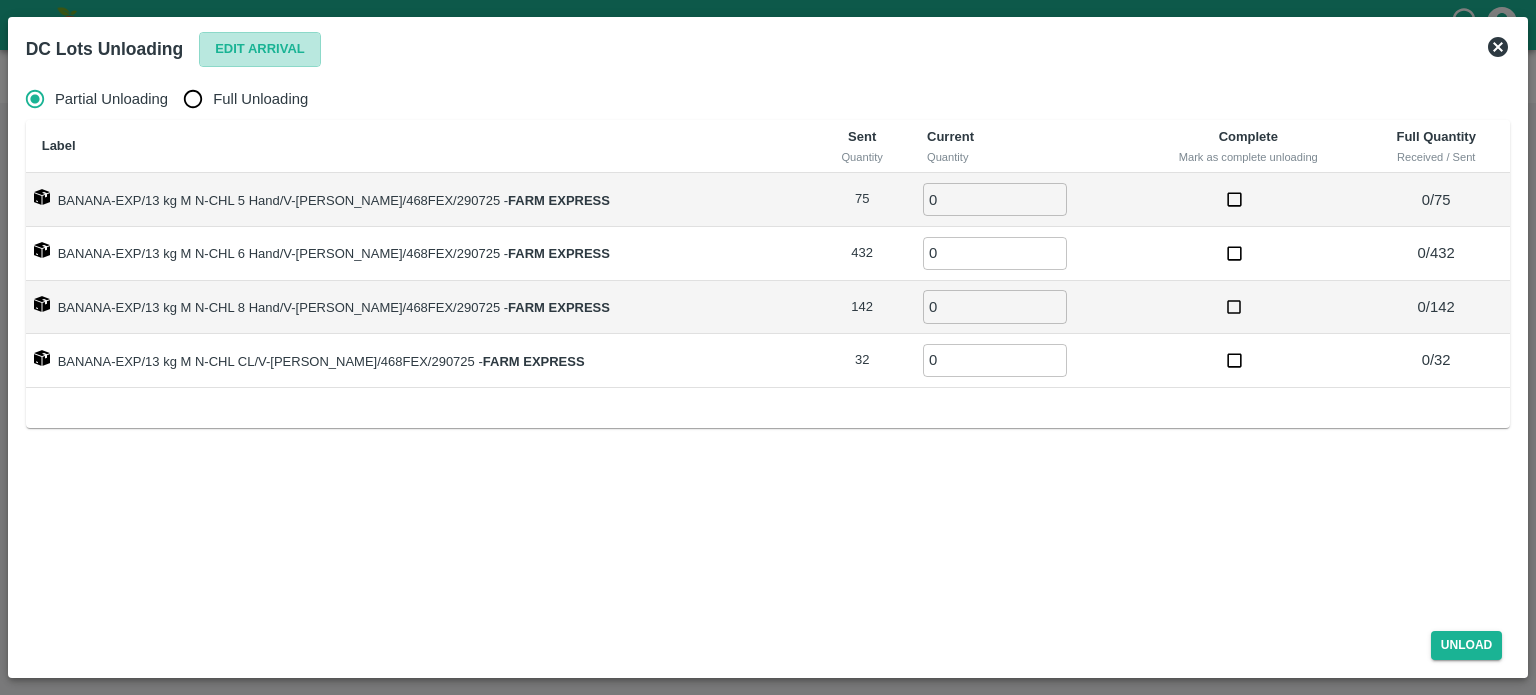 click on "Edit Arrival" at bounding box center (260, 49) 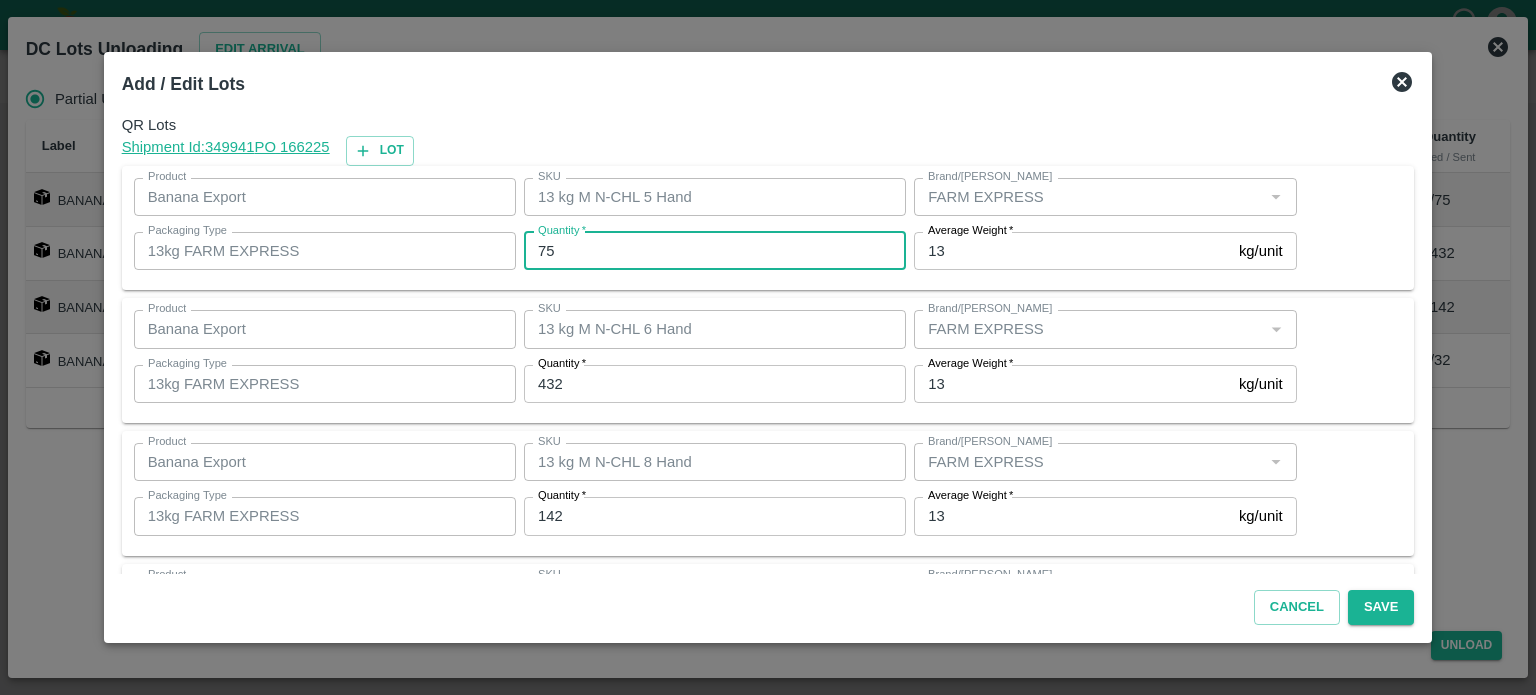 click on "75" at bounding box center [715, 251] 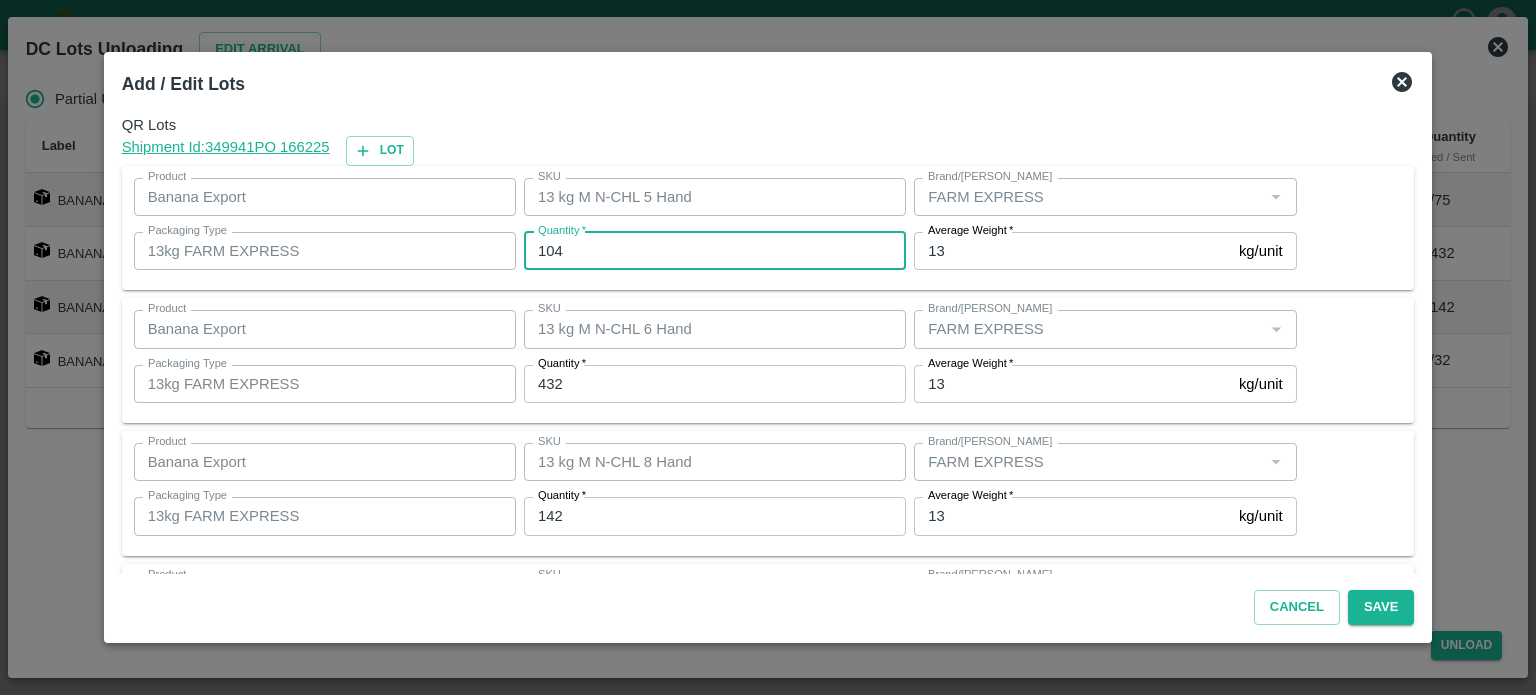 type on "104" 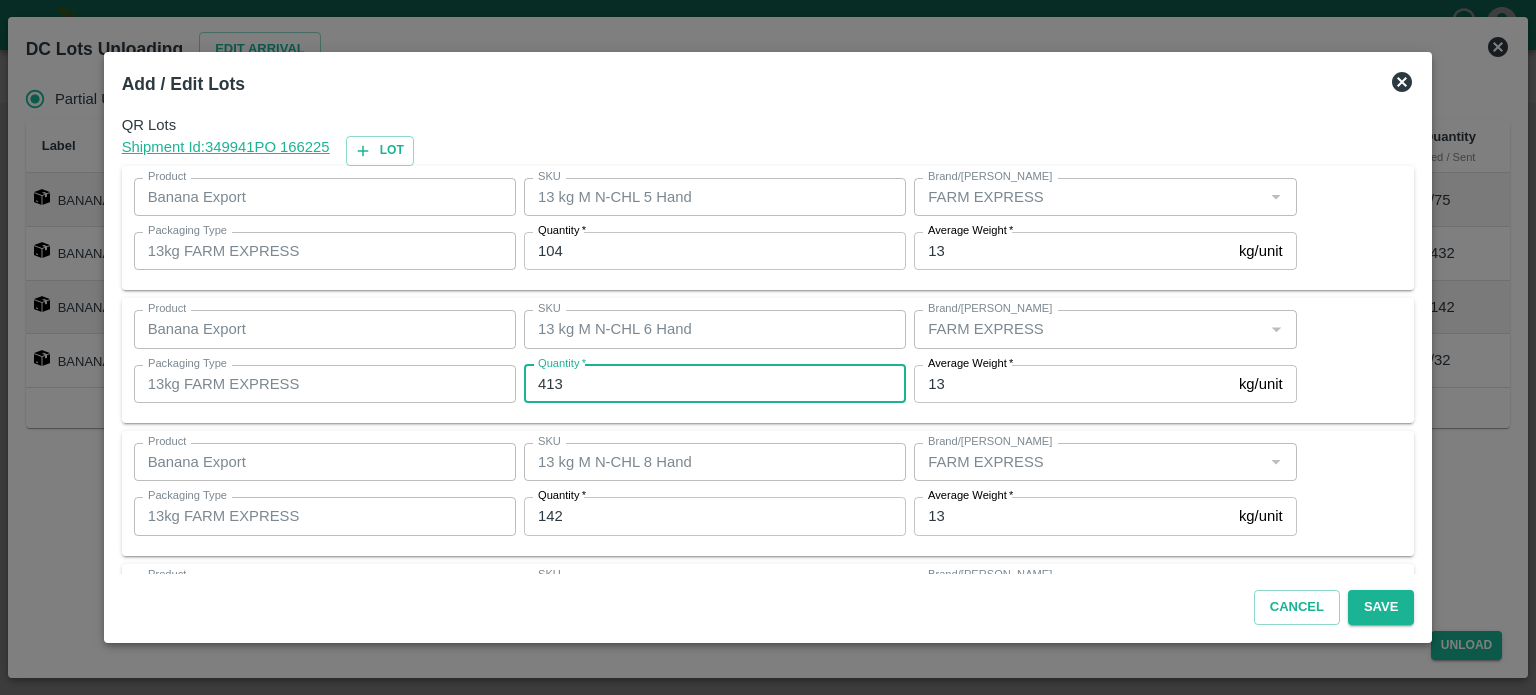 type on "413" 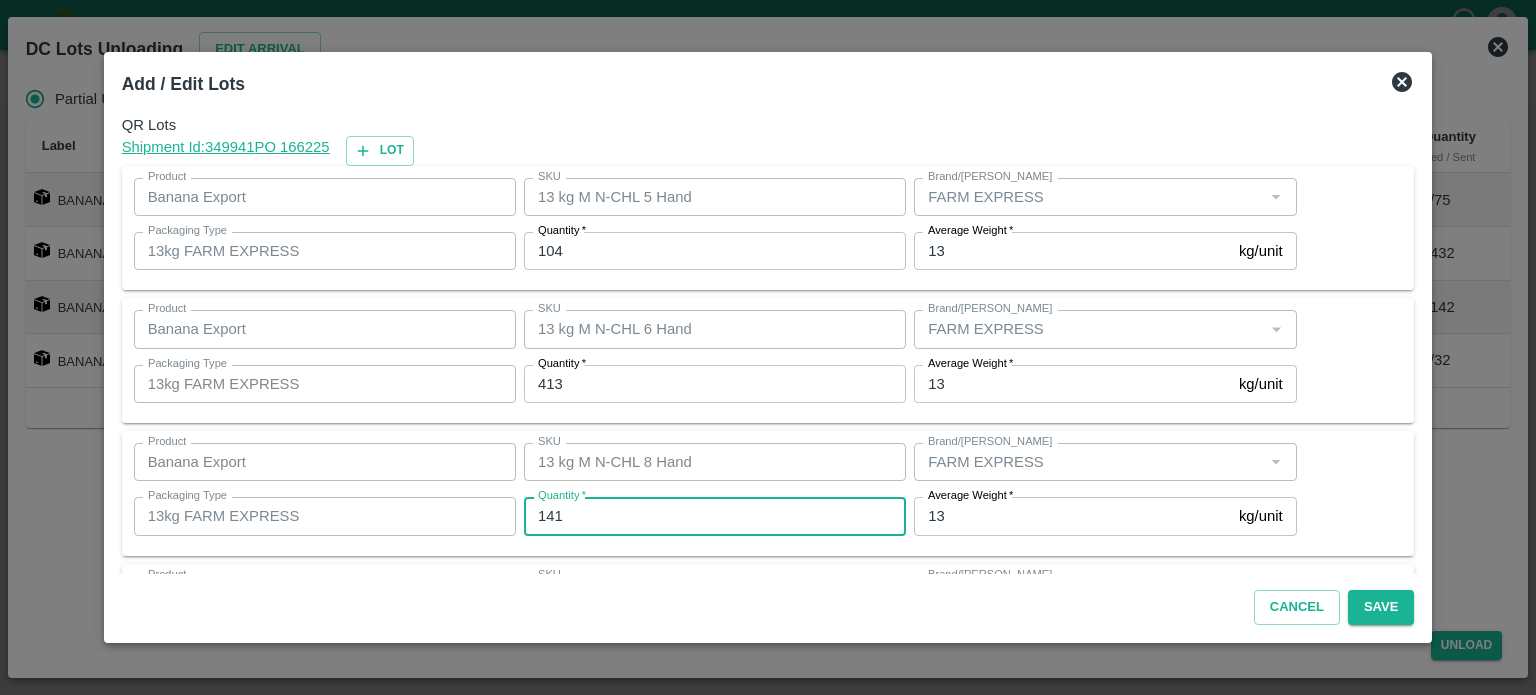 type on "141" 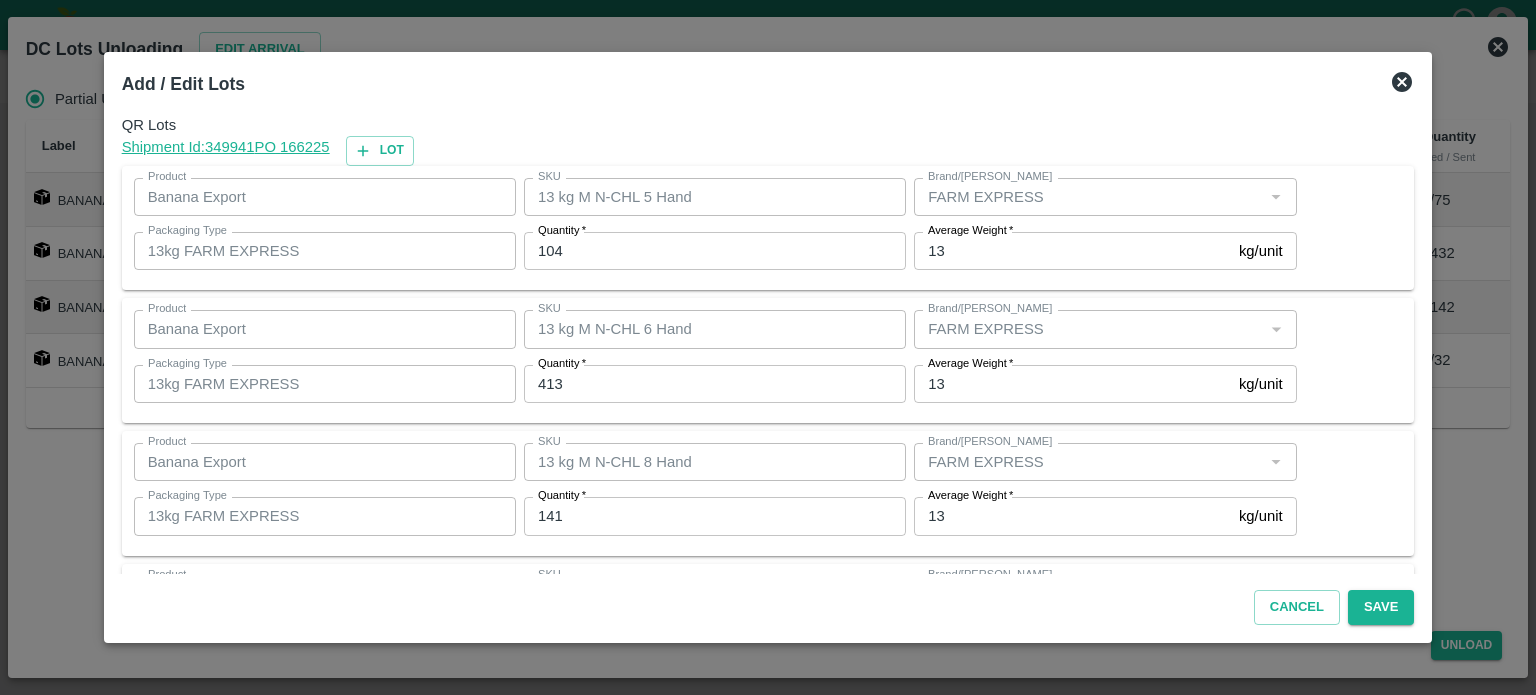 scroll, scrollTop: 129, scrollLeft: 0, axis: vertical 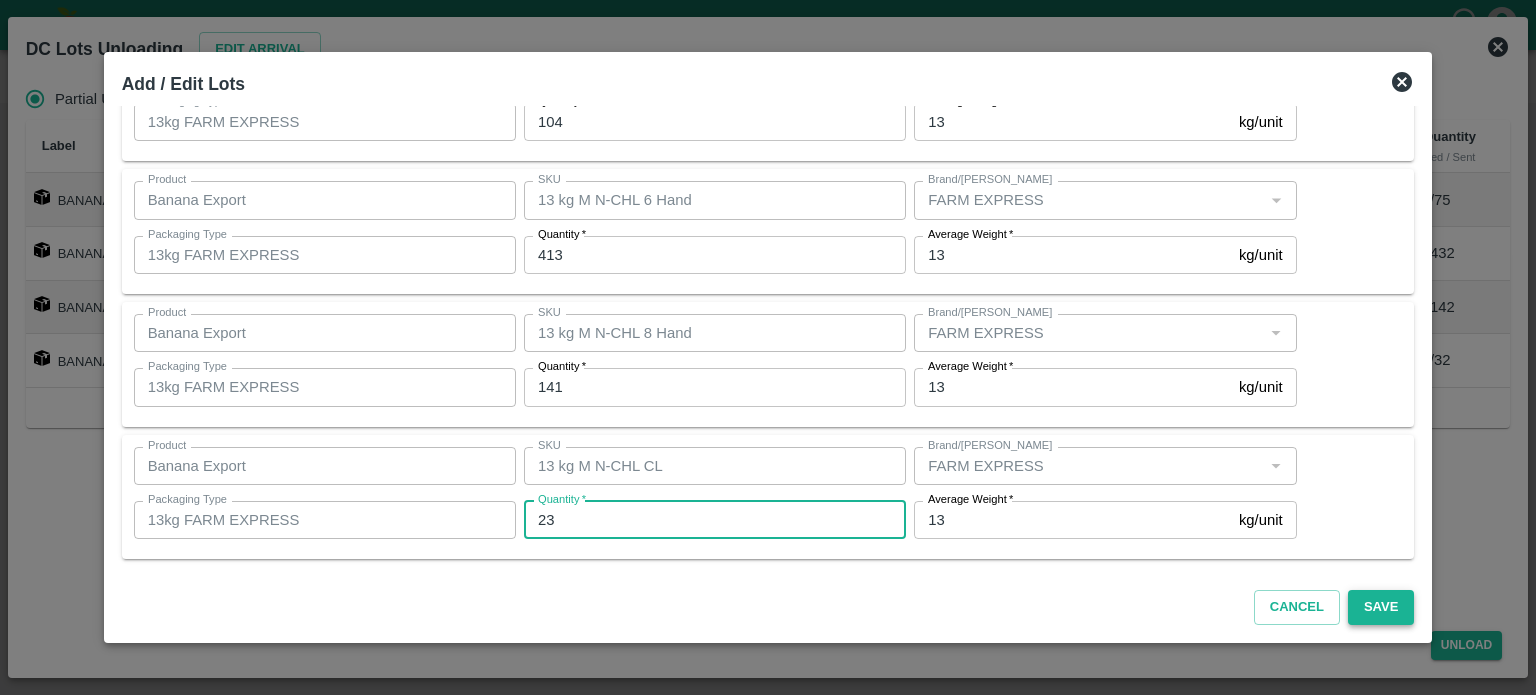type on "23" 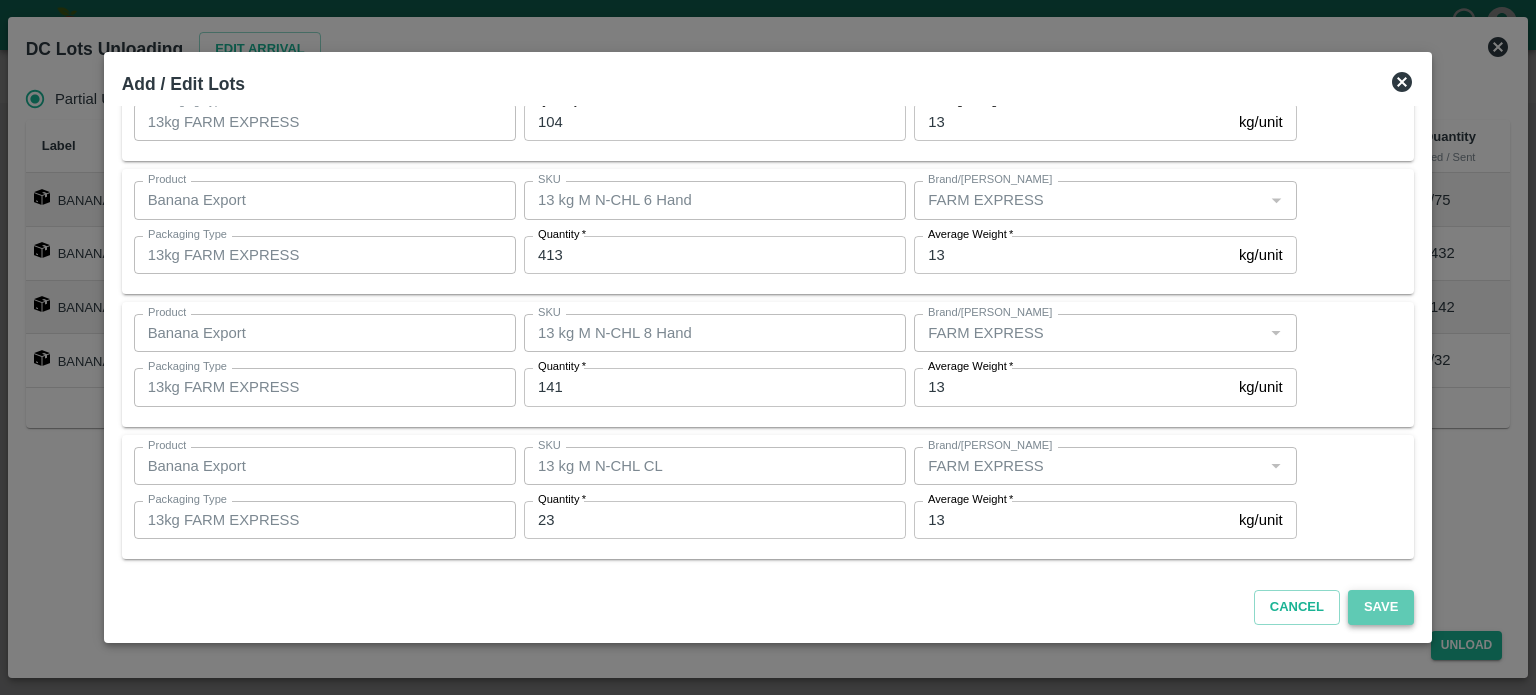click on "Save" at bounding box center [1381, 607] 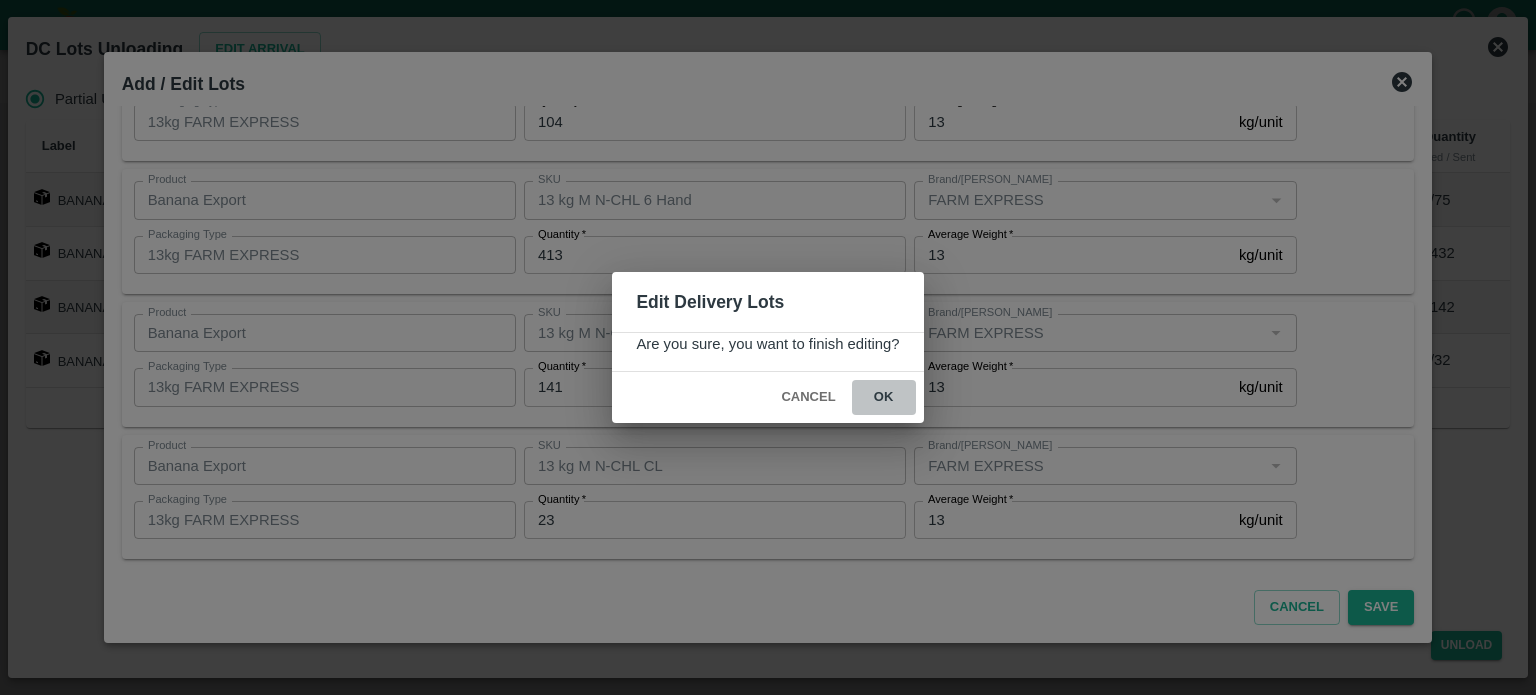 click on "ok" at bounding box center (884, 397) 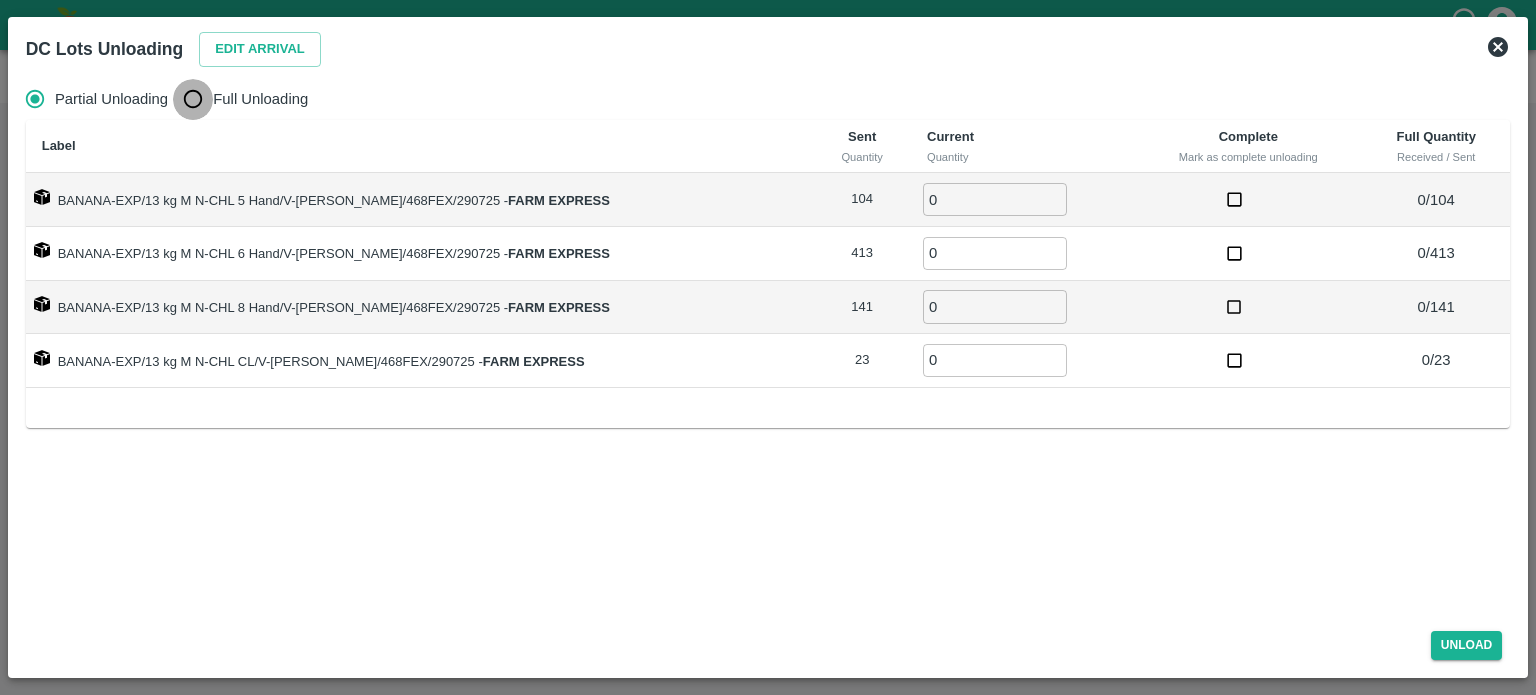 click on "Full Unloading" at bounding box center (193, 99) 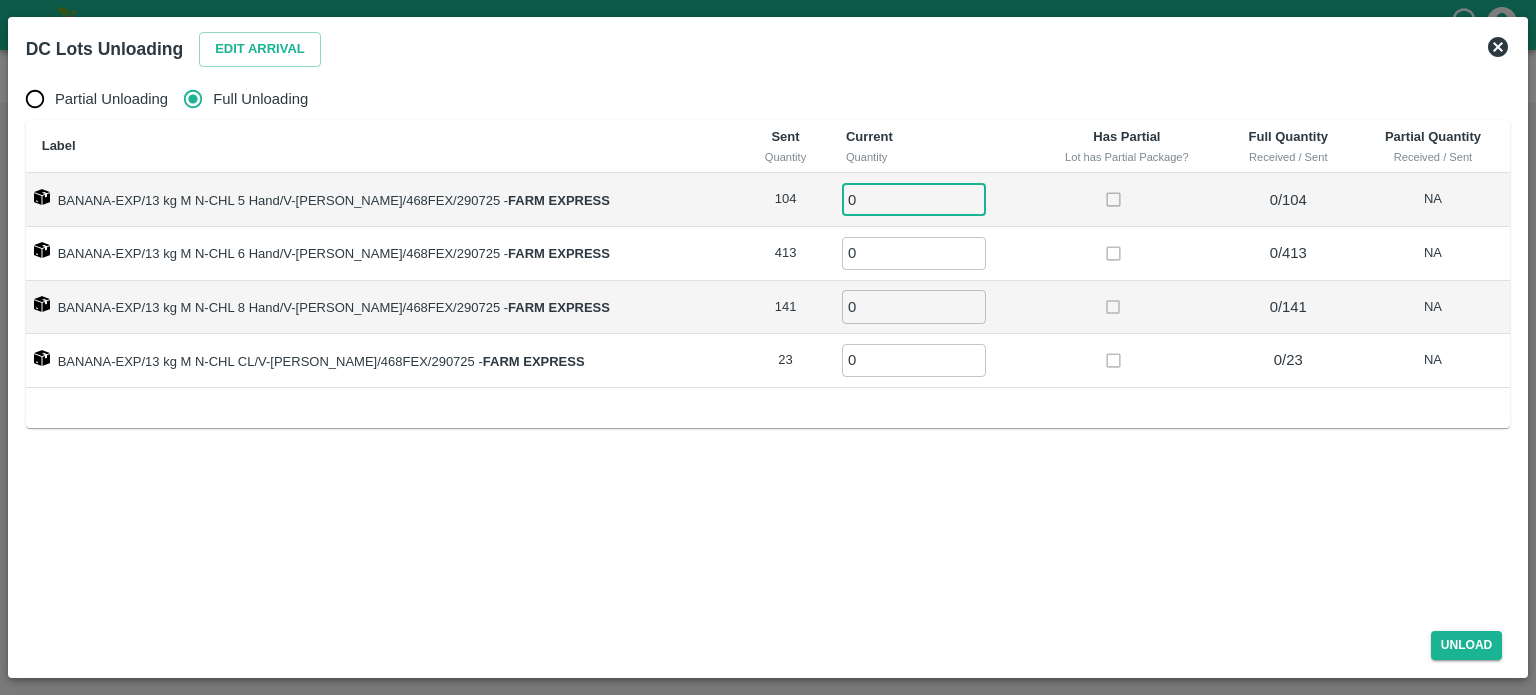 click on "0" at bounding box center (914, 199) 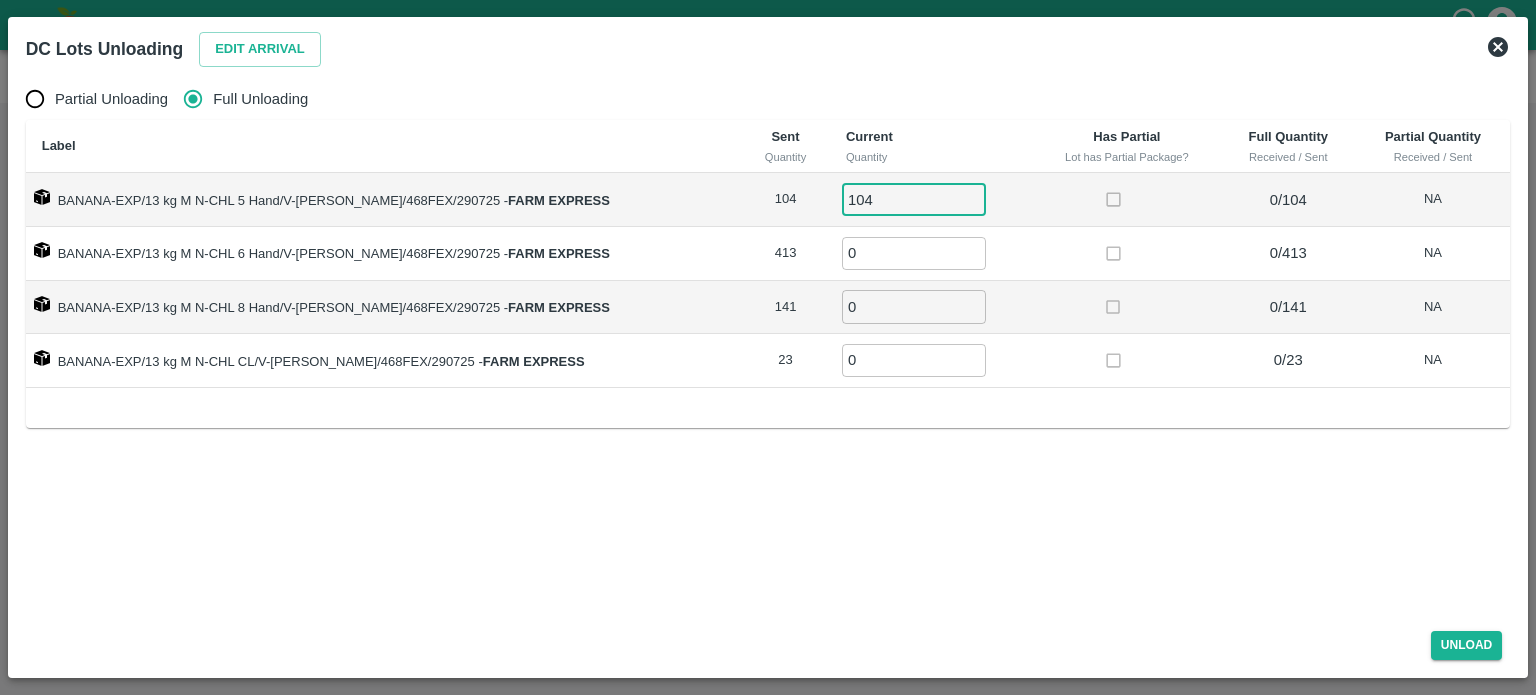 type on "104" 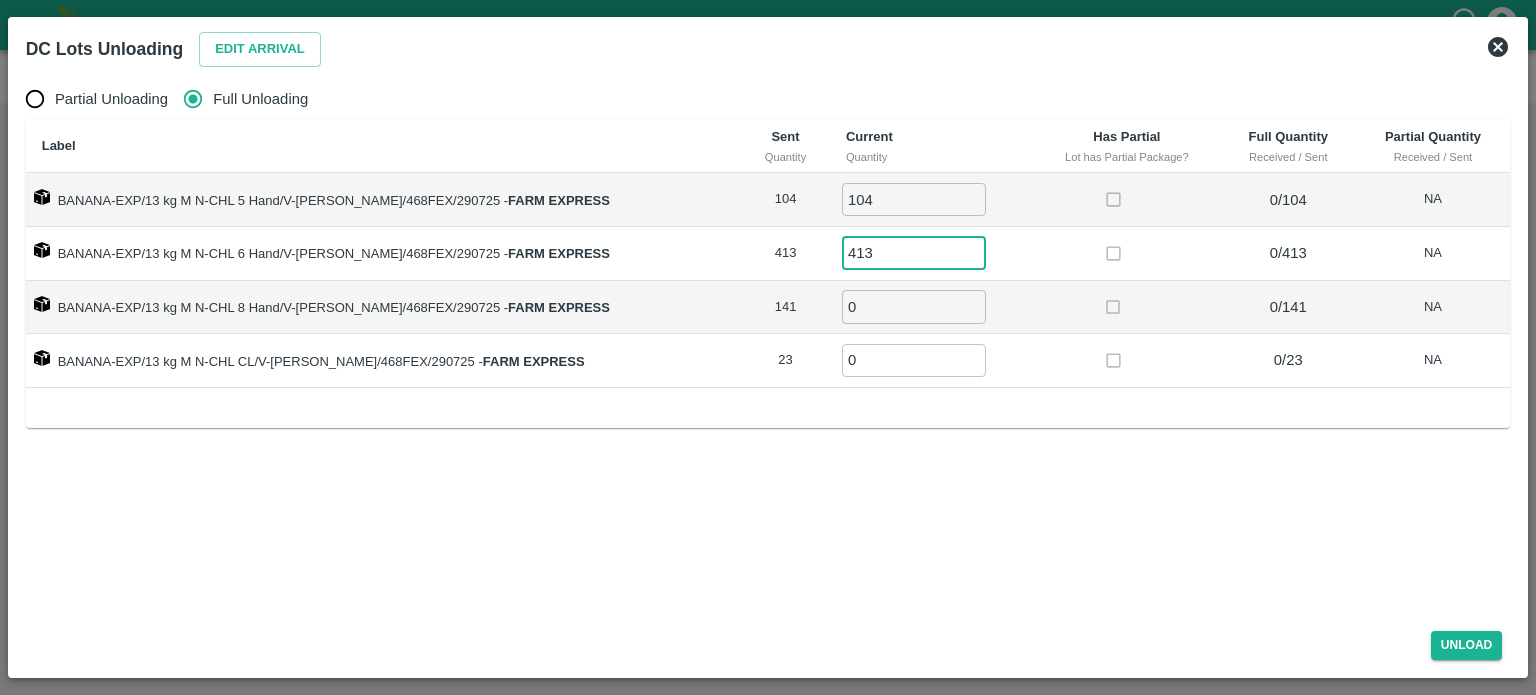 type on "413" 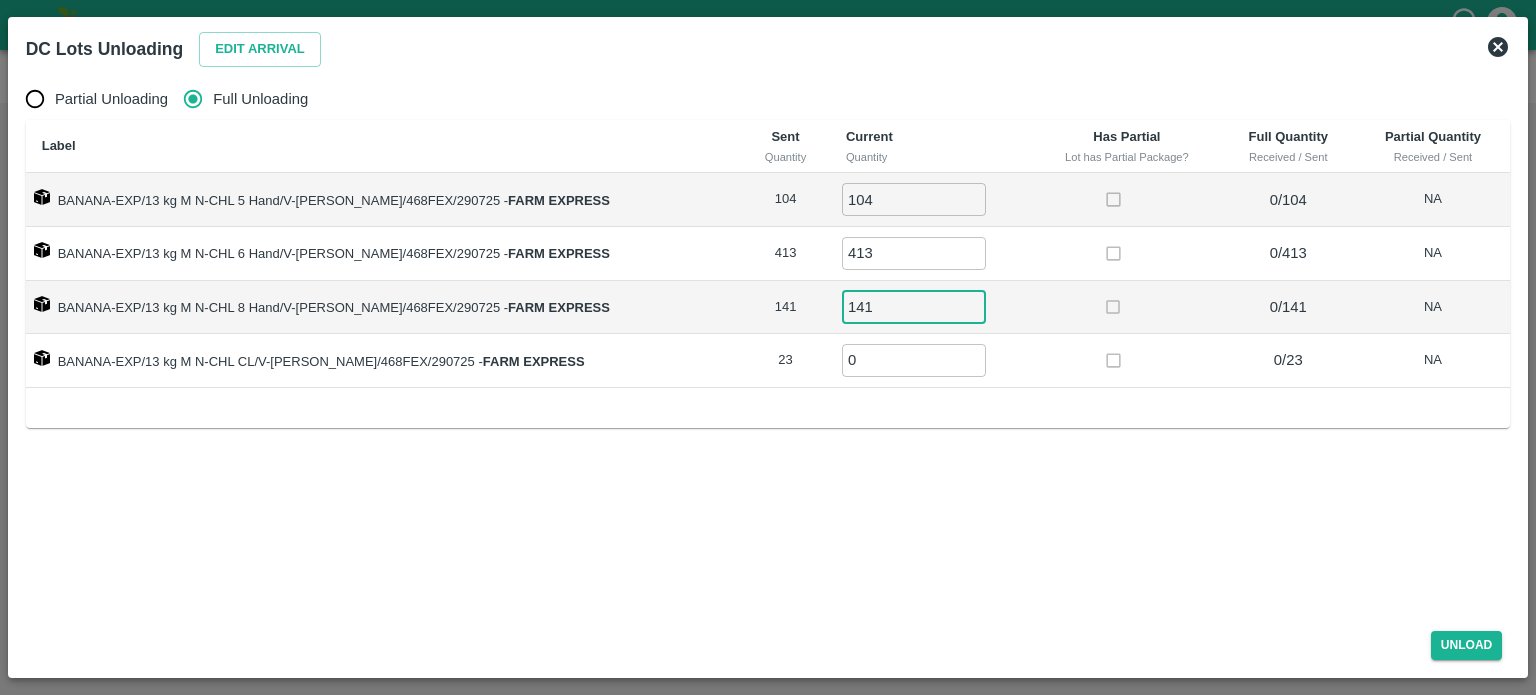 type on "141" 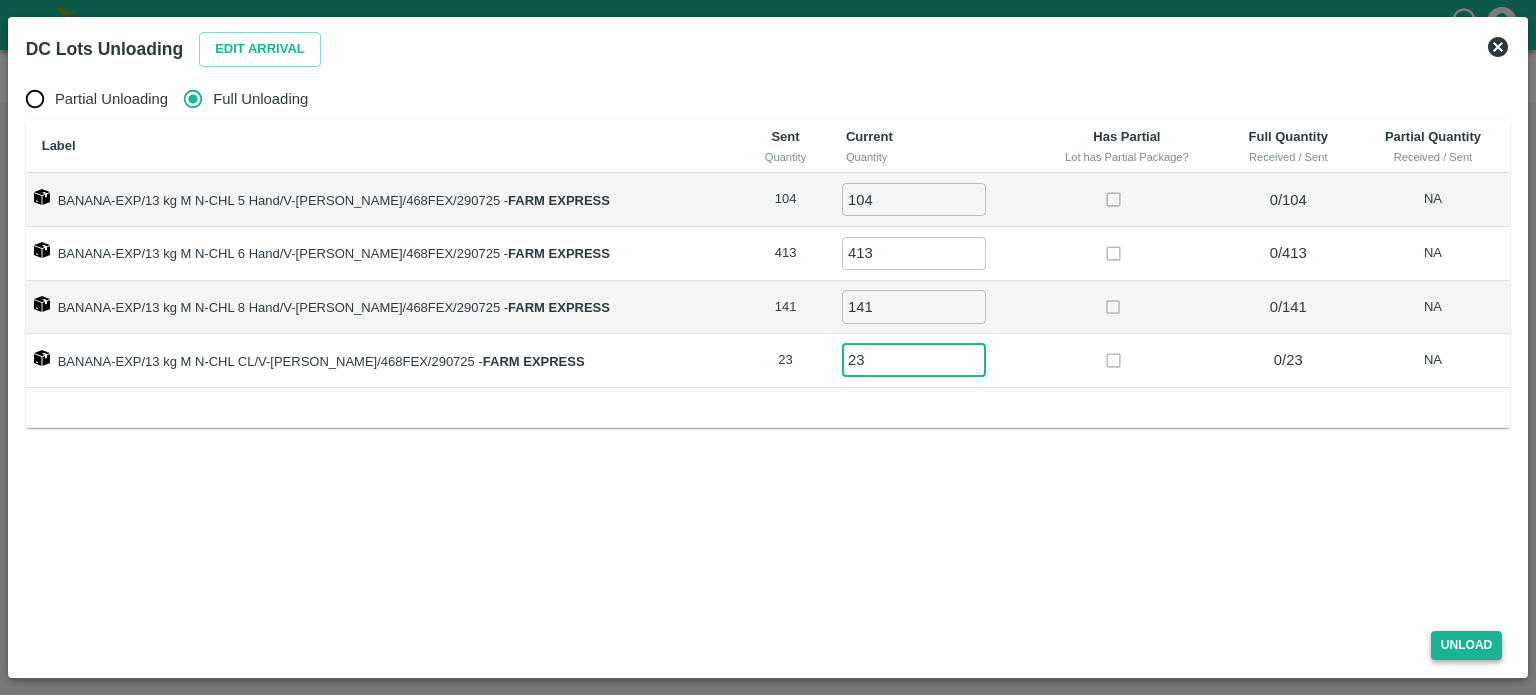 type on "23" 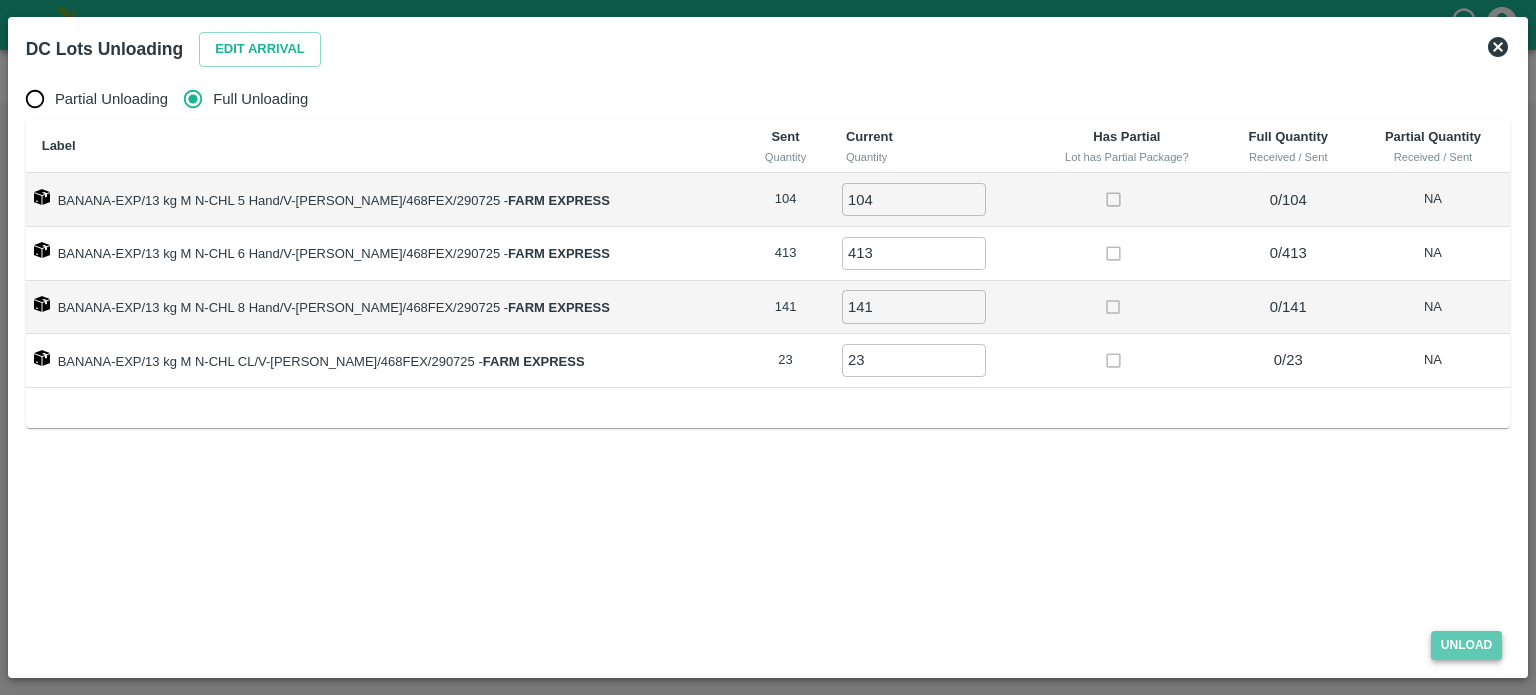 click on "Unload" at bounding box center (1467, 645) 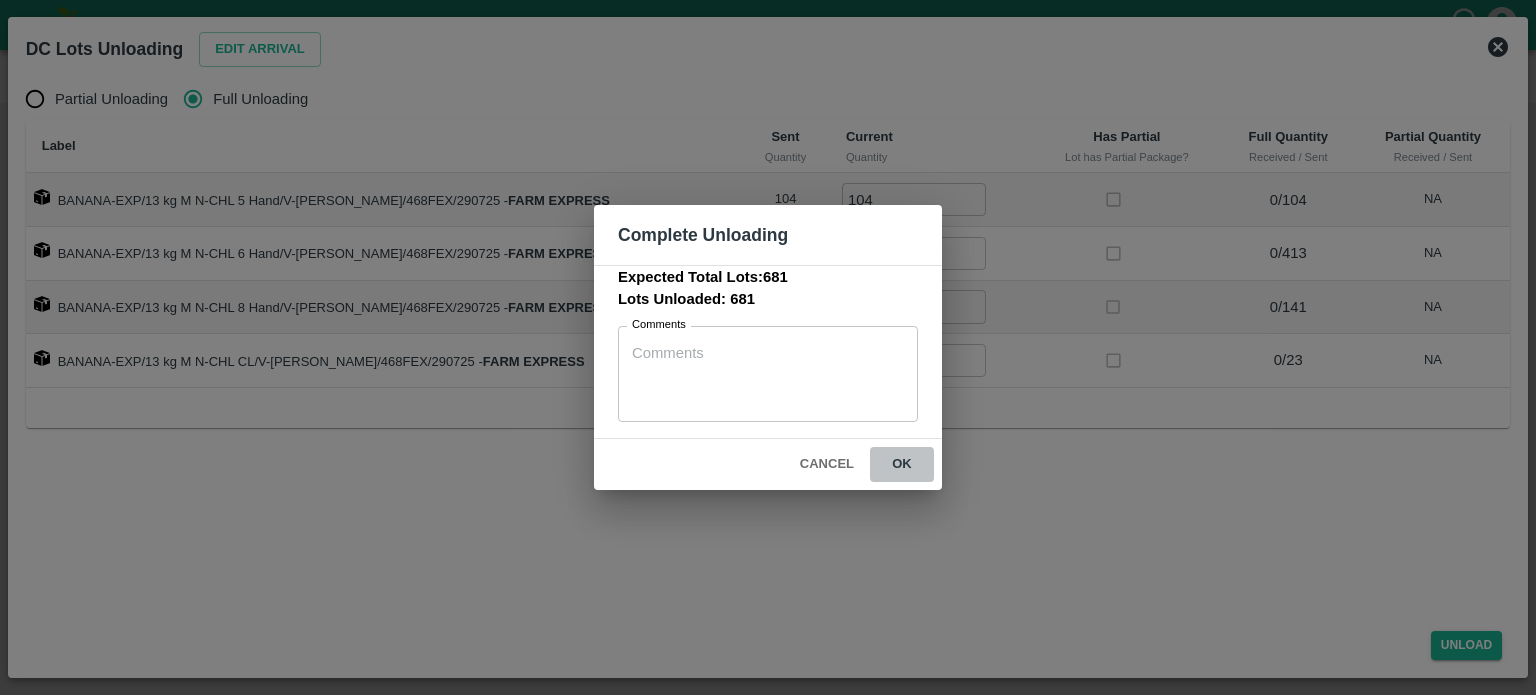 click on "ok" at bounding box center [902, 464] 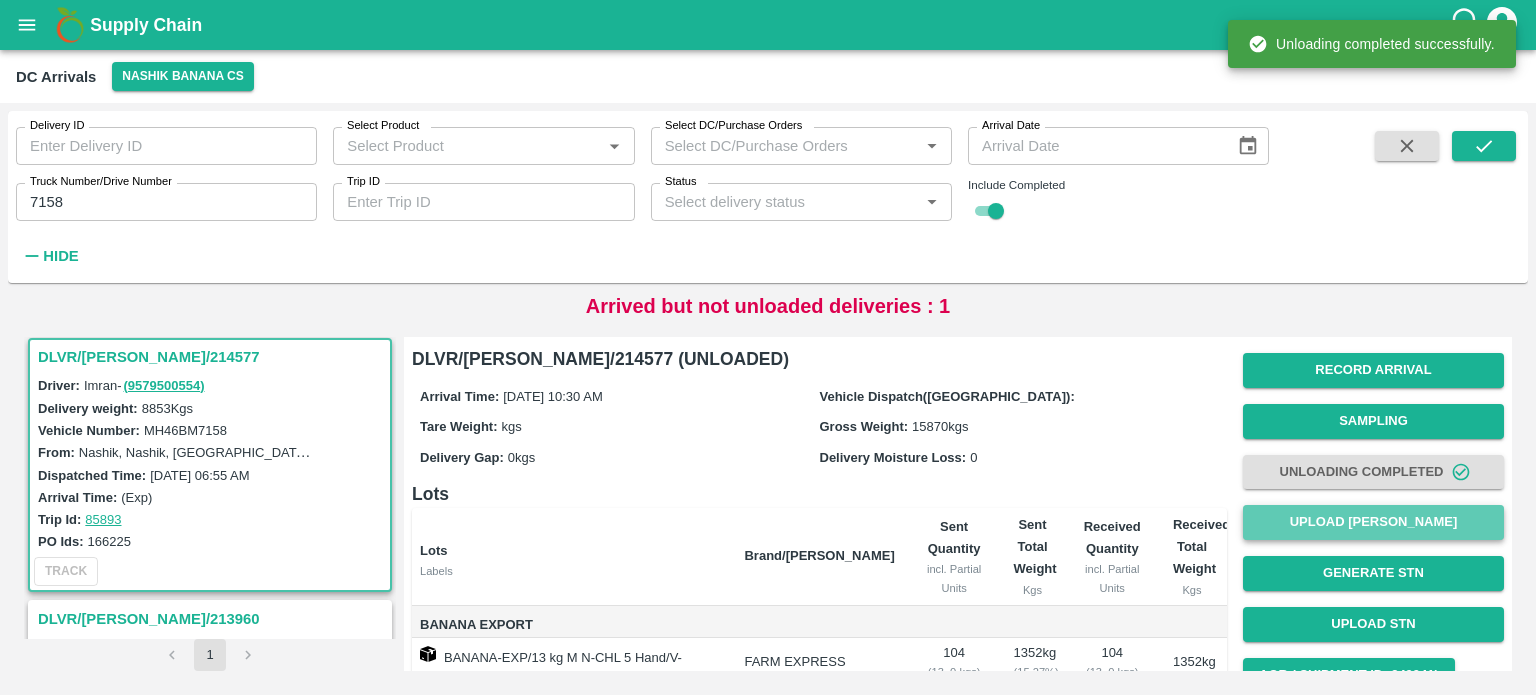 click on "Upload [PERSON_NAME]" at bounding box center [1373, 522] 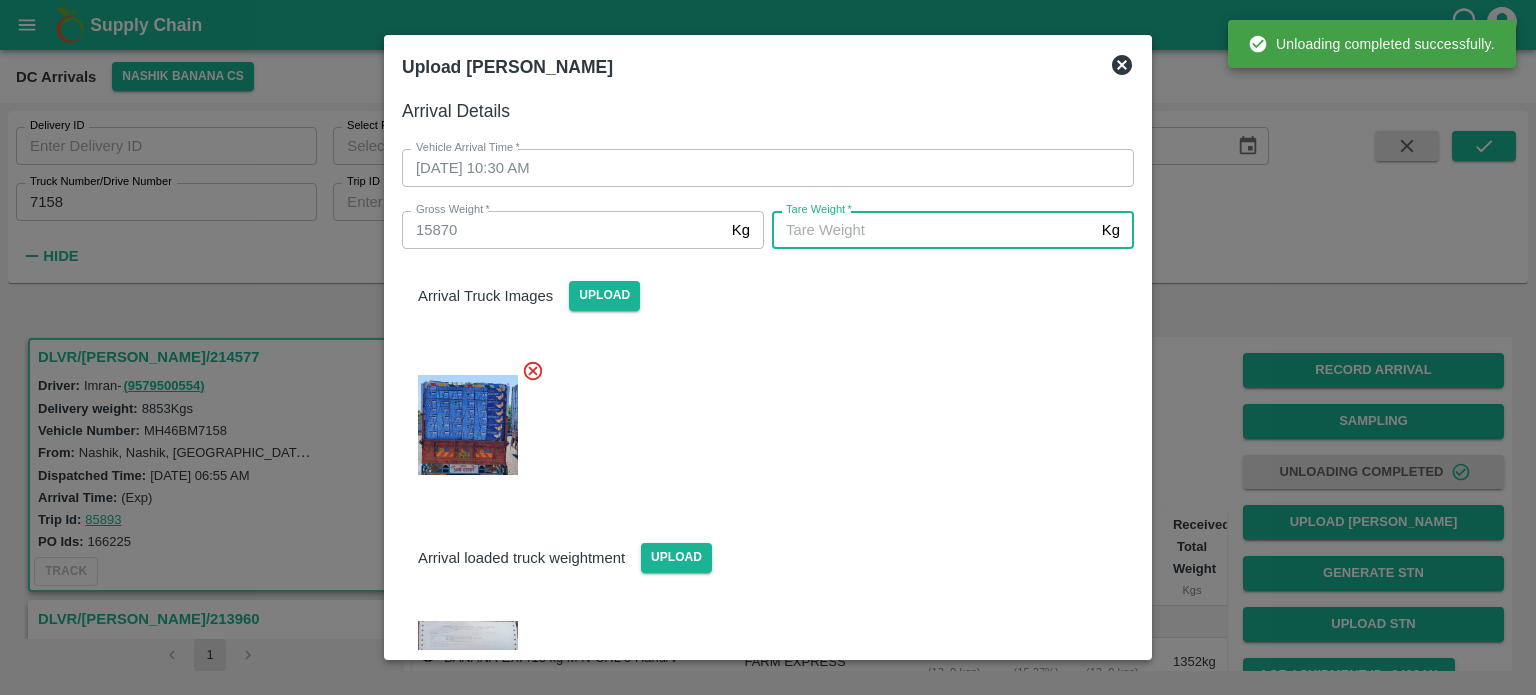 click on "[PERSON_NAME]   *" at bounding box center (933, 230) 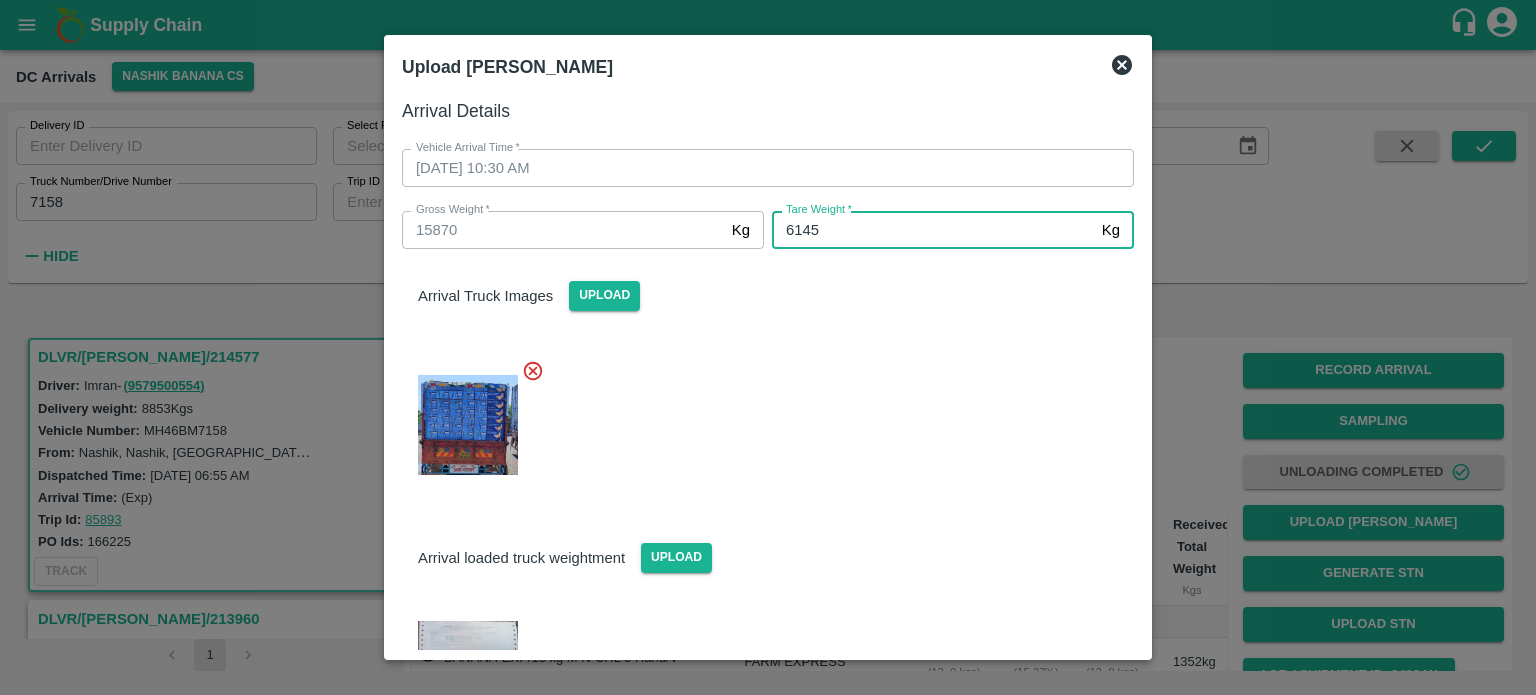 type on "6145" 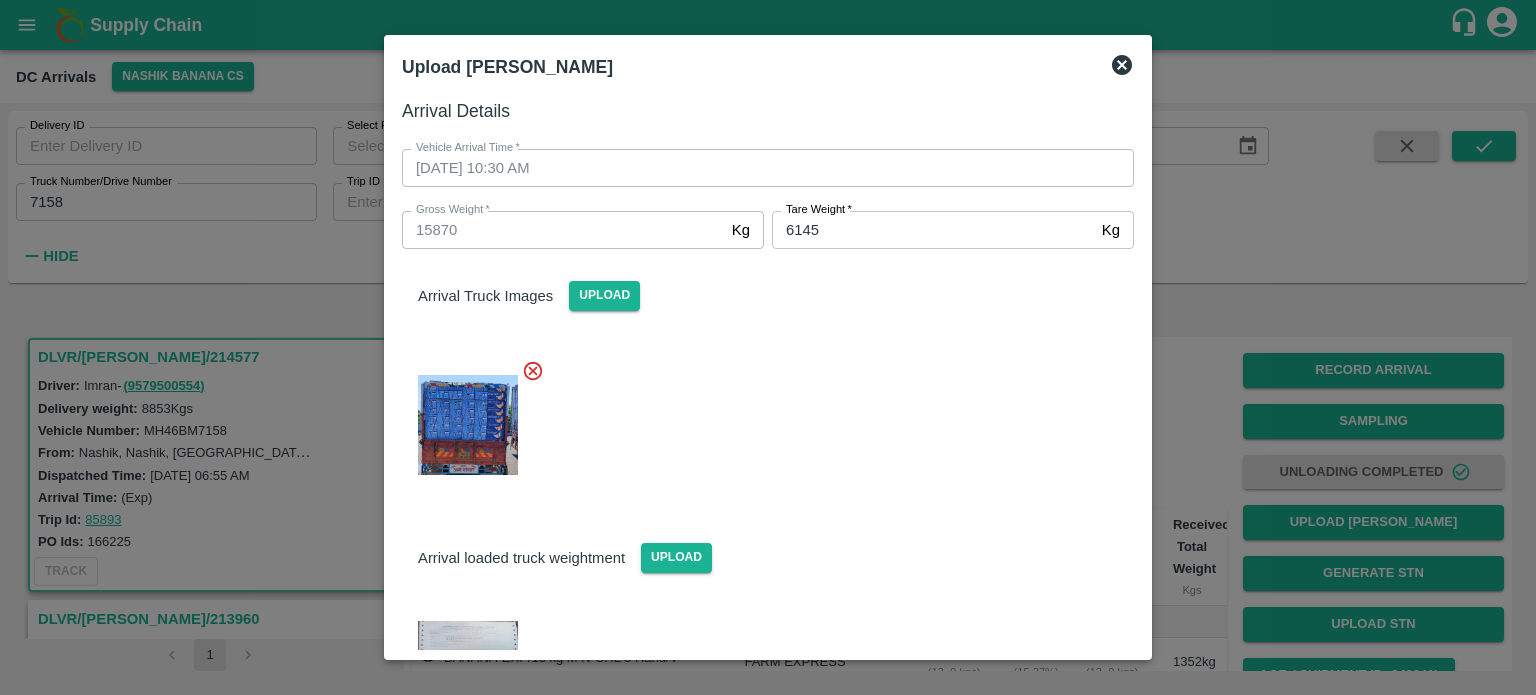 click at bounding box center (760, 419) 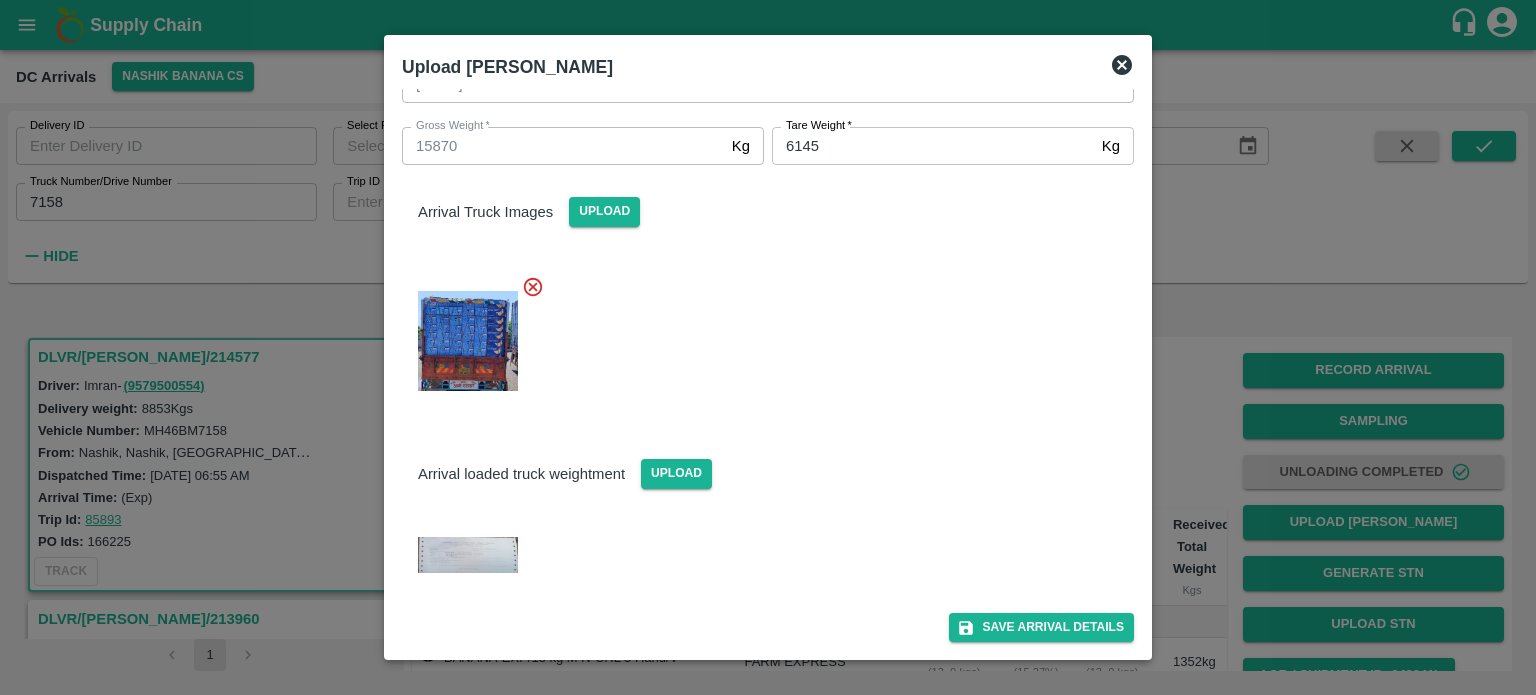 scroll, scrollTop: 83, scrollLeft: 0, axis: vertical 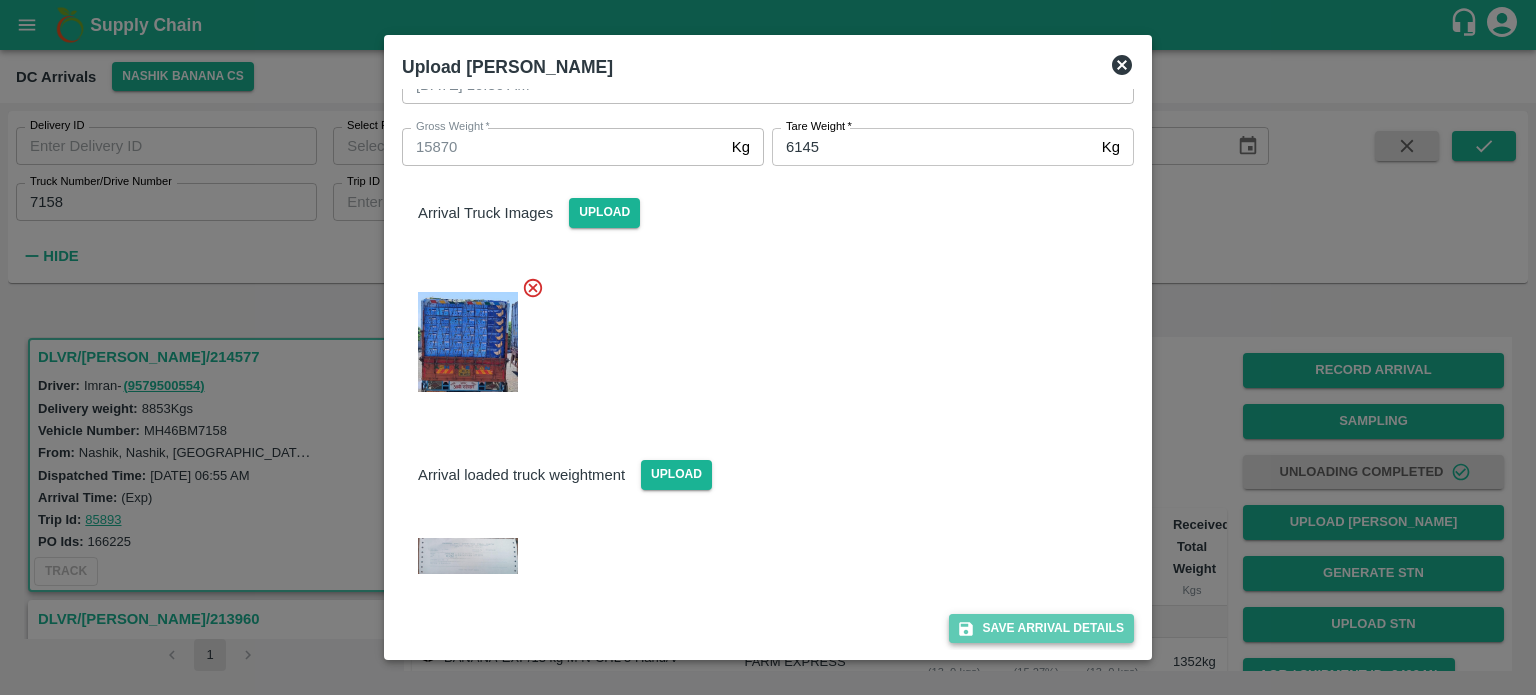 click on "Save Arrival Details" at bounding box center (1041, 628) 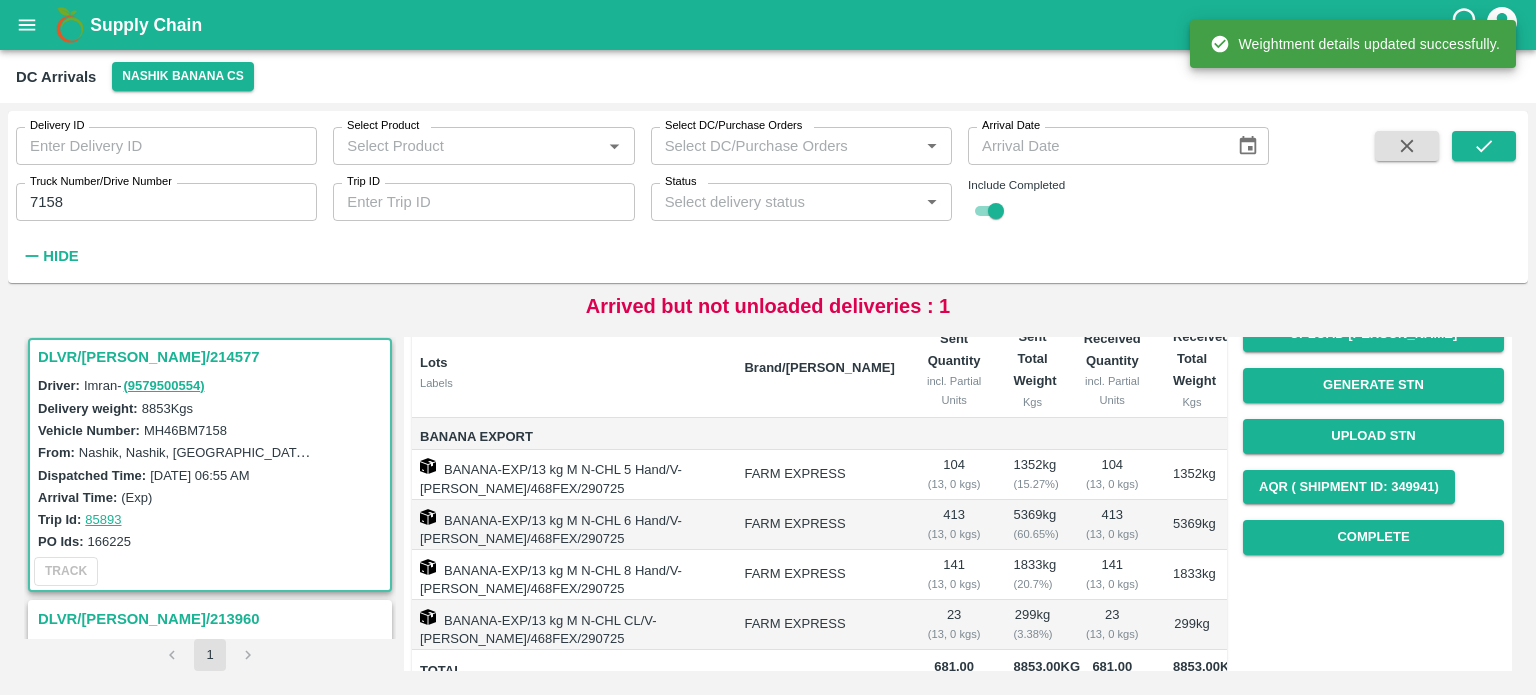 scroll, scrollTop: 190, scrollLeft: 0, axis: vertical 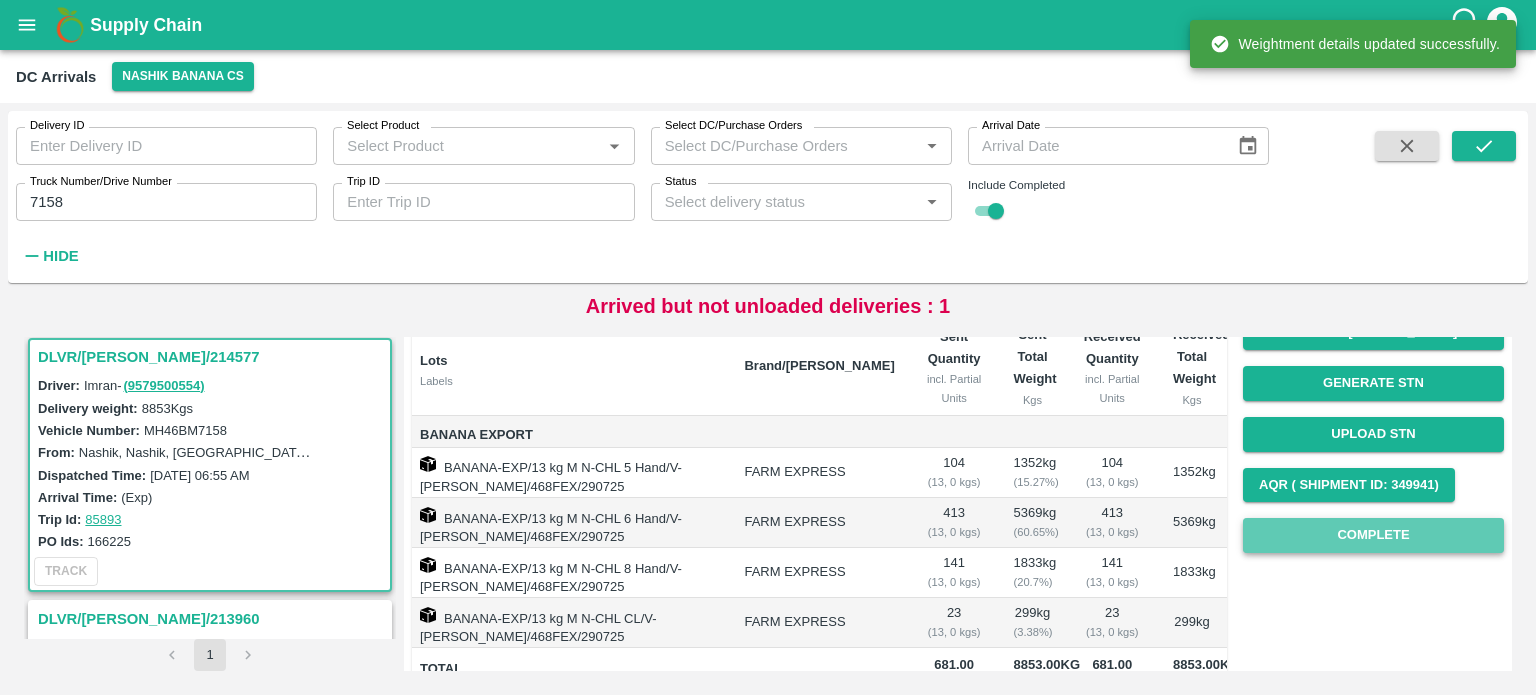 click on "Complete" at bounding box center [1373, 535] 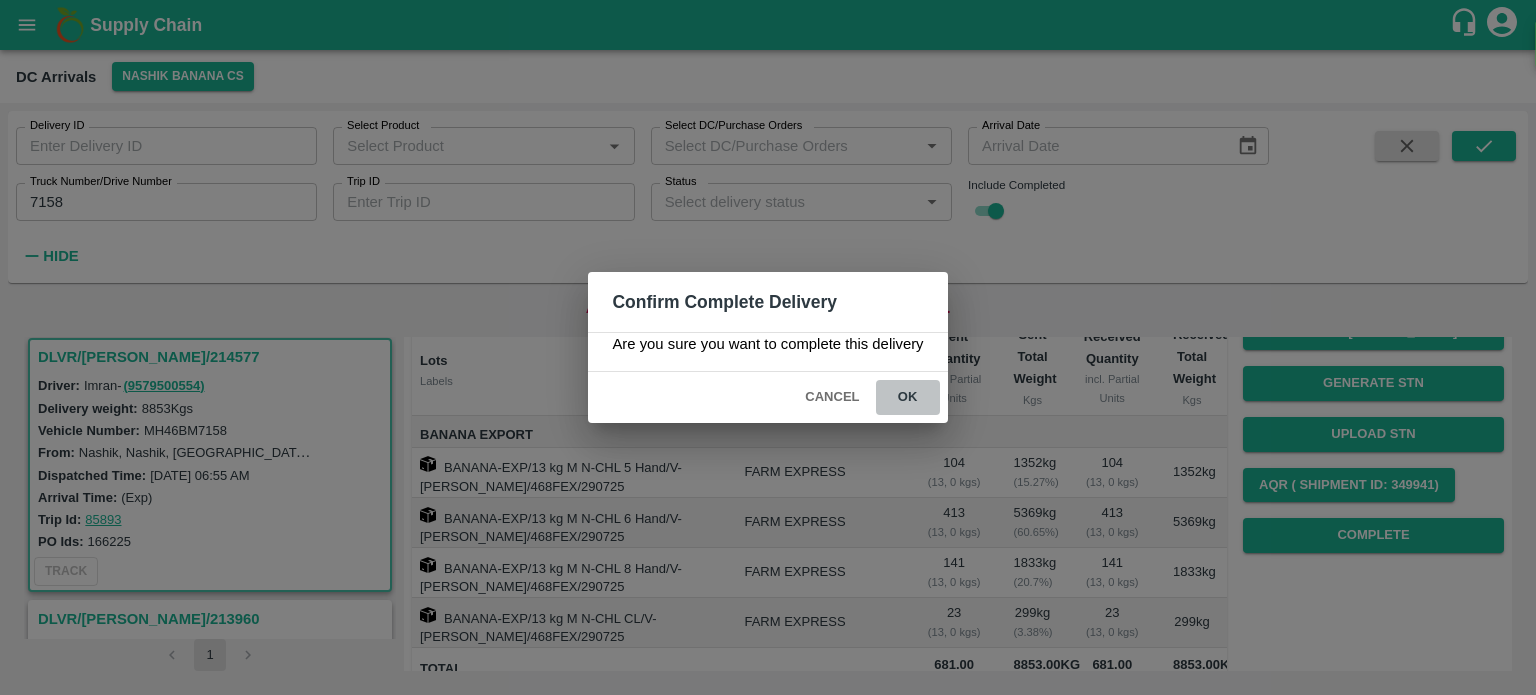 click on "ok" at bounding box center [908, 397] 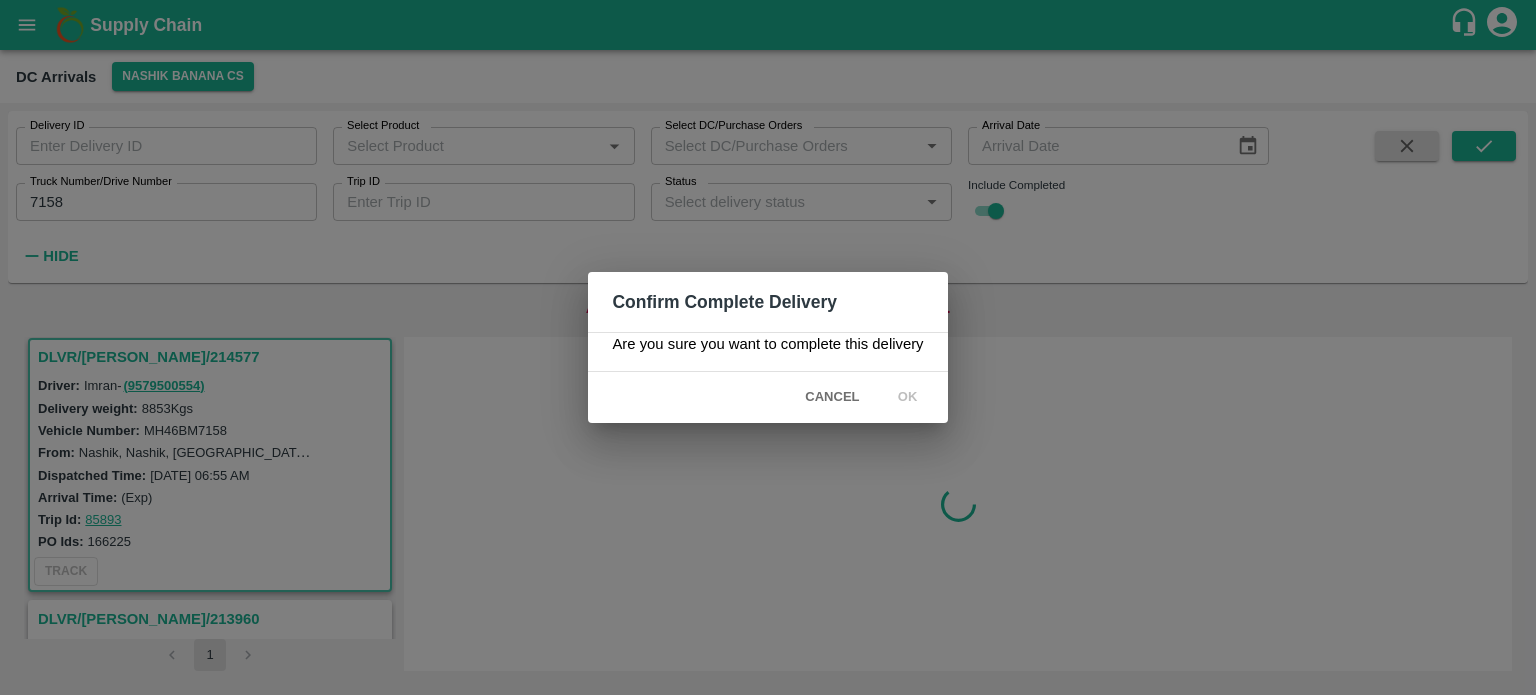 scroll, scrollTop: 0, scrollLeft: 0, axis: both 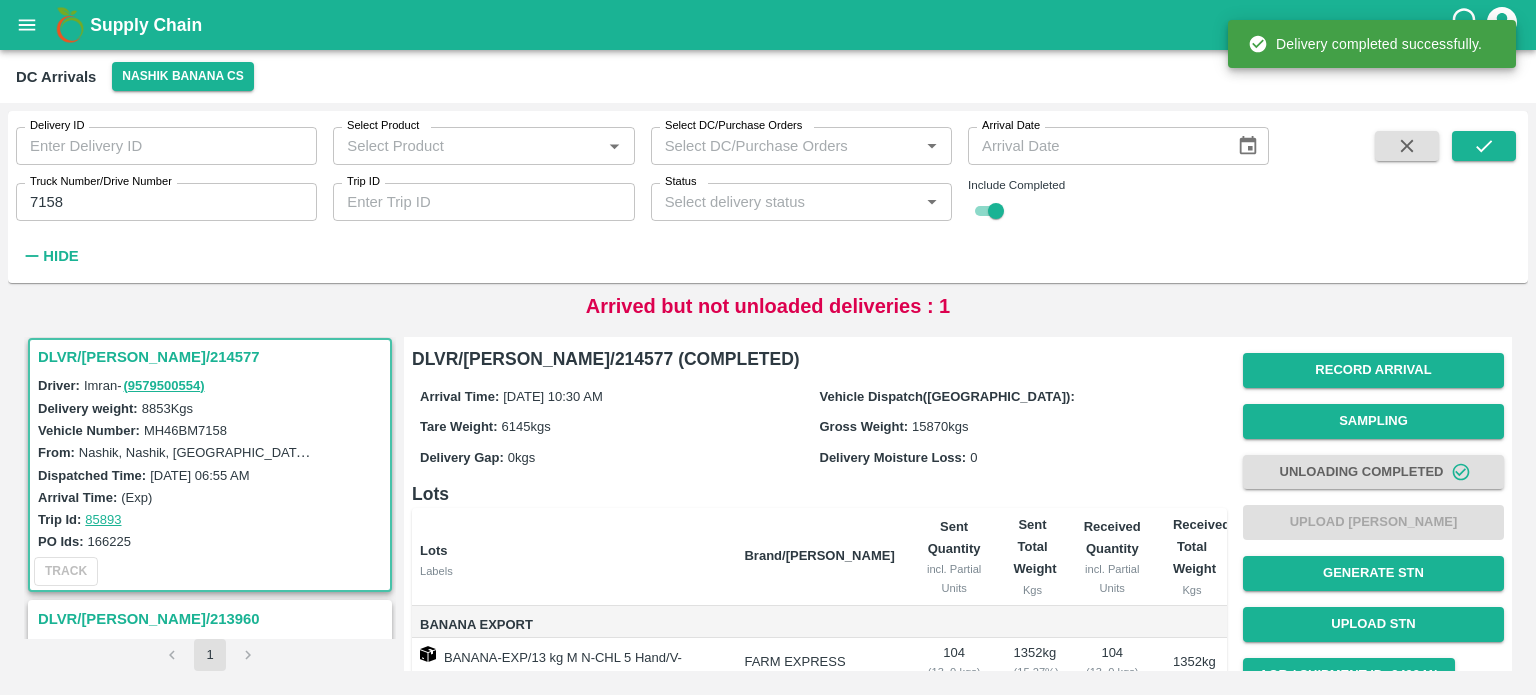 click 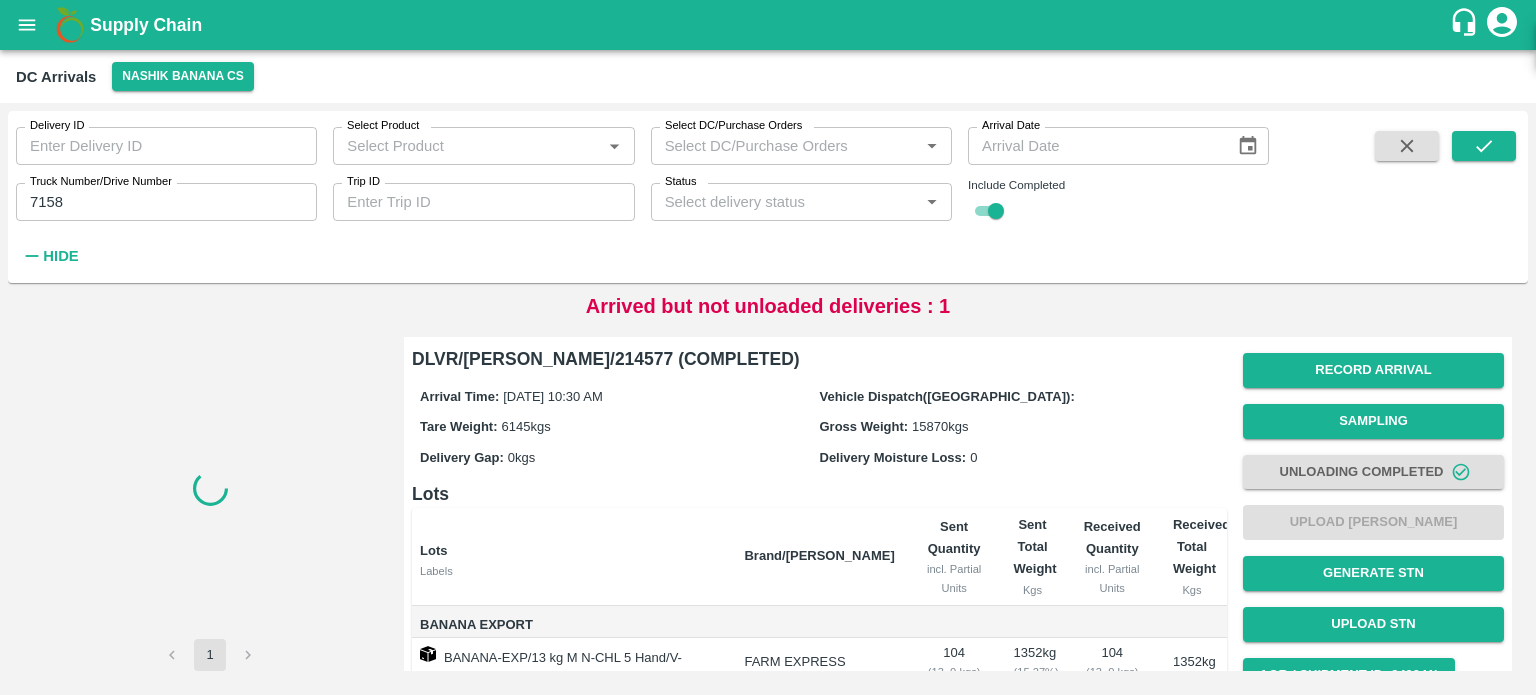 type 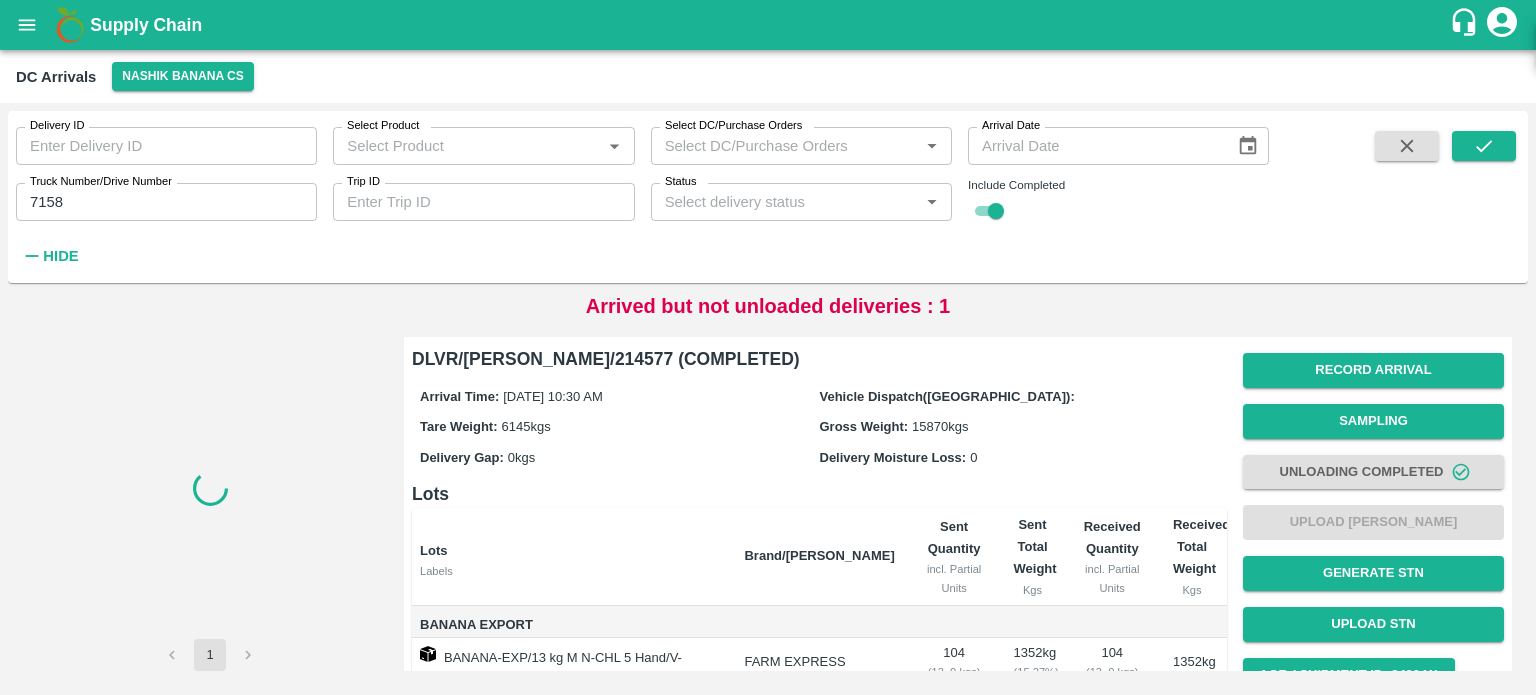 checkbox on "false" 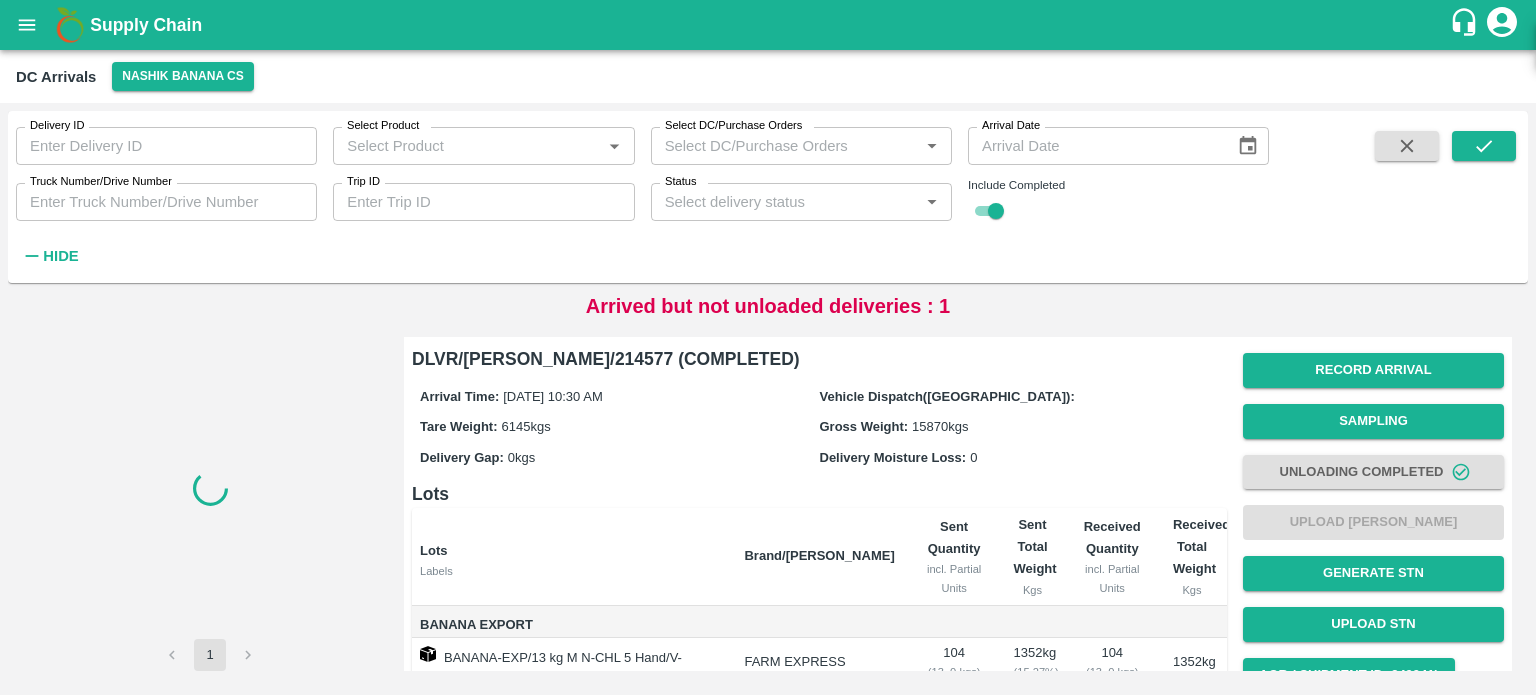 scroll, scrollTop: 0, scrollLeft: 0, axis: both 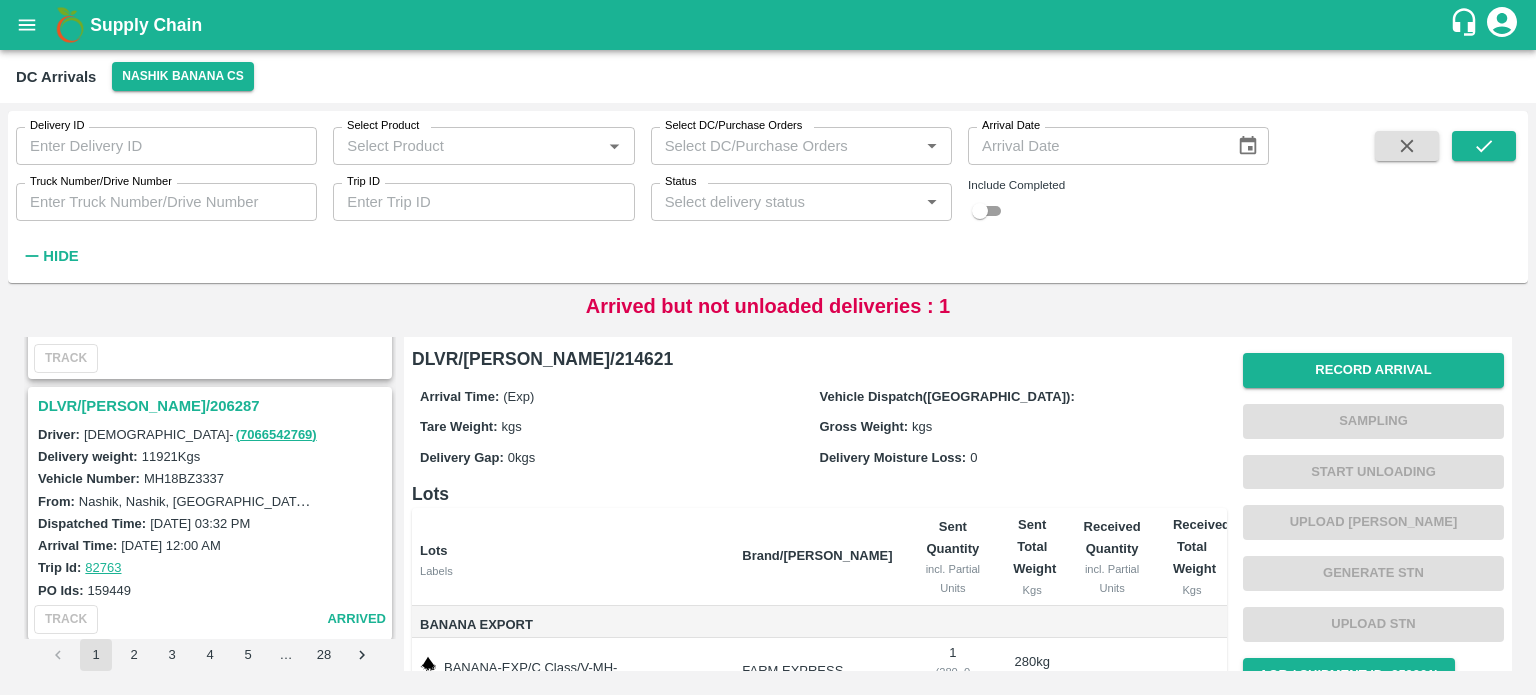 click on "DLVR/[PERSON_NAME]/206287" at bounding box center (213, 406) 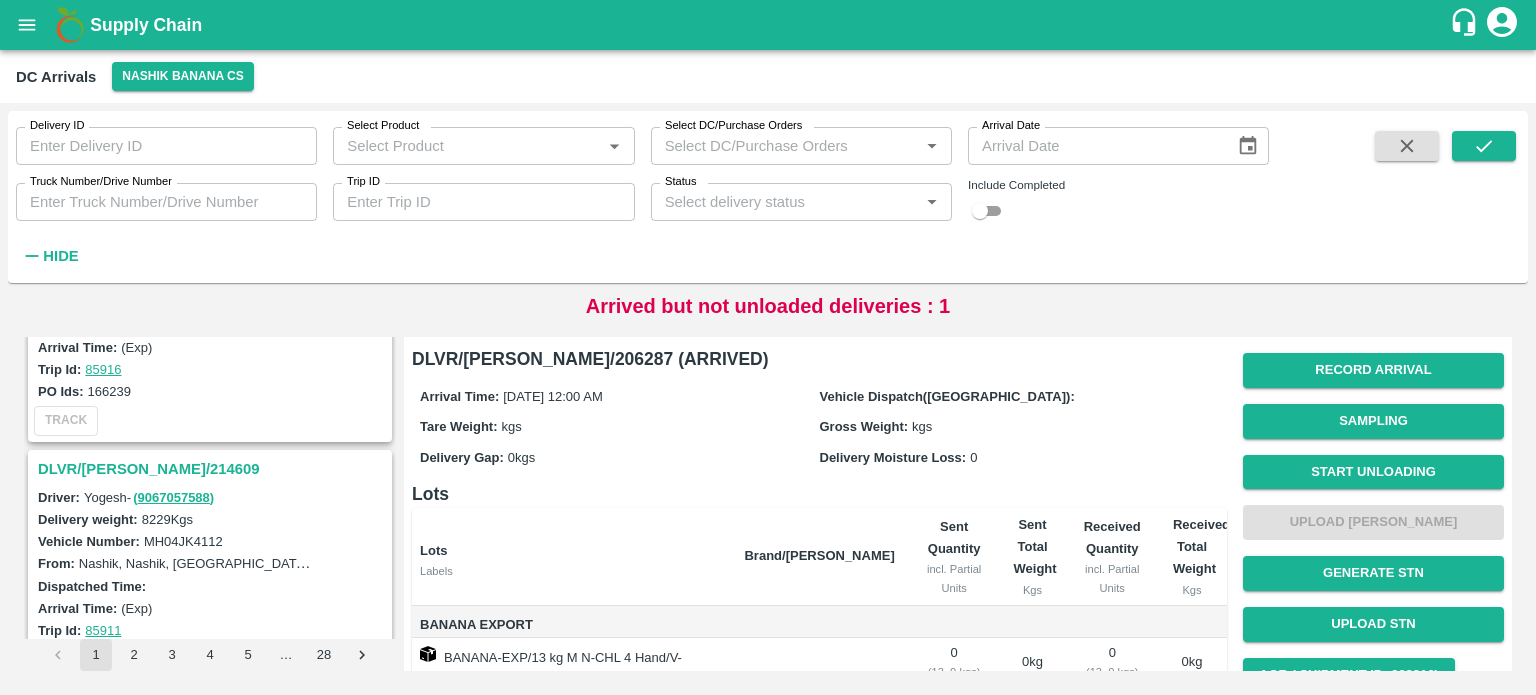 scroll, scrollTop: 932, scrollLeft: 0, axis: vertical 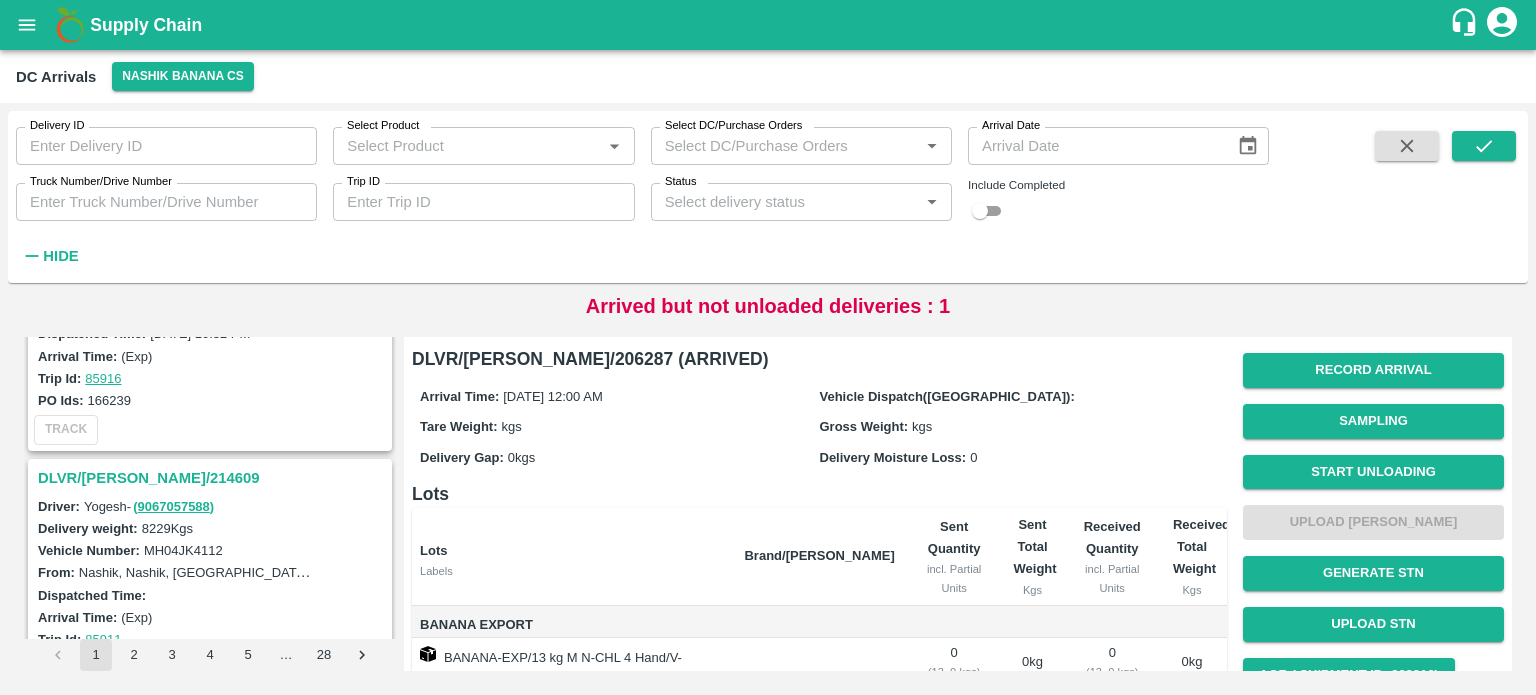 click on "DLVR/[PERSON_NAME]/214609" at bounding box center [213, 478] 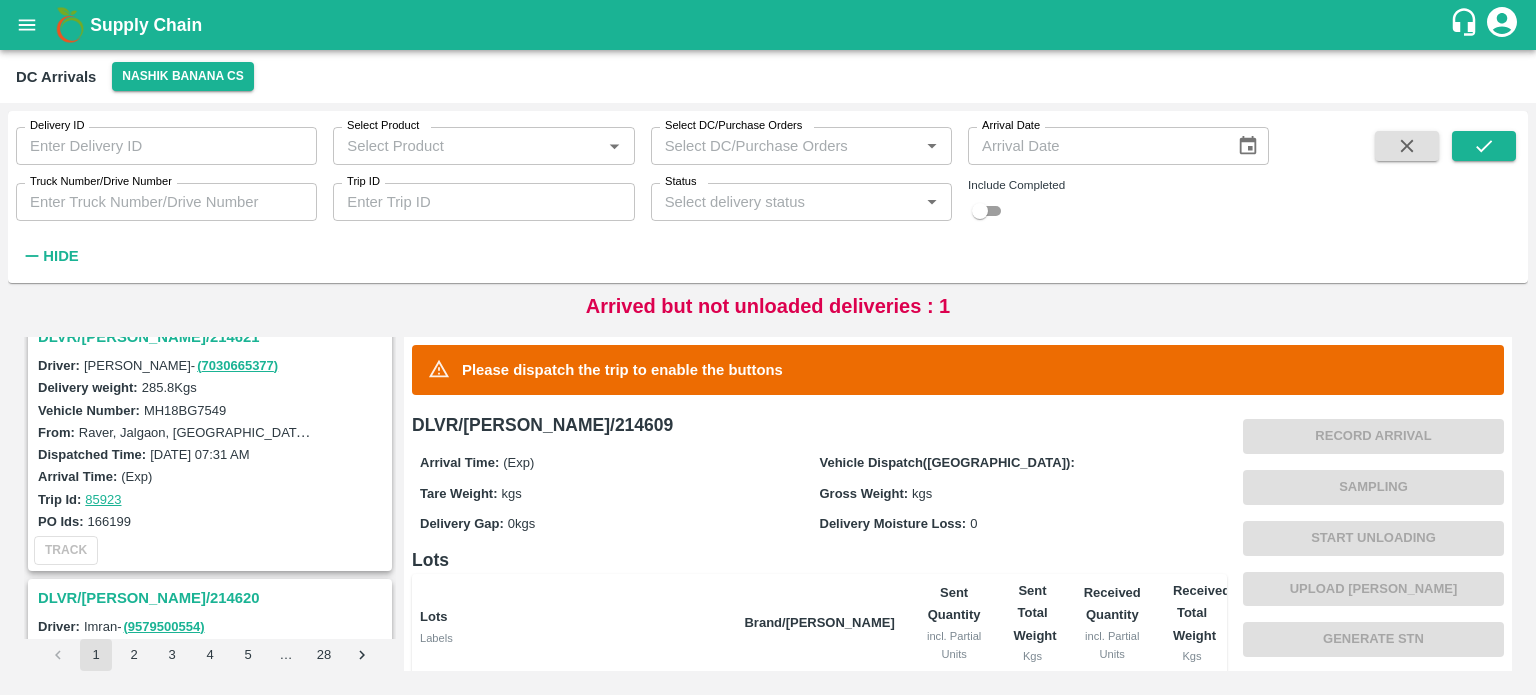scroll, scrollTop: 104, scrollLeft: 0, axis: vertical 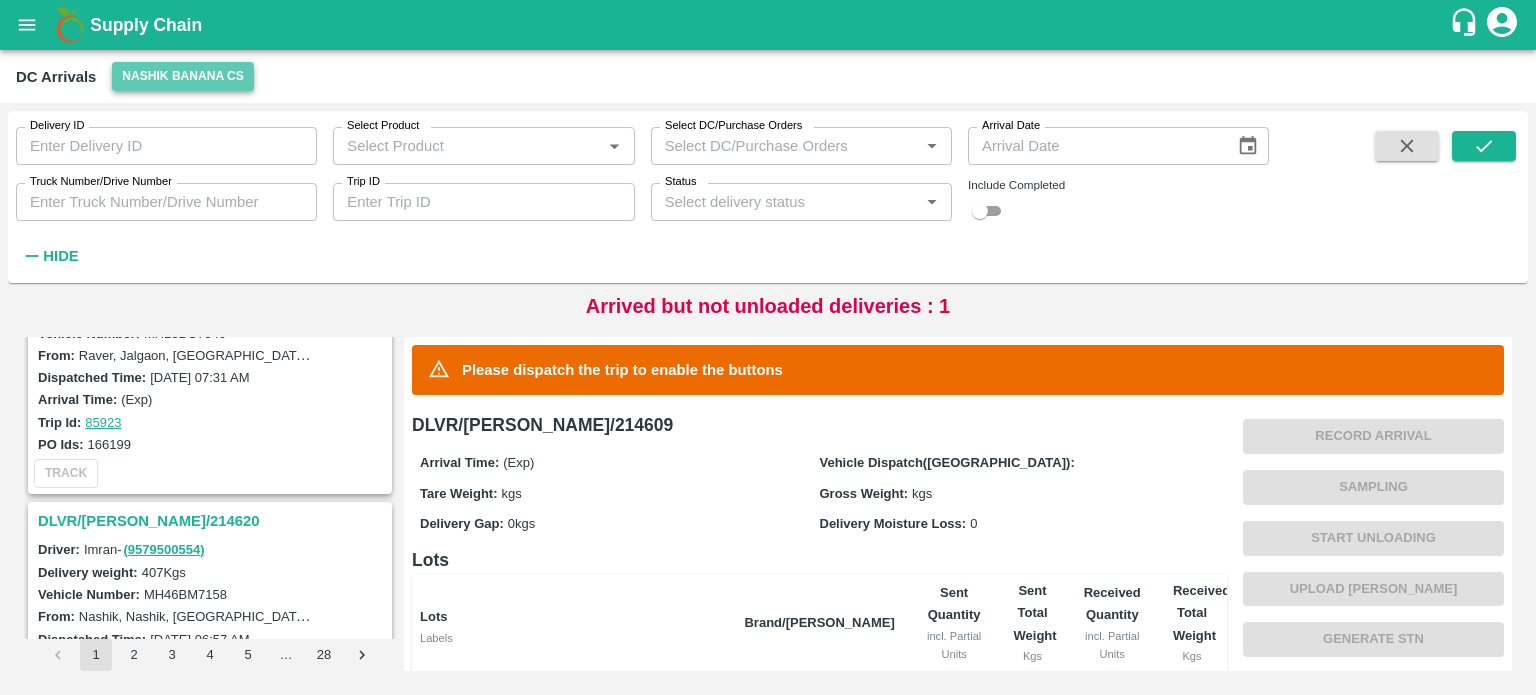 click on "Nashik Banana CS" at bounding box center (183, 76) 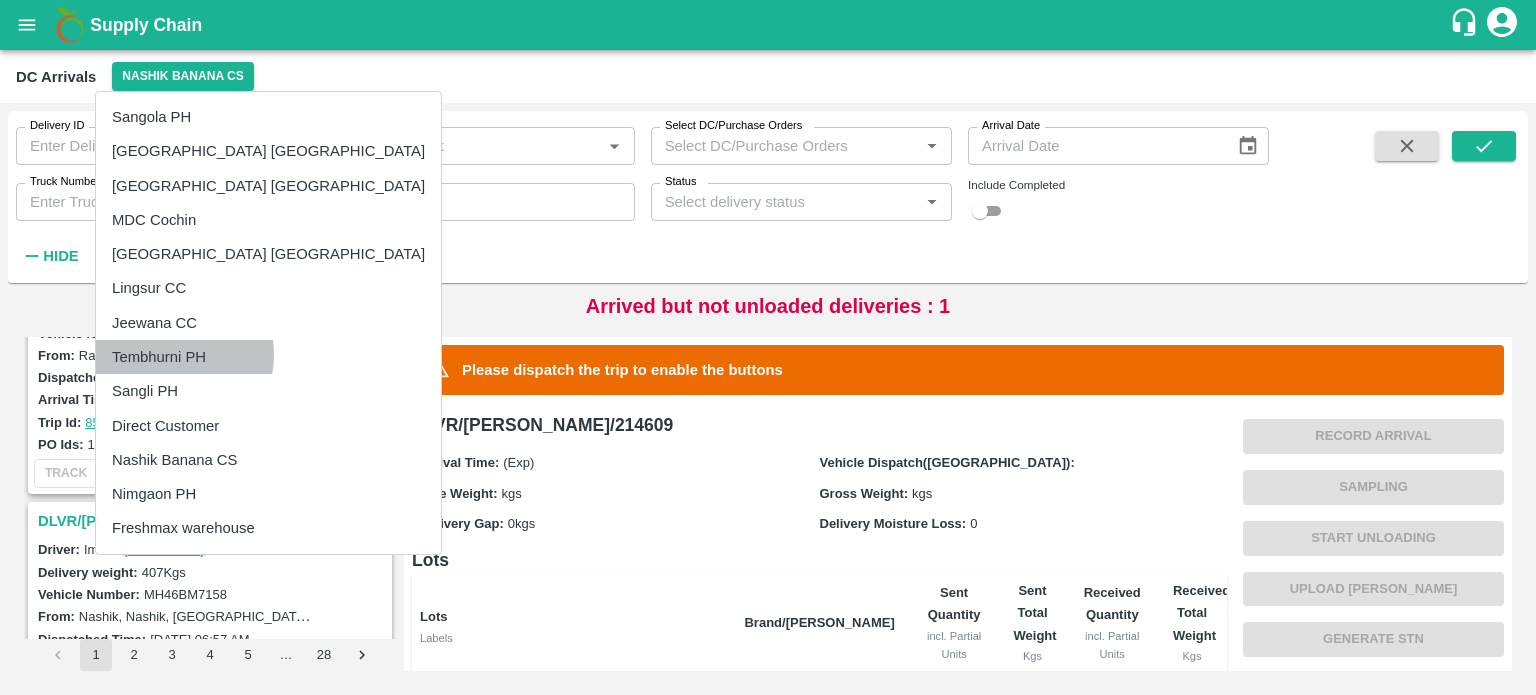 click on "Tembhurni PH" at bounding box center [268, 357] 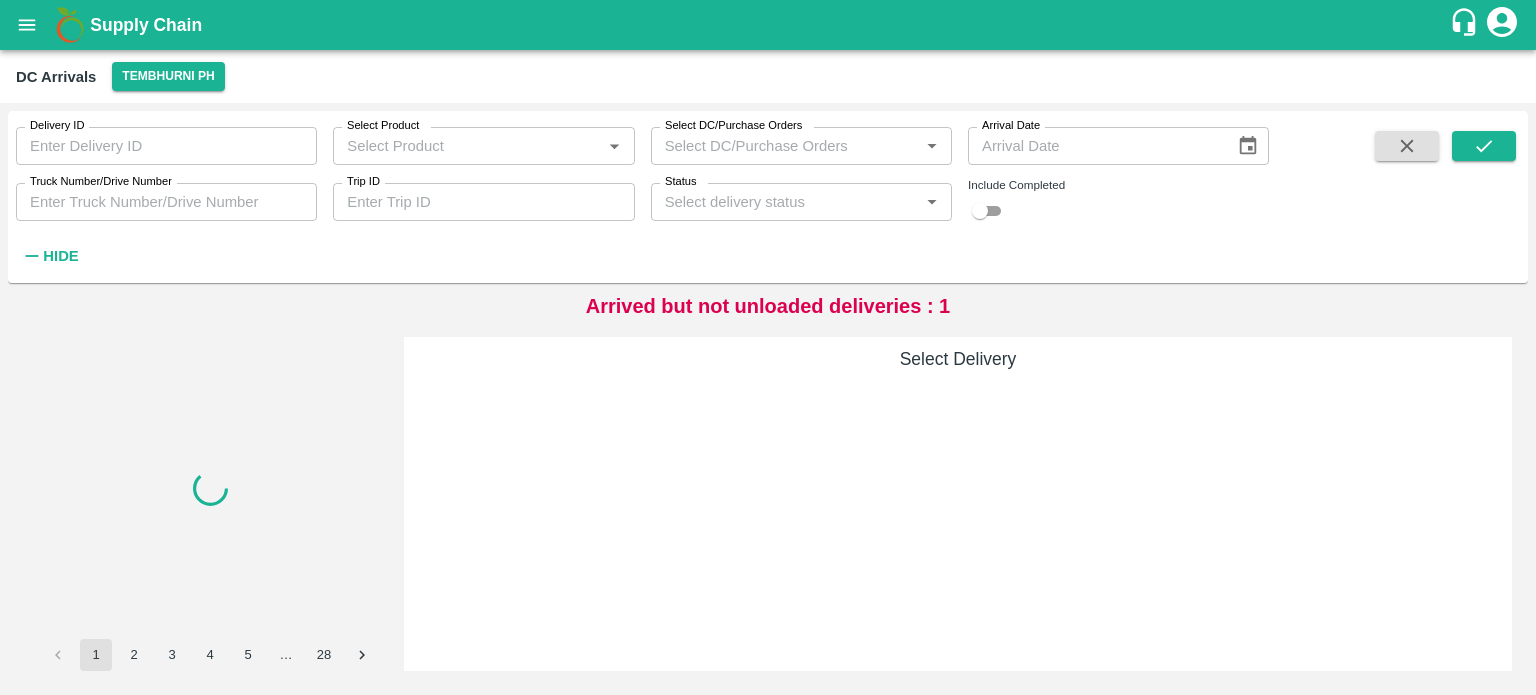 scroll, scrollTop: 0, scrollLeft: 0, axis: both 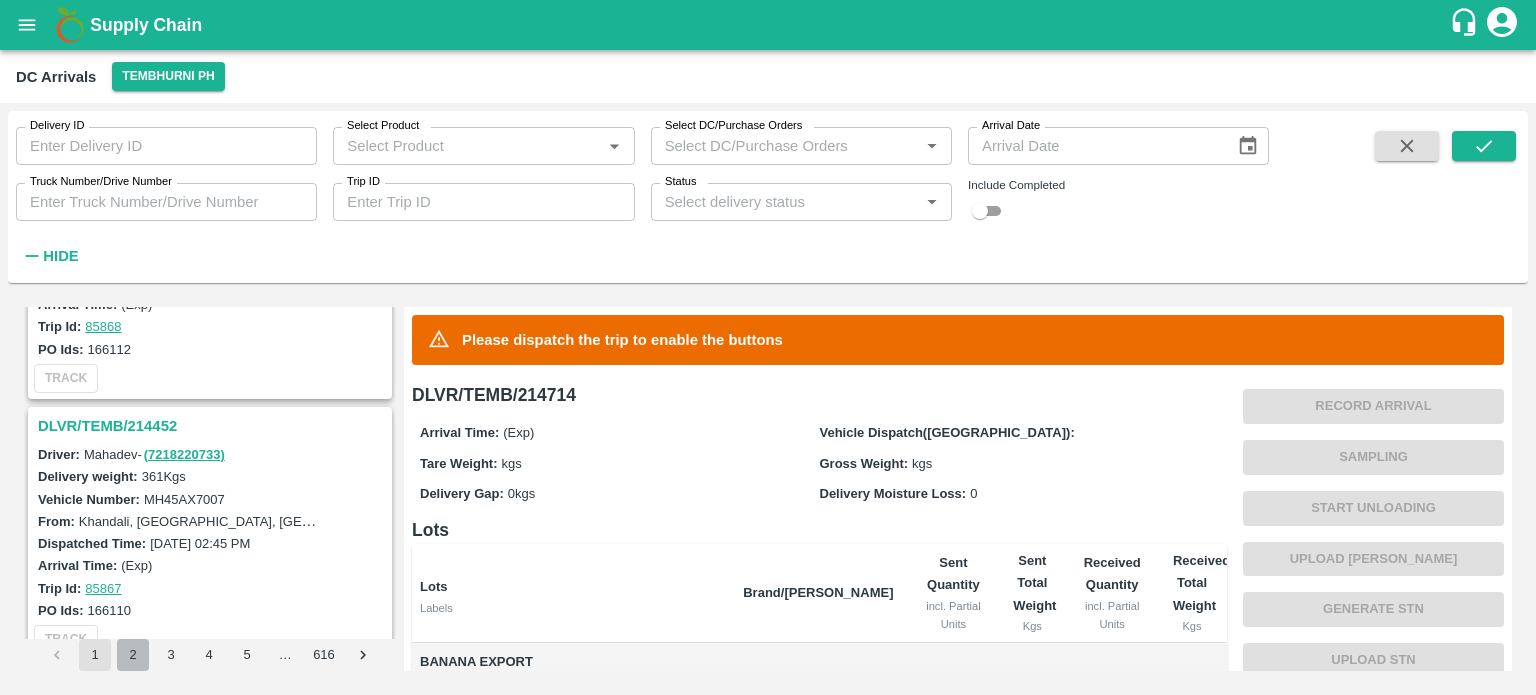 click on "2" at bounding box center [133, 655] 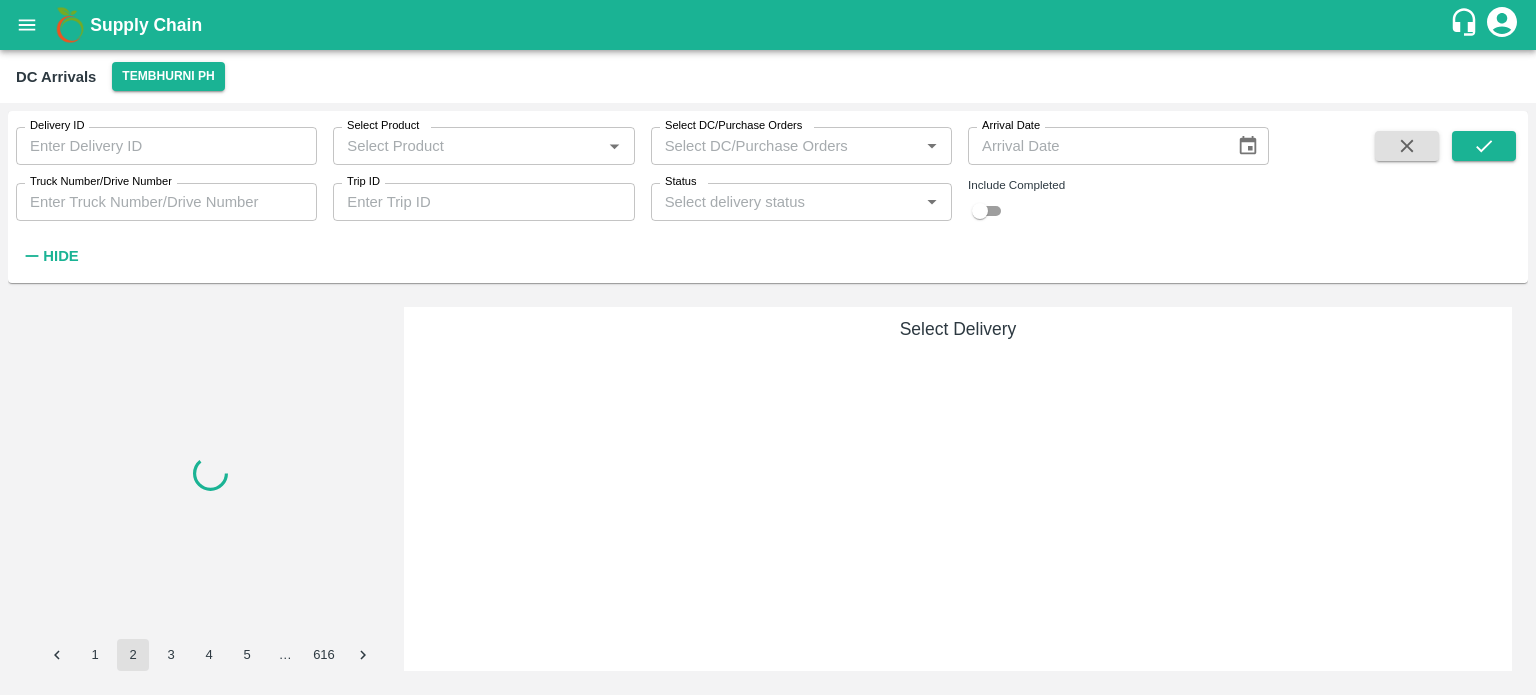 scroll, scrollTop: 0, scrollLeft: 0, axis: both 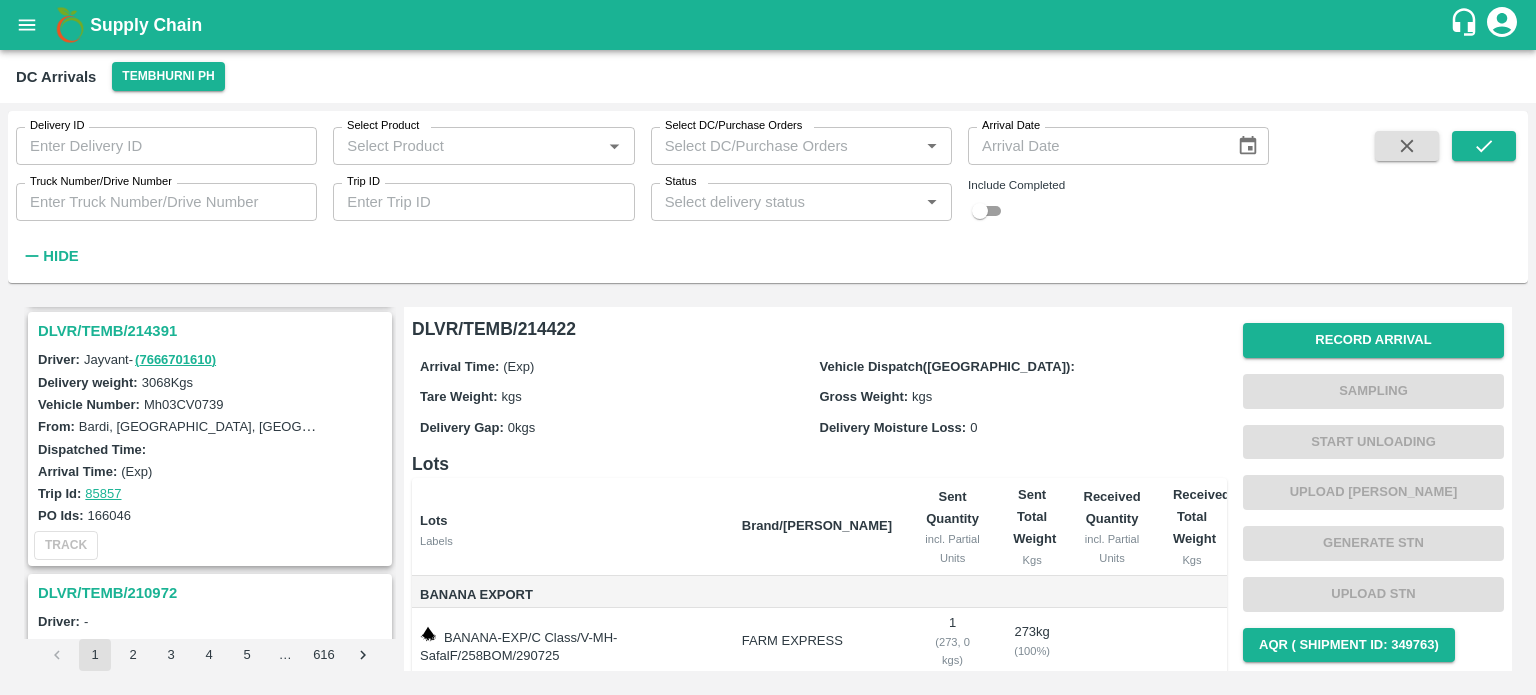 click on "DLVR/TEMB/214391" at bounding box center (213, 331) 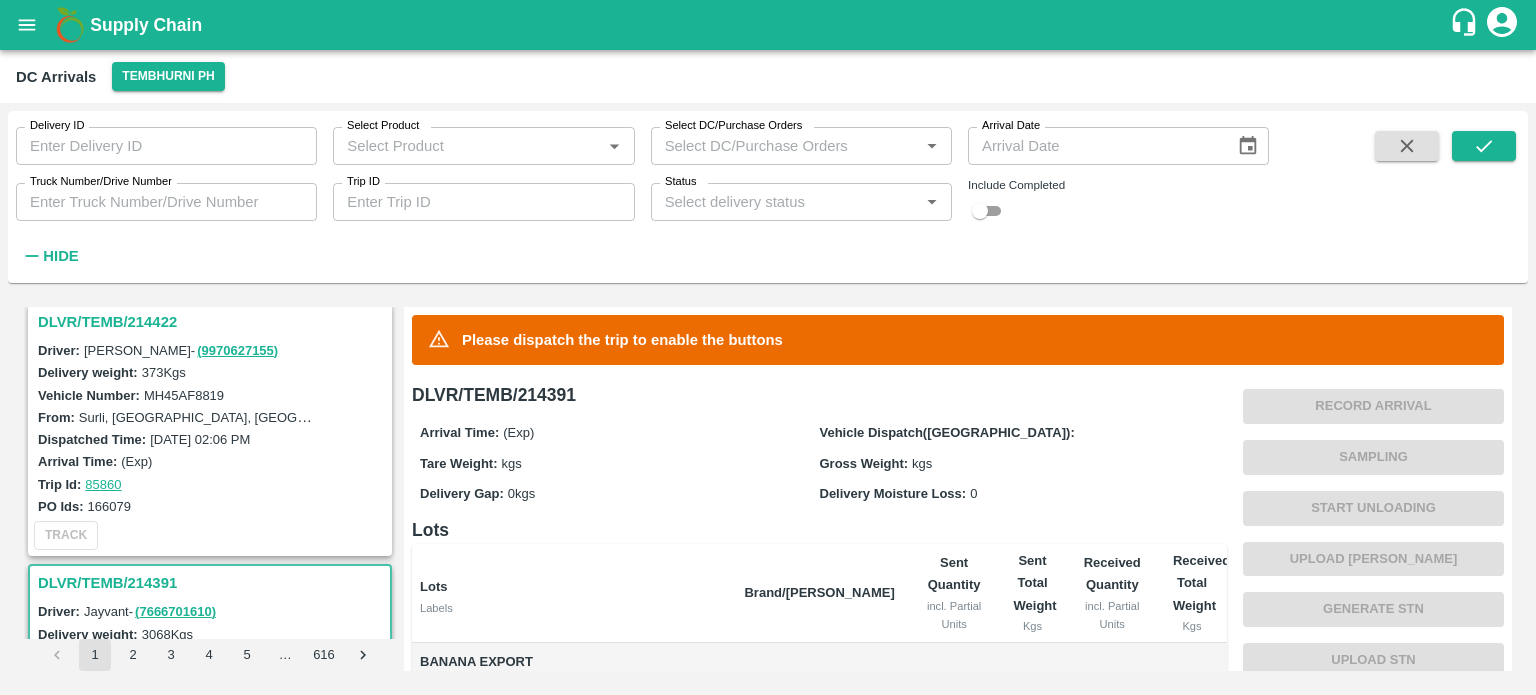 scroll, scrollTop: 0, scrollLeft: 0, axis: both 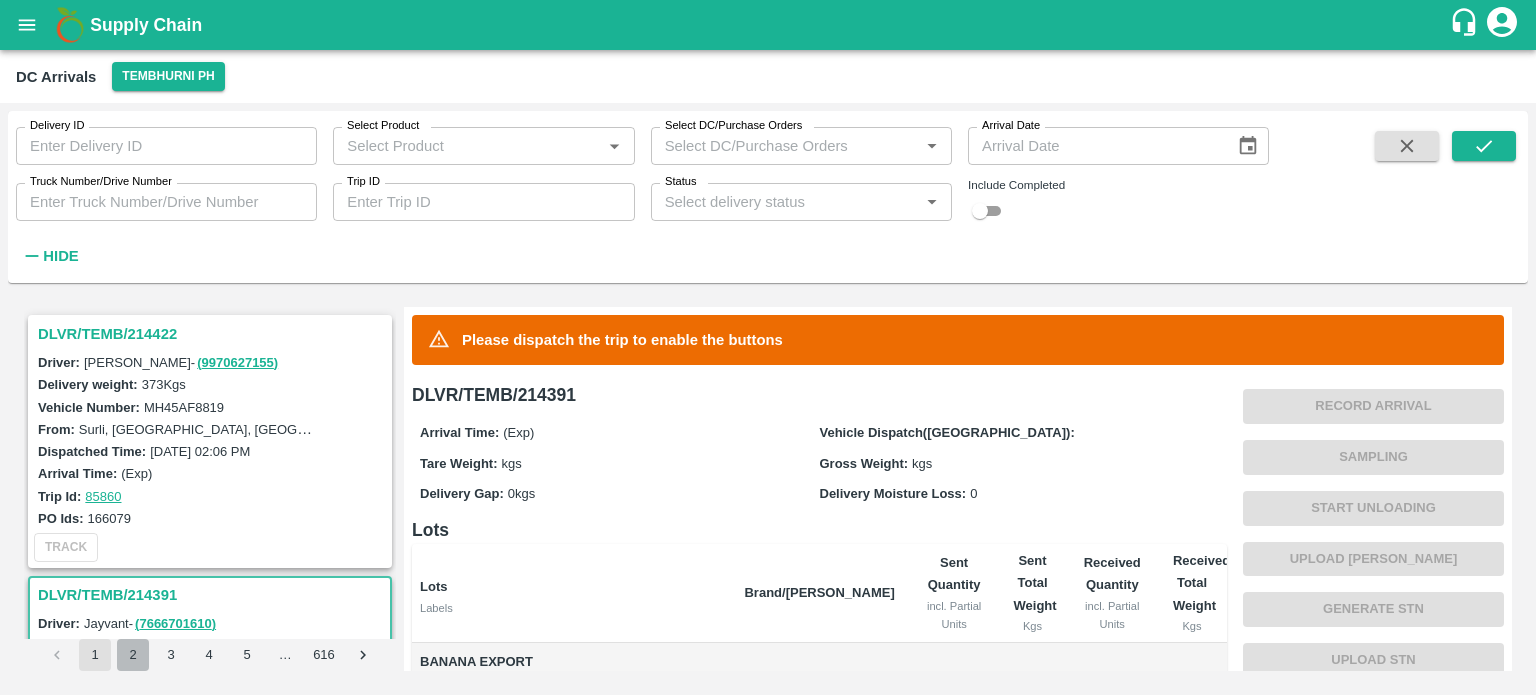 click on "2" at bounding box center (133, 655) 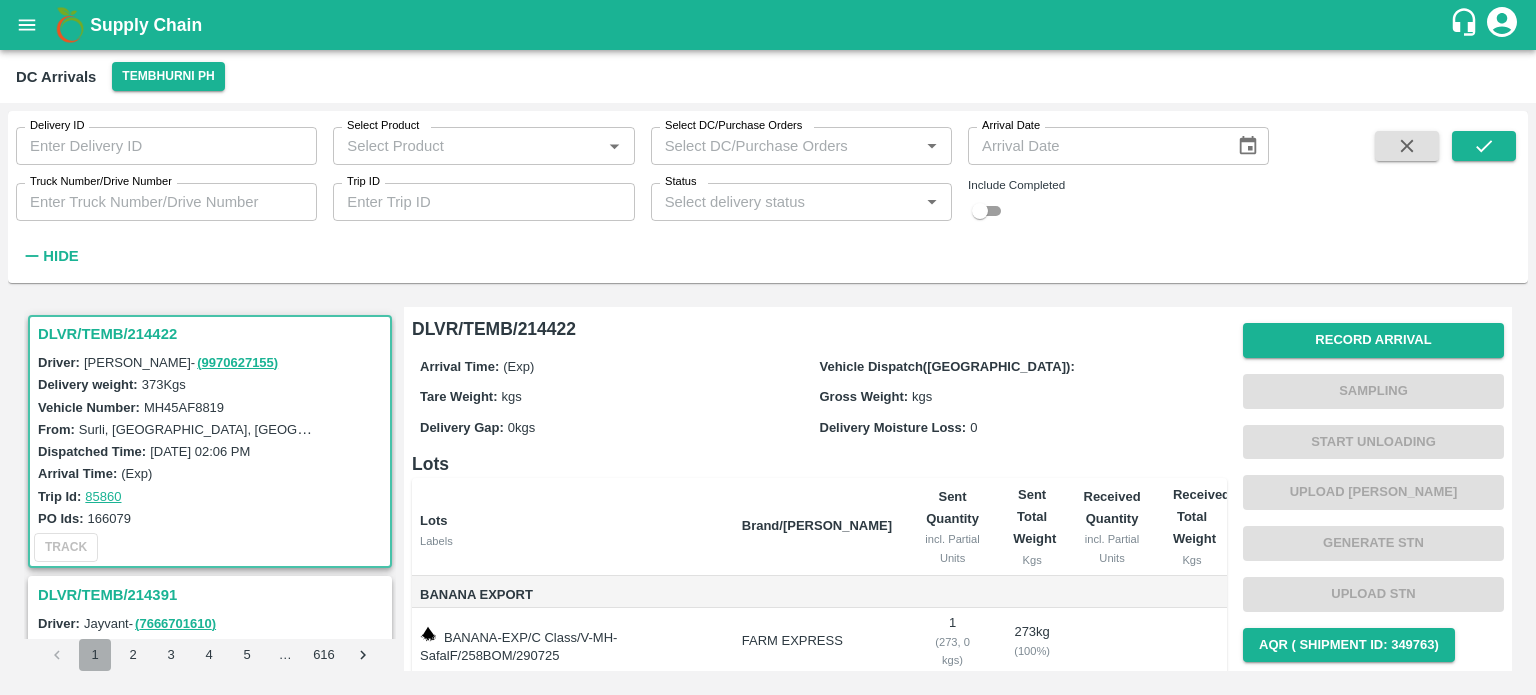 click on "1" at bounding box center [95, 655] 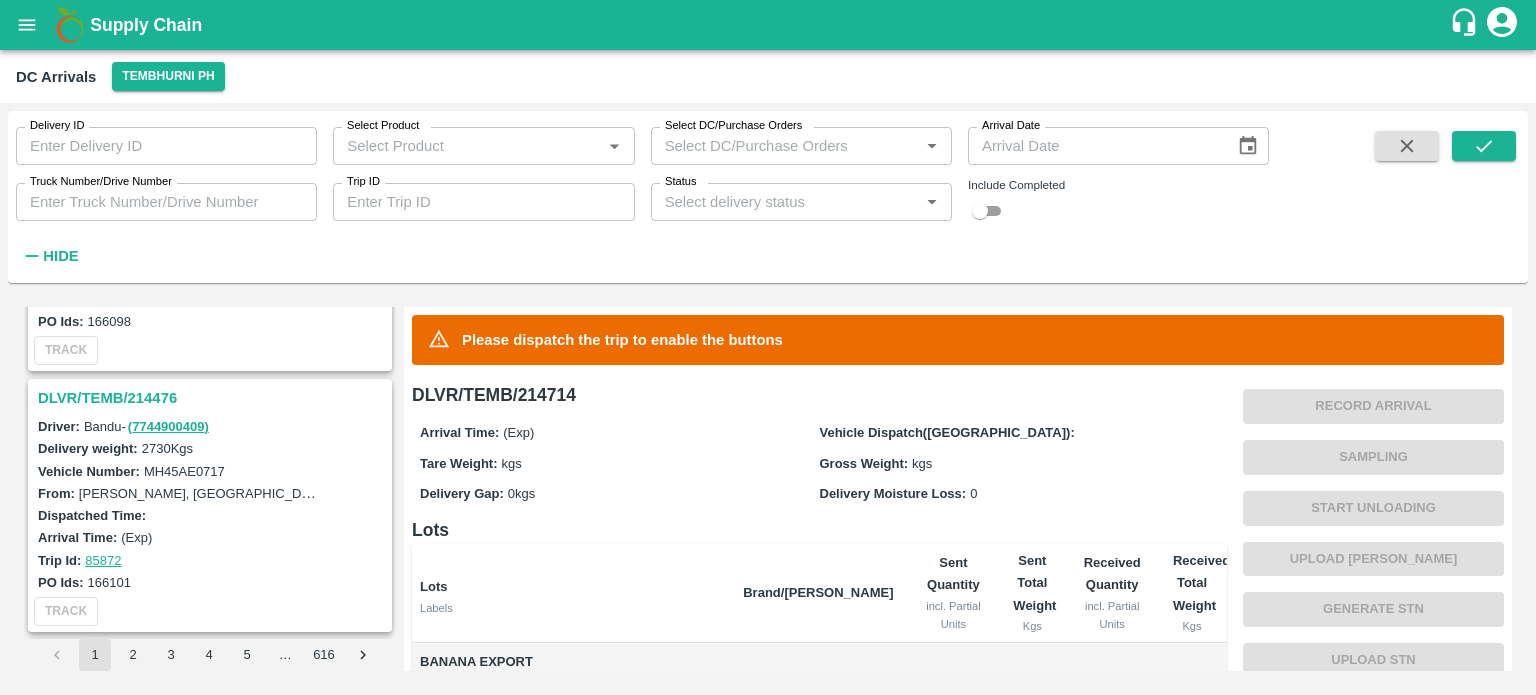 scroll, scrollTop: 5424, scrollLeft: 0, axis: vertical 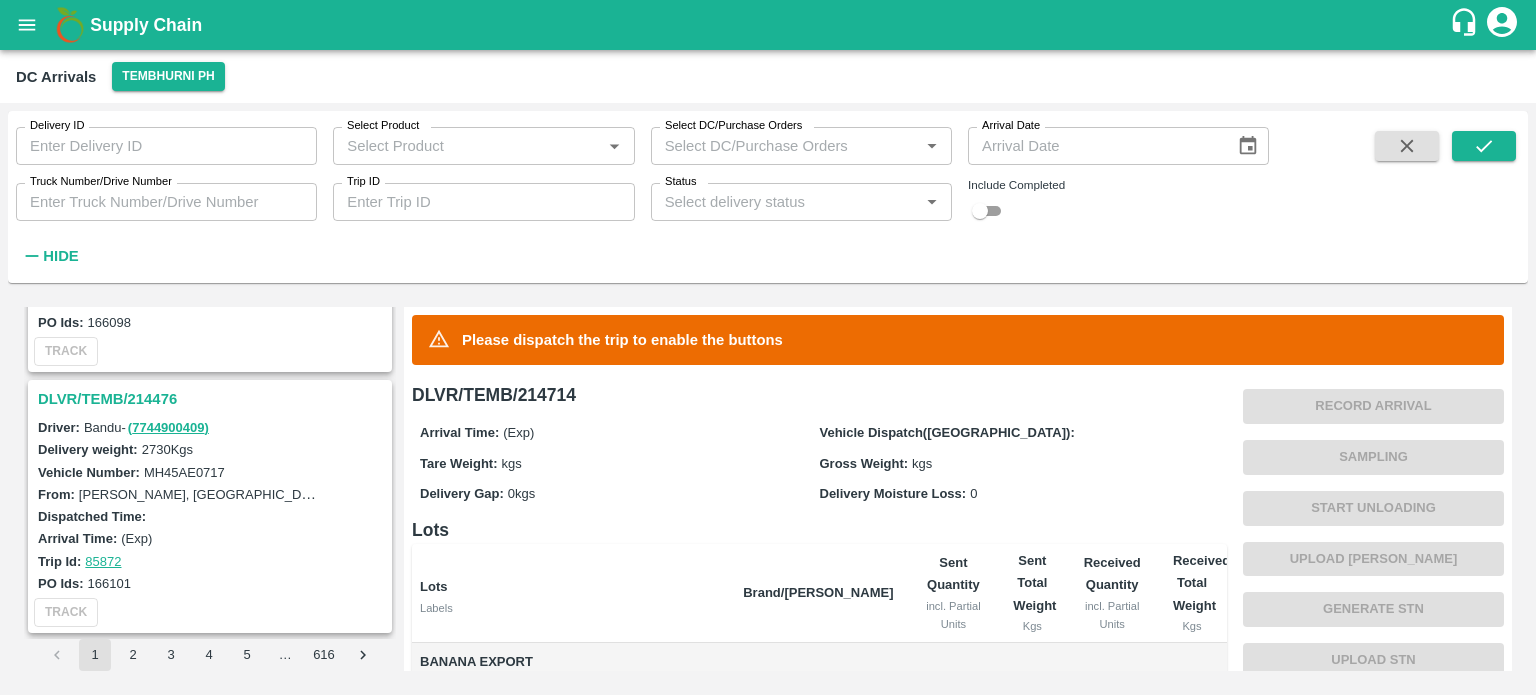 click on "DLVR/TEMB/214476" at bounding box center [213, 399] 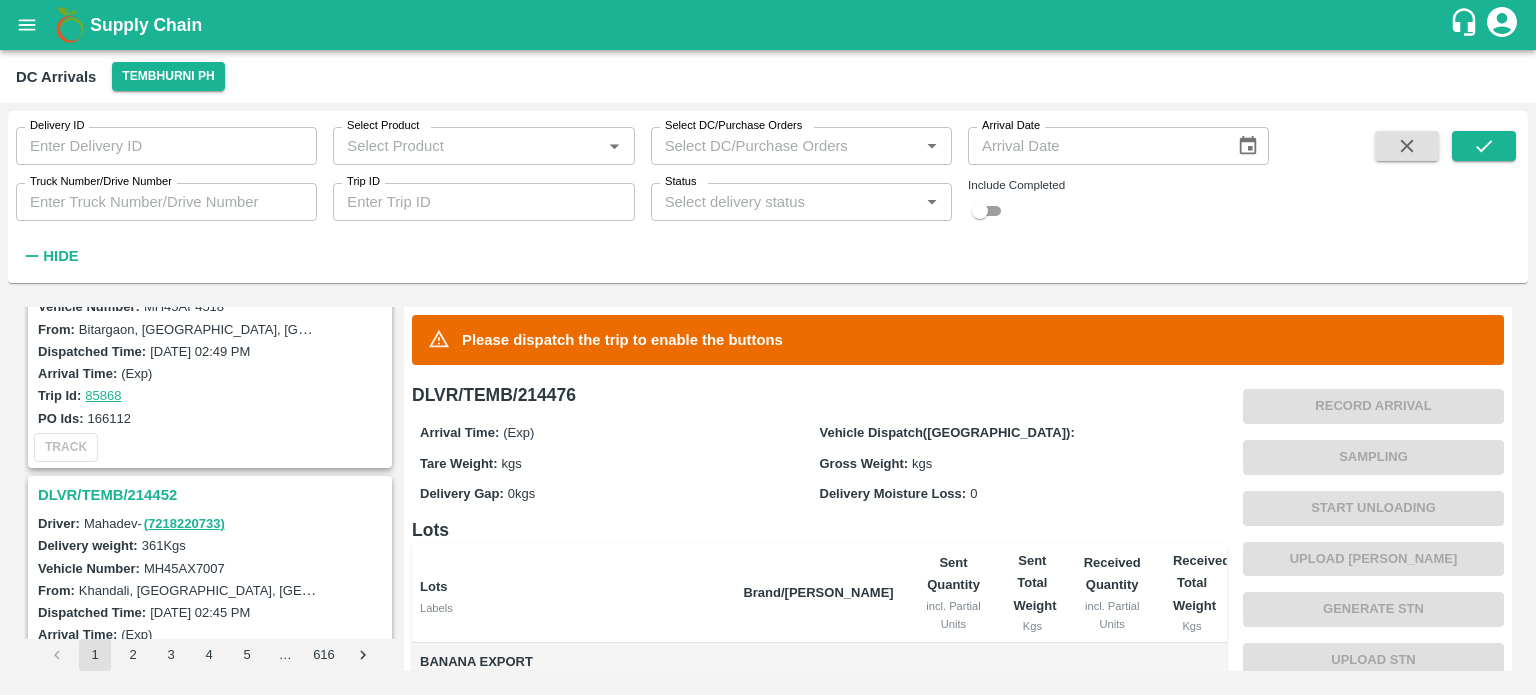 scroll, scrollTop: 6181, scrollLeft: 0, axis: vertical 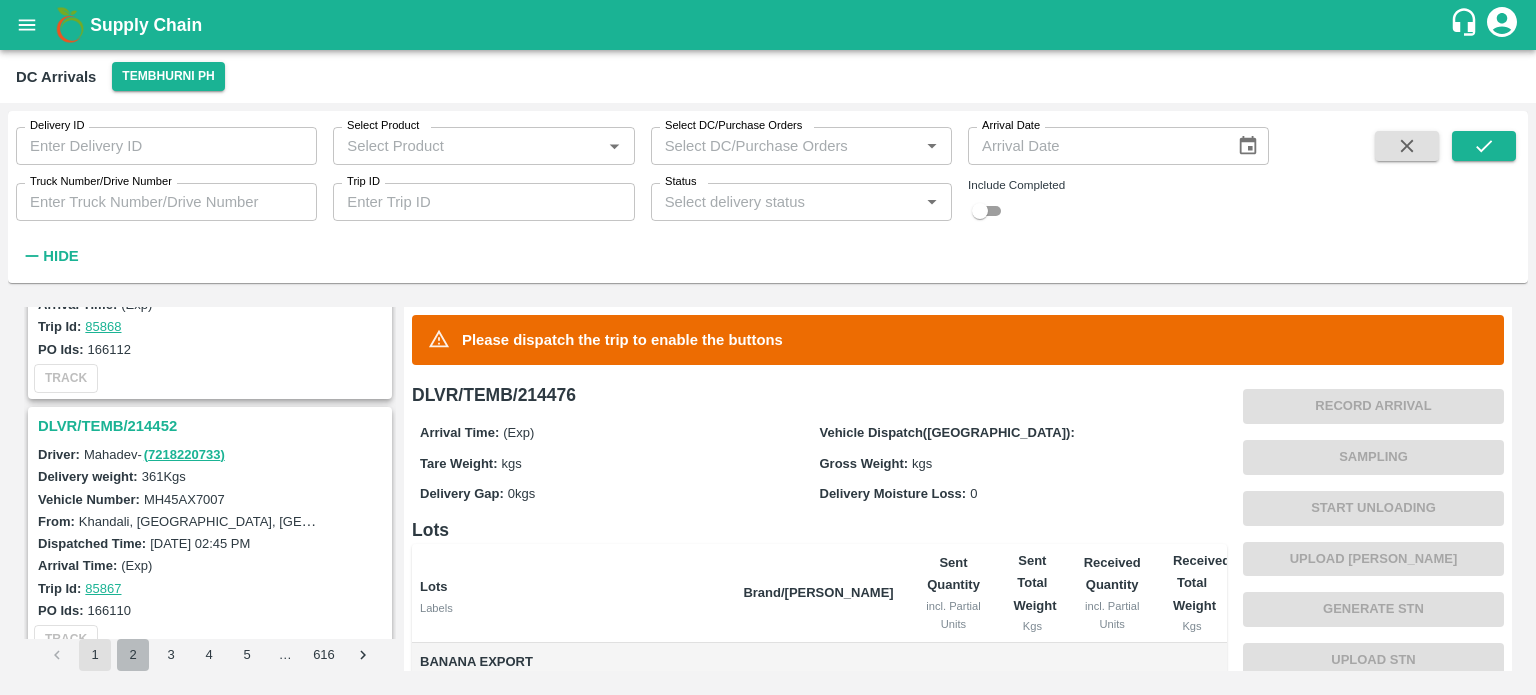 click on "2" at bounding box center [133, 655] 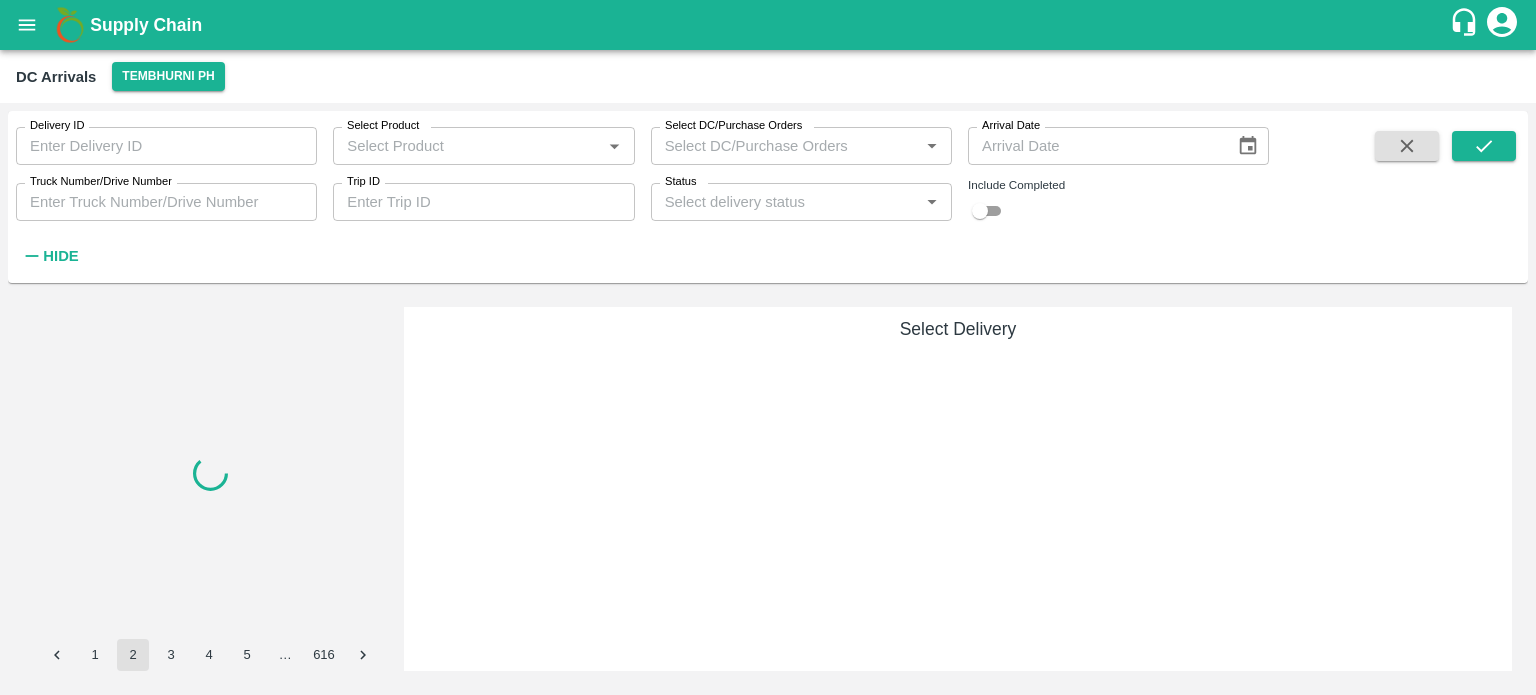 scroll, scrollTop: 0, scrollLeft: 0, axis: both 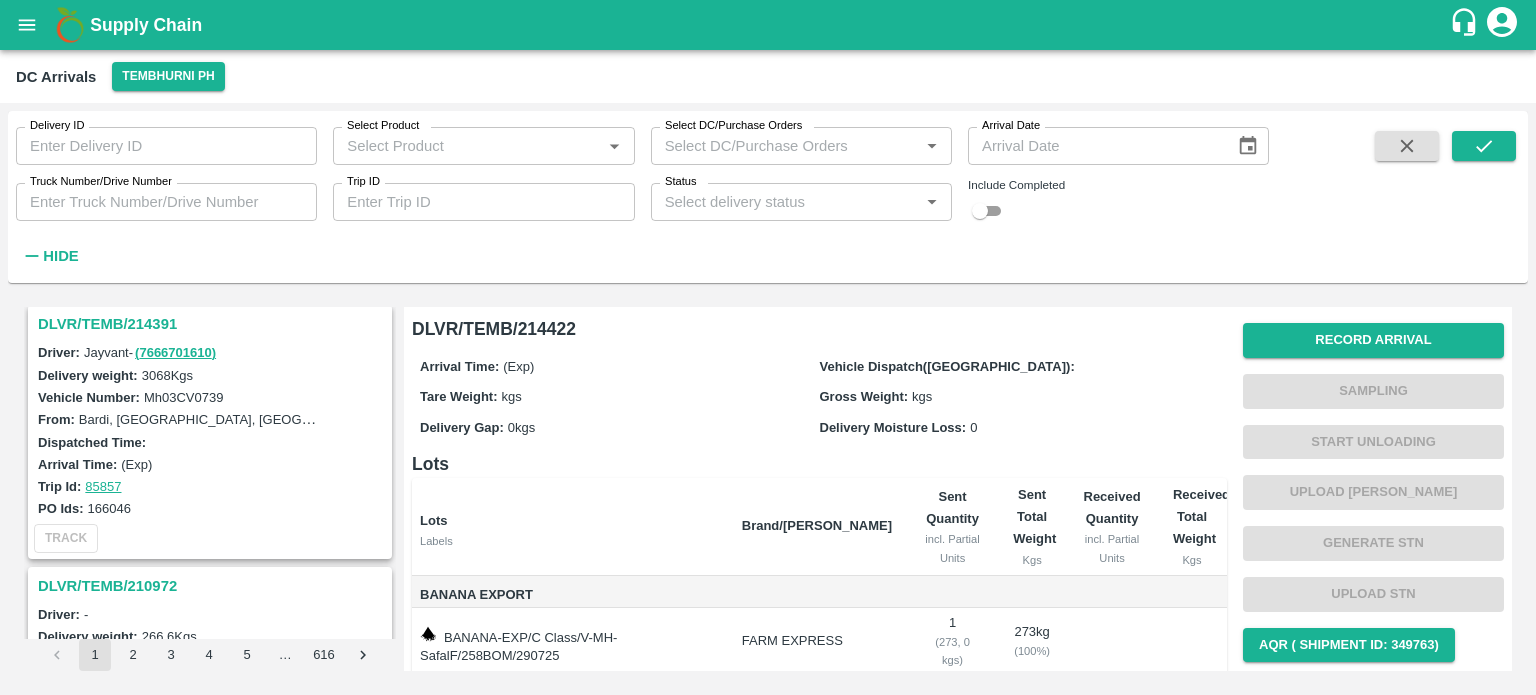click on "Trip Id: 85857" at bounding box center [213, 486] 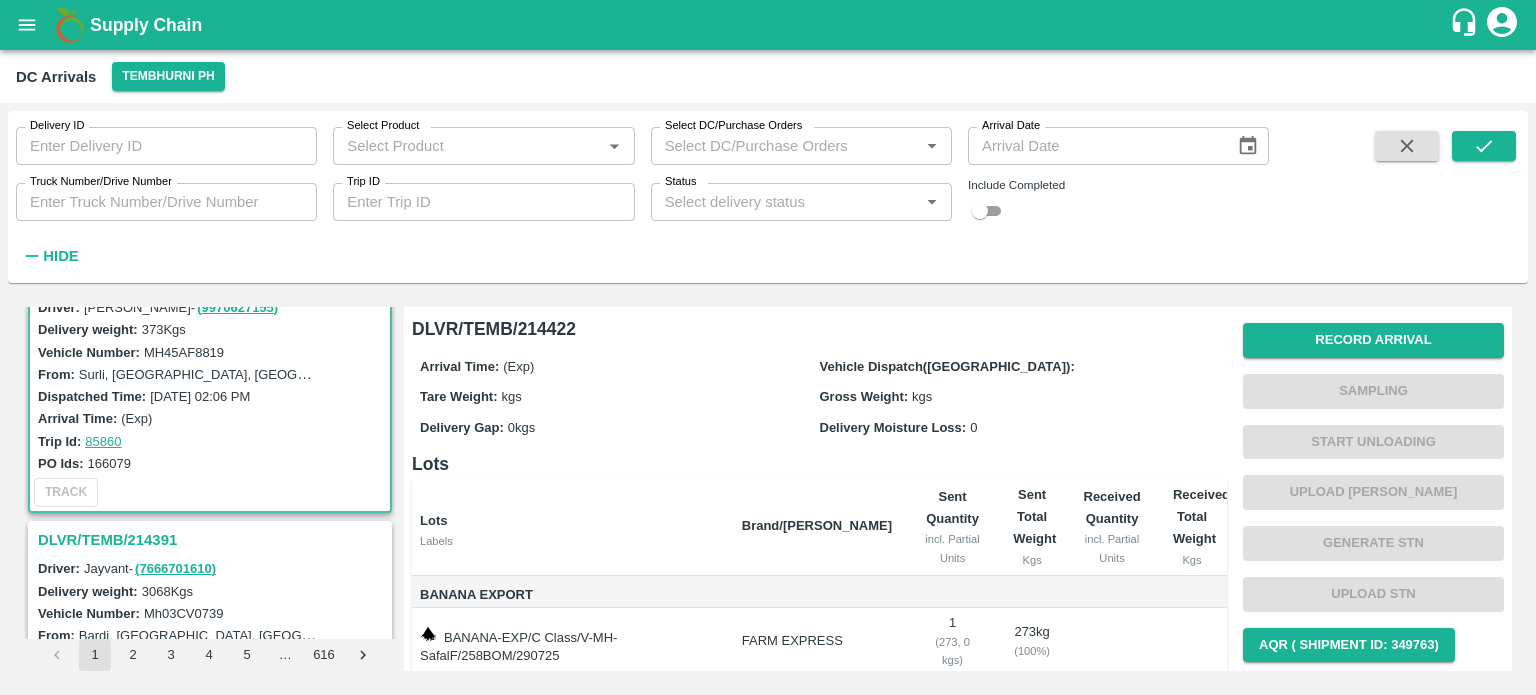 scroll, scrollTop: 0, scrollLeft: 0, axis: both 